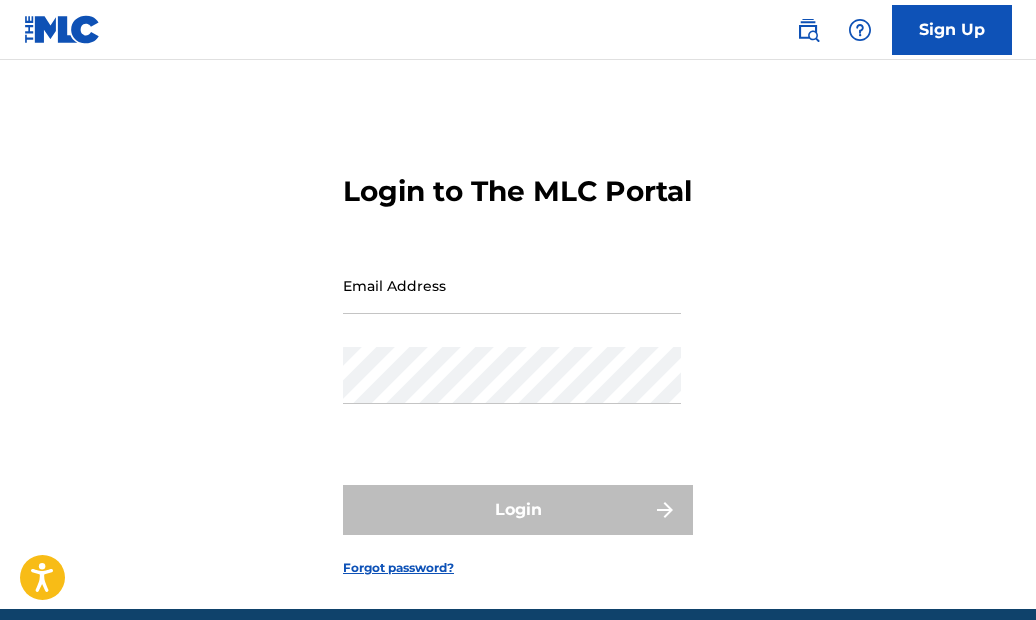 scroll, scrollTop: 0, scrollLeft: 0, axis: both 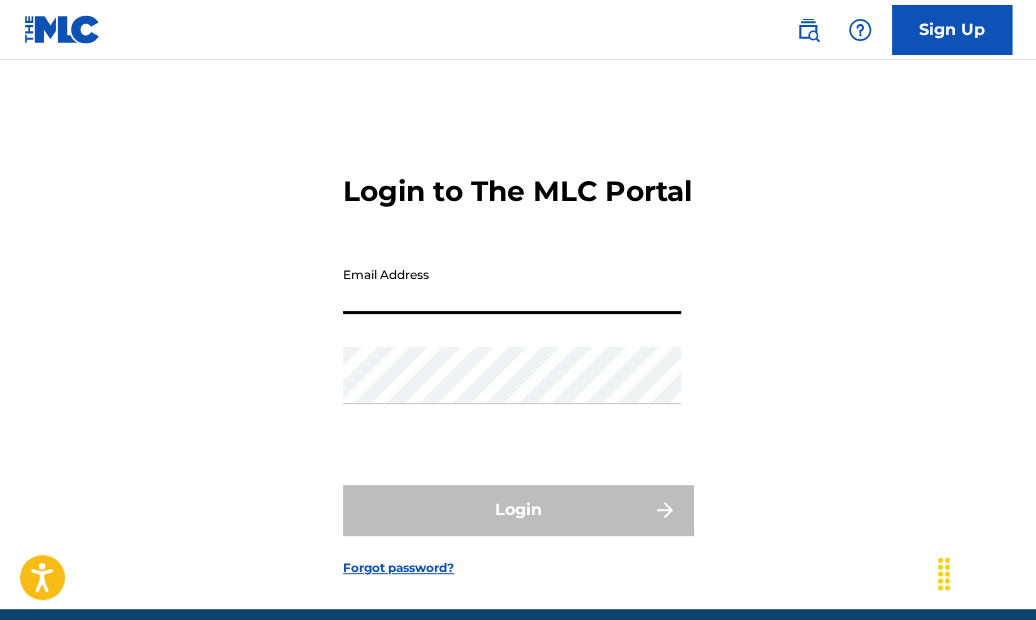click on "Email Address" at bounding box center [512, 285] 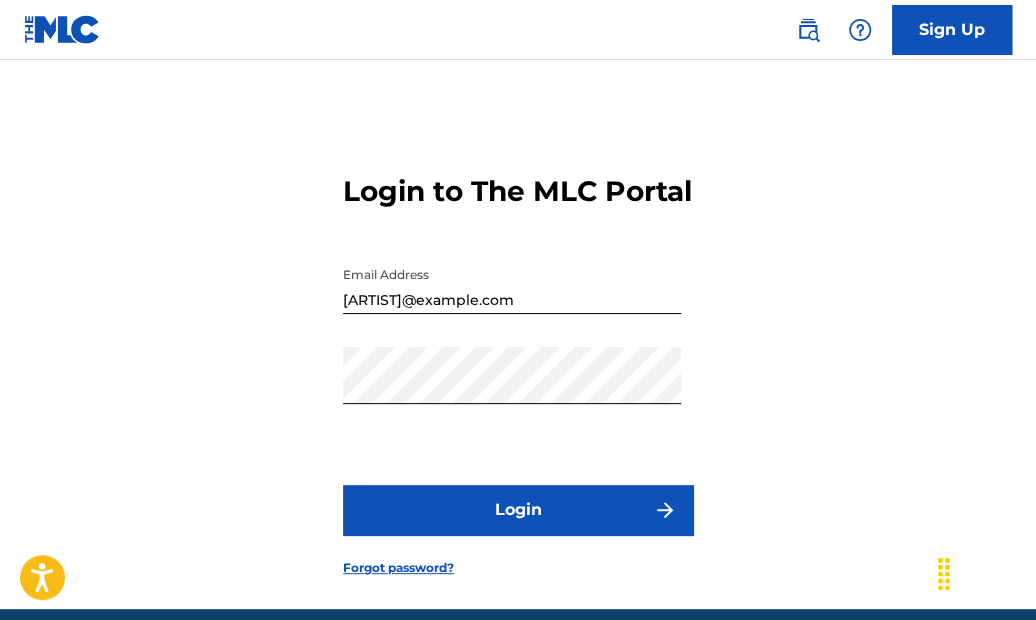 click on "Login" at bounding box center [518, 510] 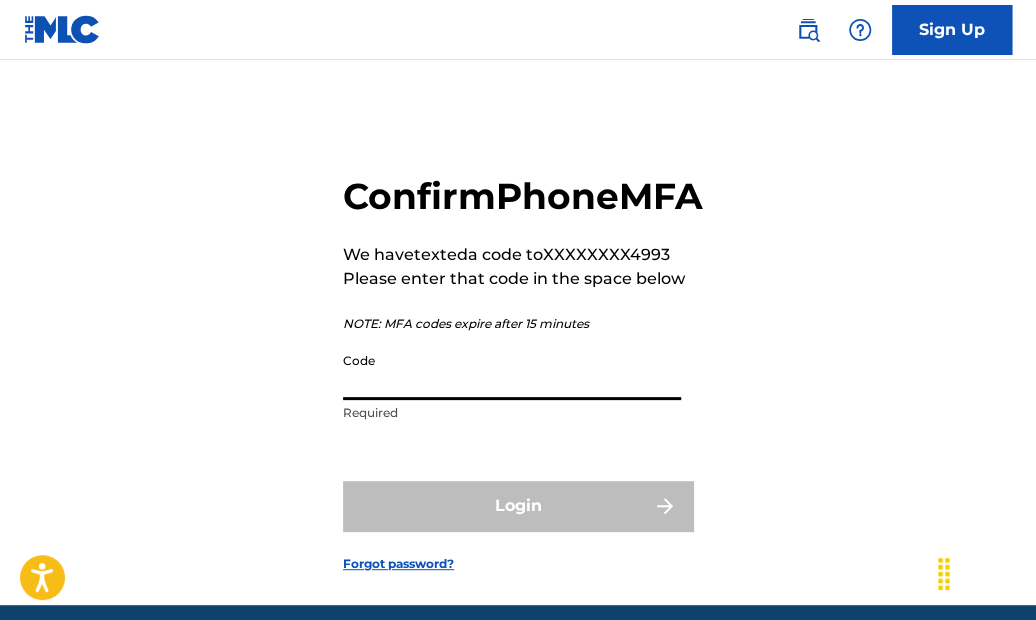 click on "Code" at bounding box center [512, 371] 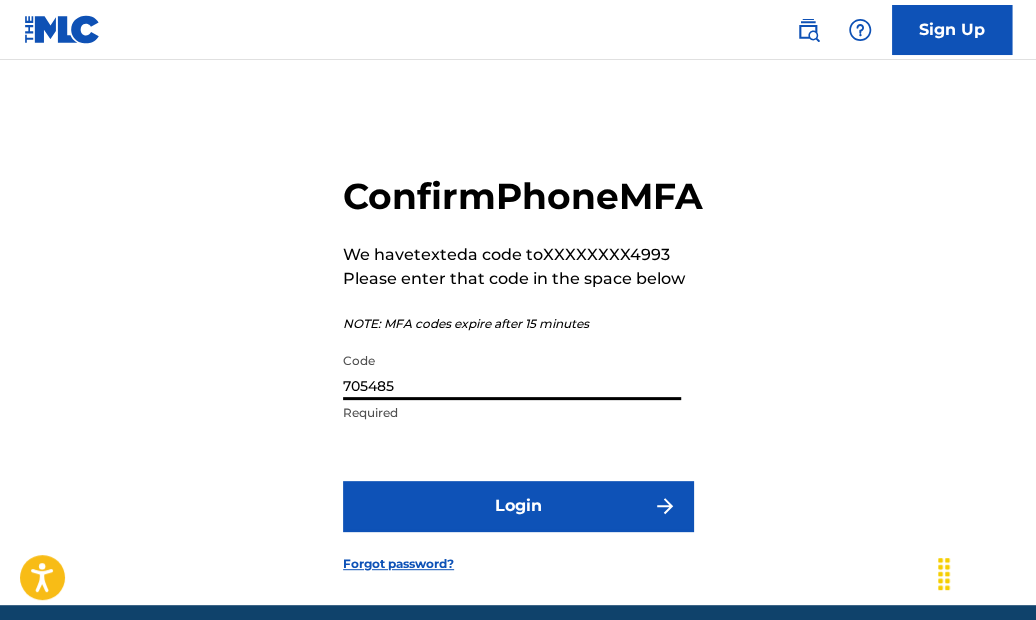 type on "705485" 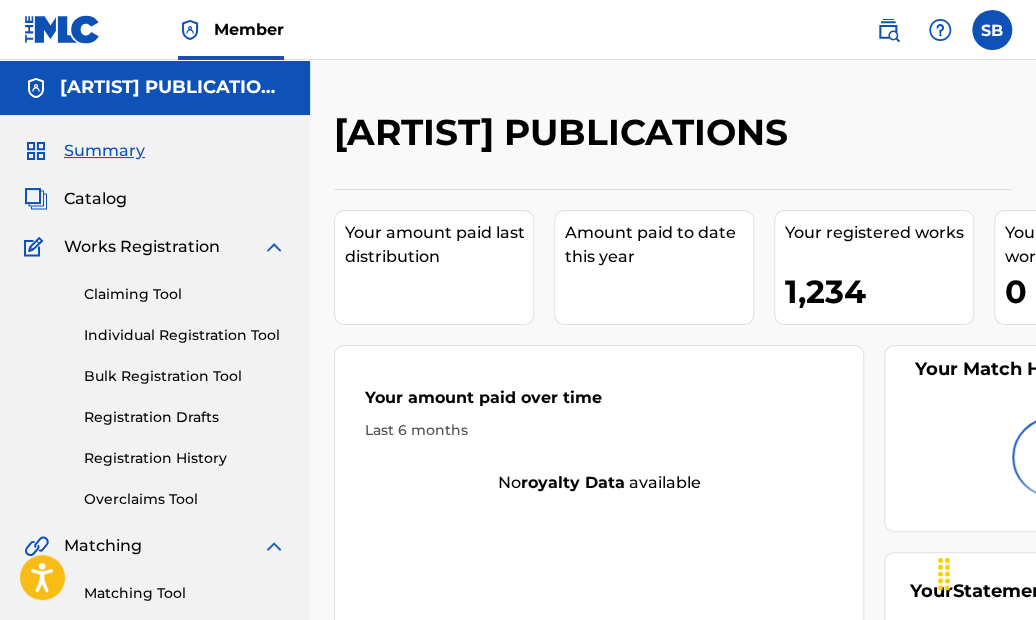 scroll, scrollTop: 0, scrollLeft: 0, axis: both 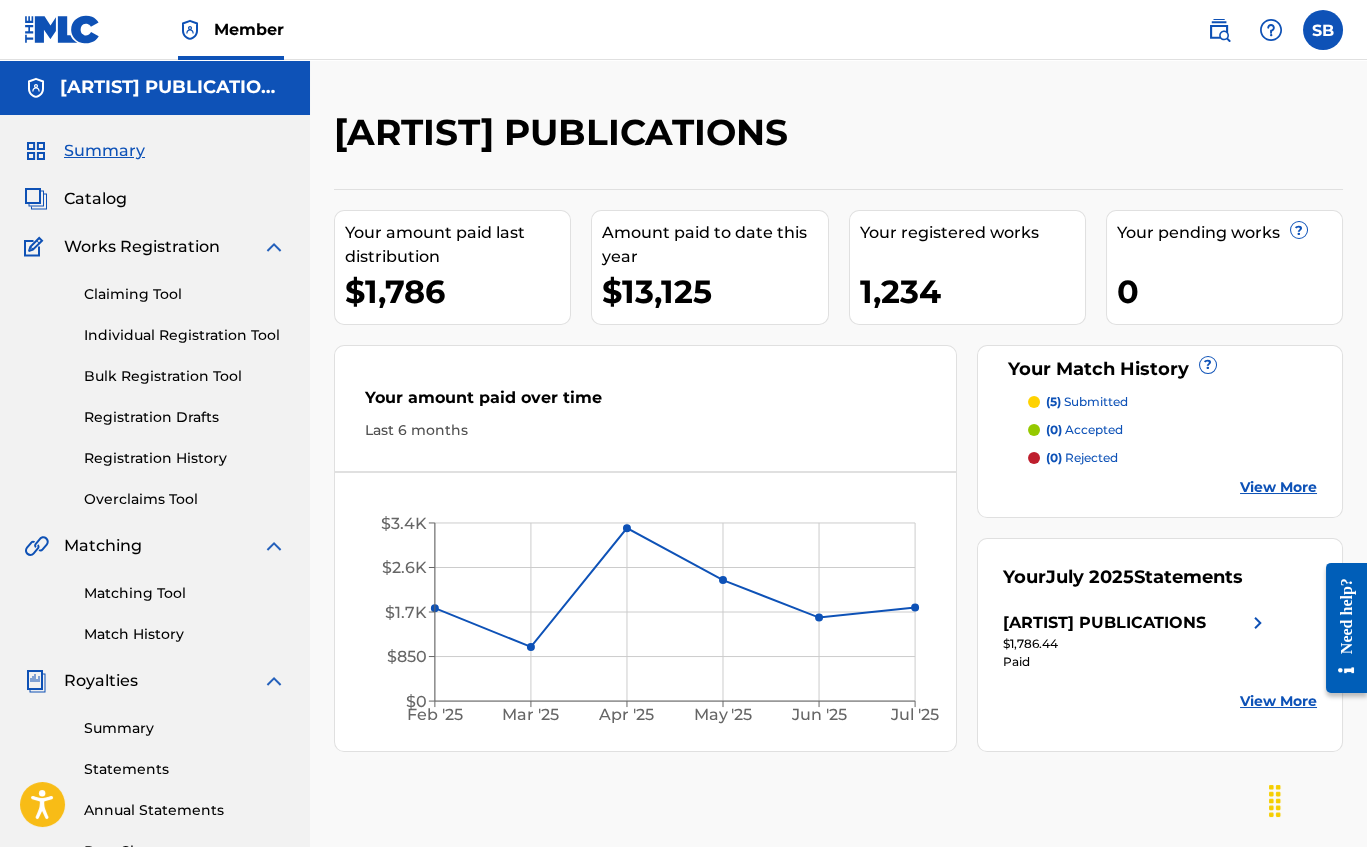 click on "Claiming Tool" at bounding box center [185, 294] 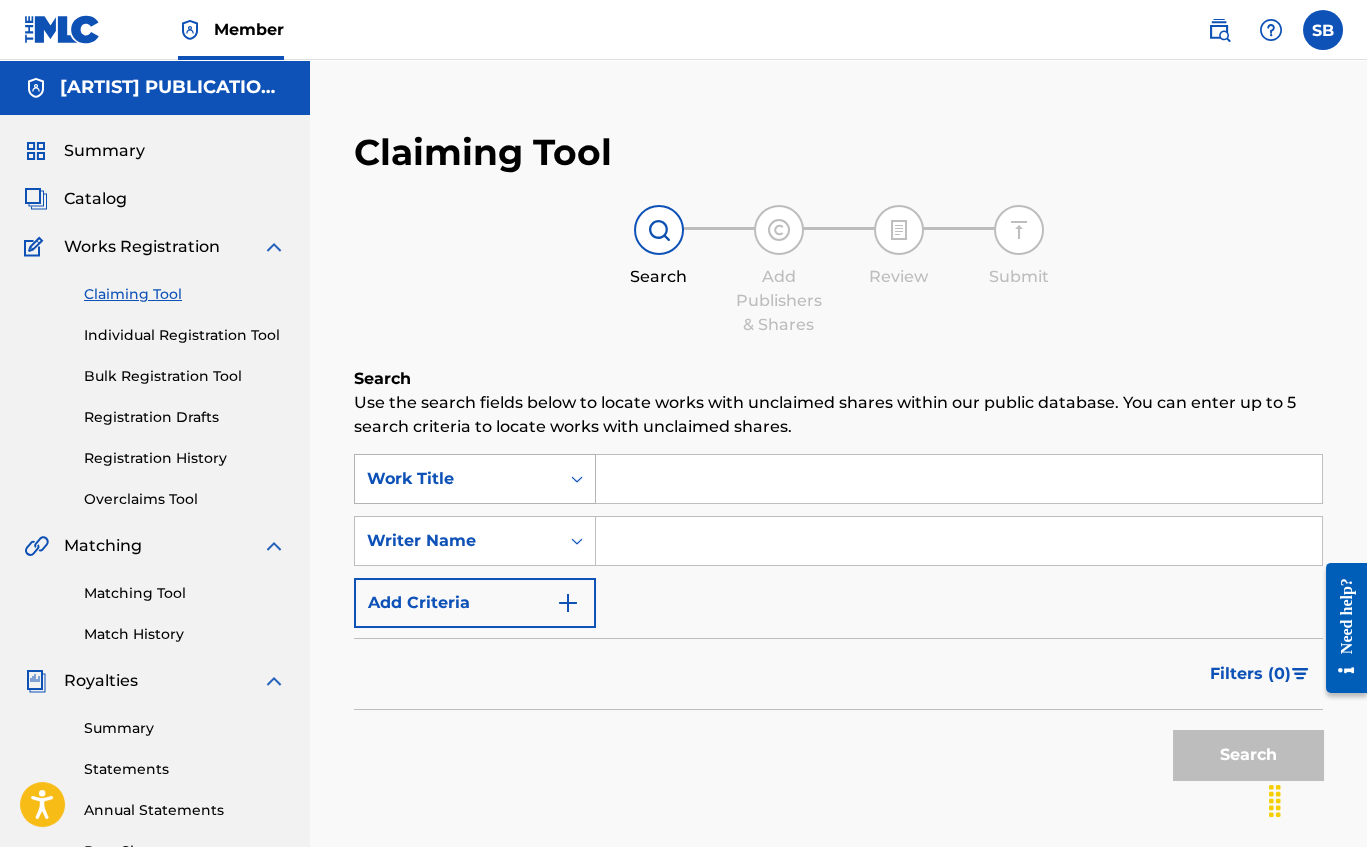 click 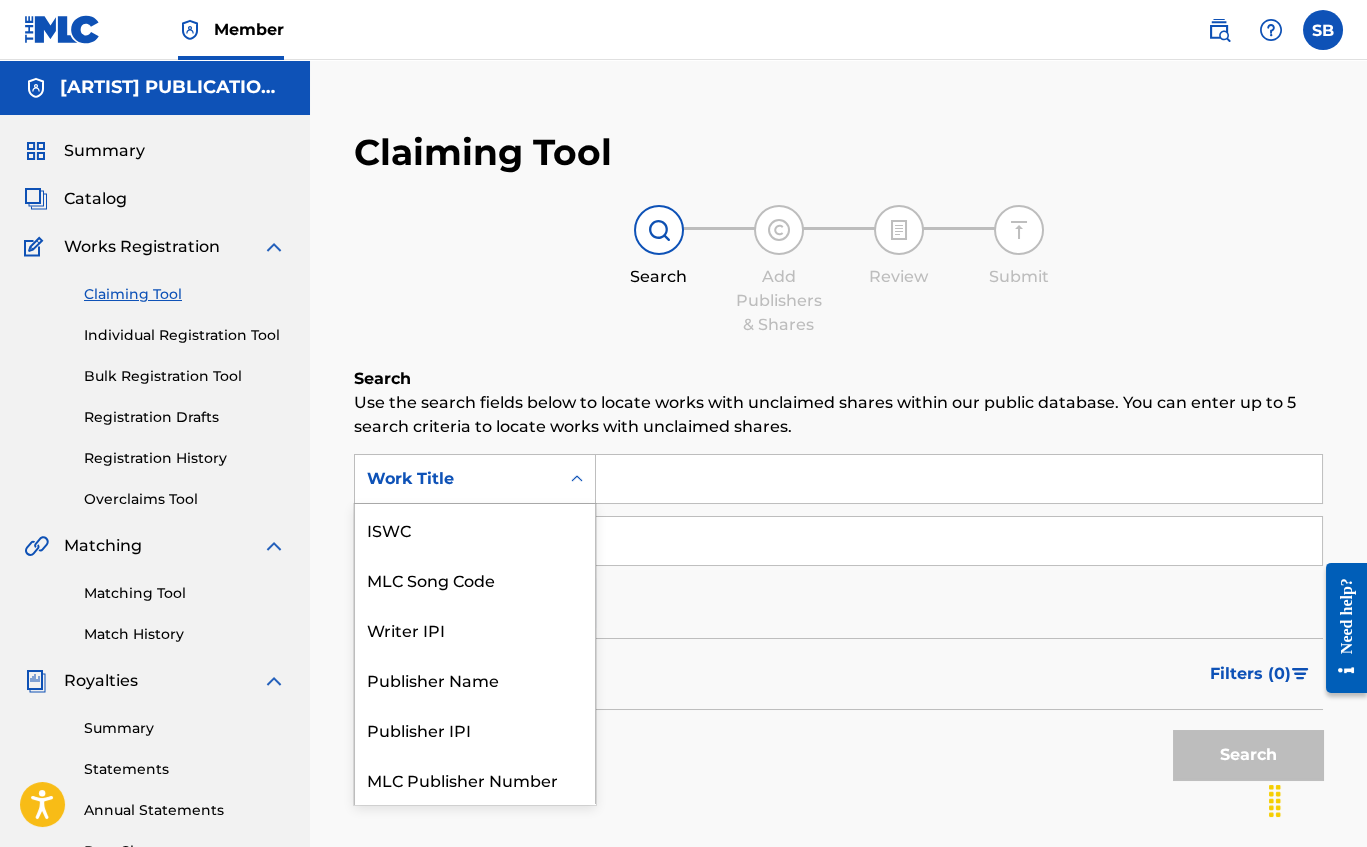 scroll, scrollTop: 46, scrollLeft: 0, axis: vertical 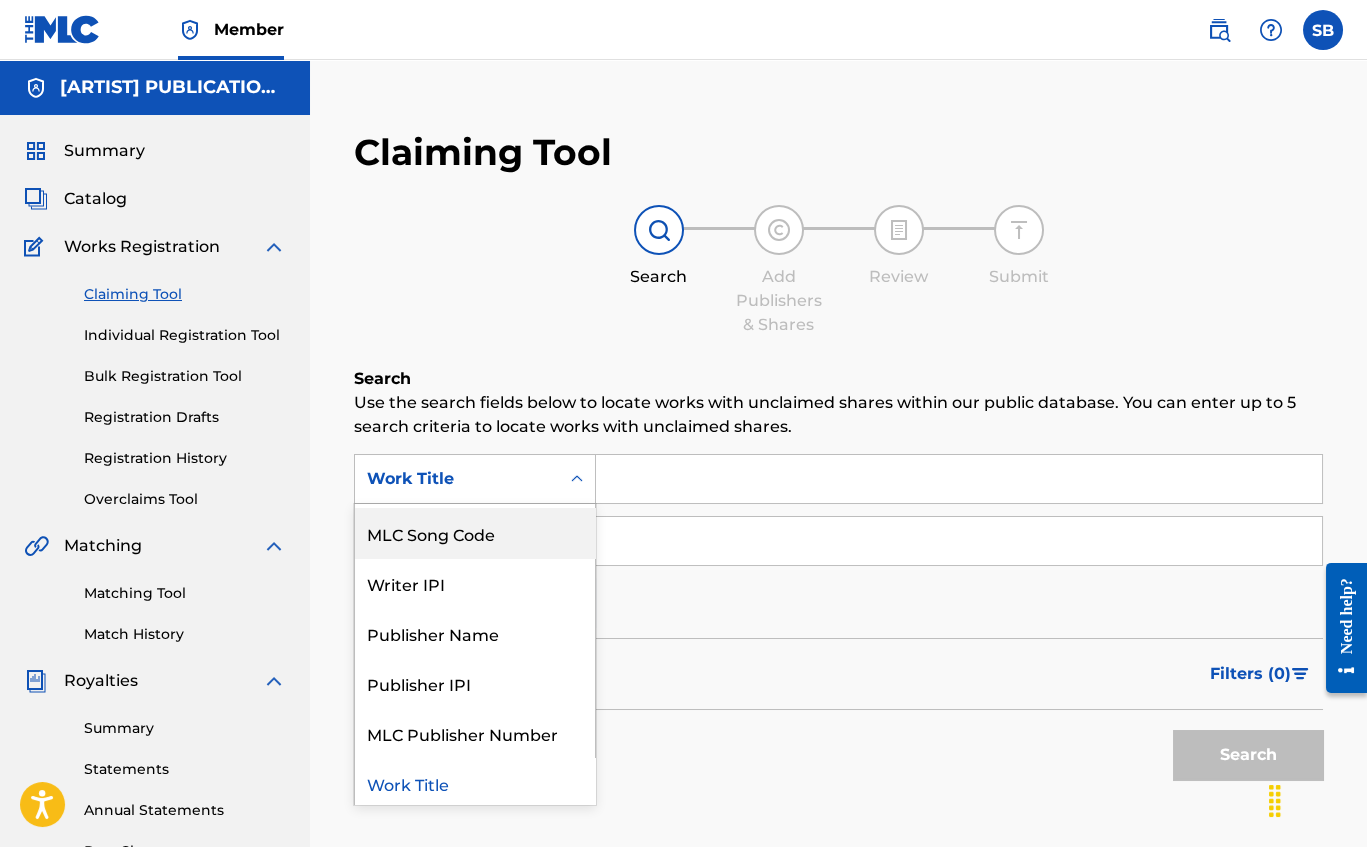 click on "MLC Song Code" at bounding box center [475, 533] 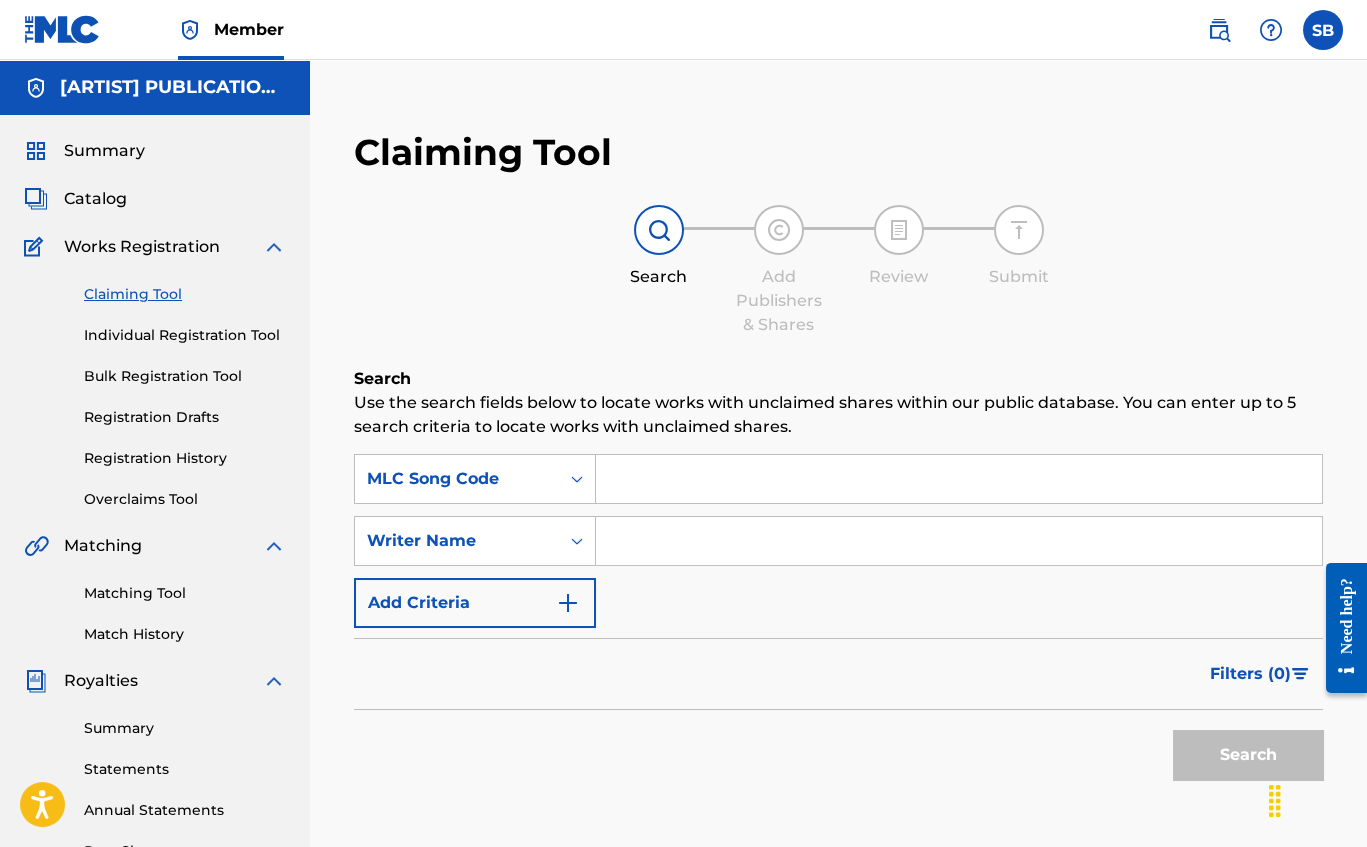 click at bounding box center [959, 479] 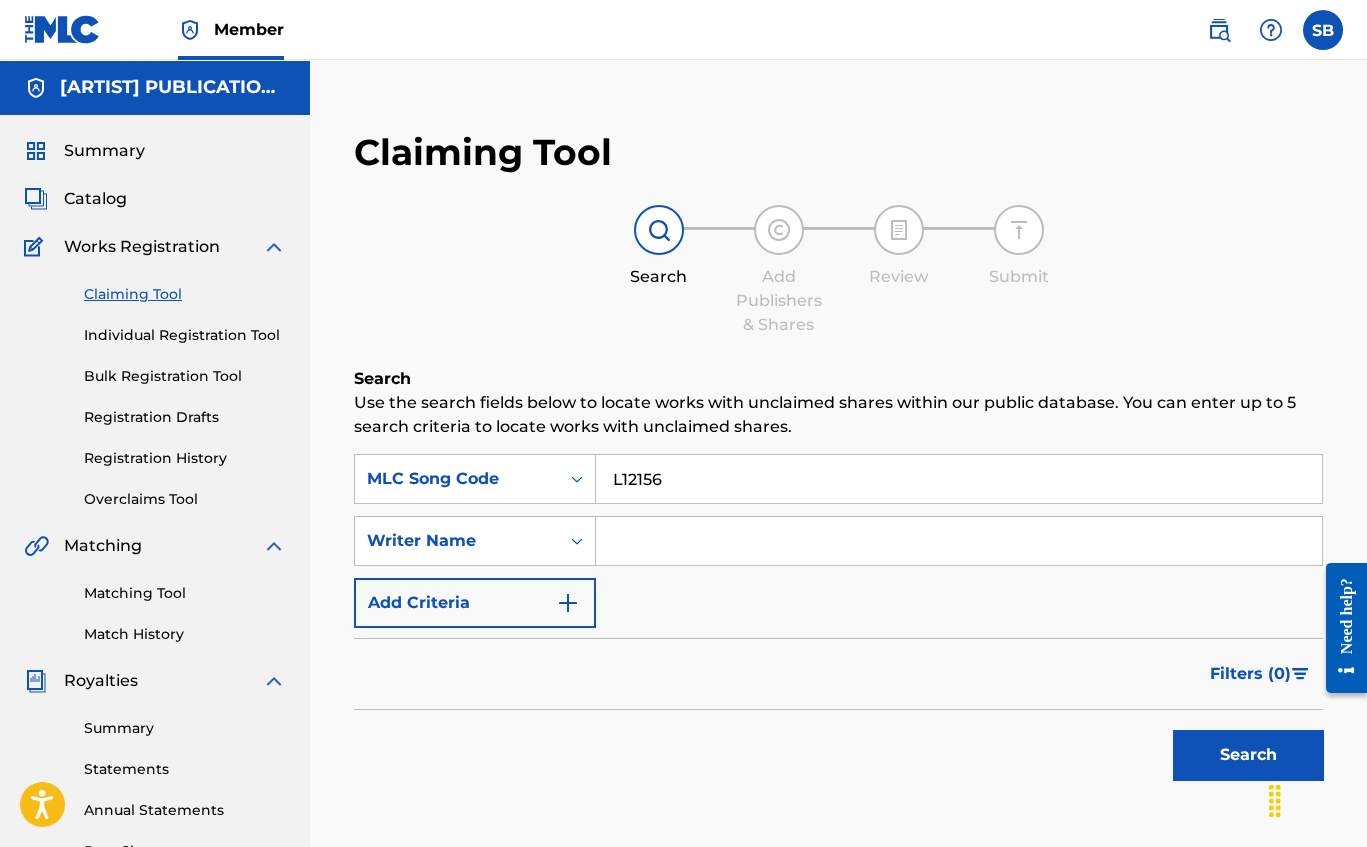 type on "L12156" 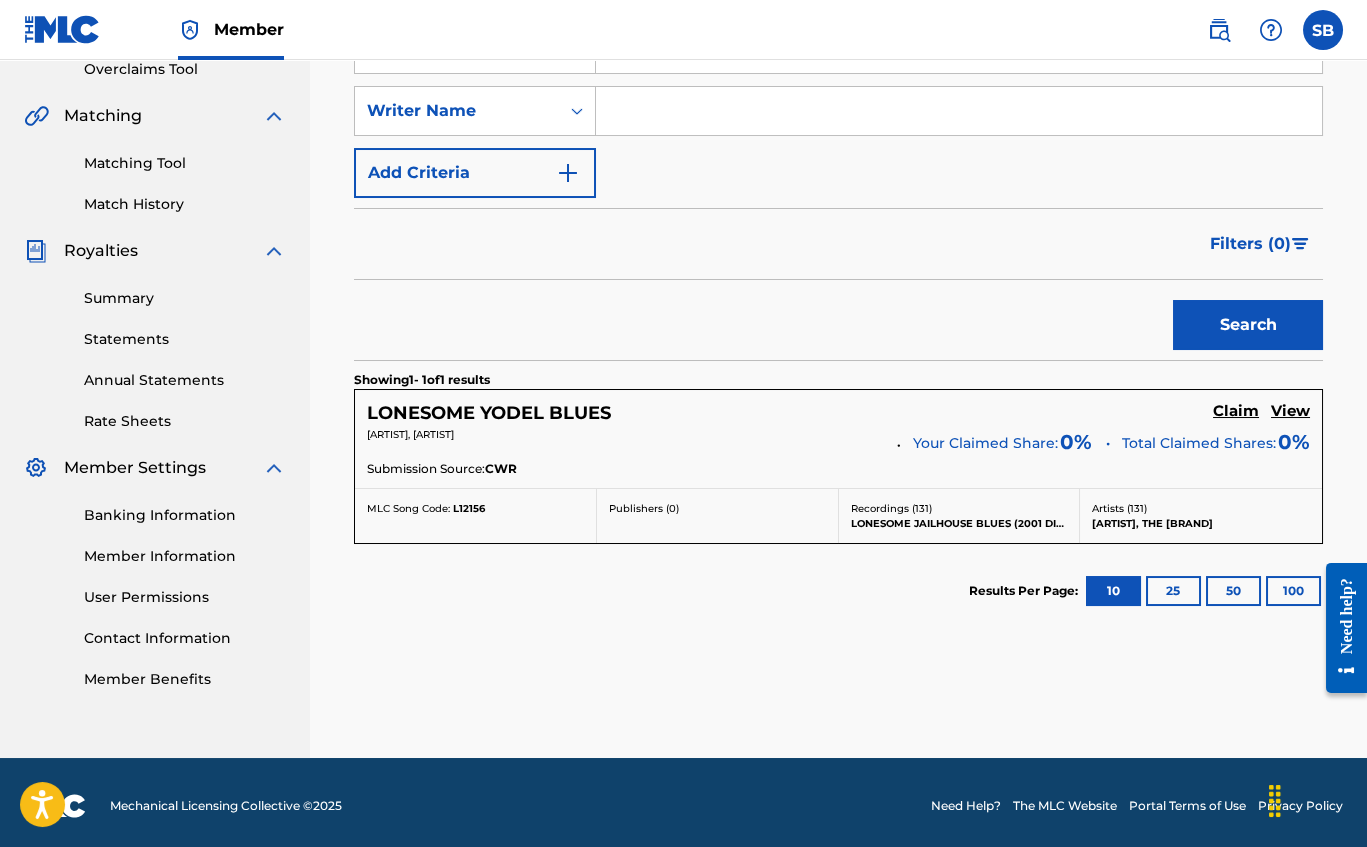 scroll, scrollTop: 429, scrollLeft: 0, axis: vertical 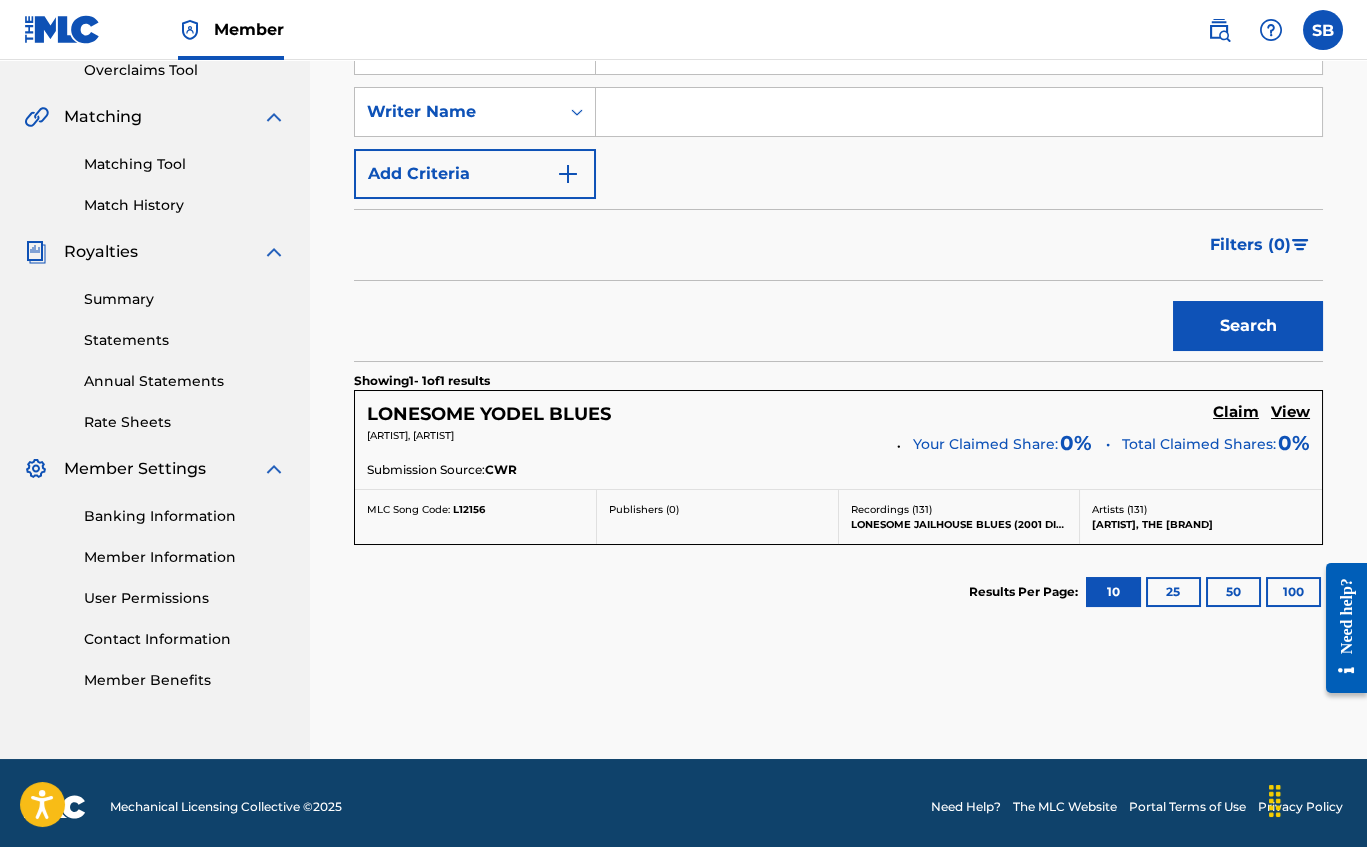 click on "Claim" at bounding box center (1236, 412) 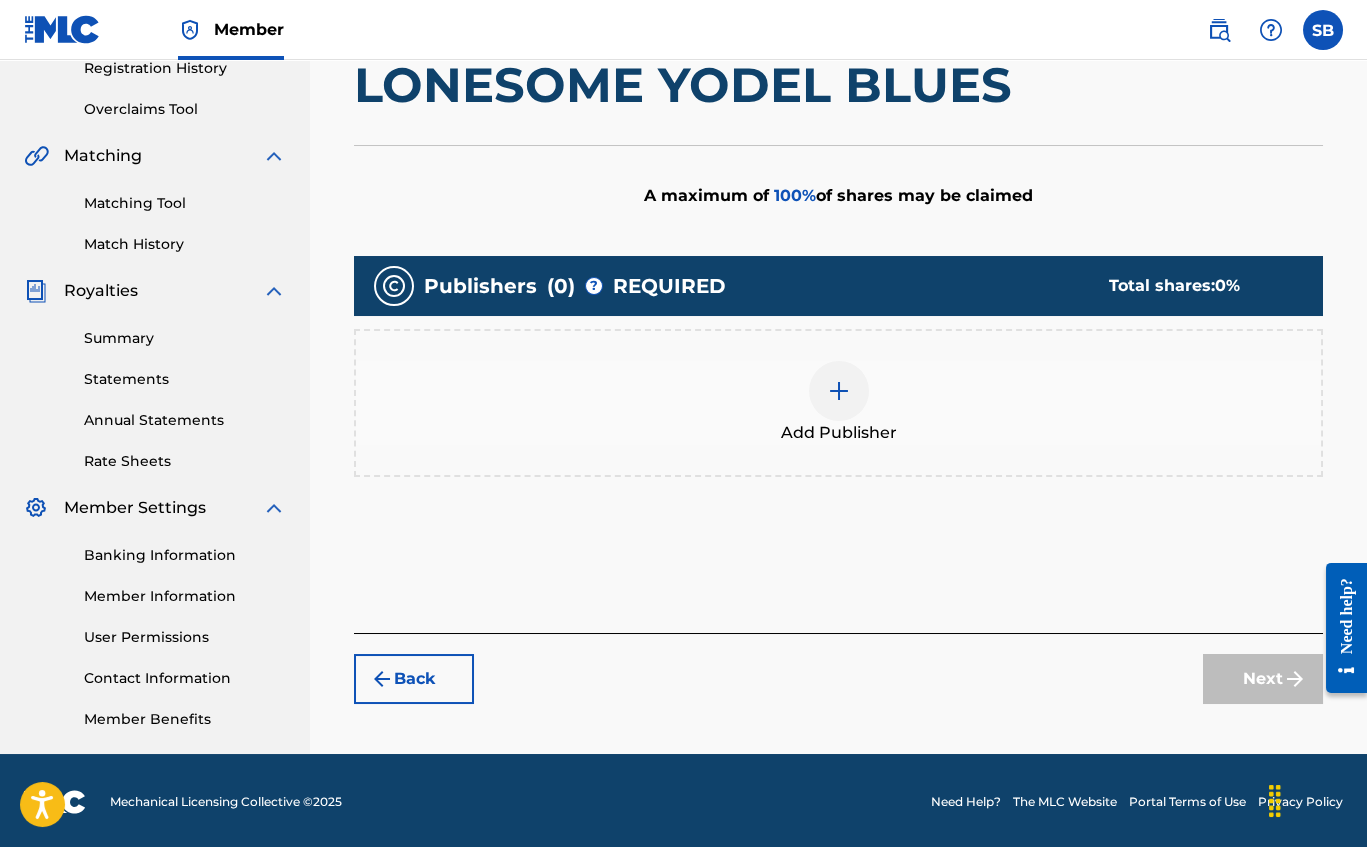 click at bounding box center [839, 391] 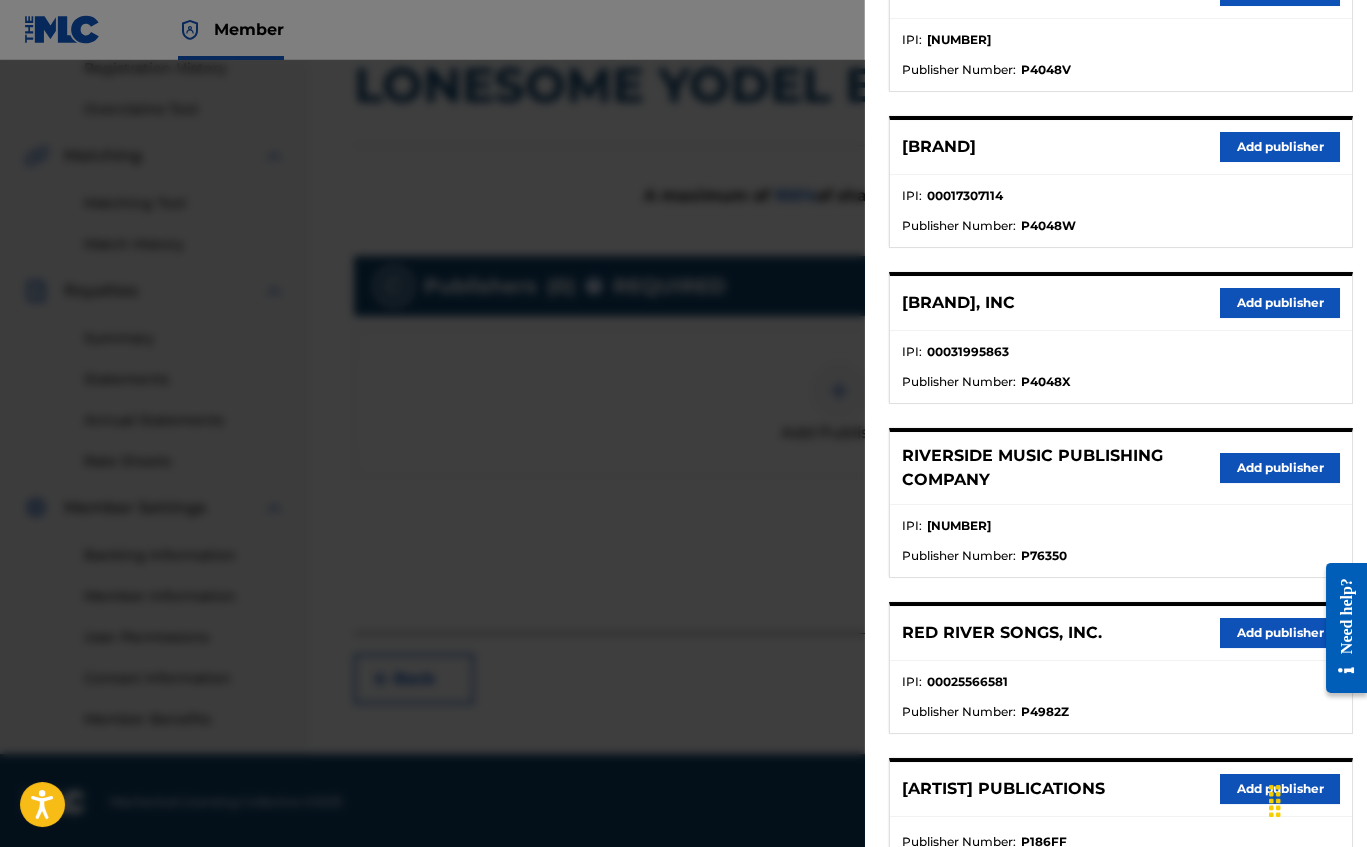 scroll, scrollTop: 313, scrollLeft: 0, axis: vertical 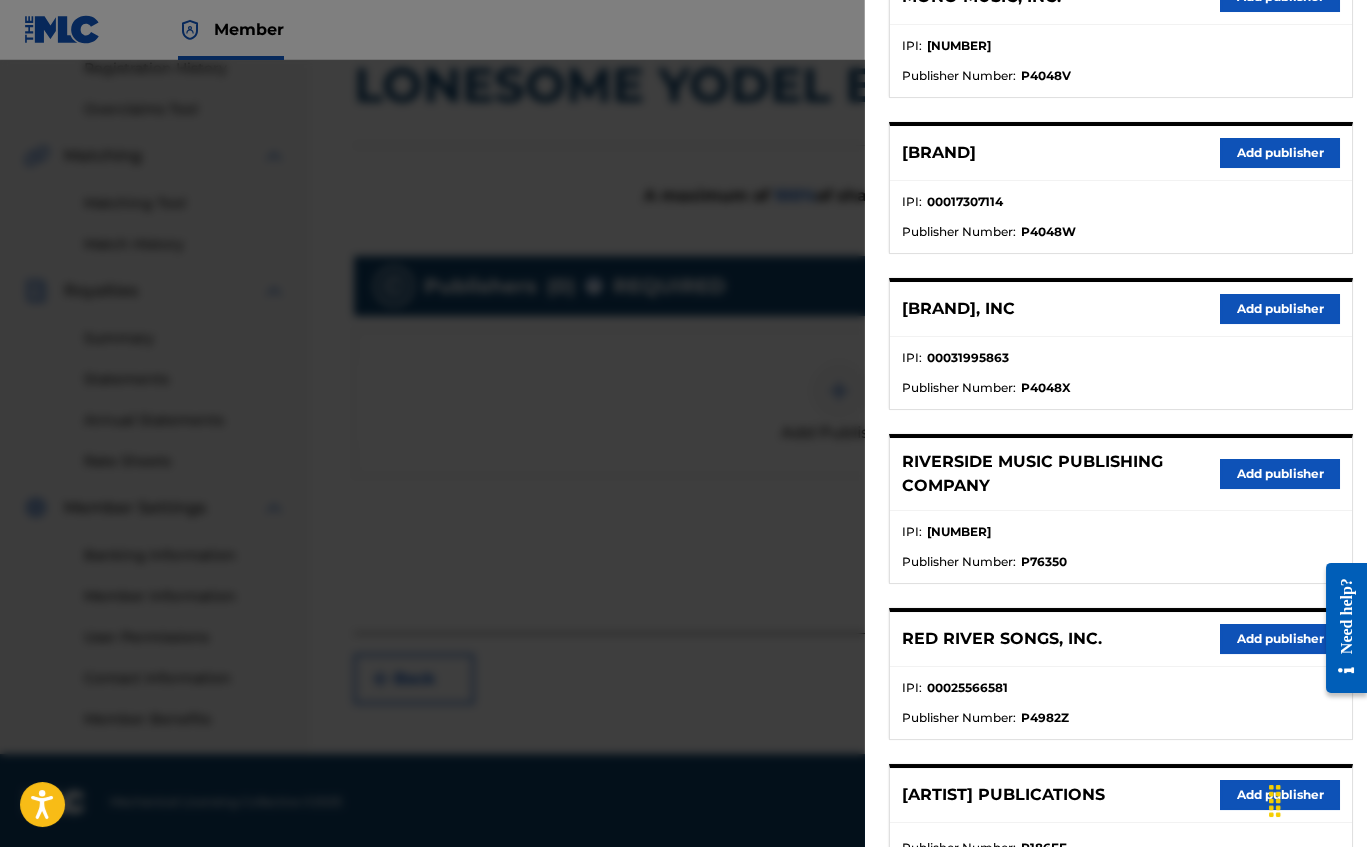click on "Add publisher" at bounding box center (1280, 309) 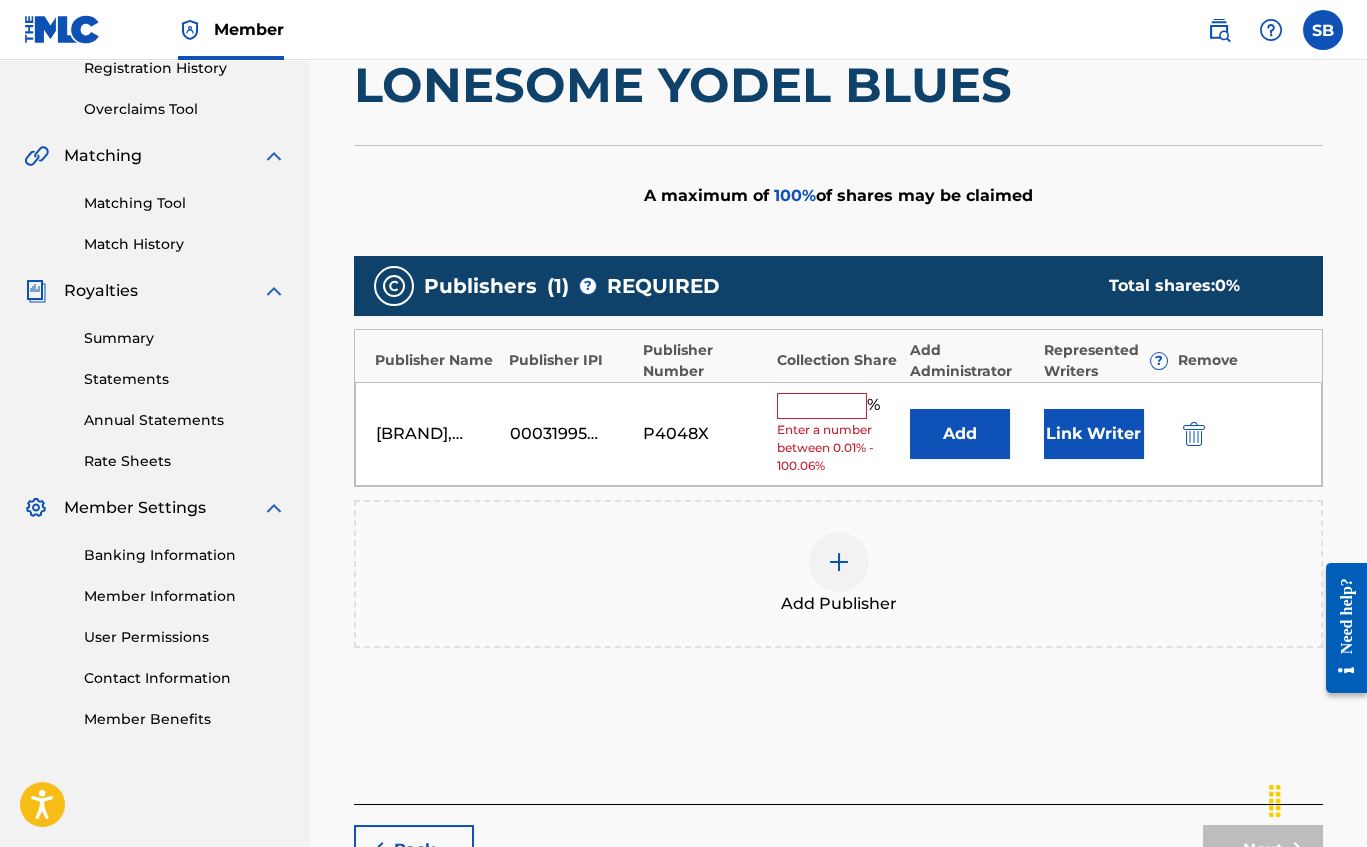 click at bounding box center [822, 406] 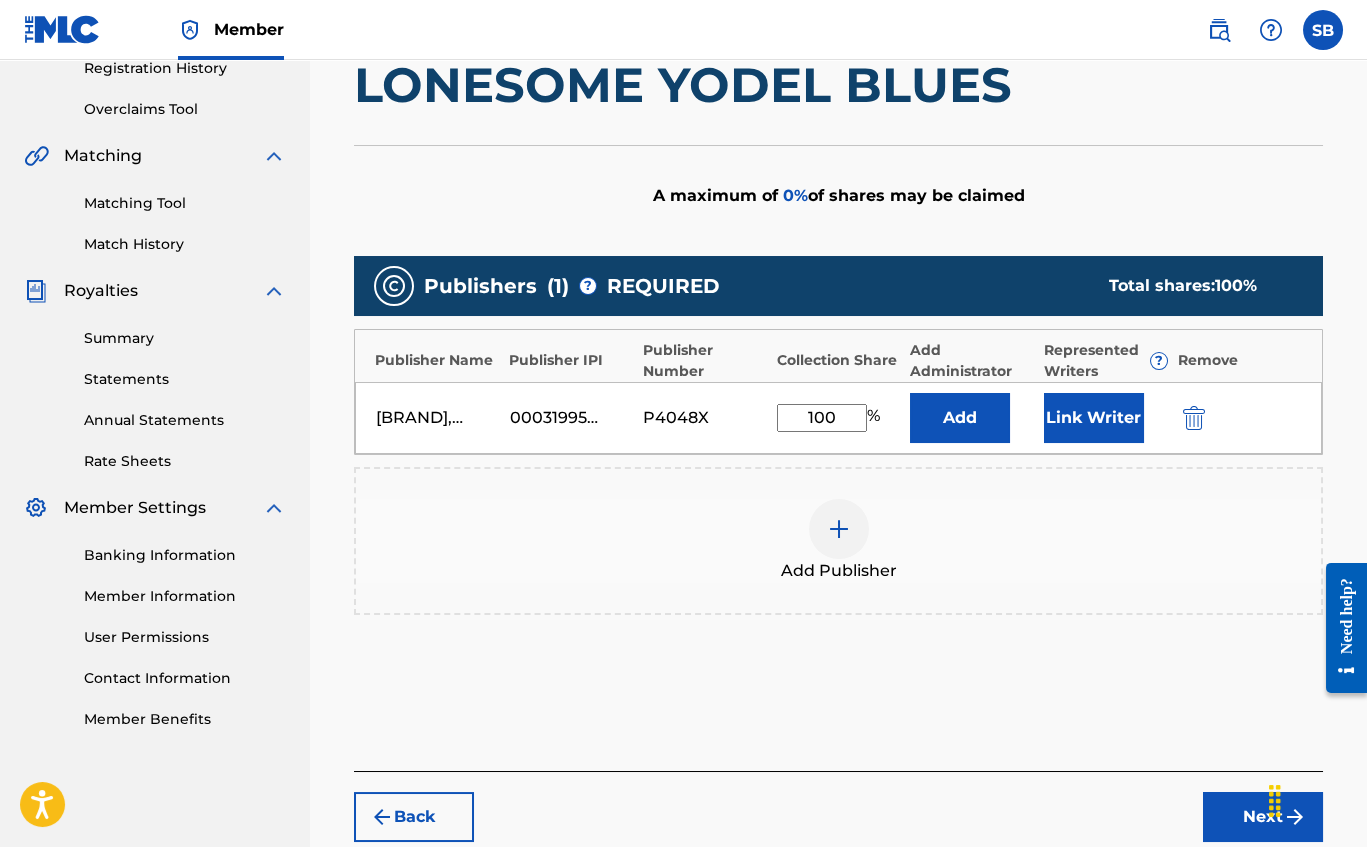 type on "100" 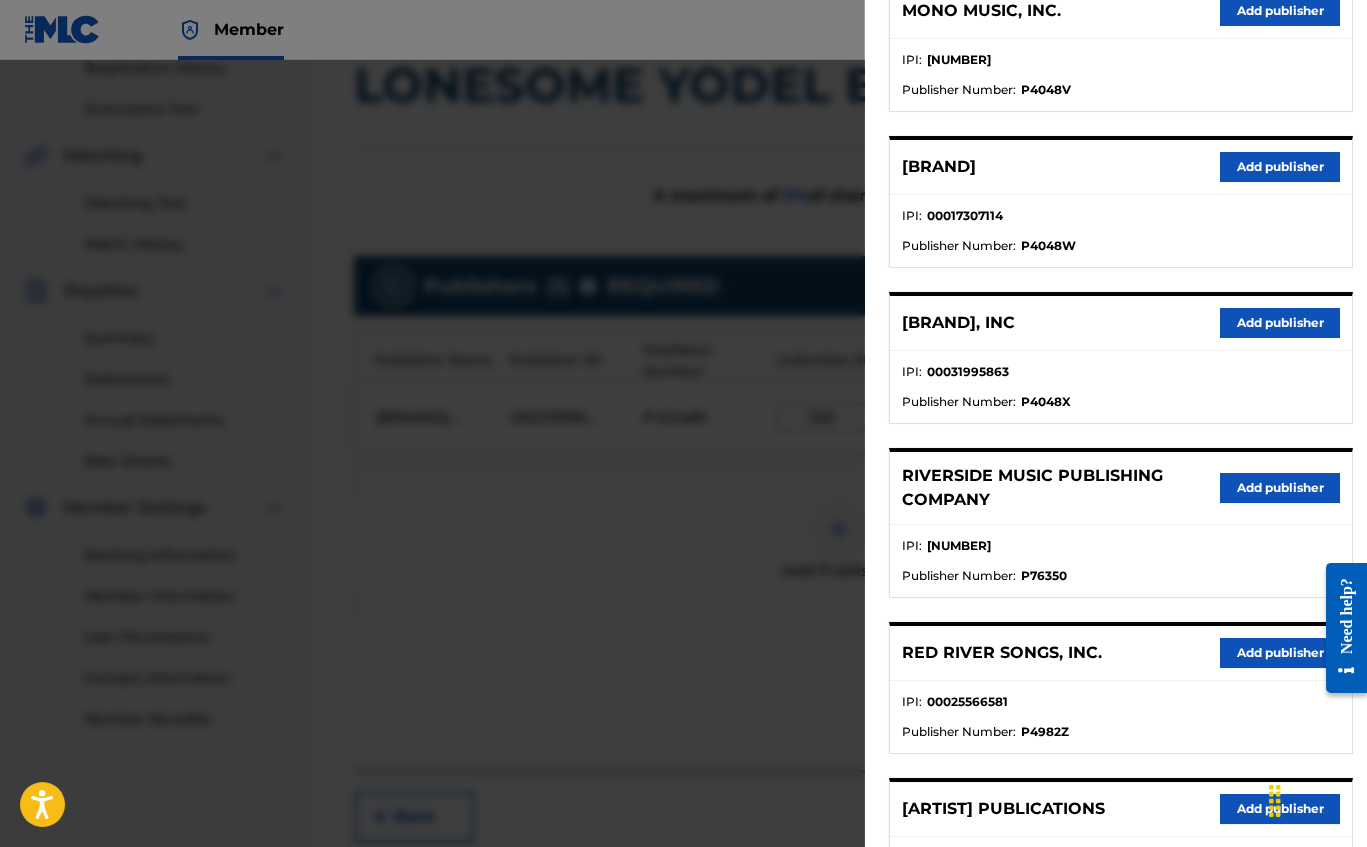 scroll, scrollTop: 343, scrollLeft: 0, axis: vertical 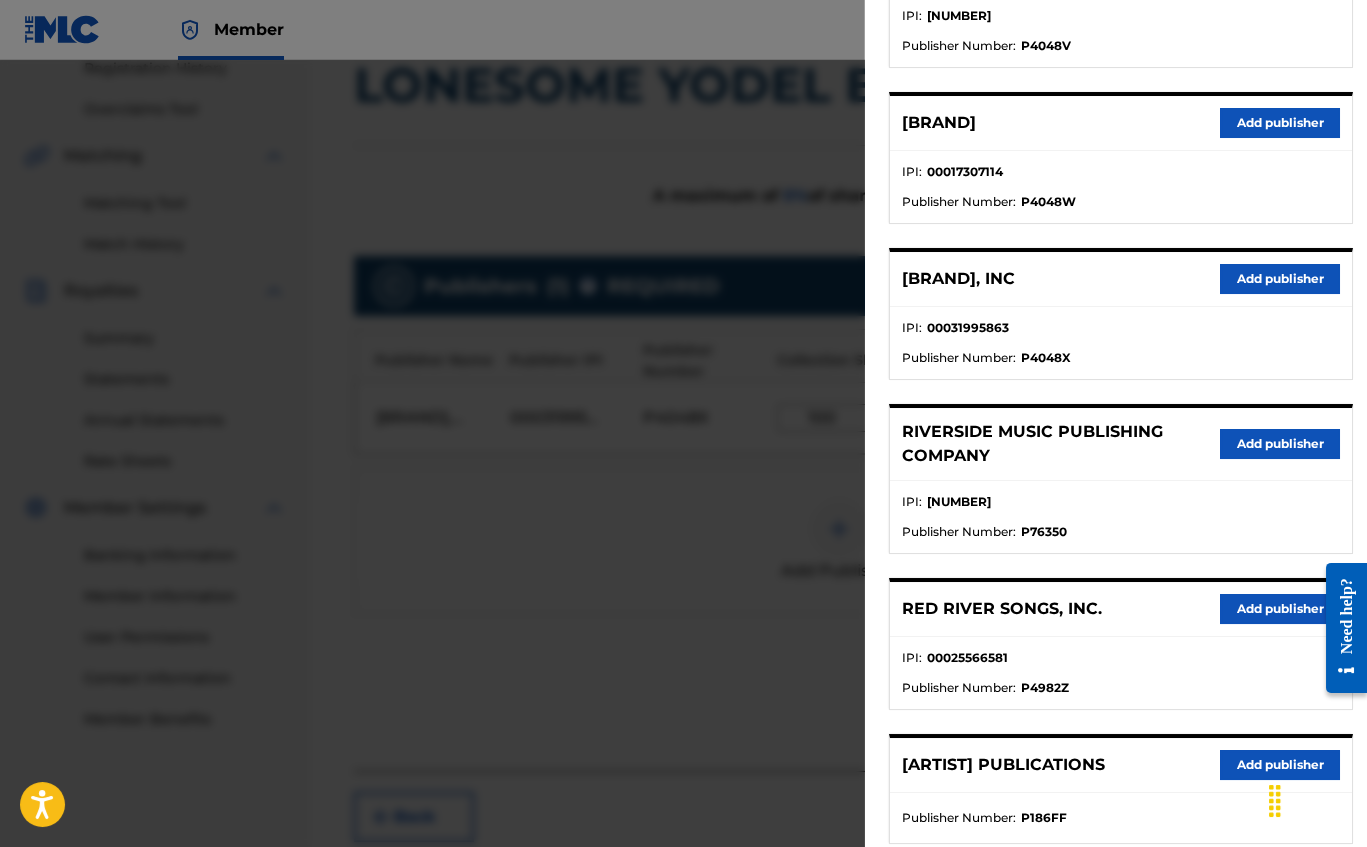 click at bounding box center [683, 483] 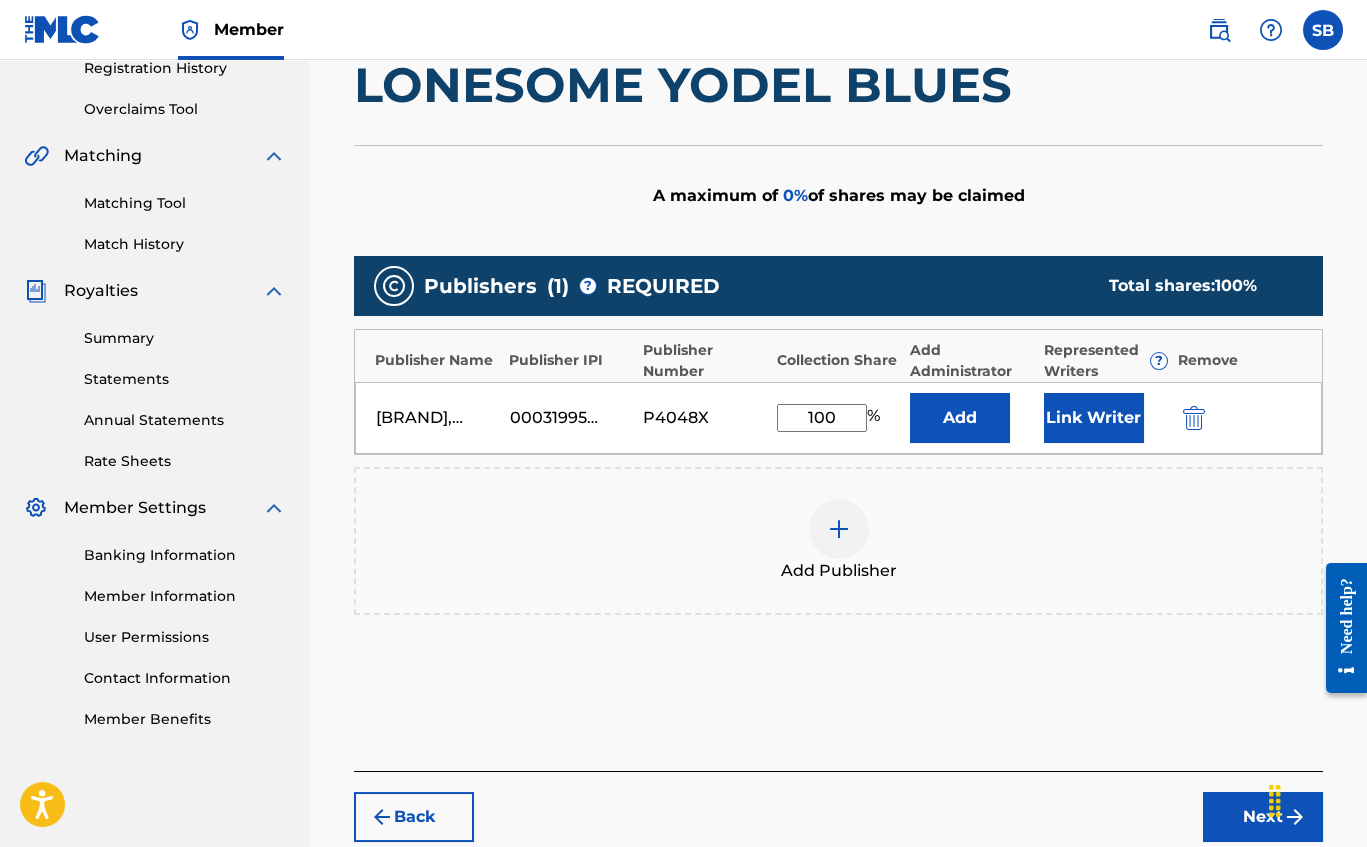 click on "Add" at bounding box center (960, 418) 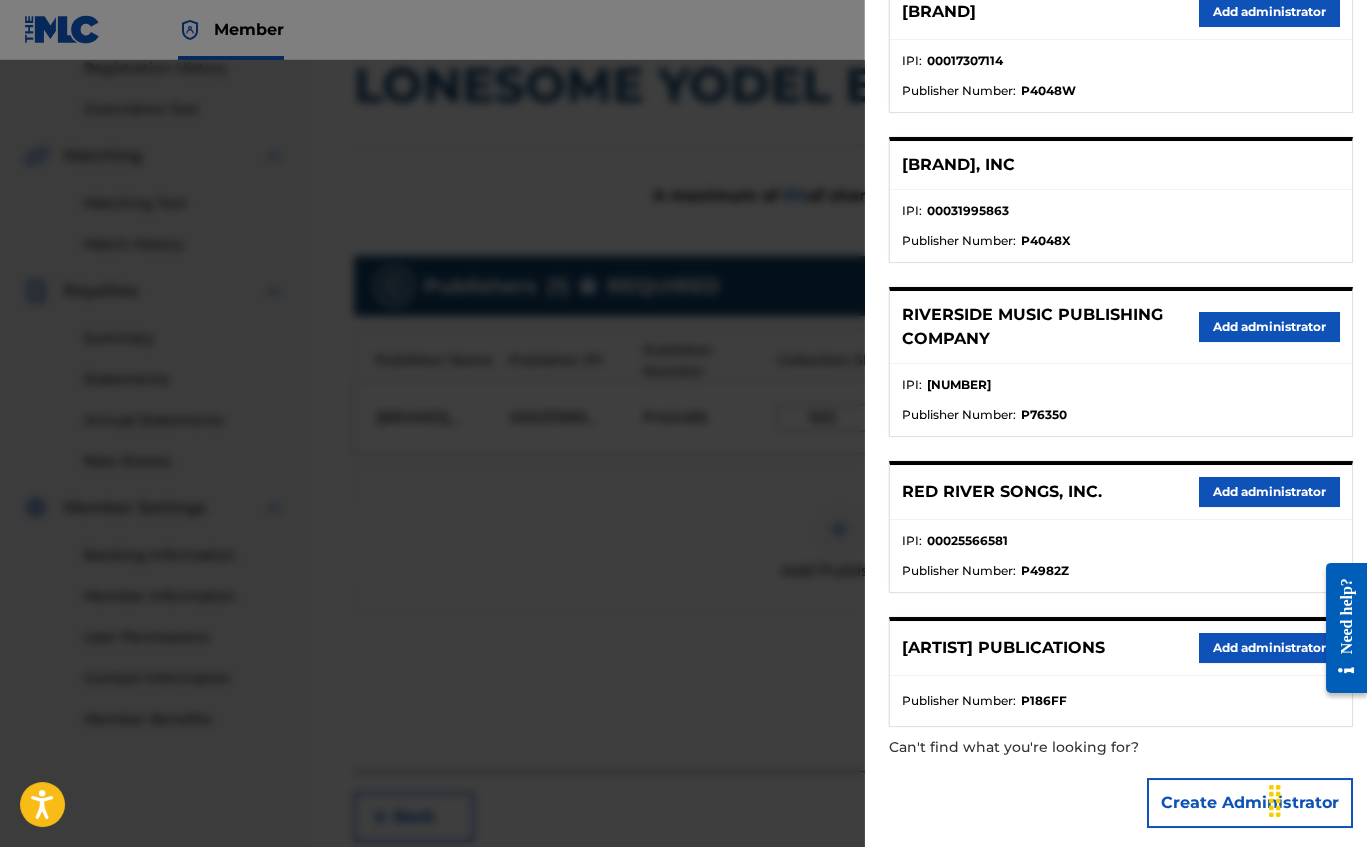 scroll, scrollTop: 453, scrollLeft: 0, axis: vertical 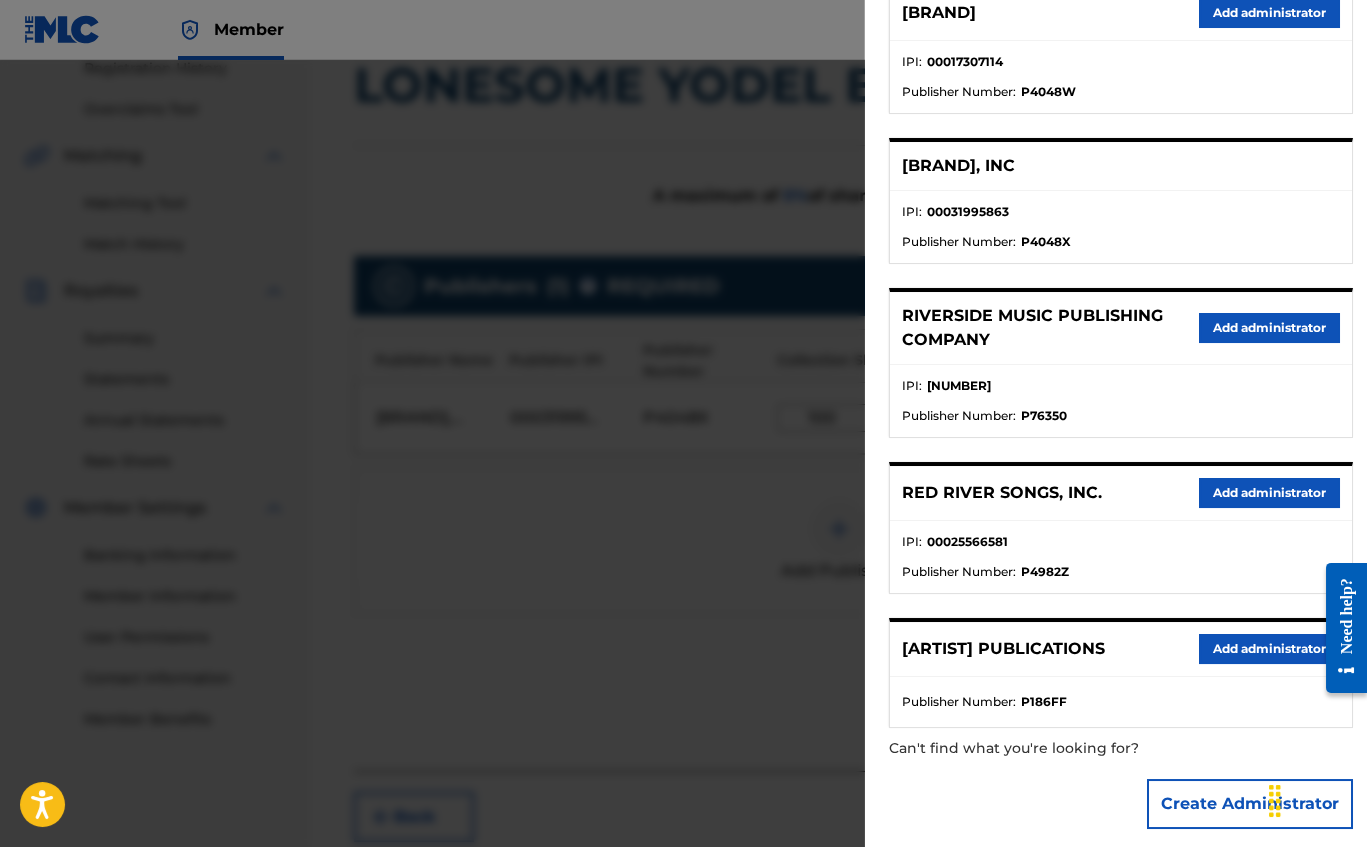 click on "Add administrator" at bounding box center [1269, 649] 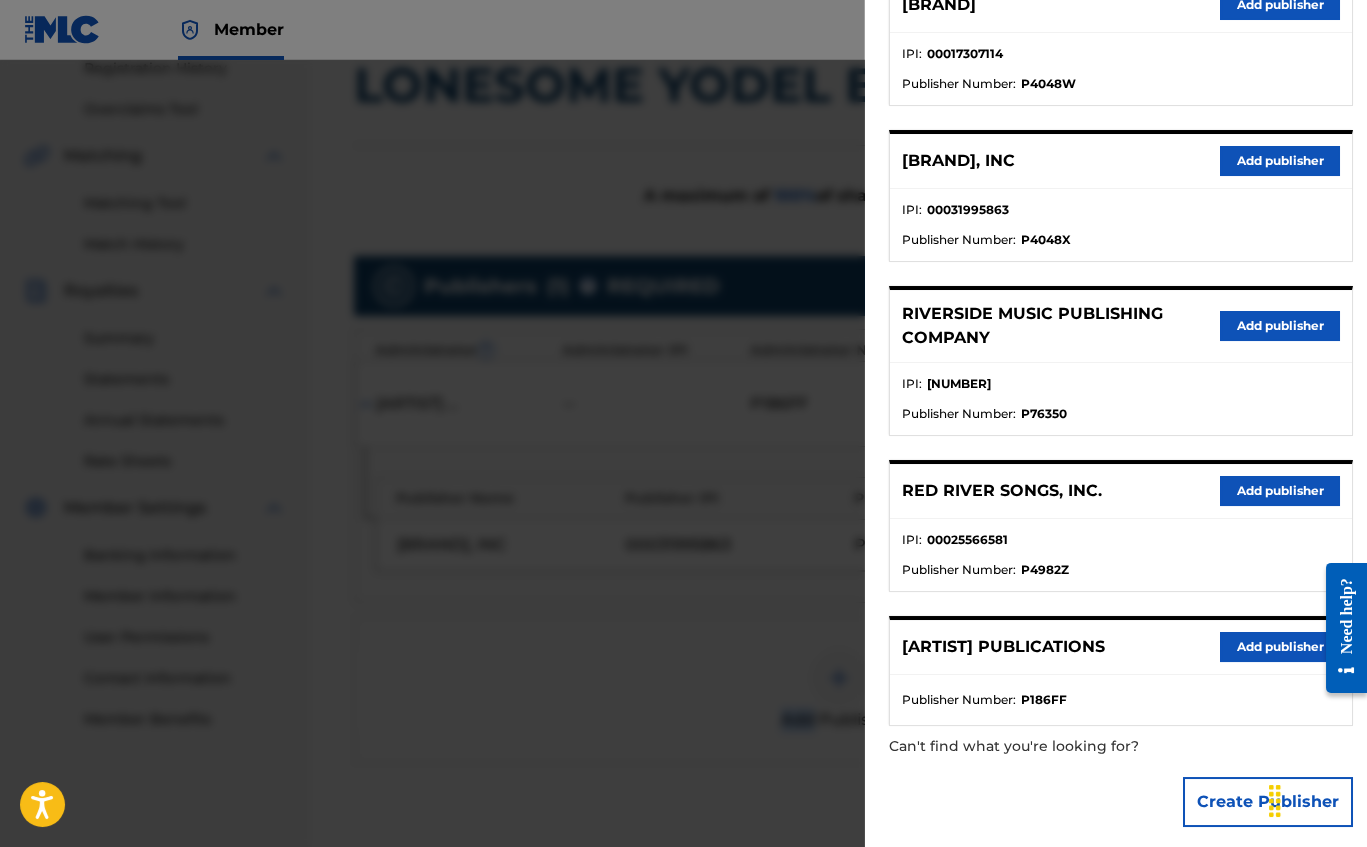 scroll, scrollTop: 460, scrollLeft: 0, axis: vertical 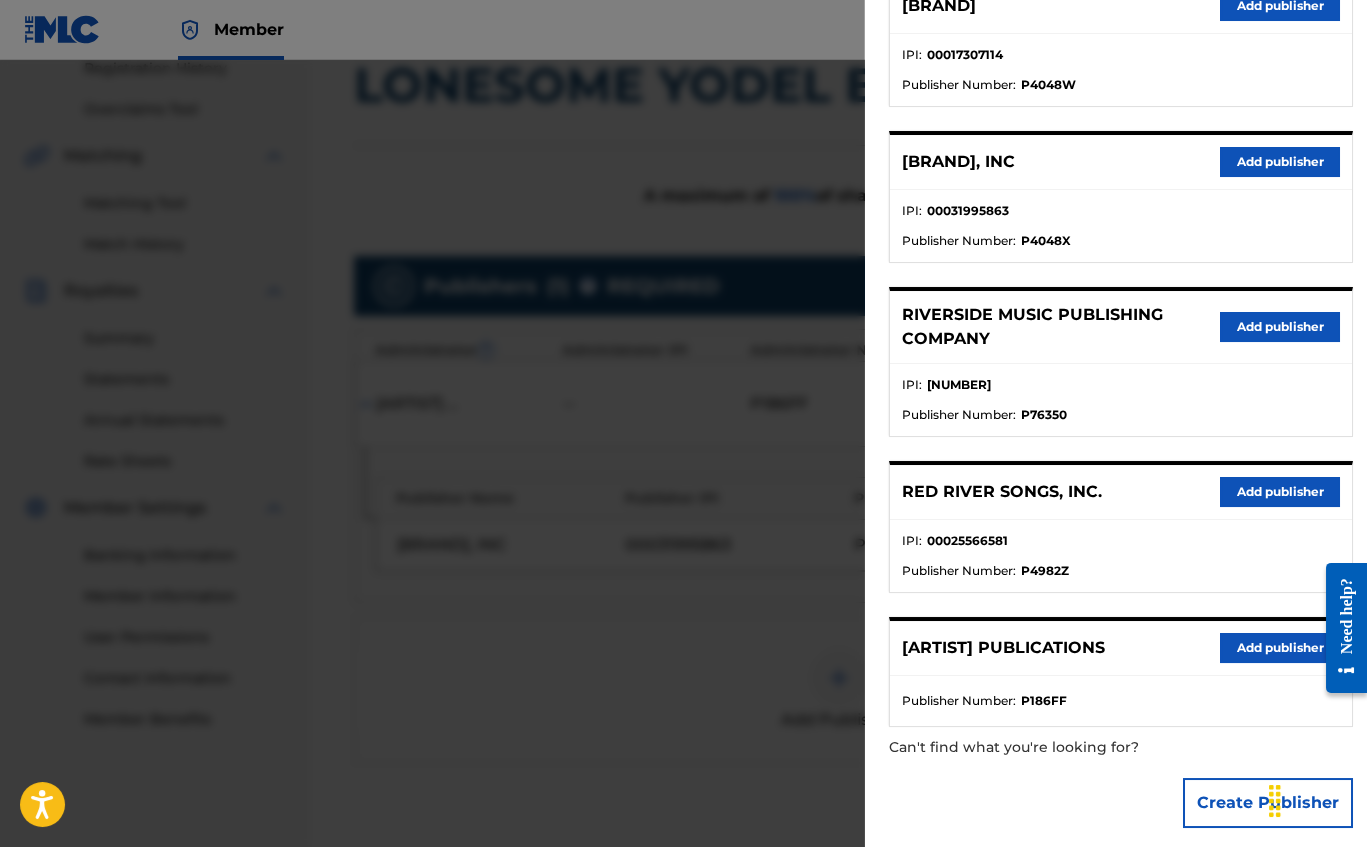 click at bounding box center (683, 483) 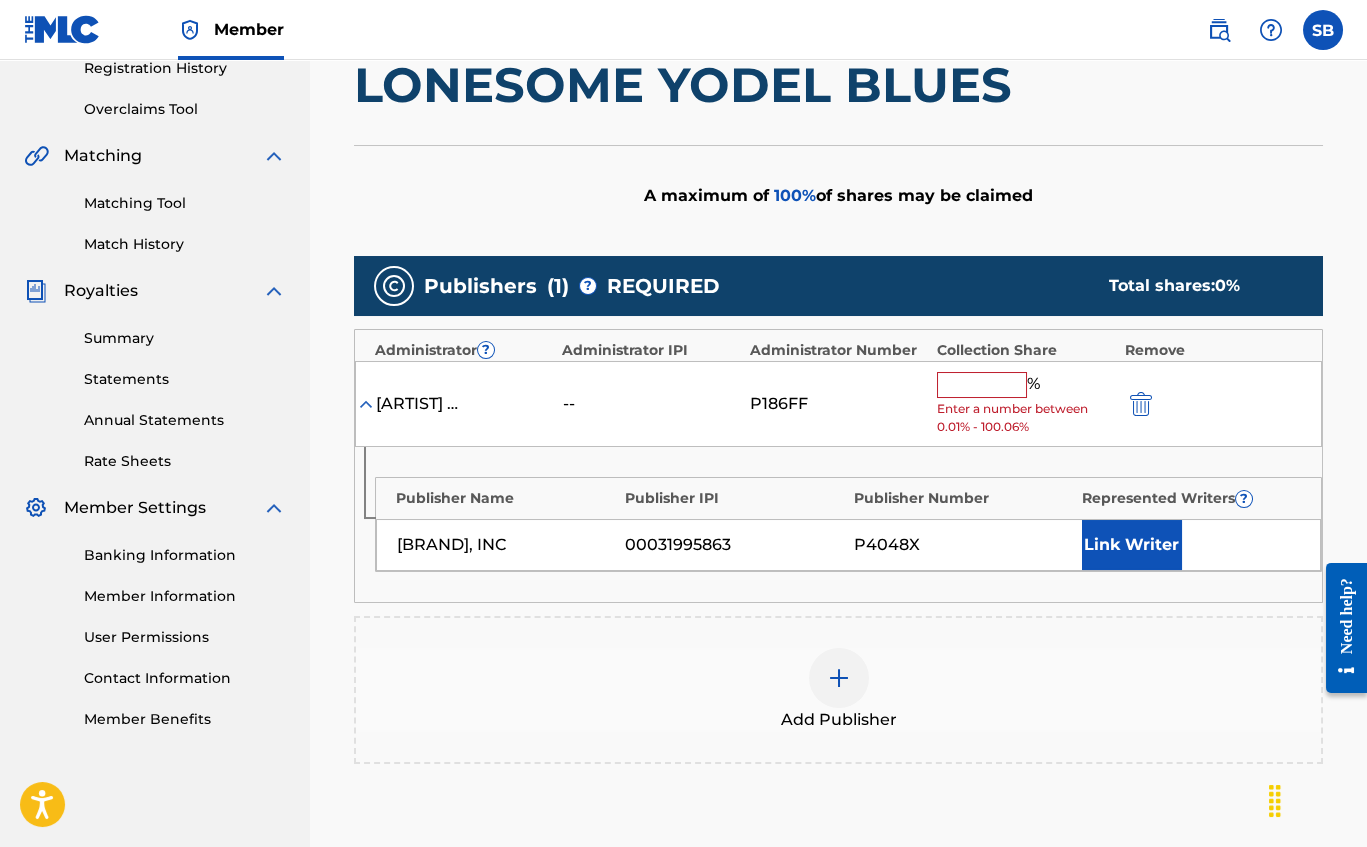 click at bounding box center [982, 385] 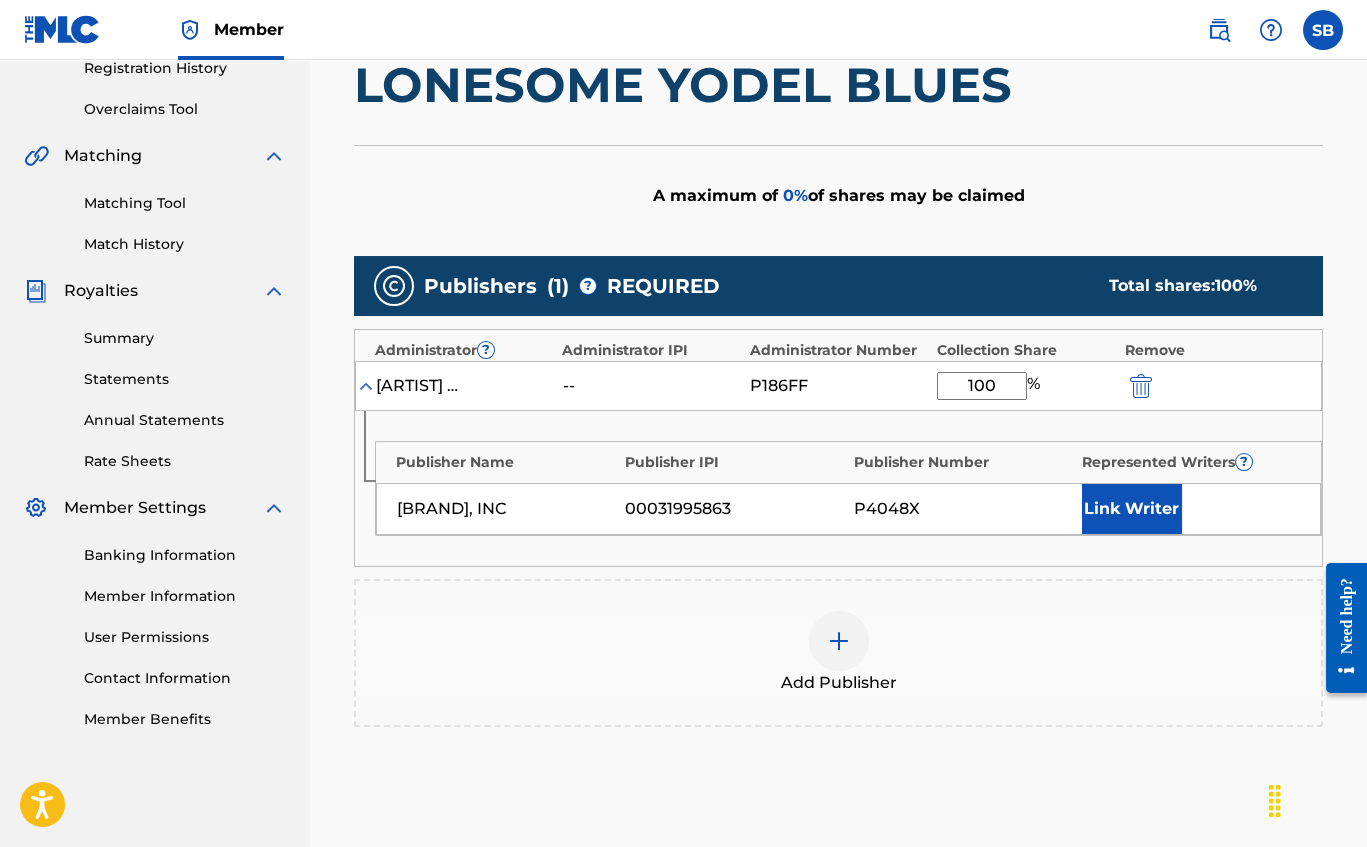 type on "100" 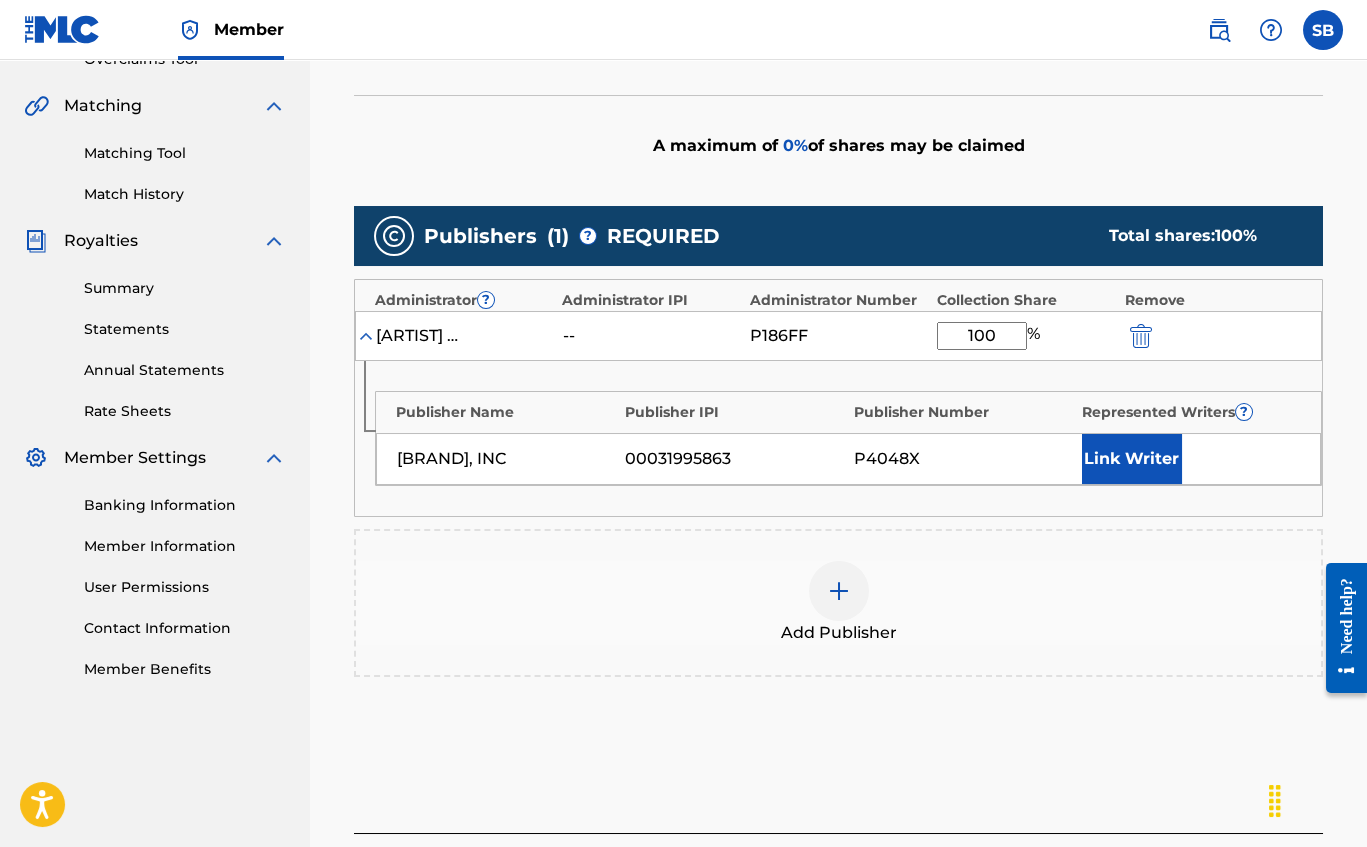 scroll, scrollTop: 443, scrollLeft: 0, axis: vertical 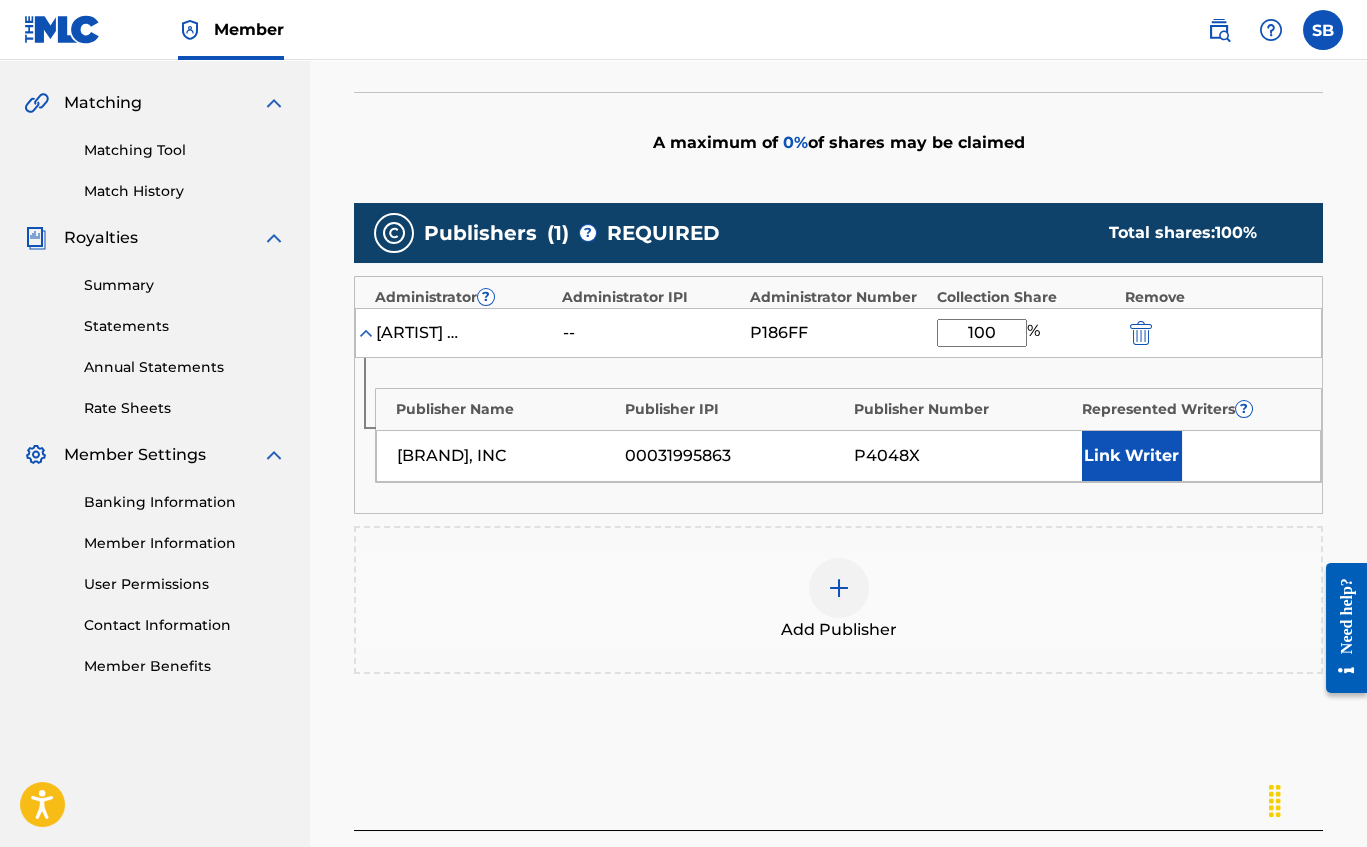 click on "Link Writer" at bounding box center [1132, 456] 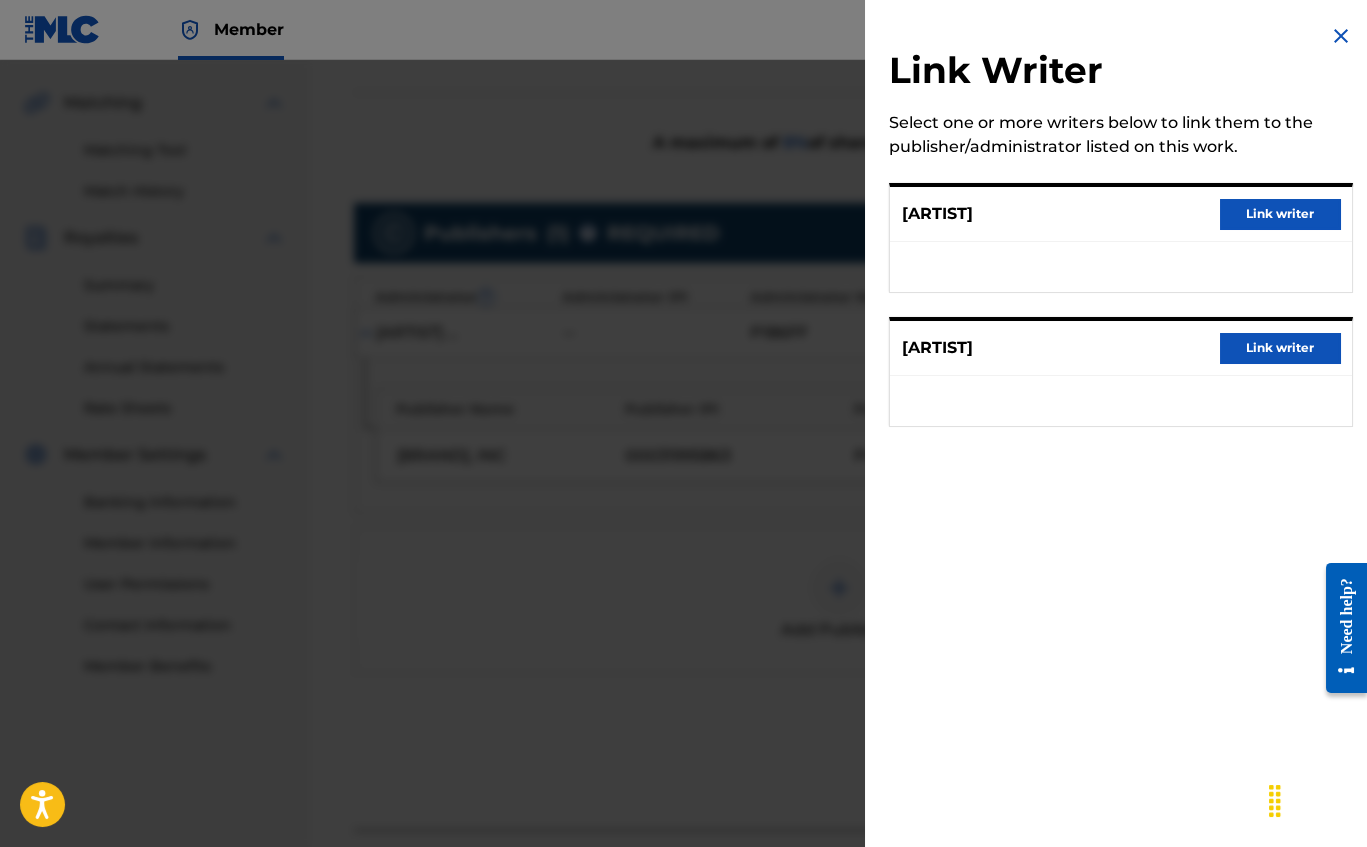 click on "Link writer" at bounding box center (1280, 214) 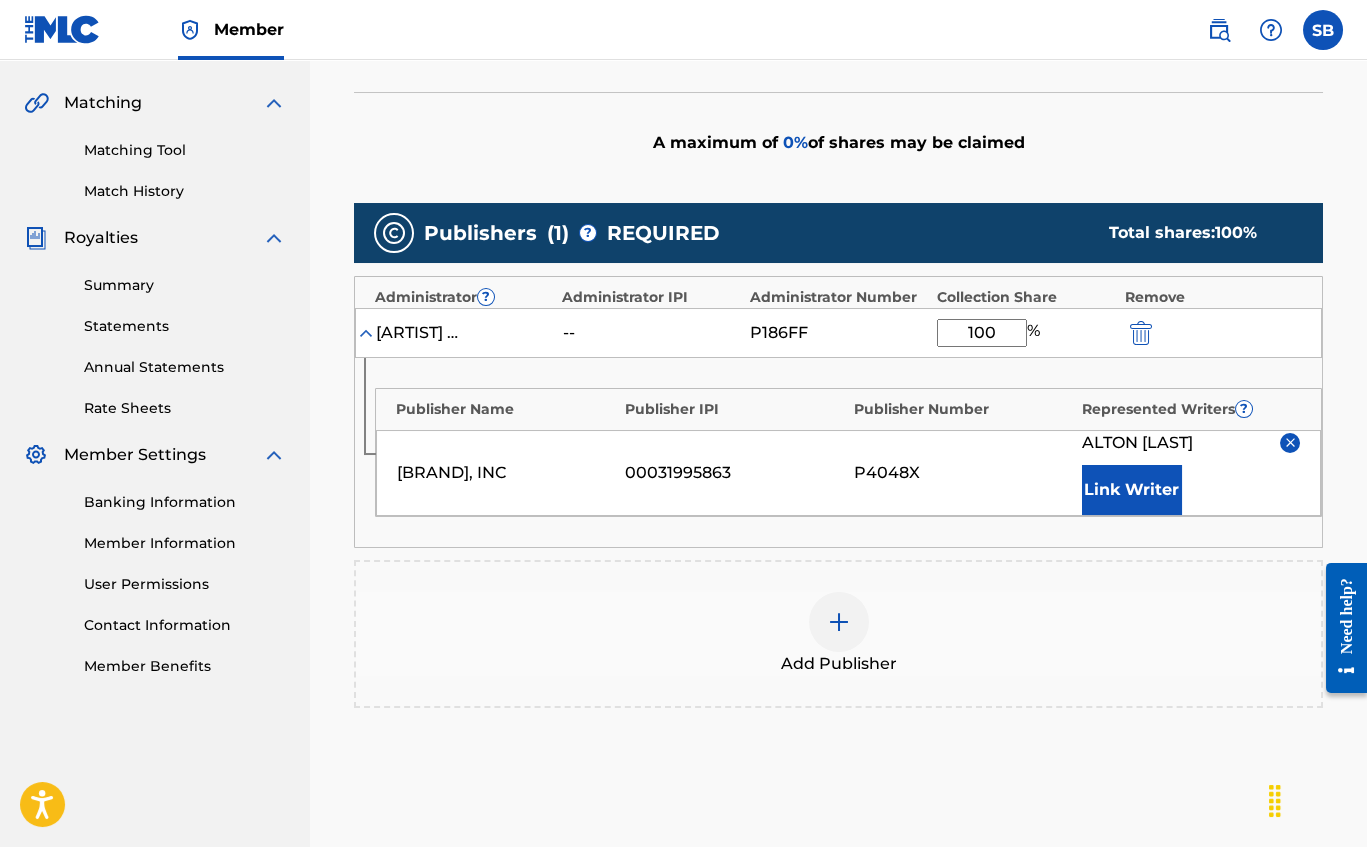 click on "Link Writer" at bounding box center [1132, 490] 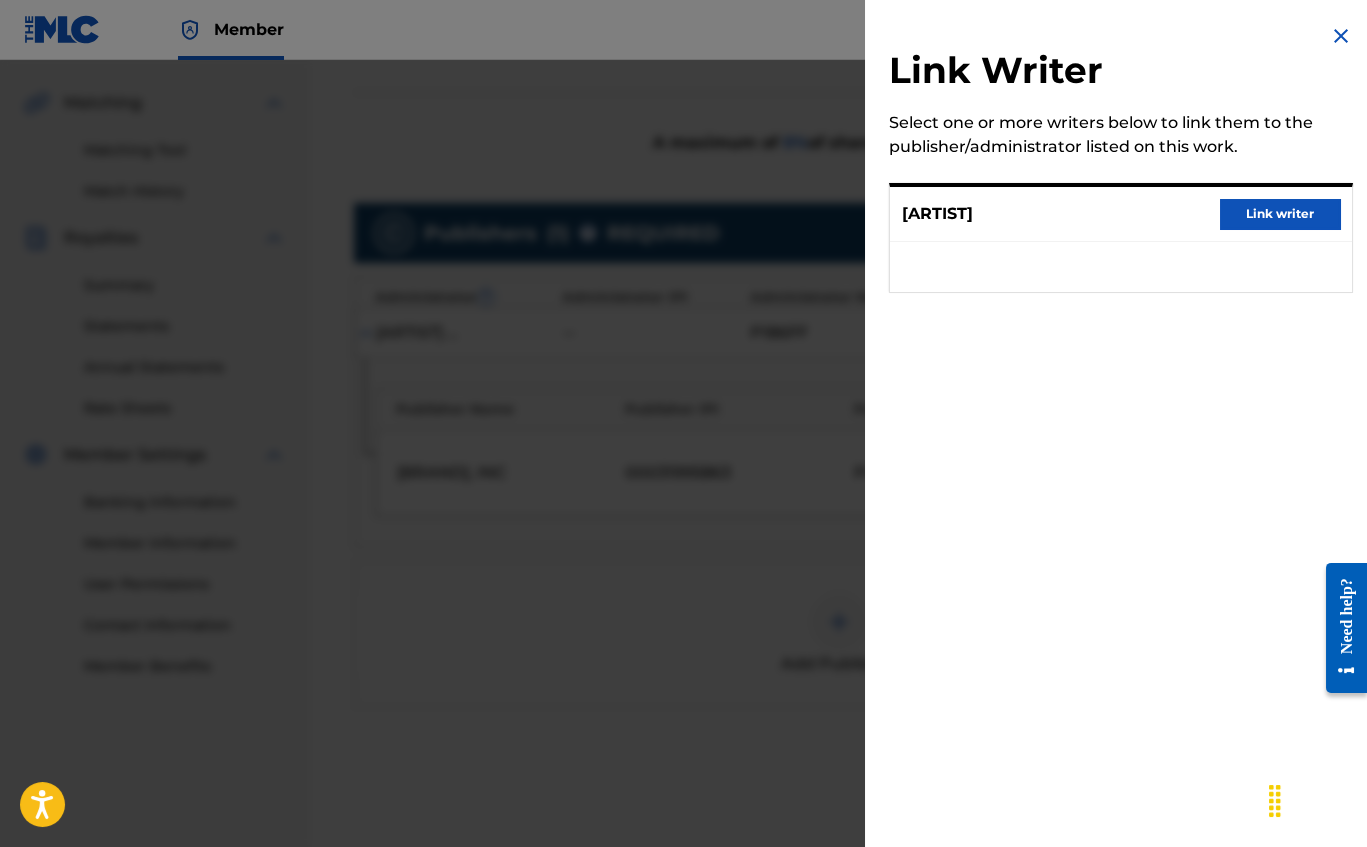 click on "Link writer" at bounding box center [1280, 214] 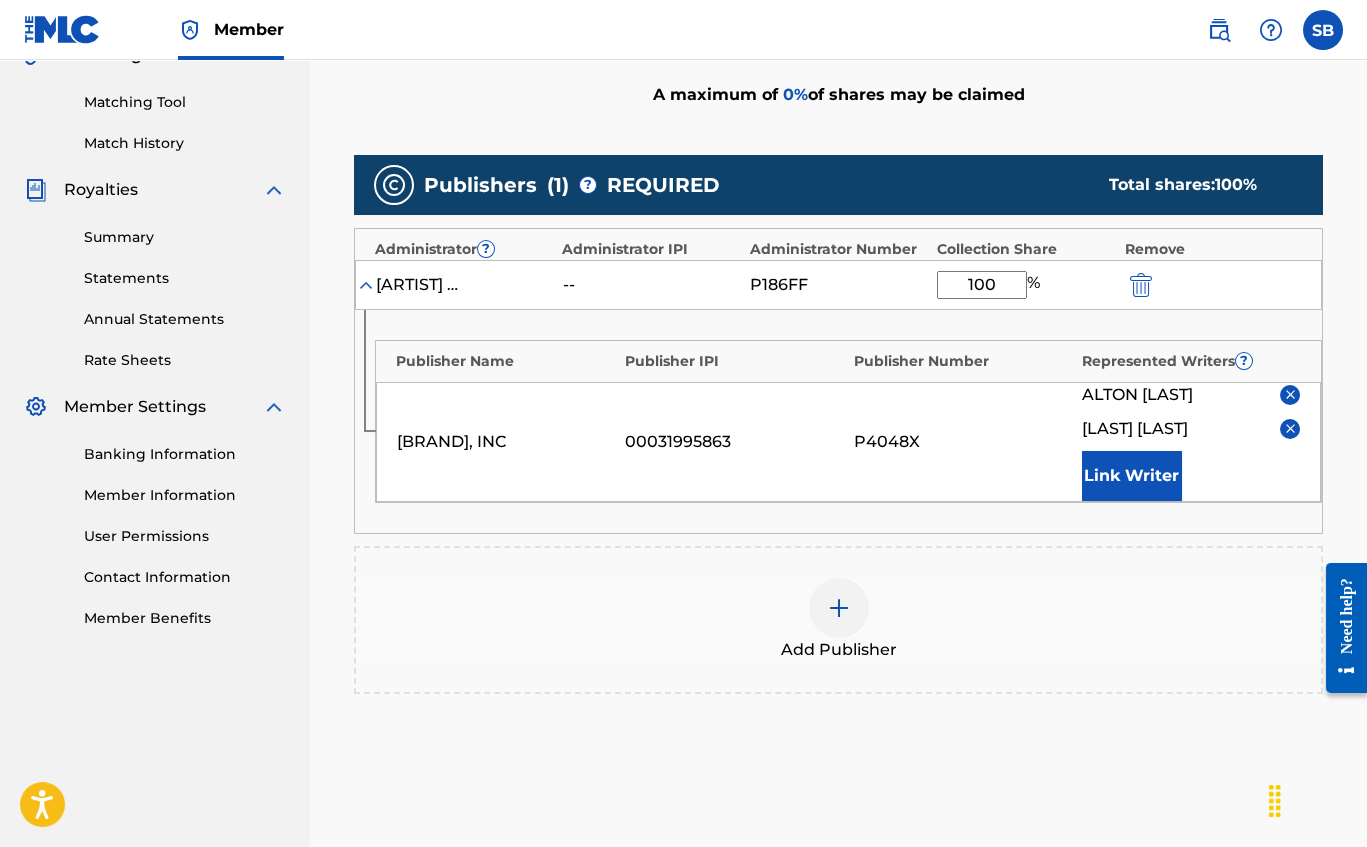 scroll, scrollTop: 469, scrollLeft: 0, axis: vertical 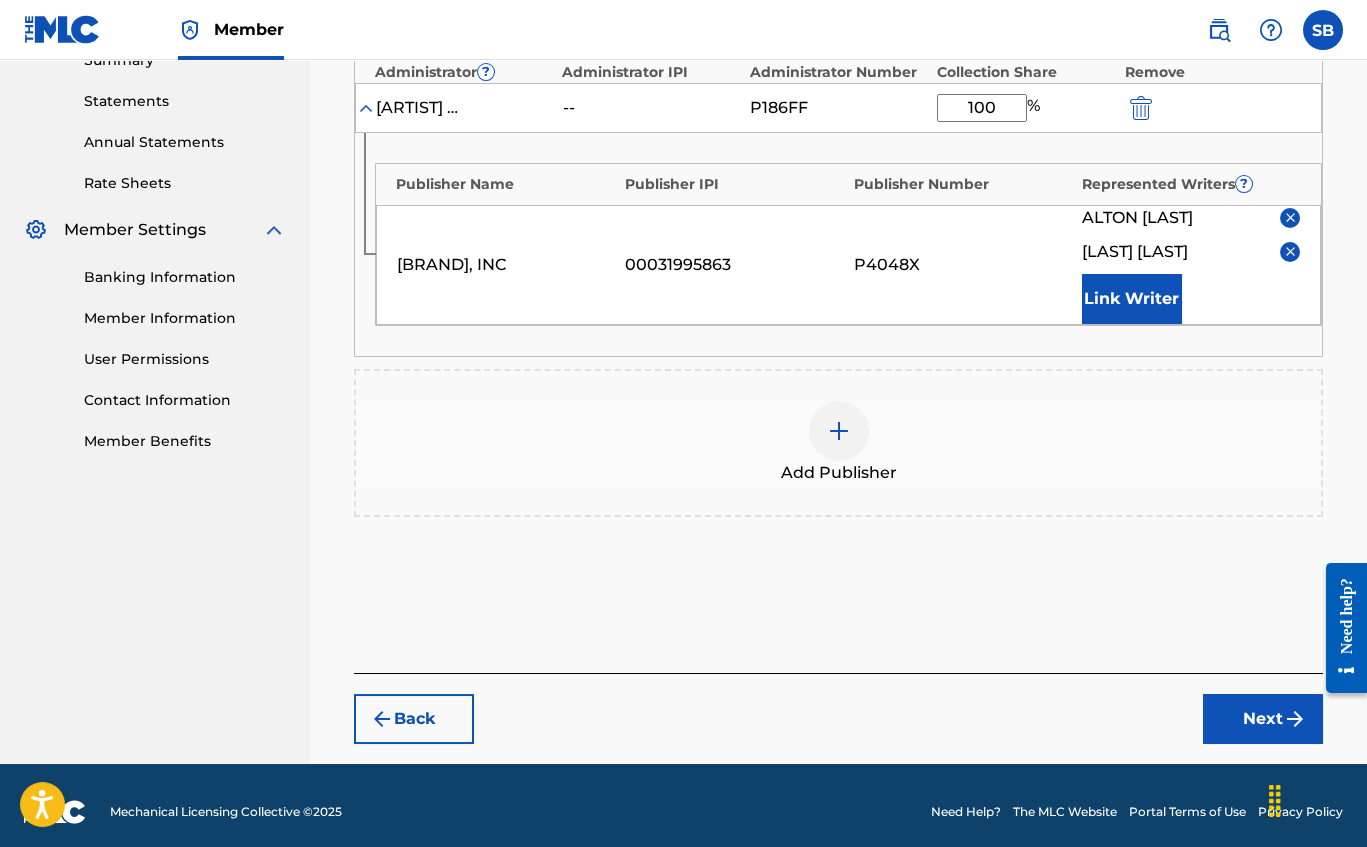 click on "Next" at bounding box center [1263, 719] 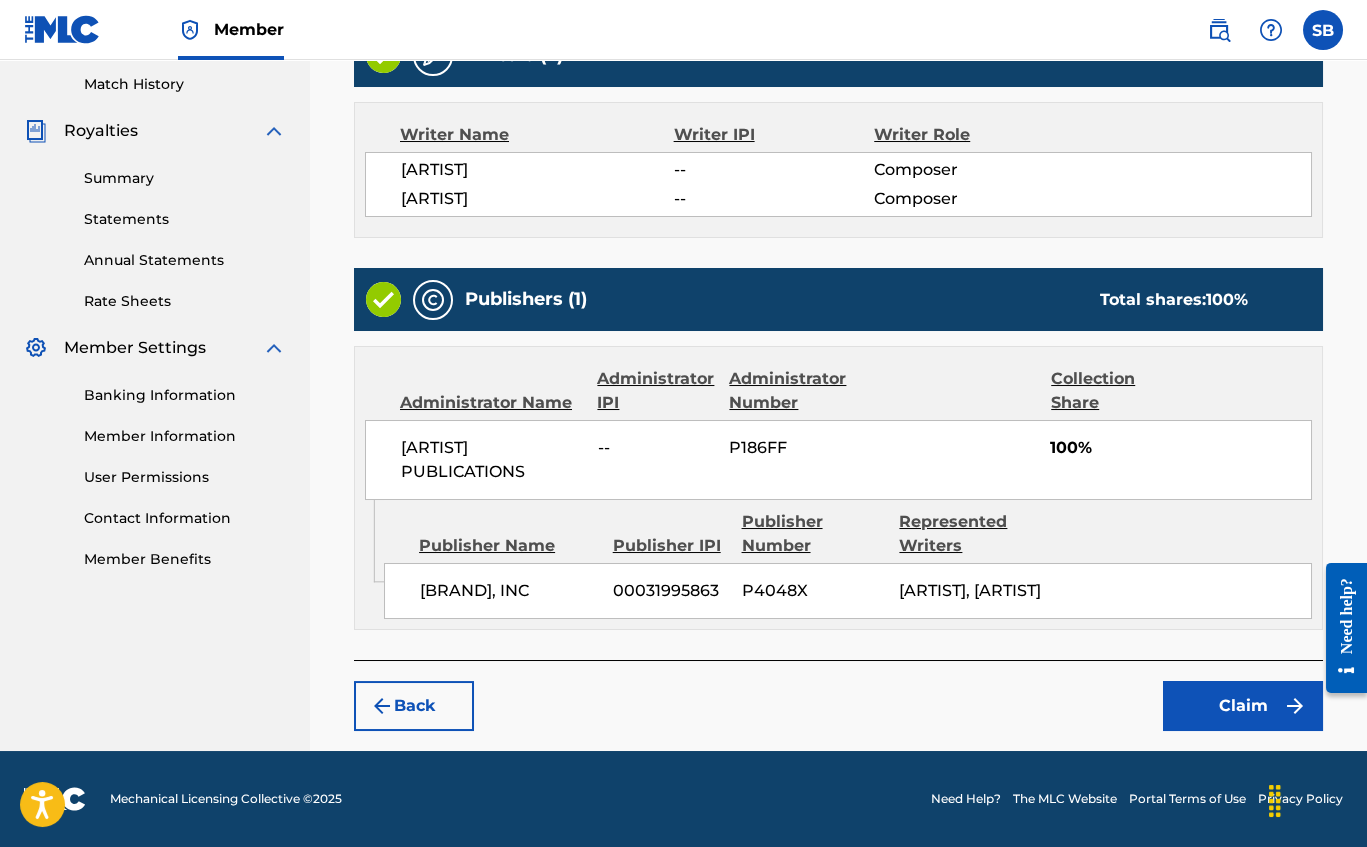 scroll, scrollTop: 609, scrollLeft: 0, axis: vertical 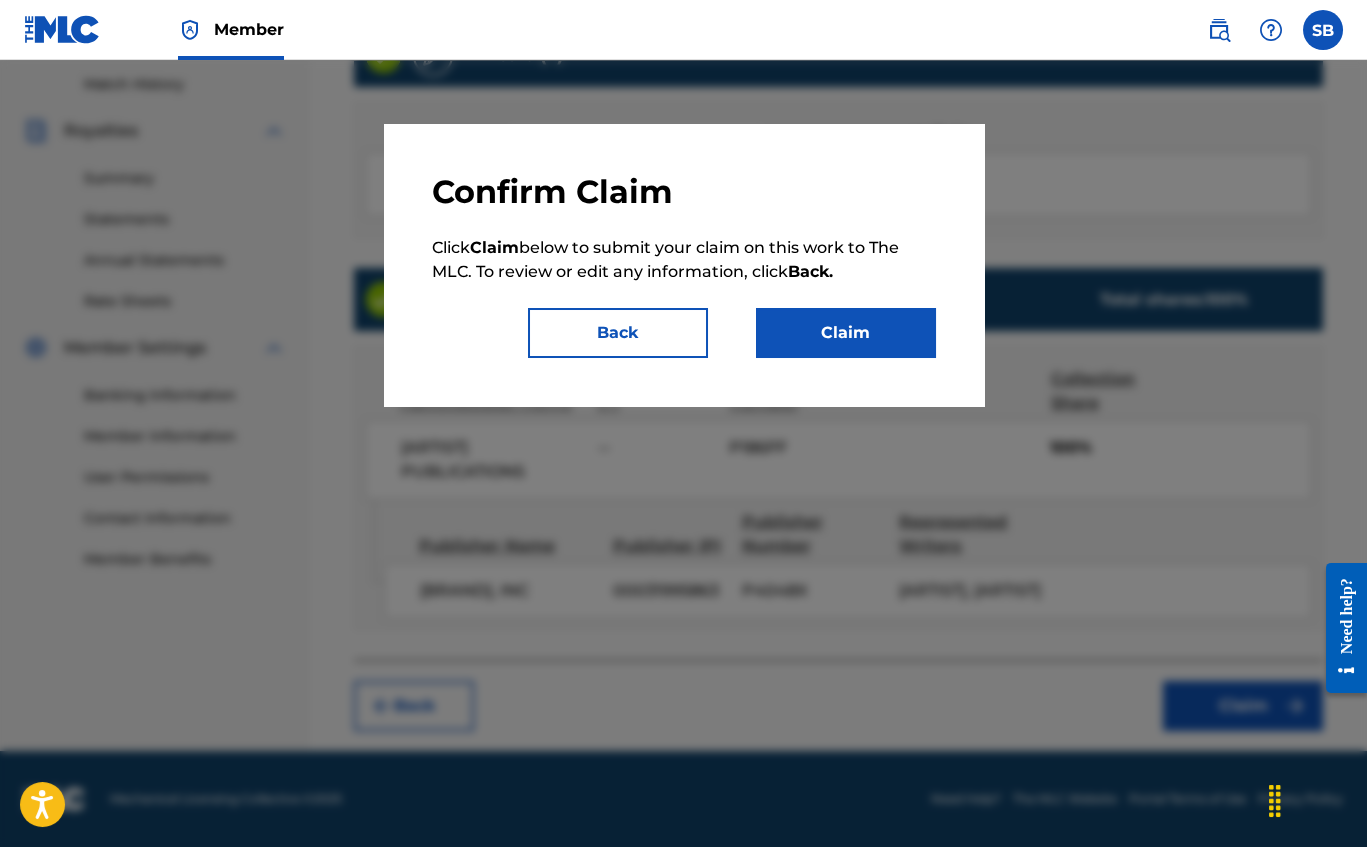 click on "Claim" at bounding box center [846, 333] 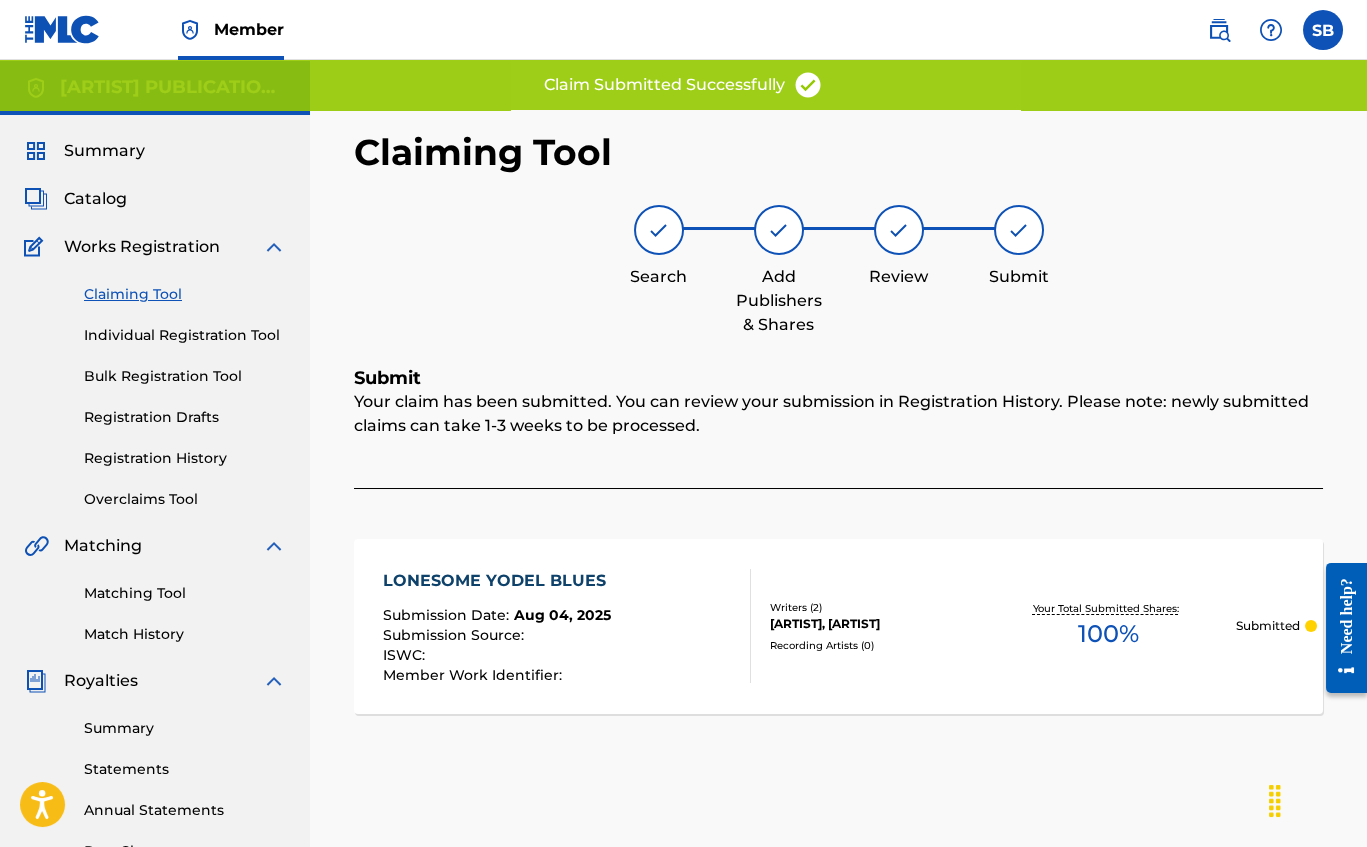 scroll, scrollTop: 0, scrollLeft: 0, axis: both 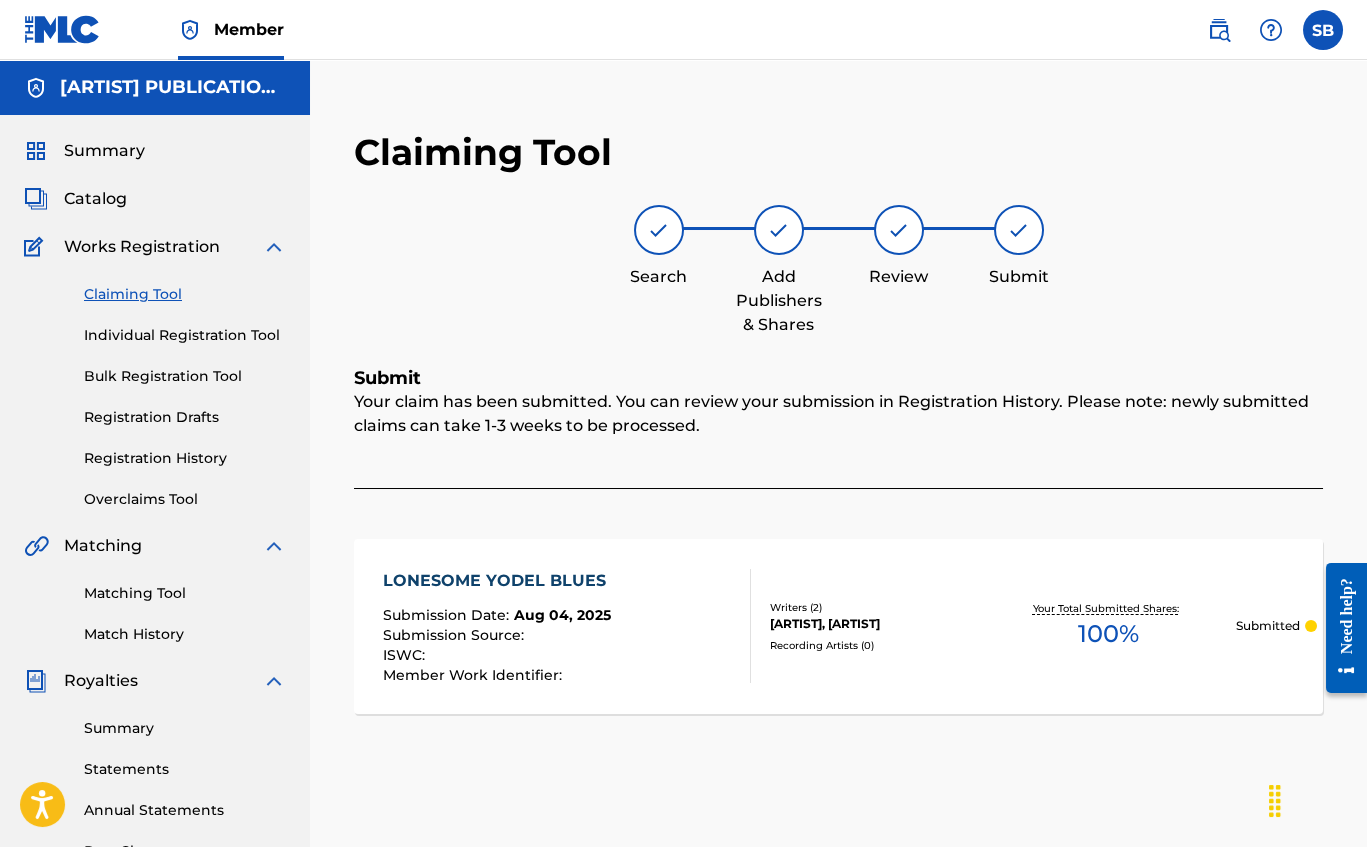 click on "Claiming Tool" at bounding box center (185, 294) 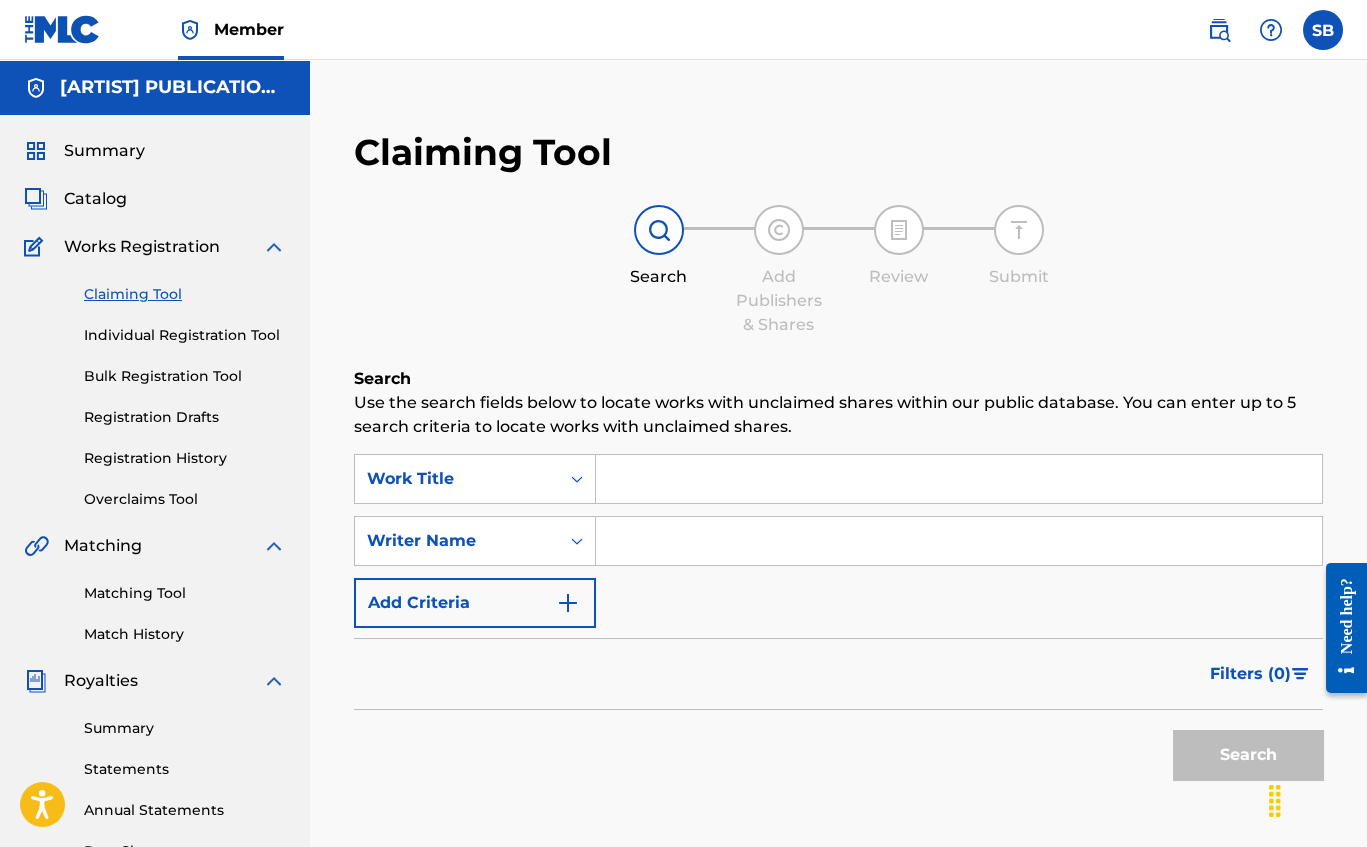 click at bounding box center [959, 479] 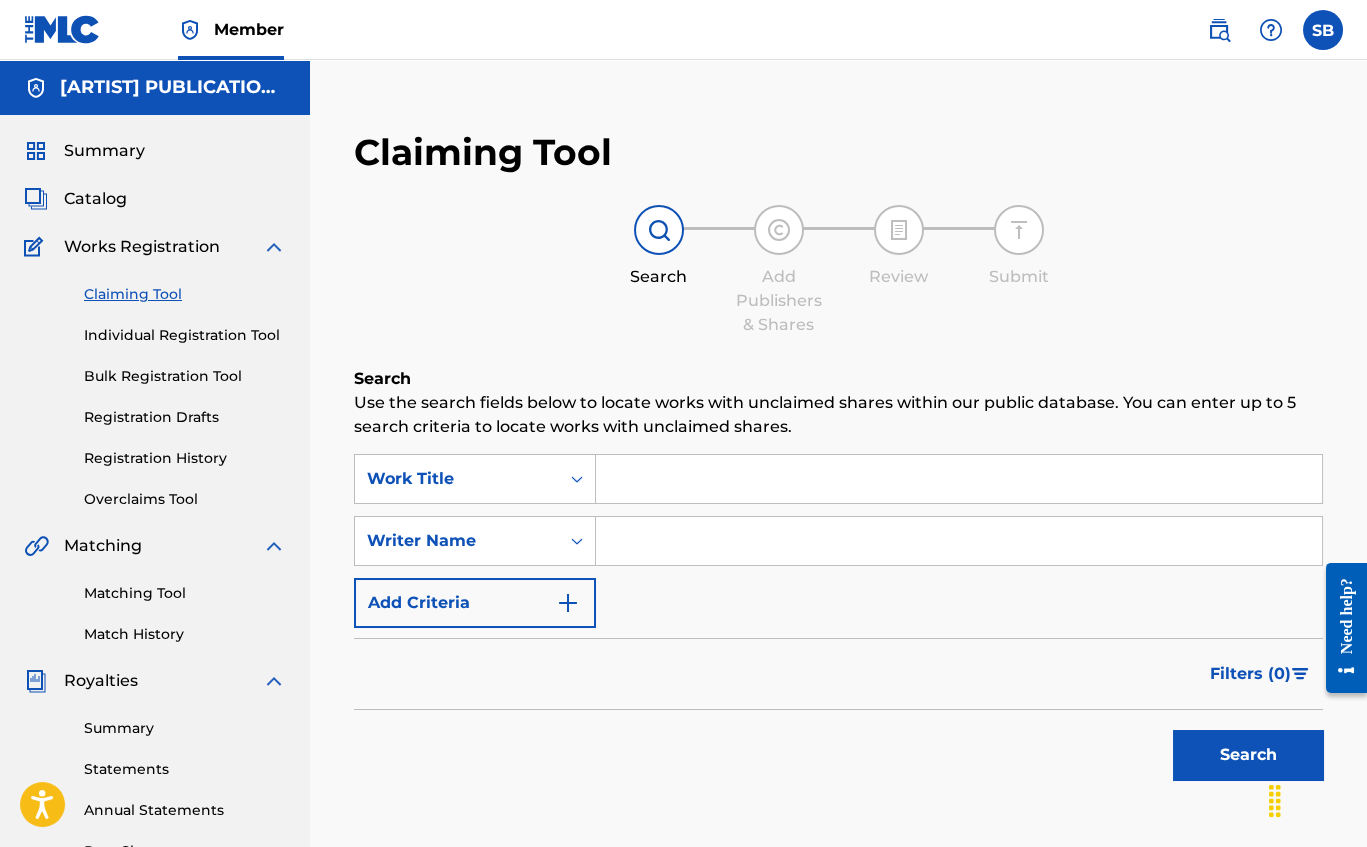 type on "s" 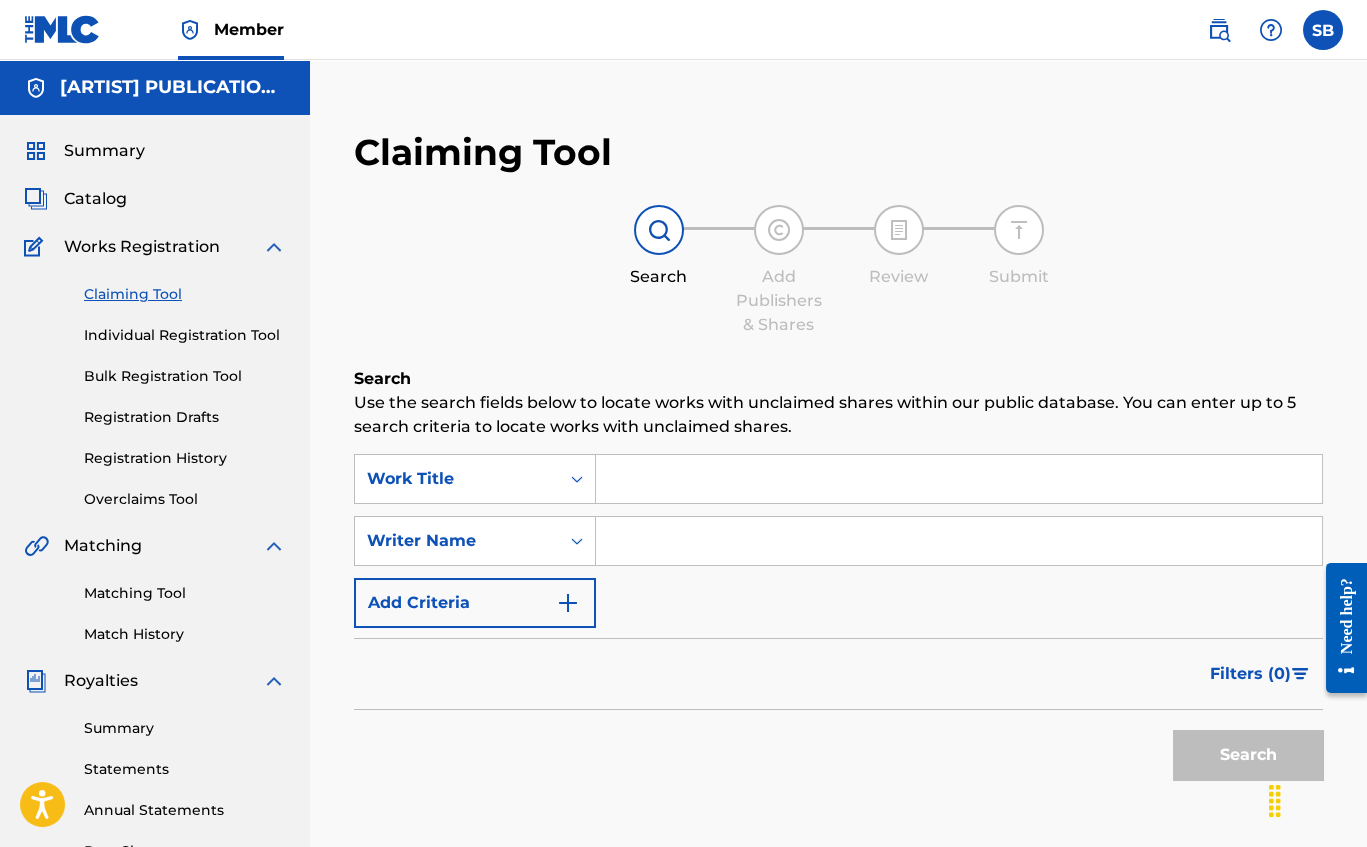 paste on "S3487N" 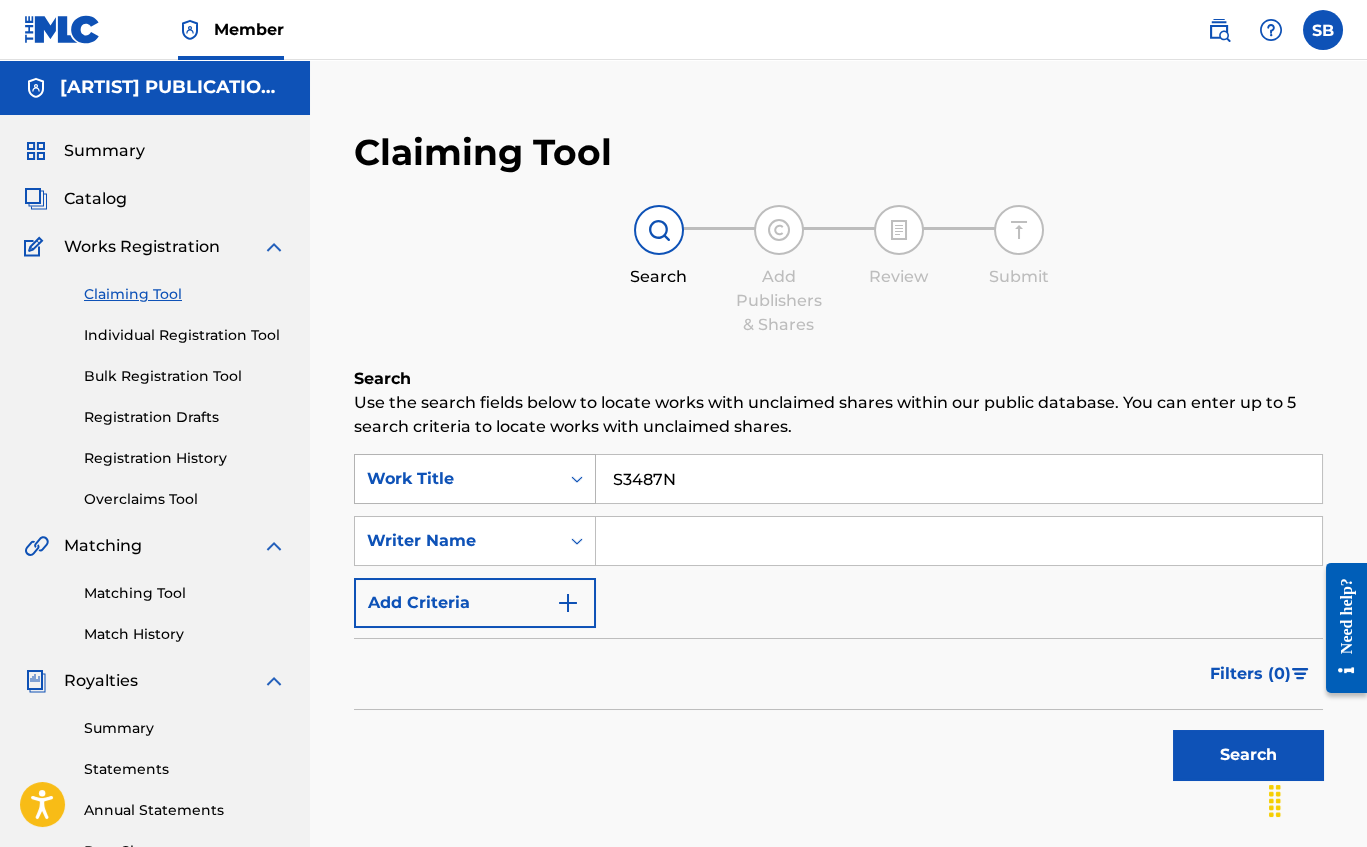 type on "S3487N" 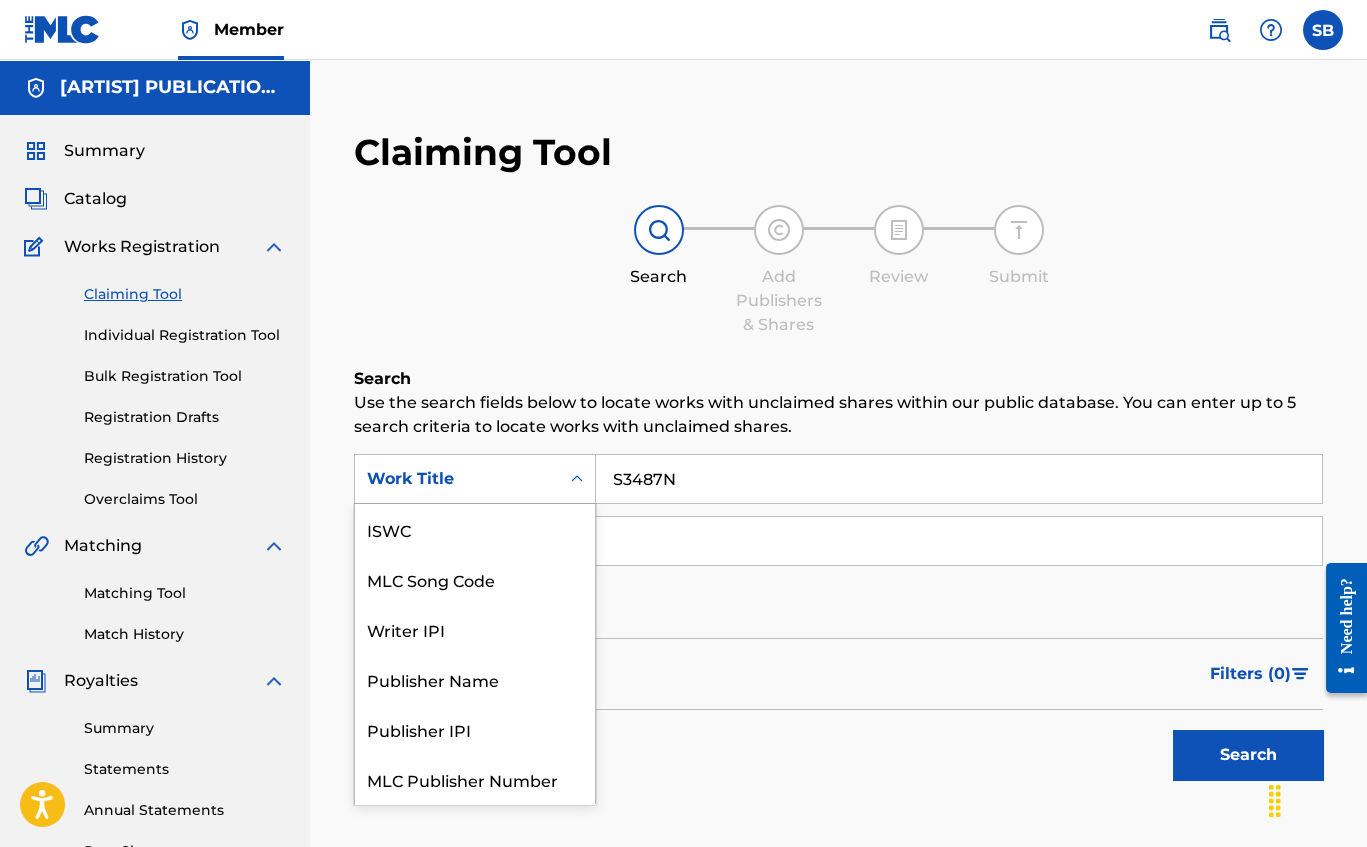 scroll, scrollTop: 46, scrollLeft: 0, axis: vertical 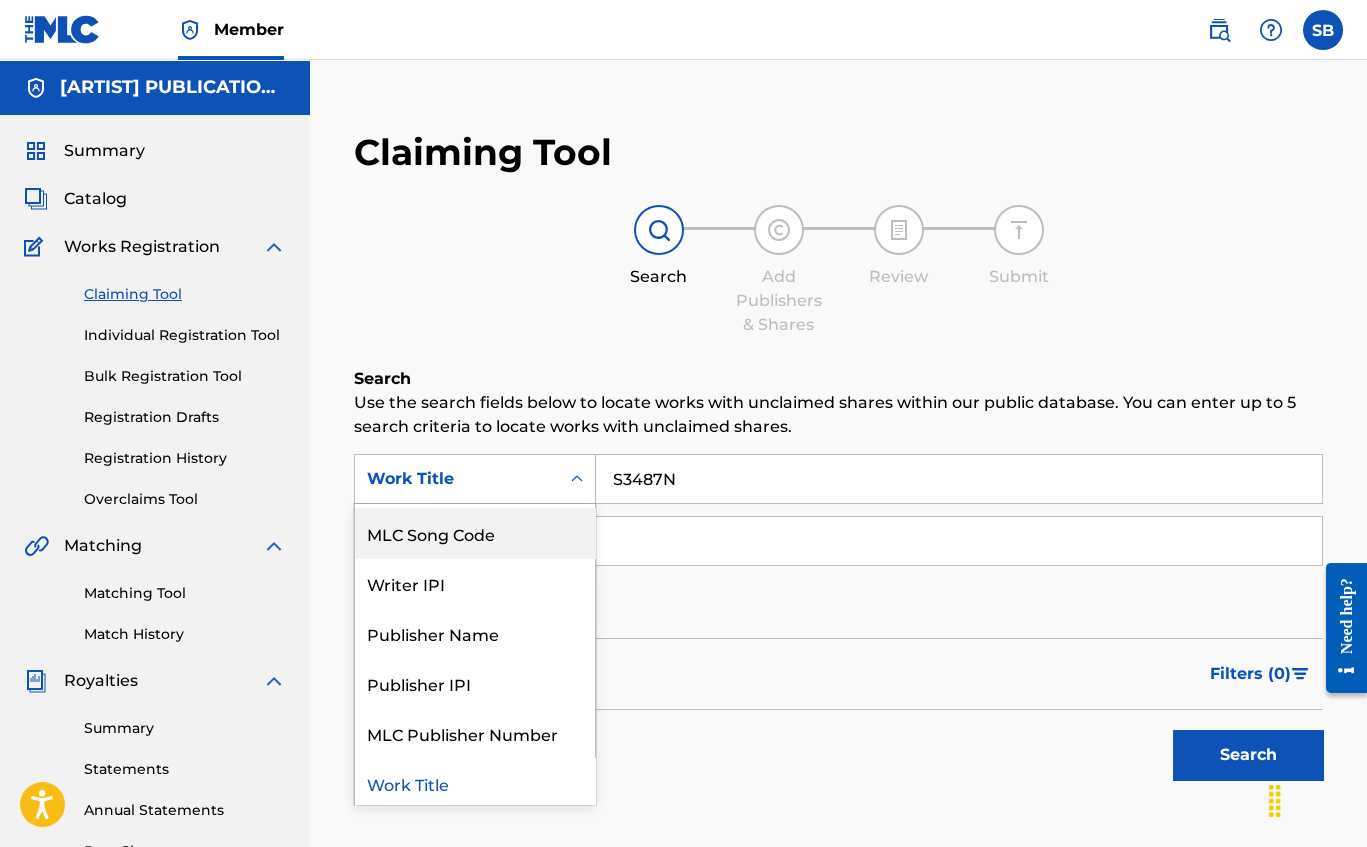 click on "MLC Song Code" at bounding box center [475, 533] 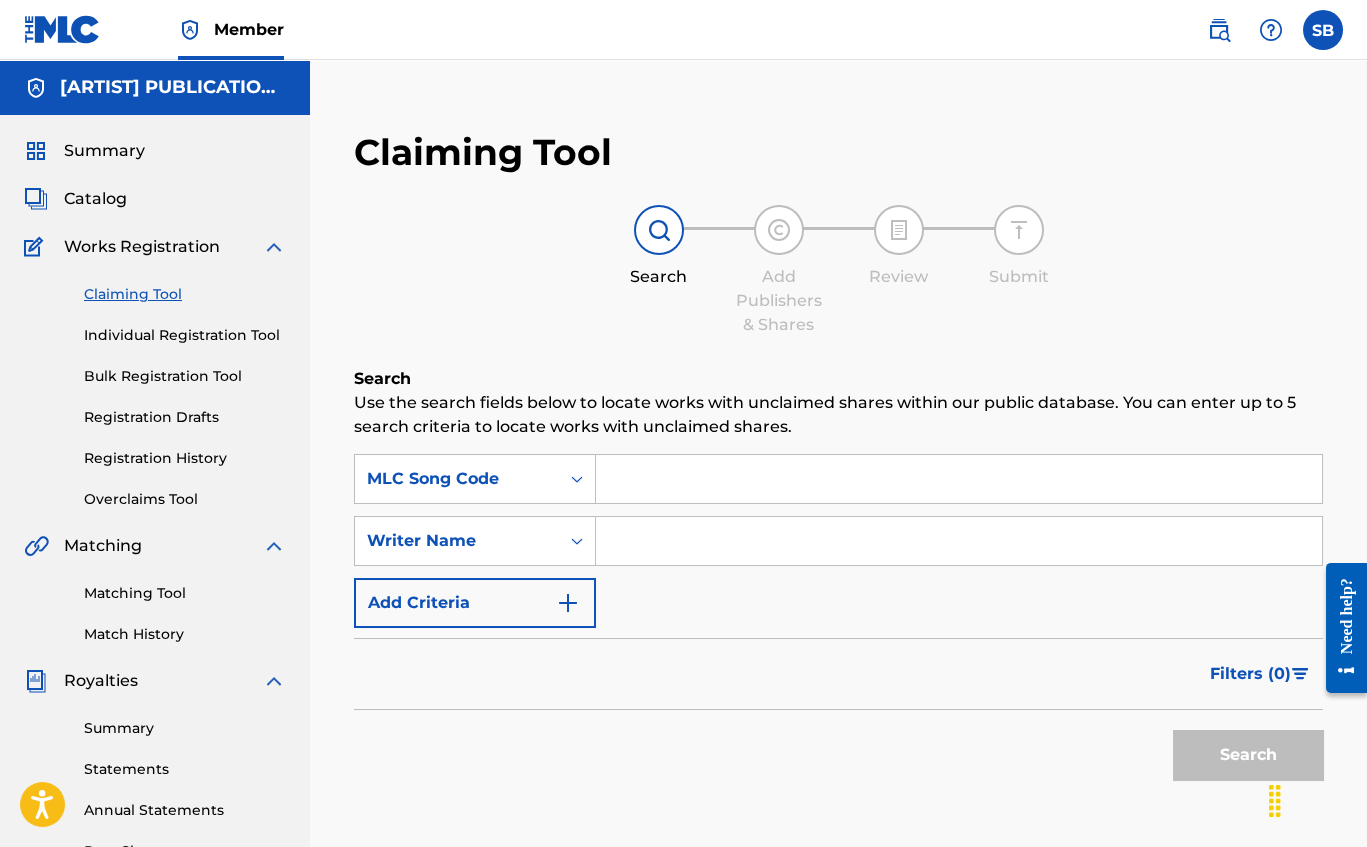 click at bounding box center (959, 479) 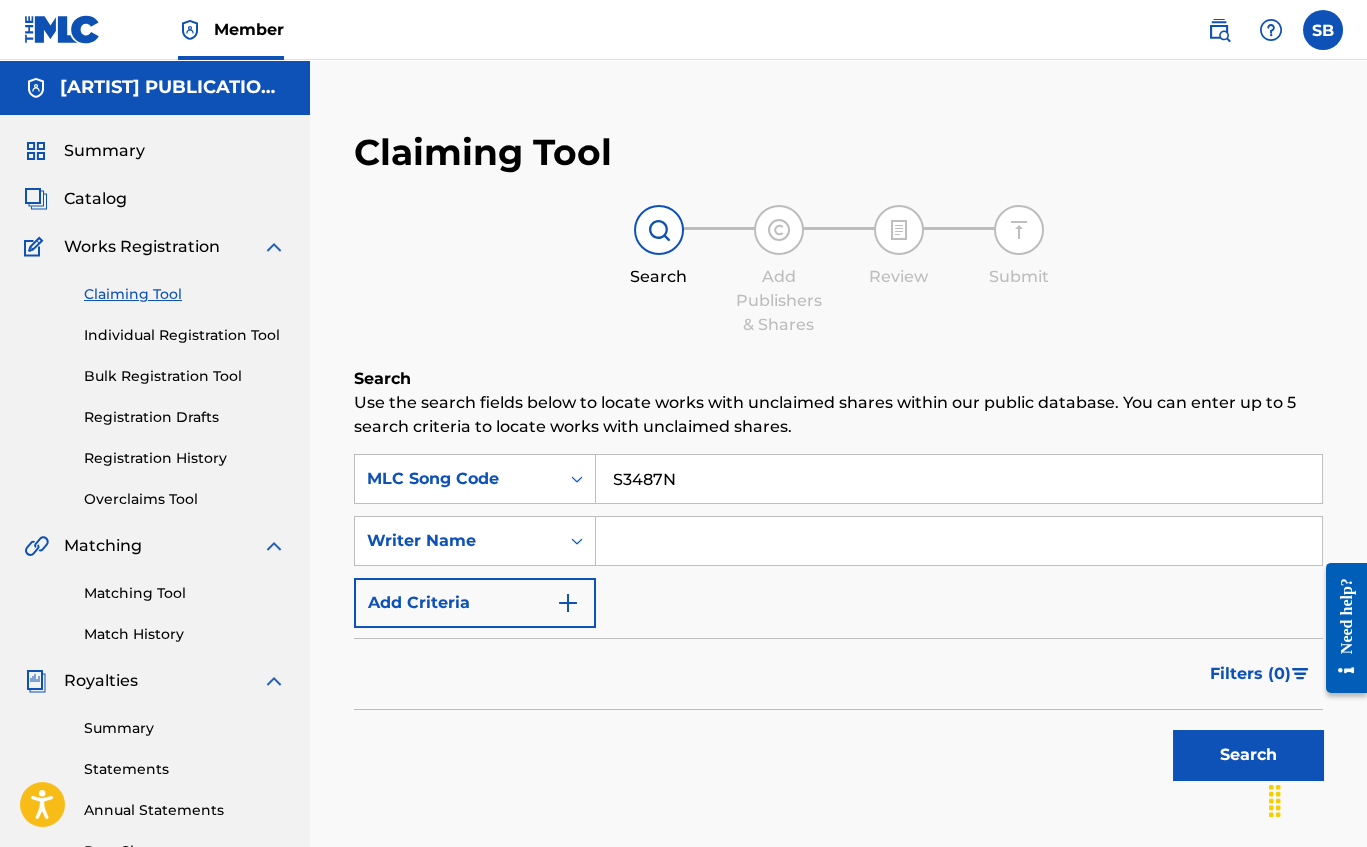 type on "S3487N" 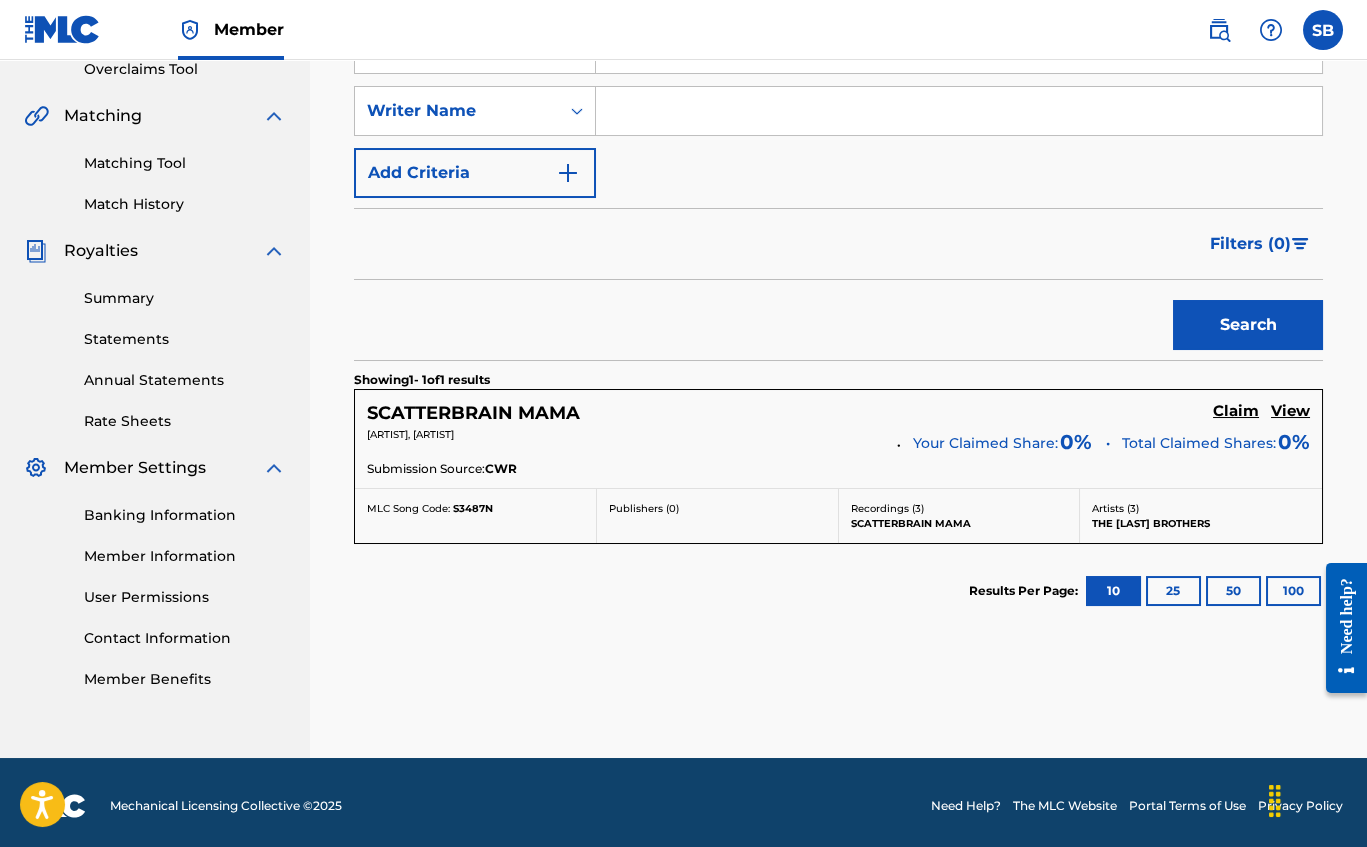 scroll, scrollTop: 429, scrollLeft: 0, axis: vertical 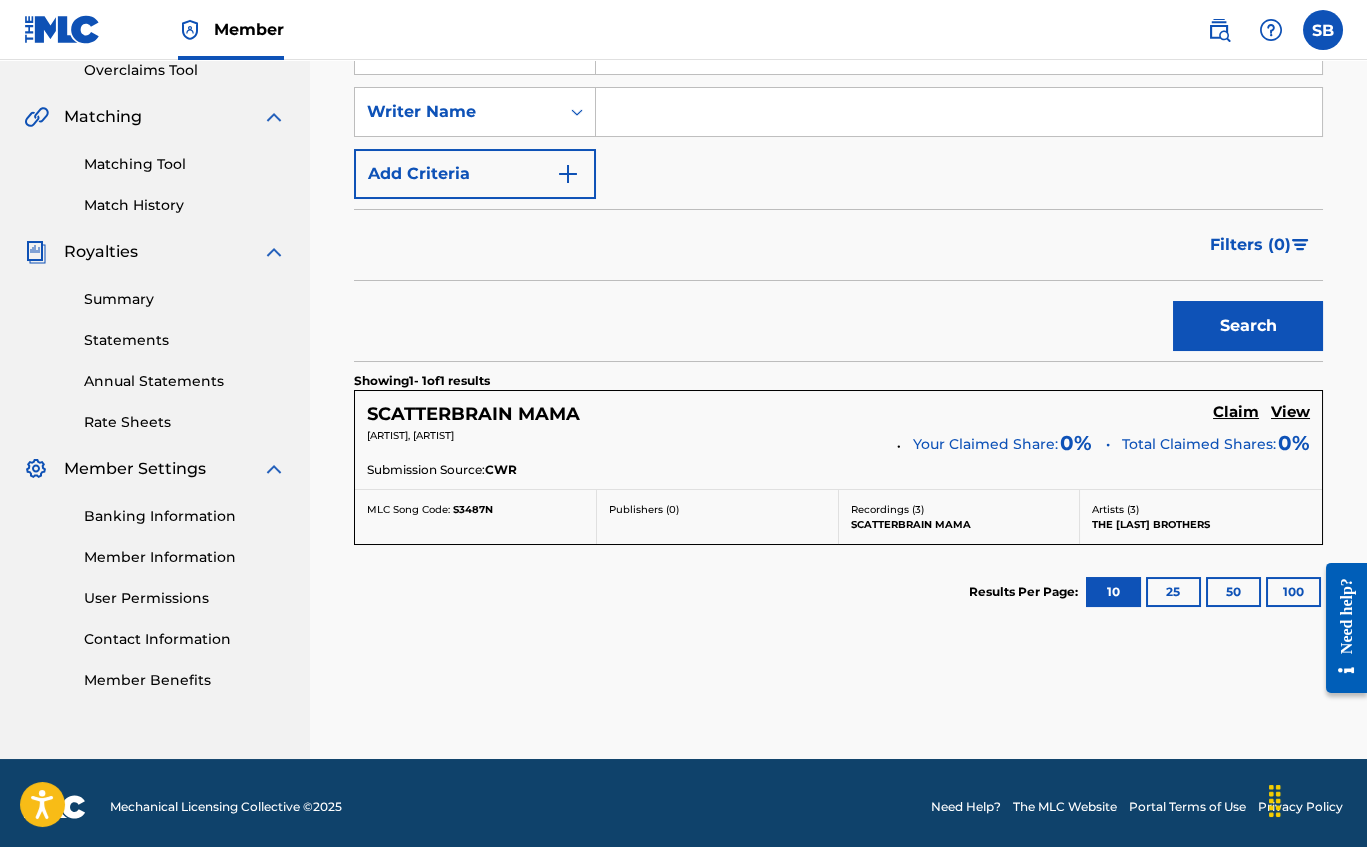 click on "Claim" at bounding box center (1236, 412) 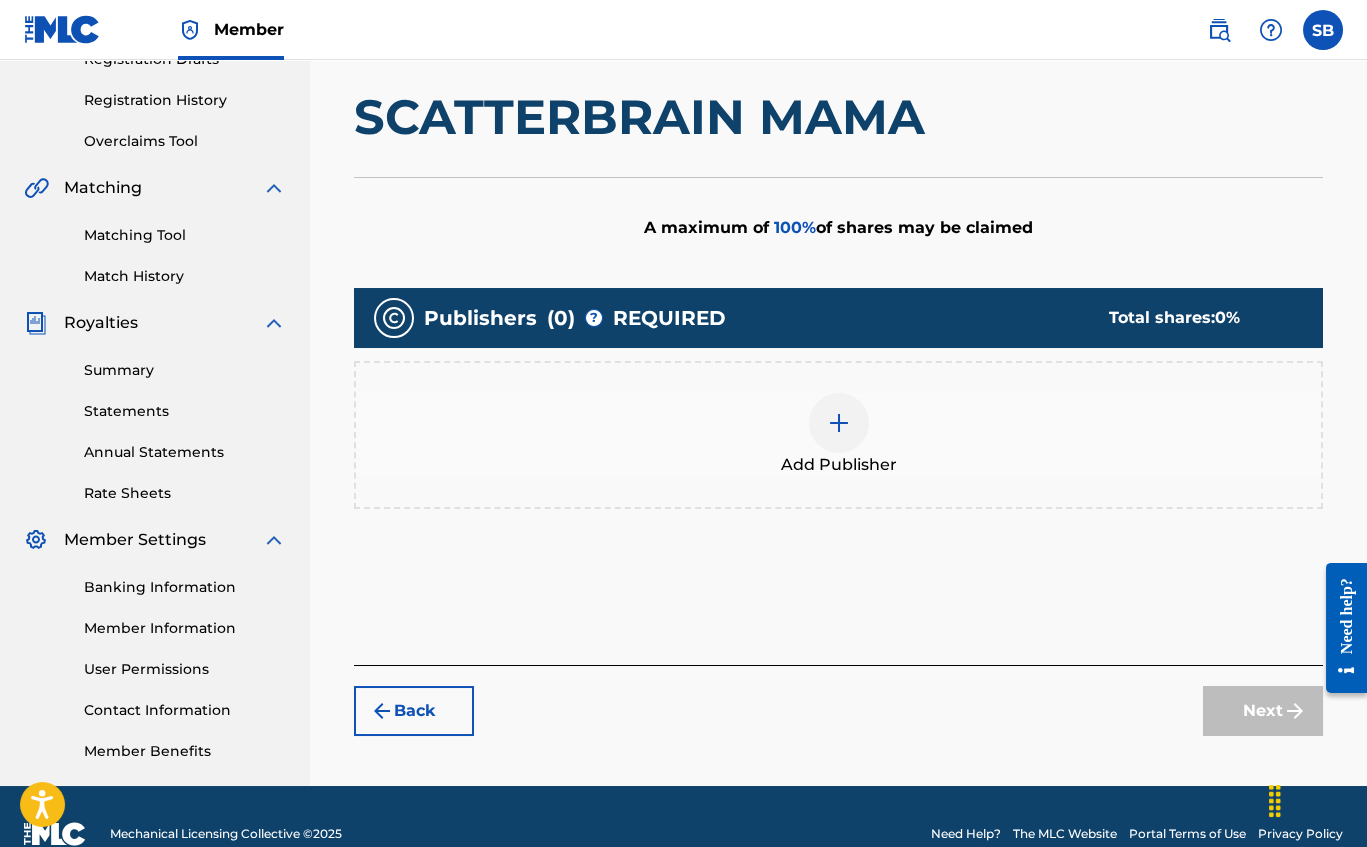 scroll, scrollTop: 352, scrollLeft: 0, axis: vertical 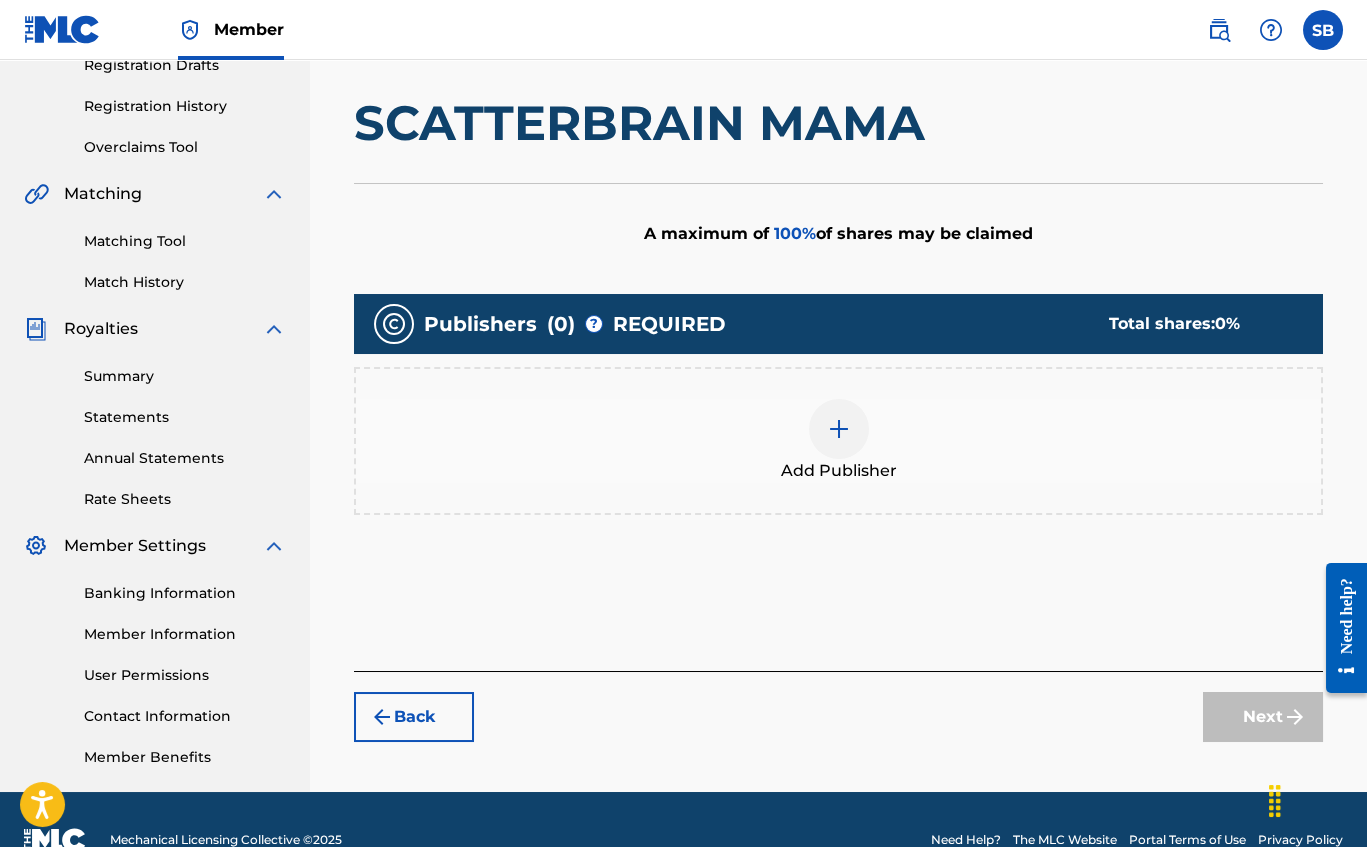click at bounding box center [839, 429] 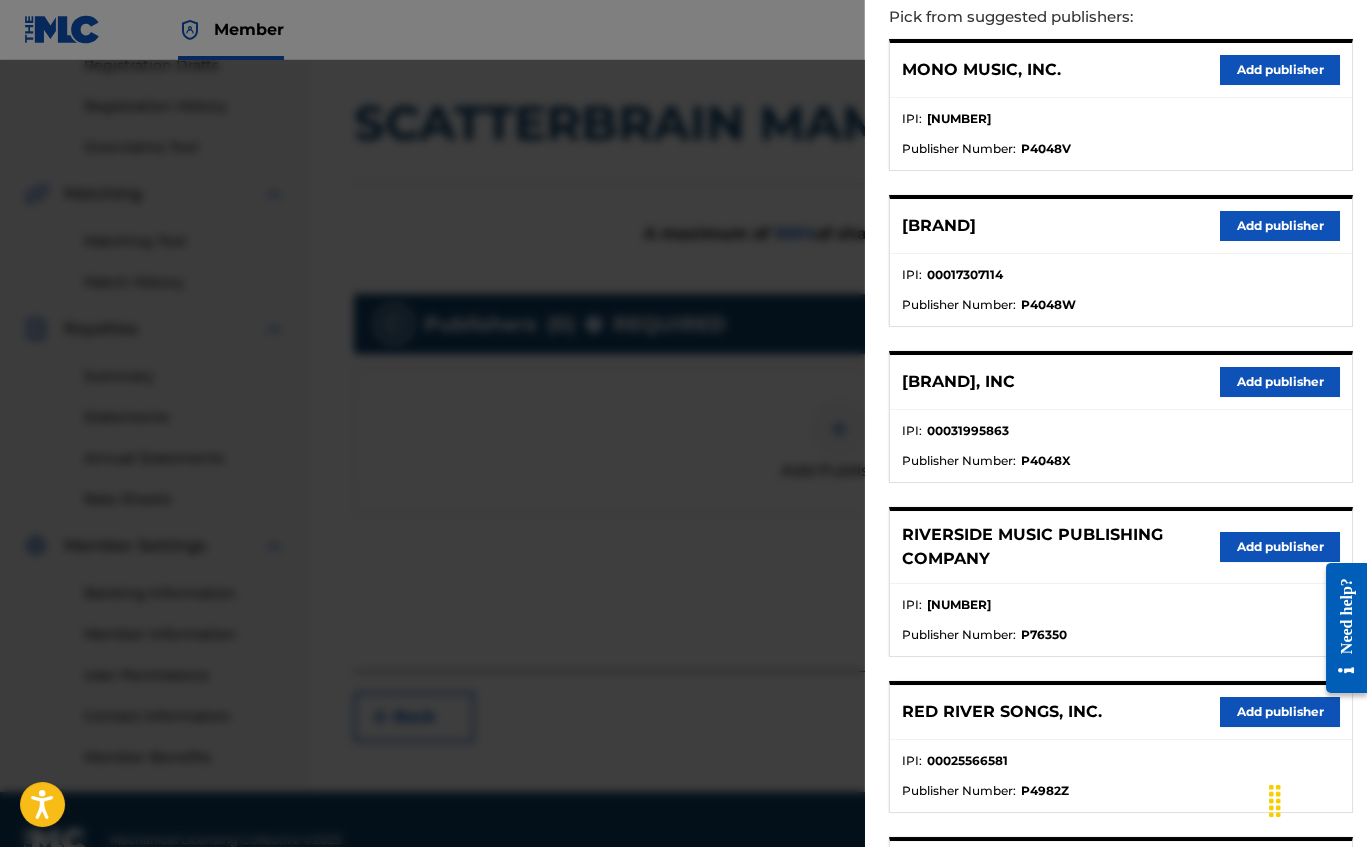 scroll, scrollTop: 266, scrollLeft: 0, axis: vertical 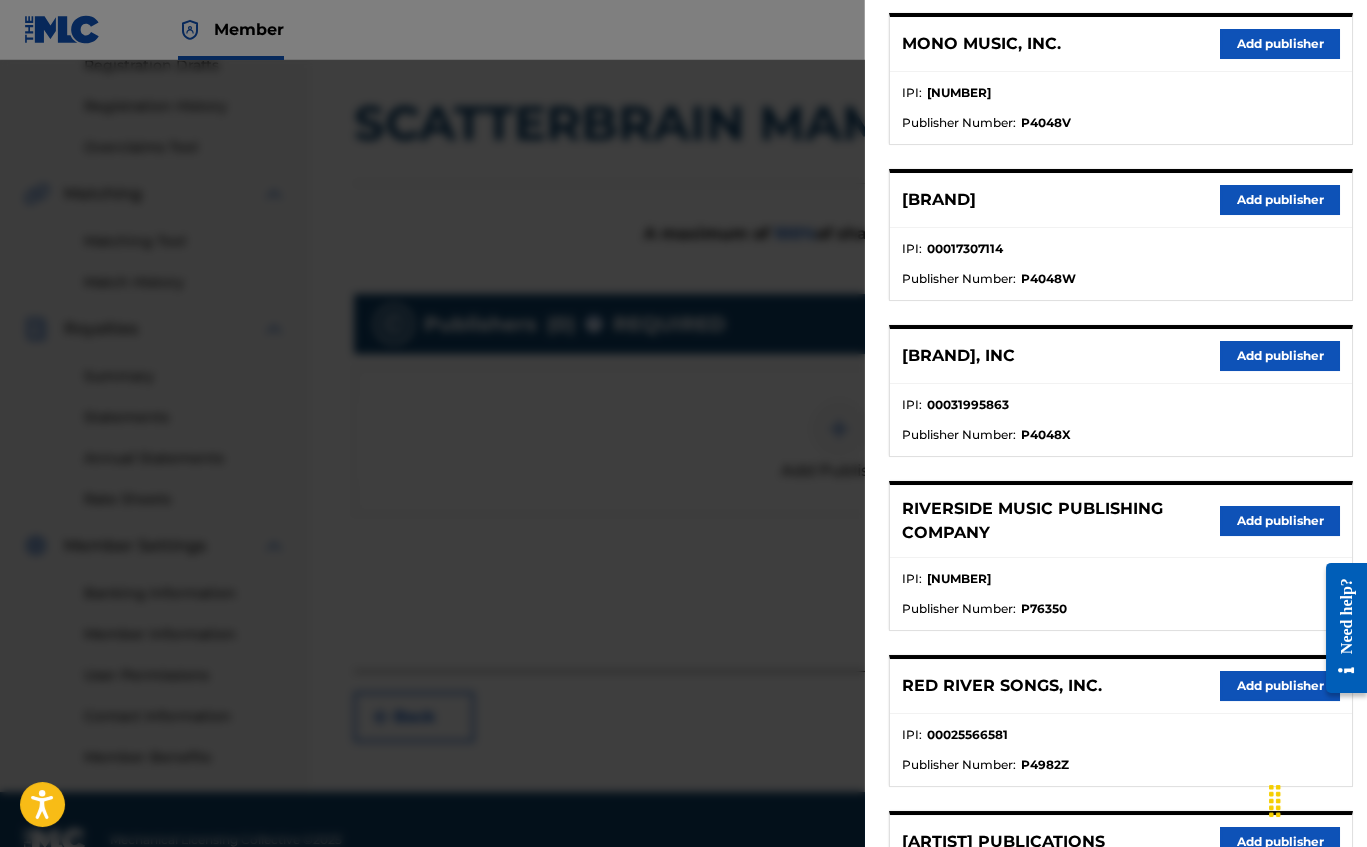 click on "Add publisher" at bounding box center (1280, 356) 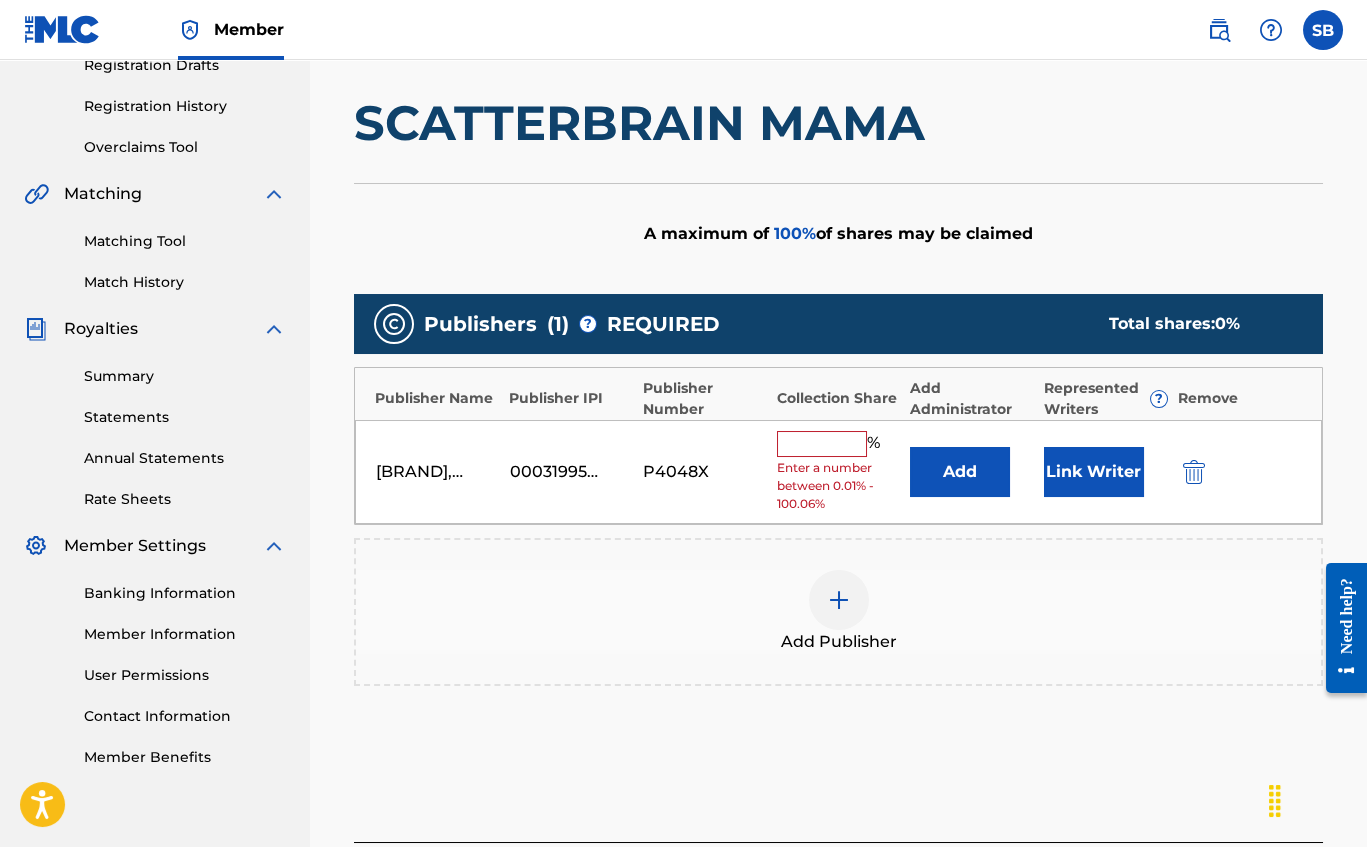 click at bounding box center [822, 444] 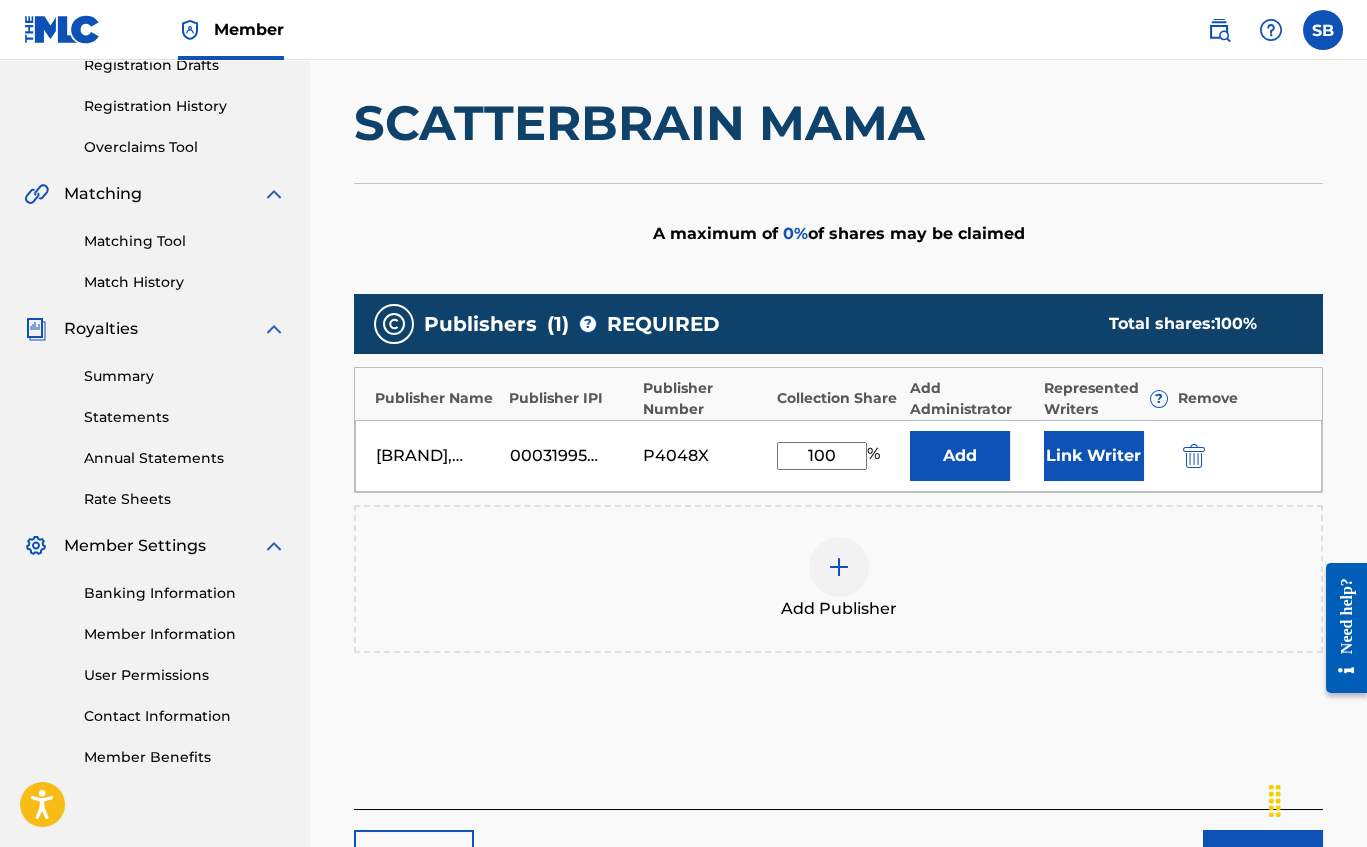 type on "100" 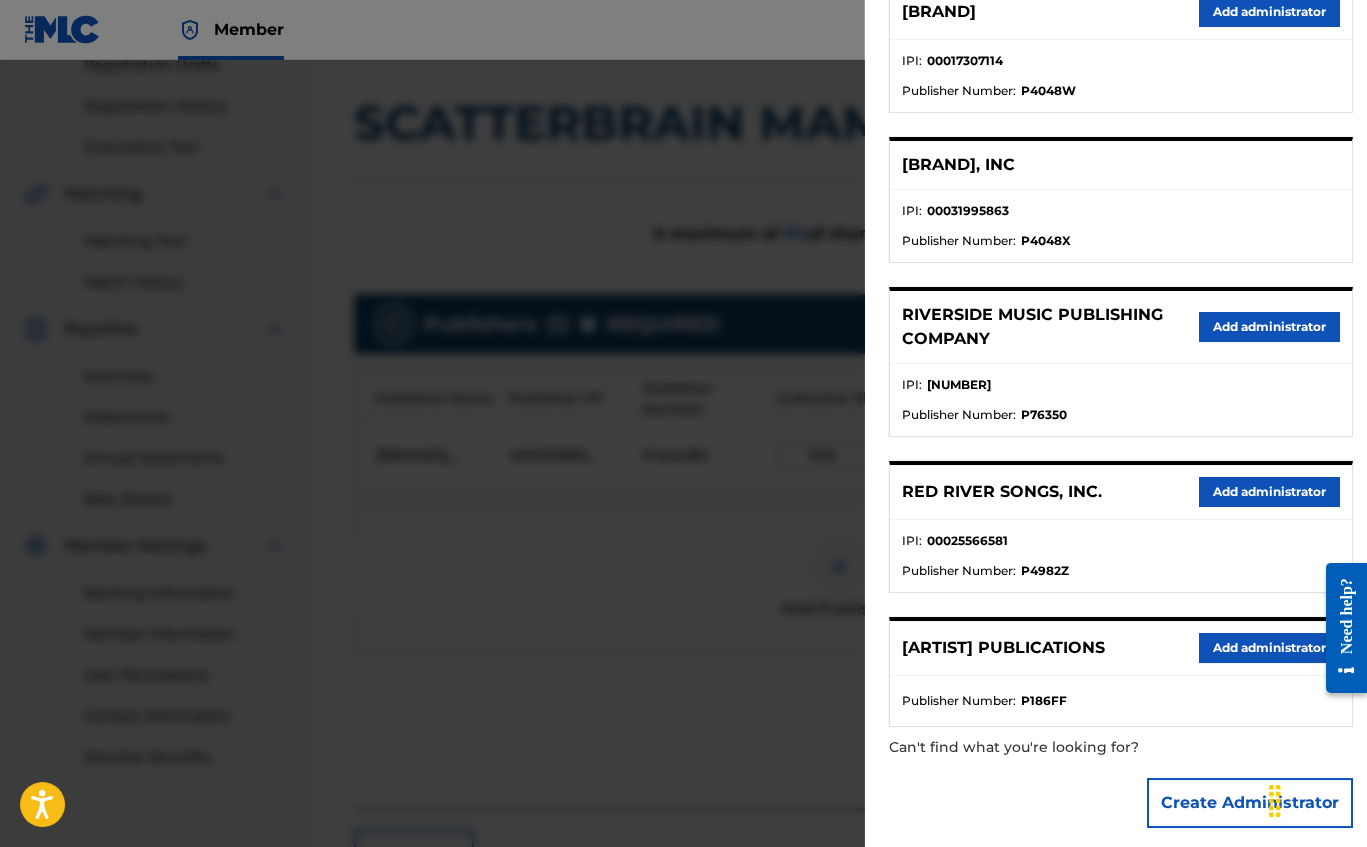 scroll, scrollTop: 453, scrollLeft: 0, axis: vertical 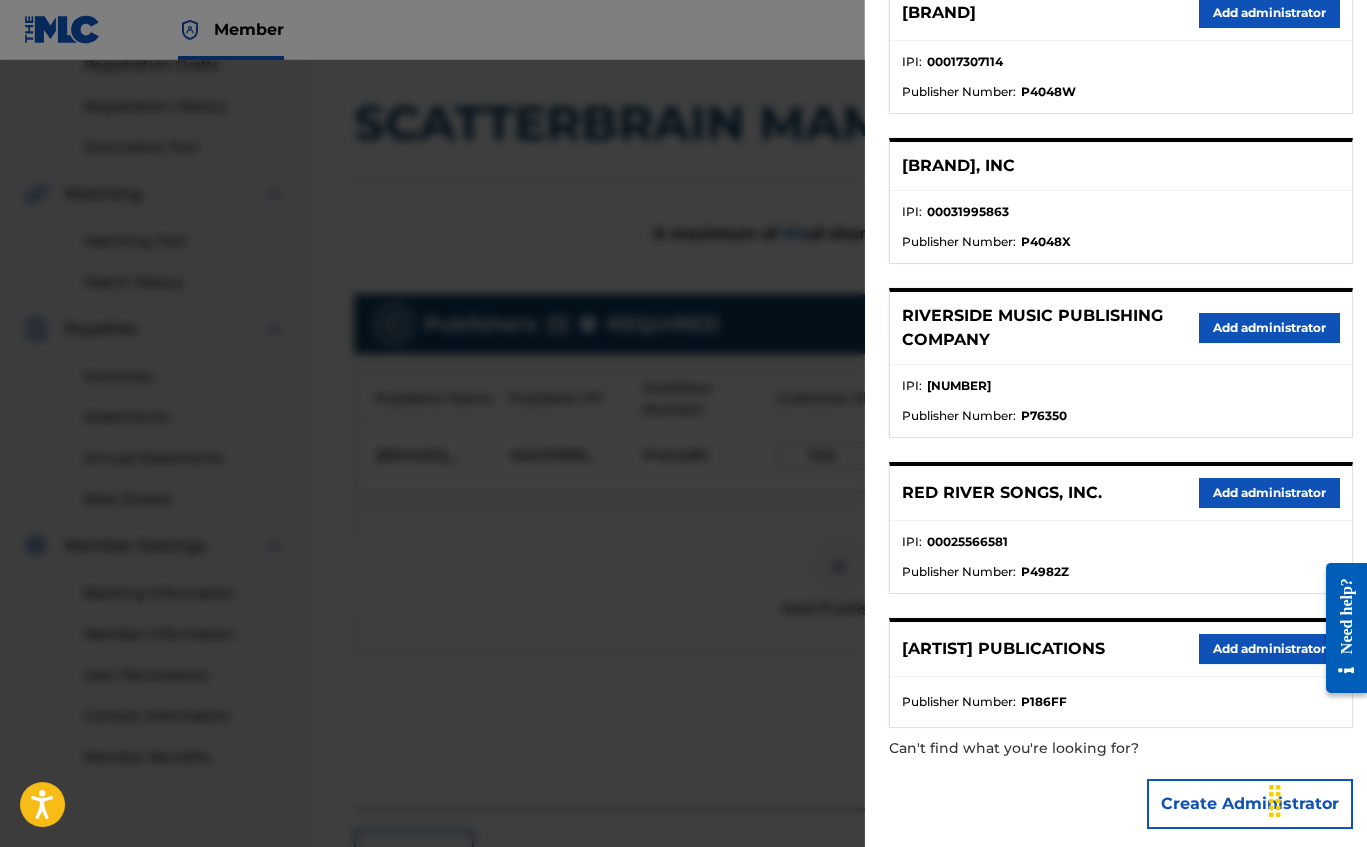 click on "Add administrator" at bounding box center [1269, 649] 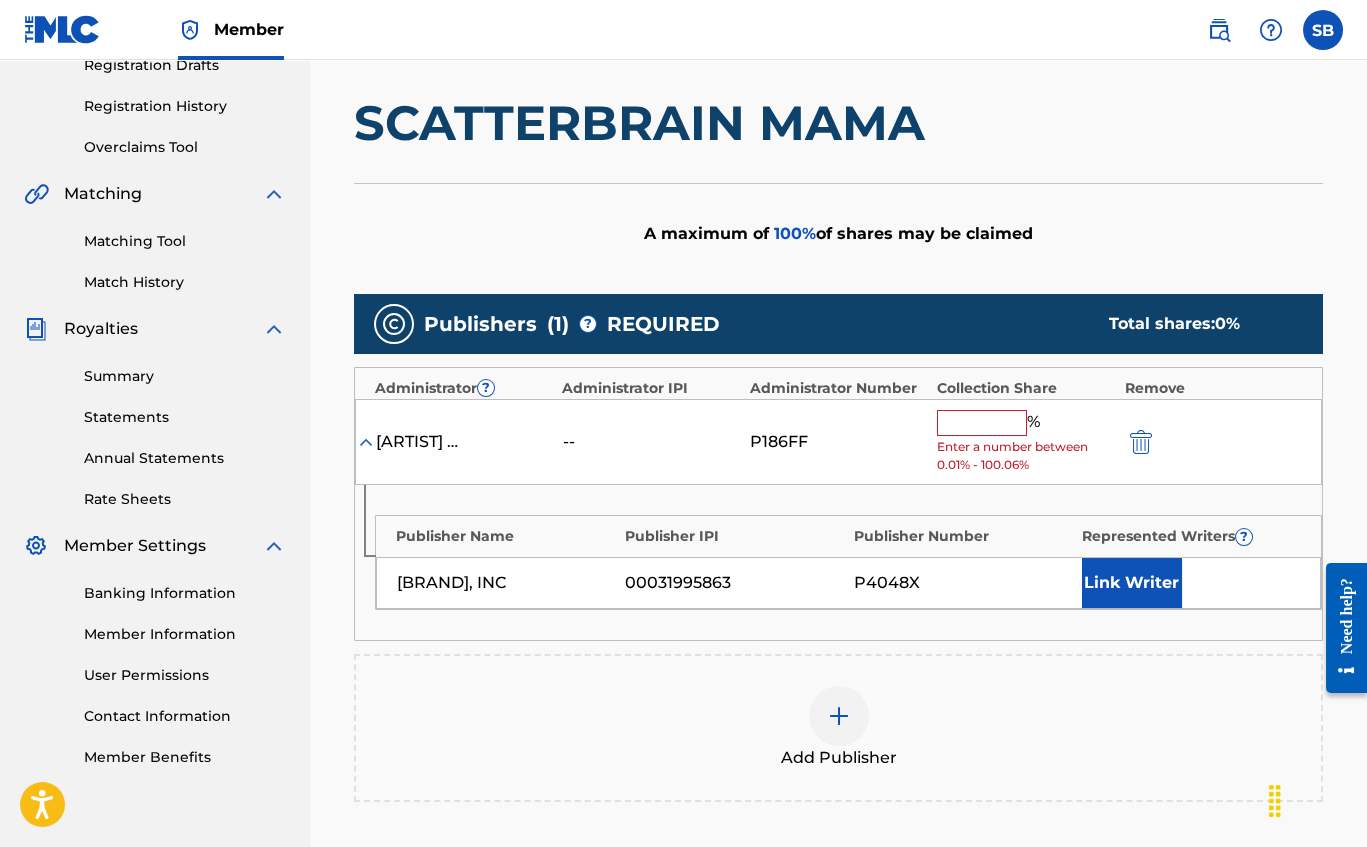 click at bounding box center (982, 423) 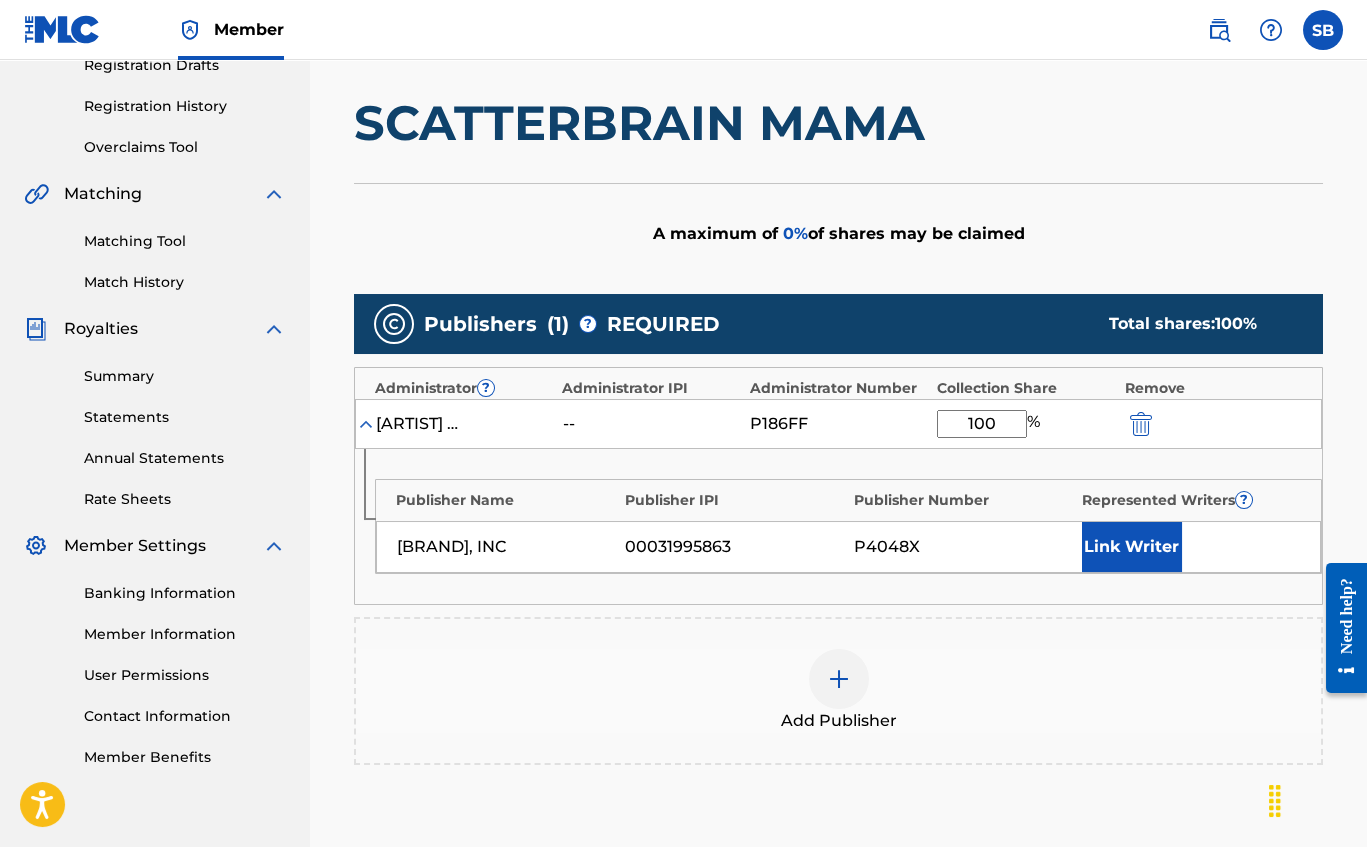 type on "100" 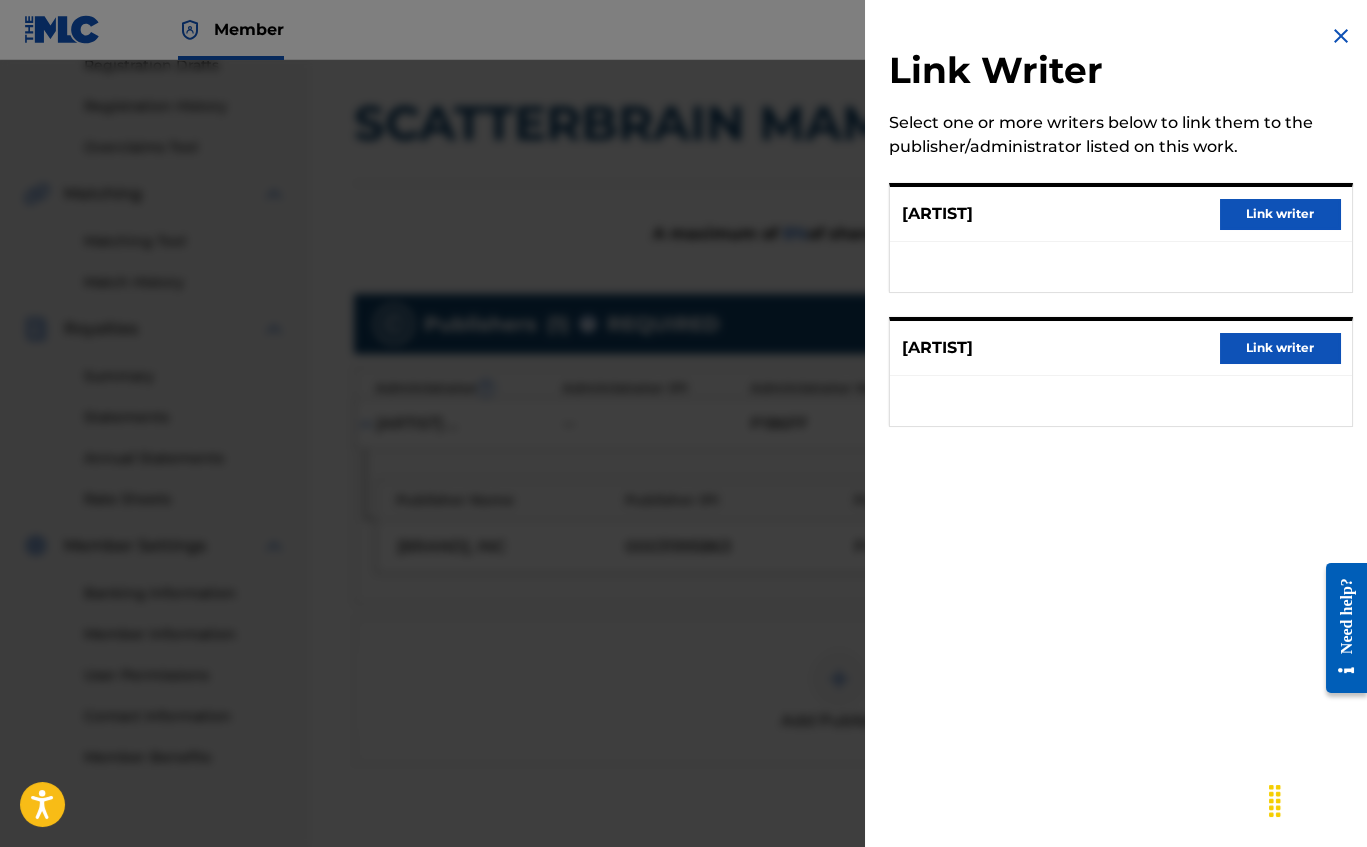 click on "Link writer" at bounding box center [1280, 214] 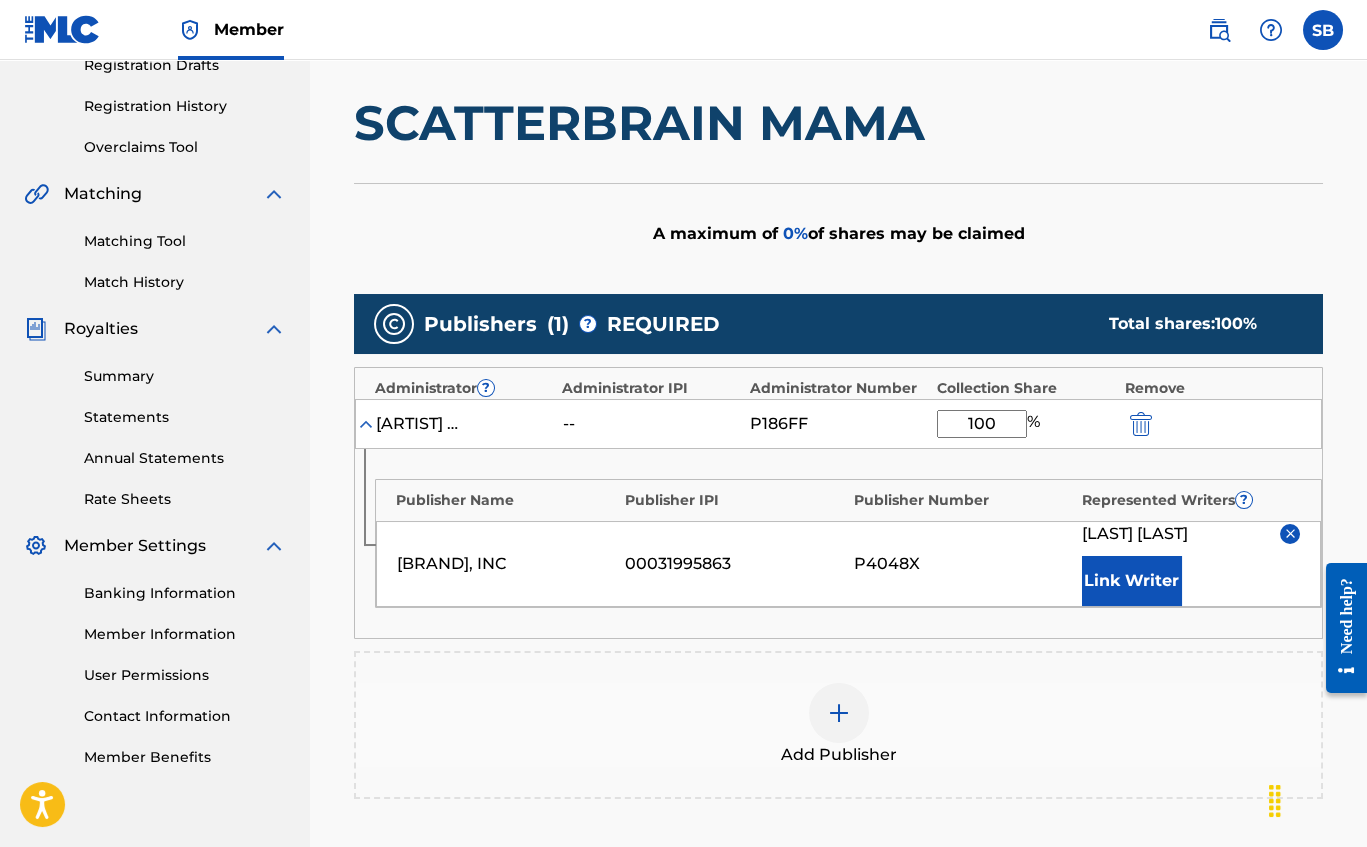 click on "Link Writer" at bounding box center (1132, 581) 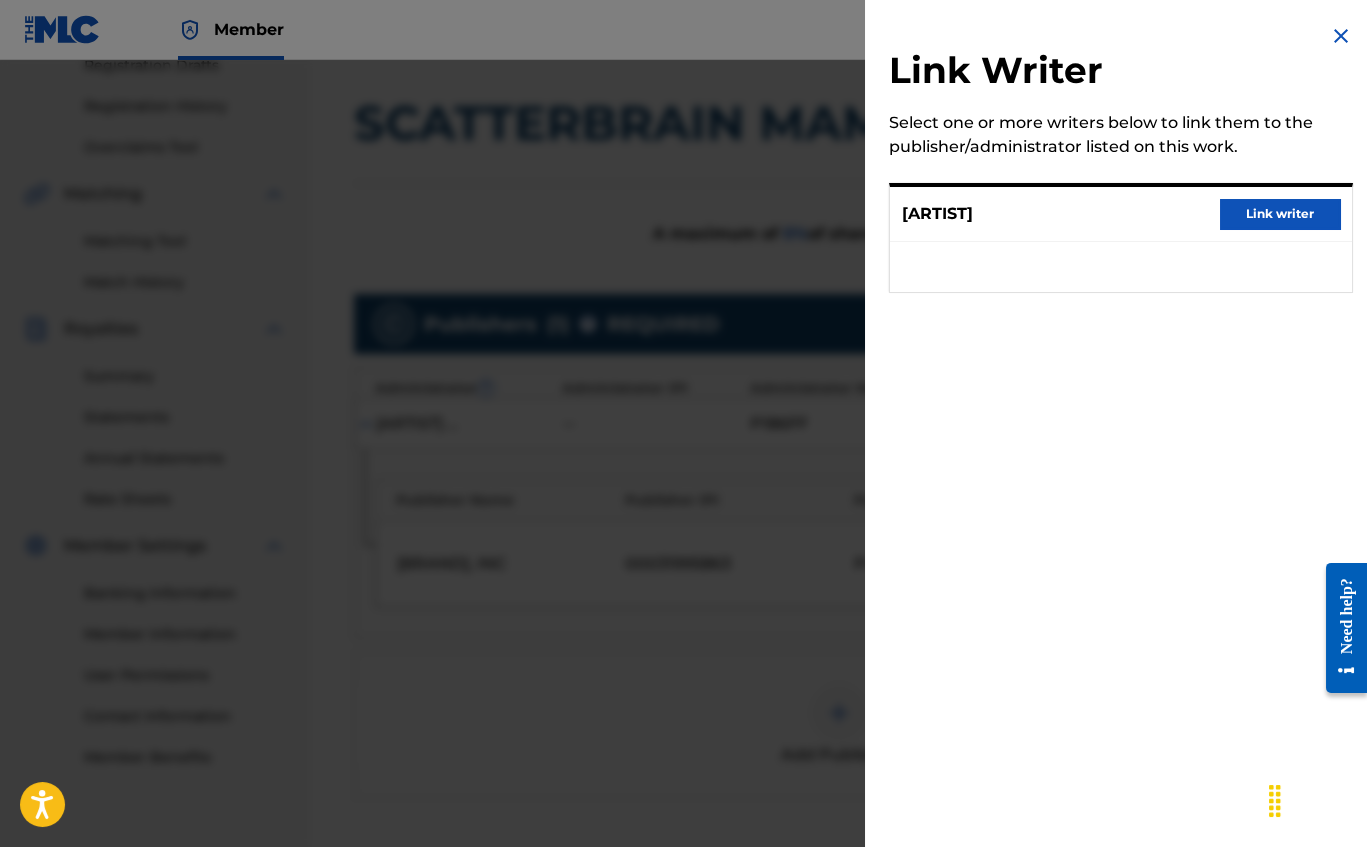 click on "Link writer" at bounding box center (1280, 214) 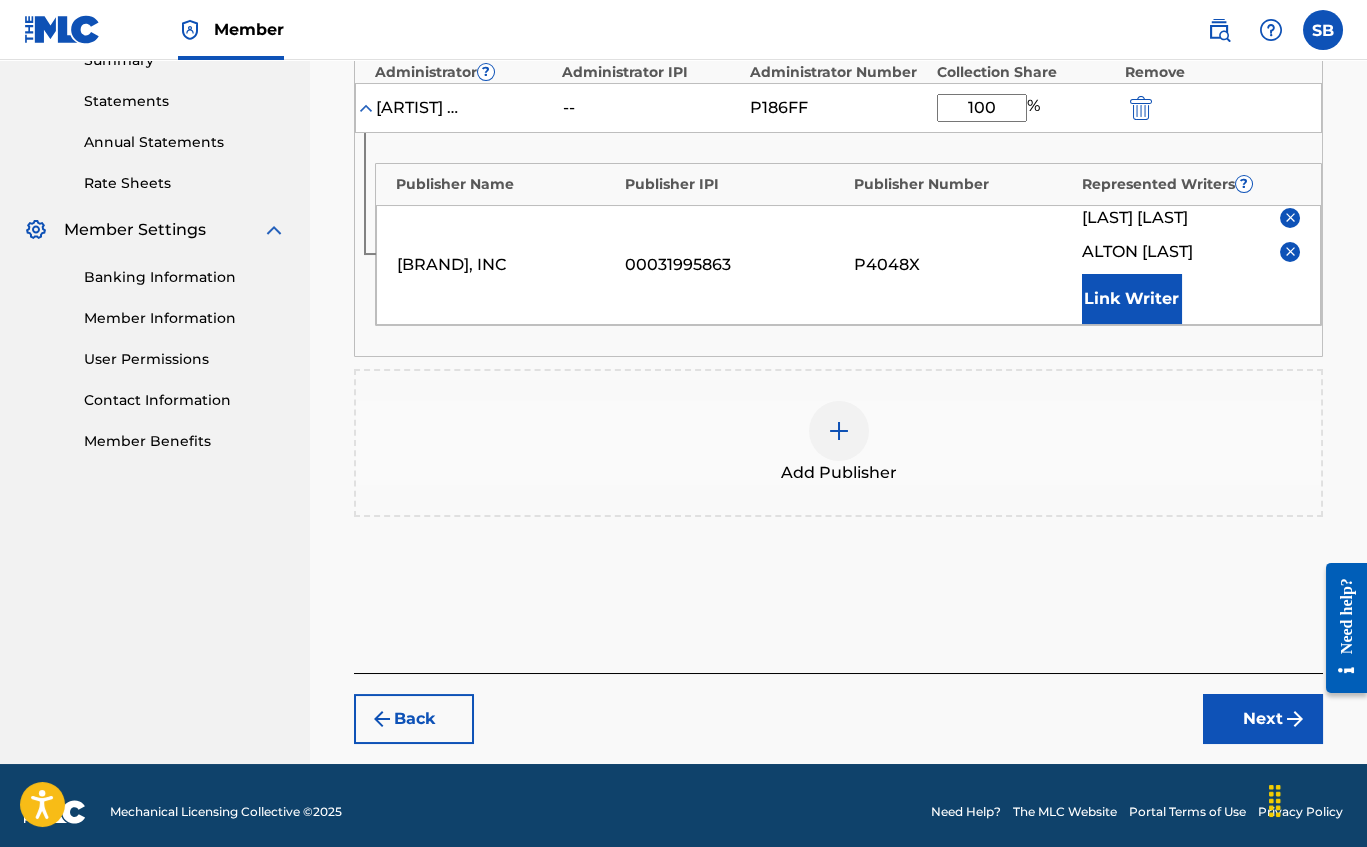 click on "Next" at bounding box center [1263, 719] 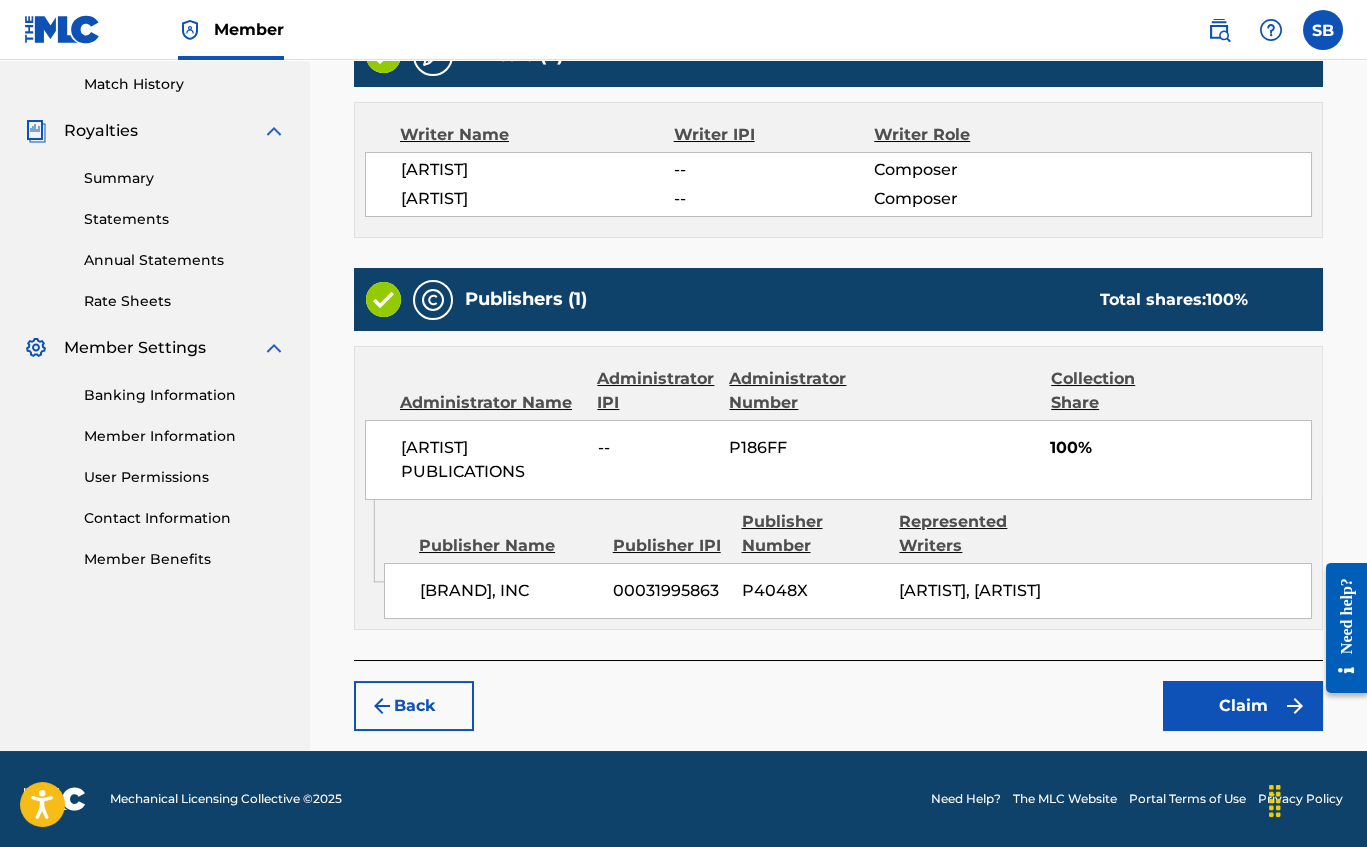 scroll, scrollTop: 609, scrollLeft: 0, axis: vertical 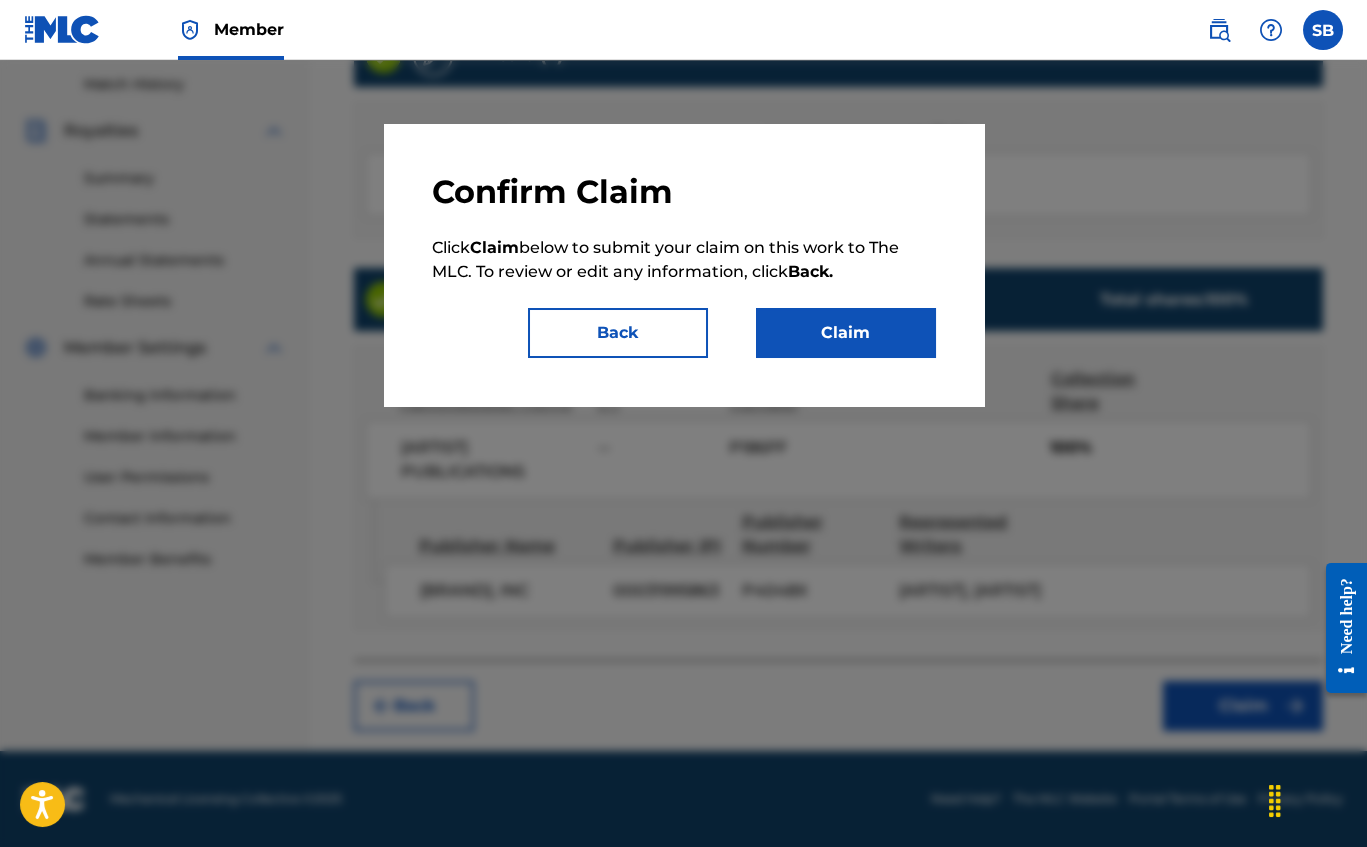 click on "Claim" at bounding box center (846, 333) 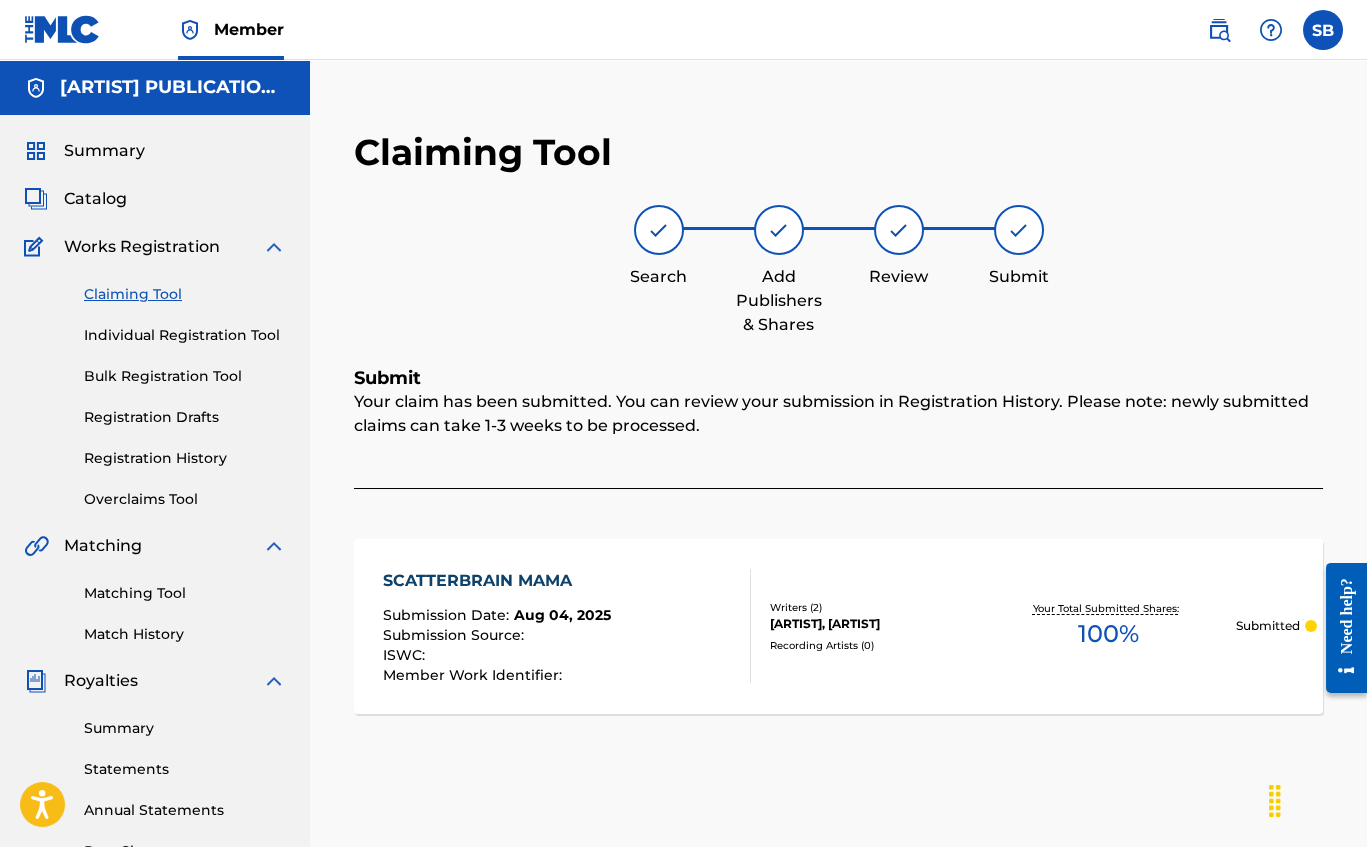 scroll, scrollTop: 0, scrollLeft: 0, axis: both 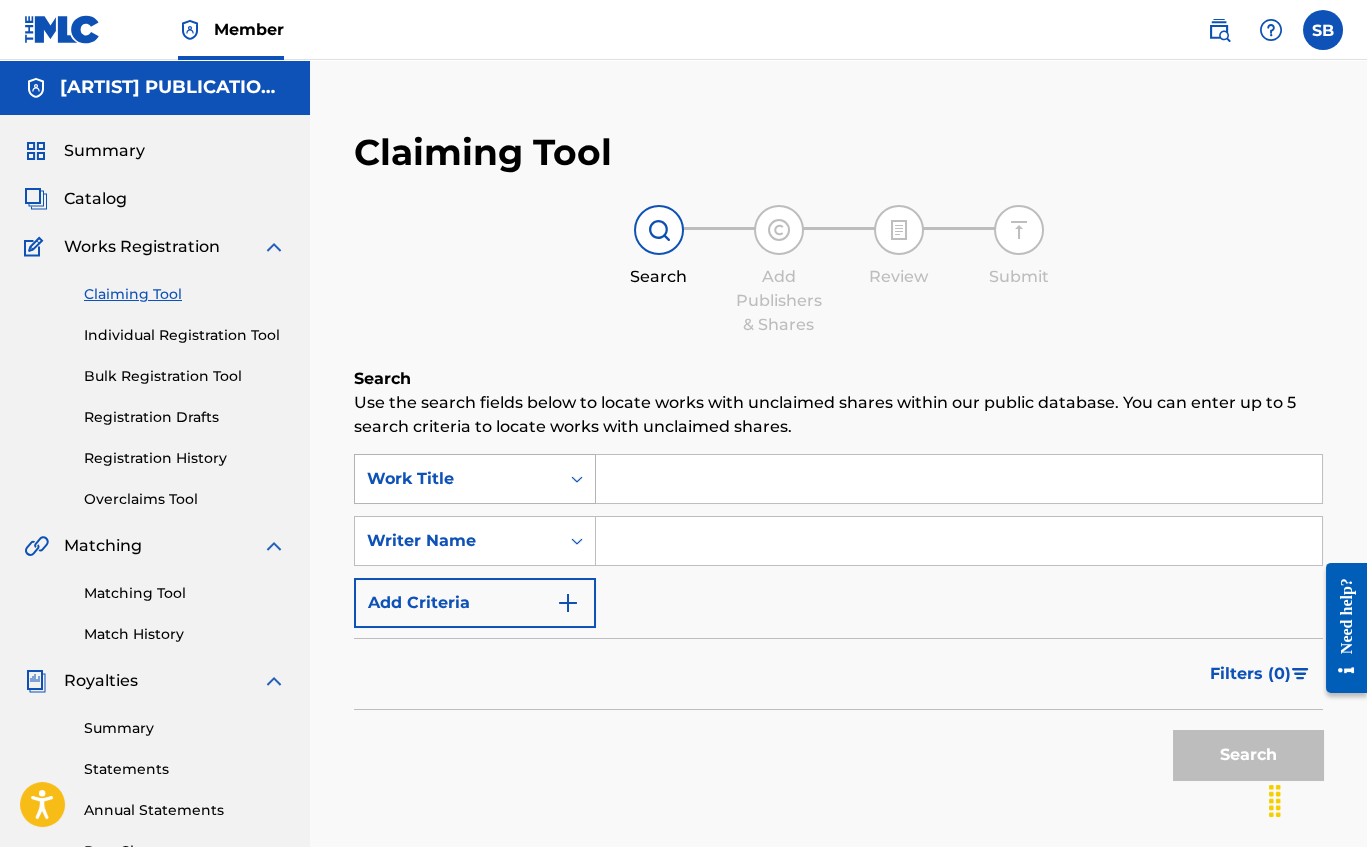 click 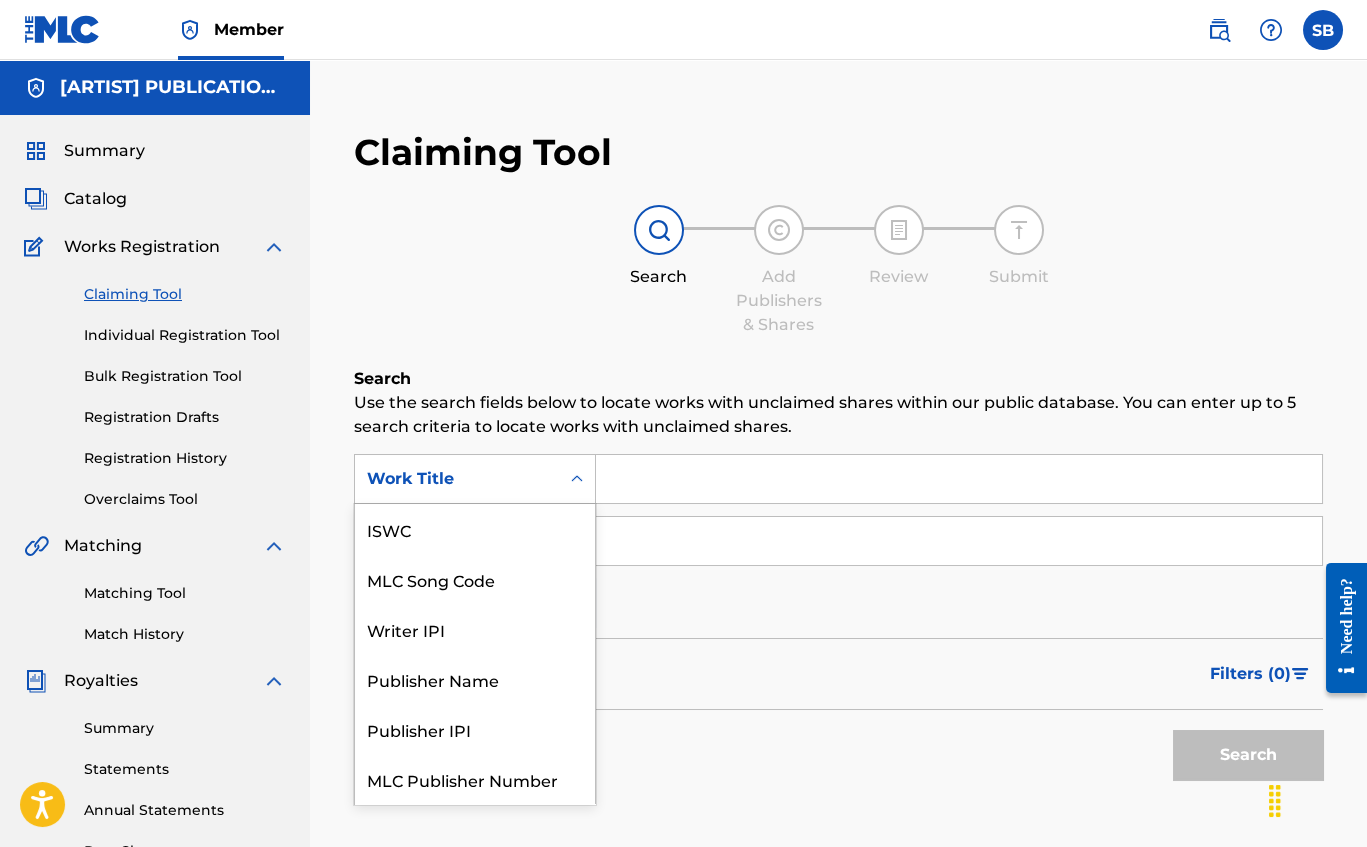 scroll, scrollTop: 46, scrollLeft: 0, axis: vertical 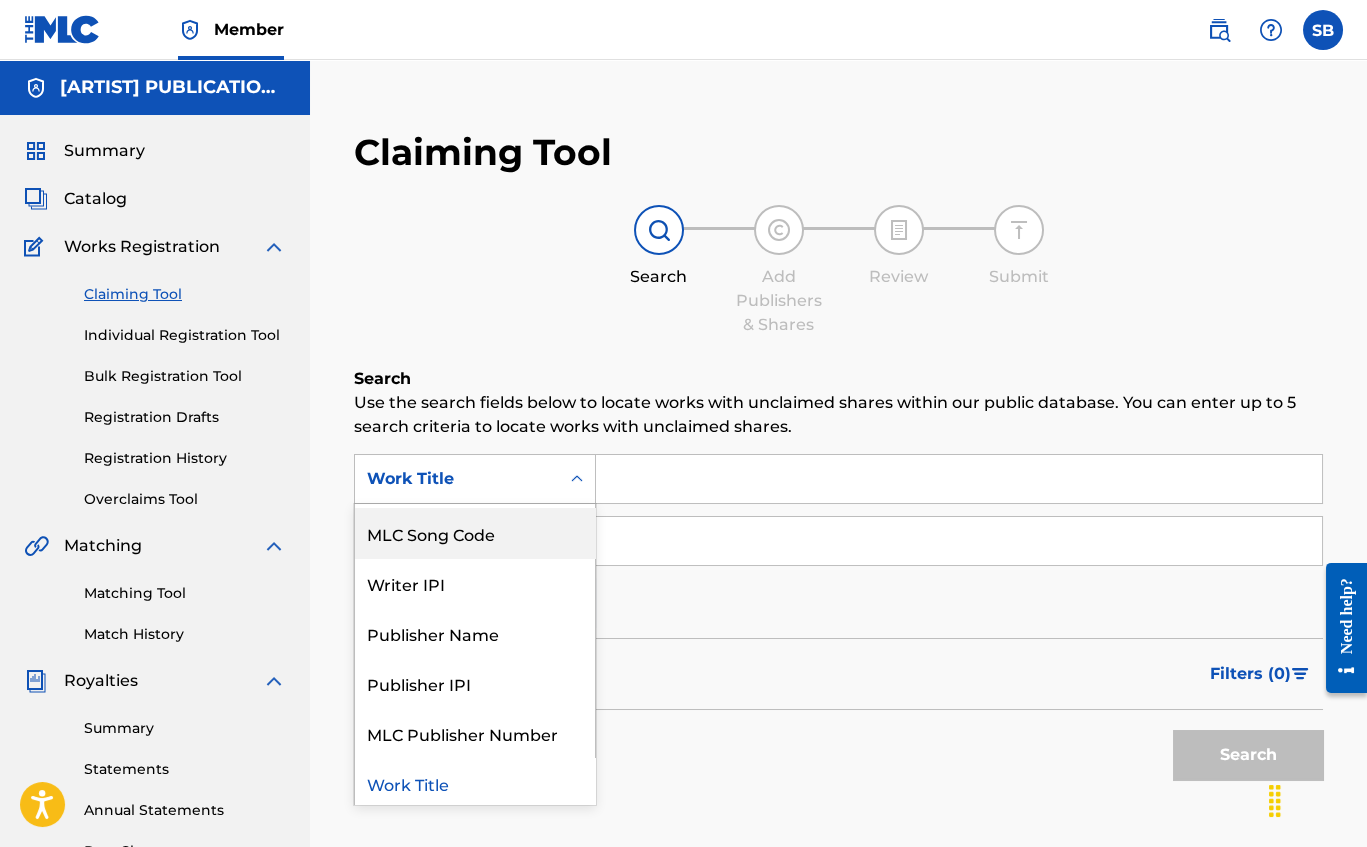 click on "MLC Song Code" at bounding box center (475, 533) 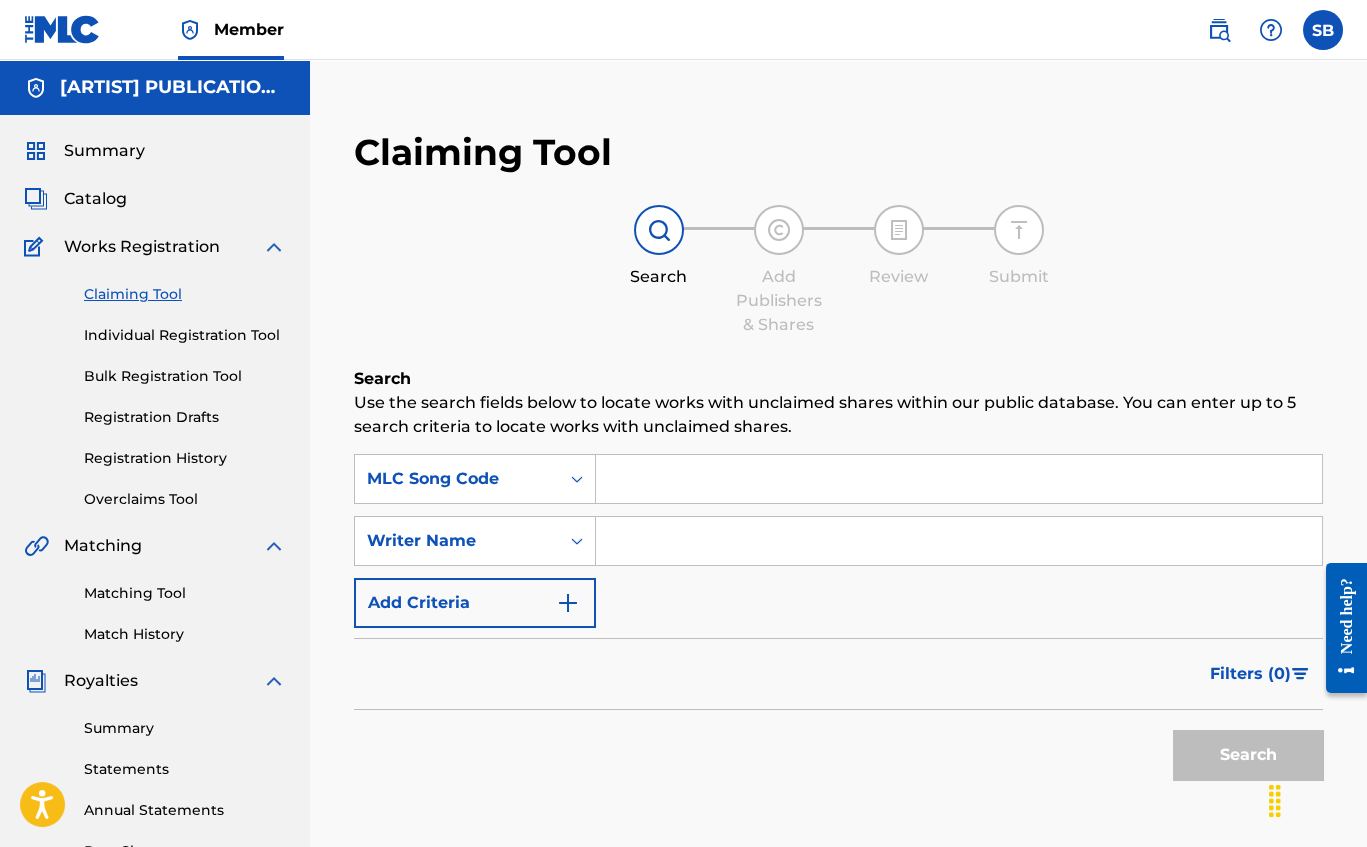 click at bounding box center [959, 479] 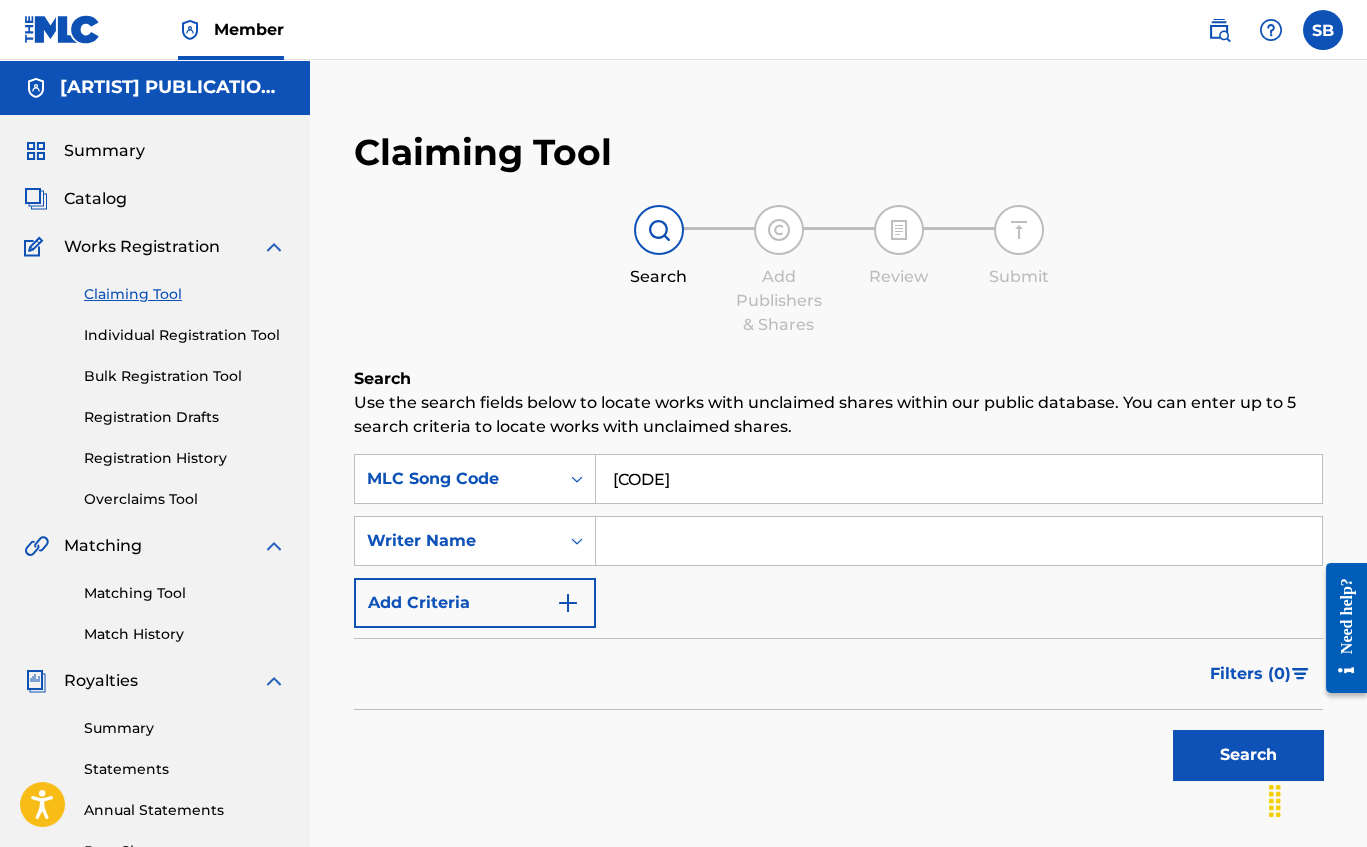 type on "[CODE]" 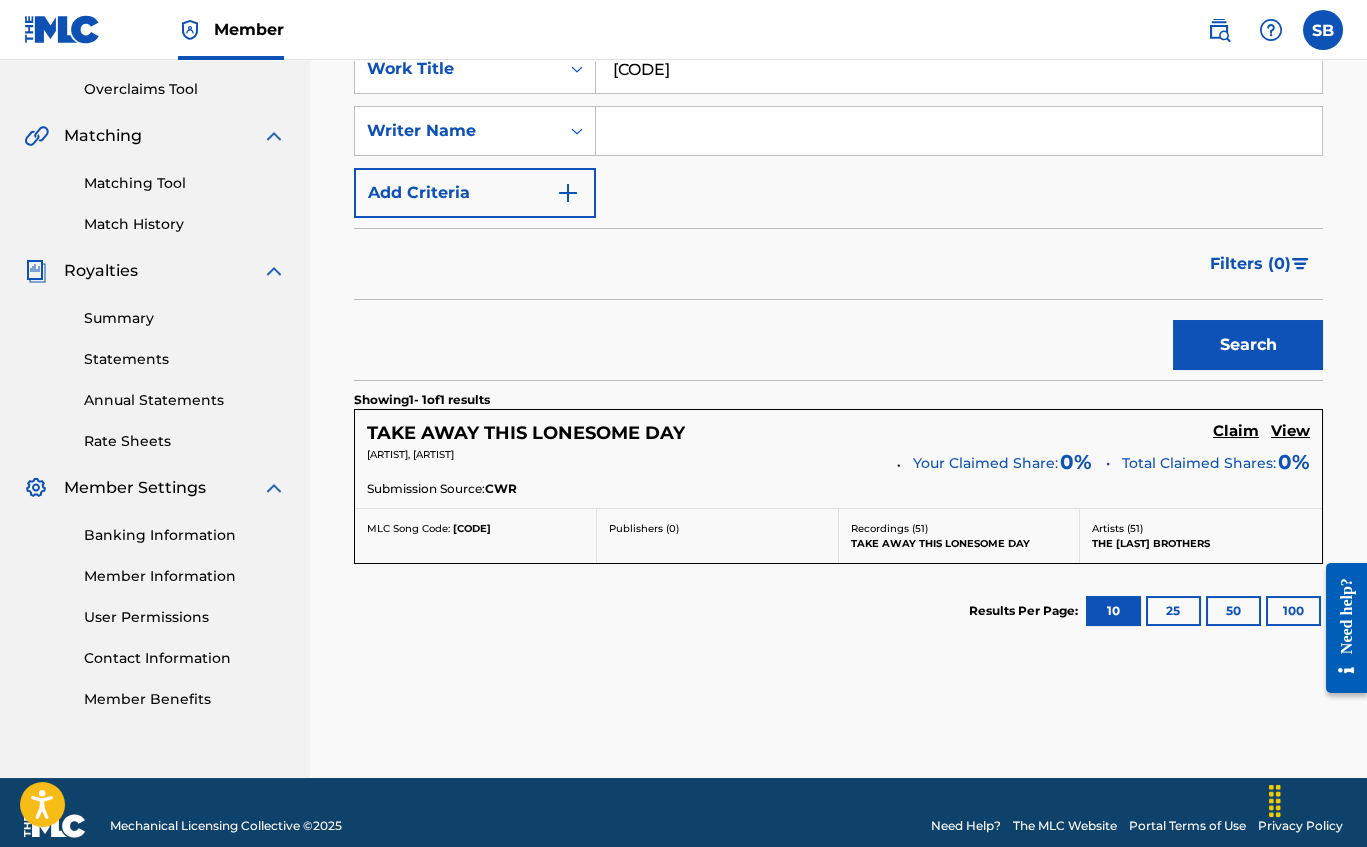 scroll, scrollTop: 426, scrollLeft: 0, axis: vertical 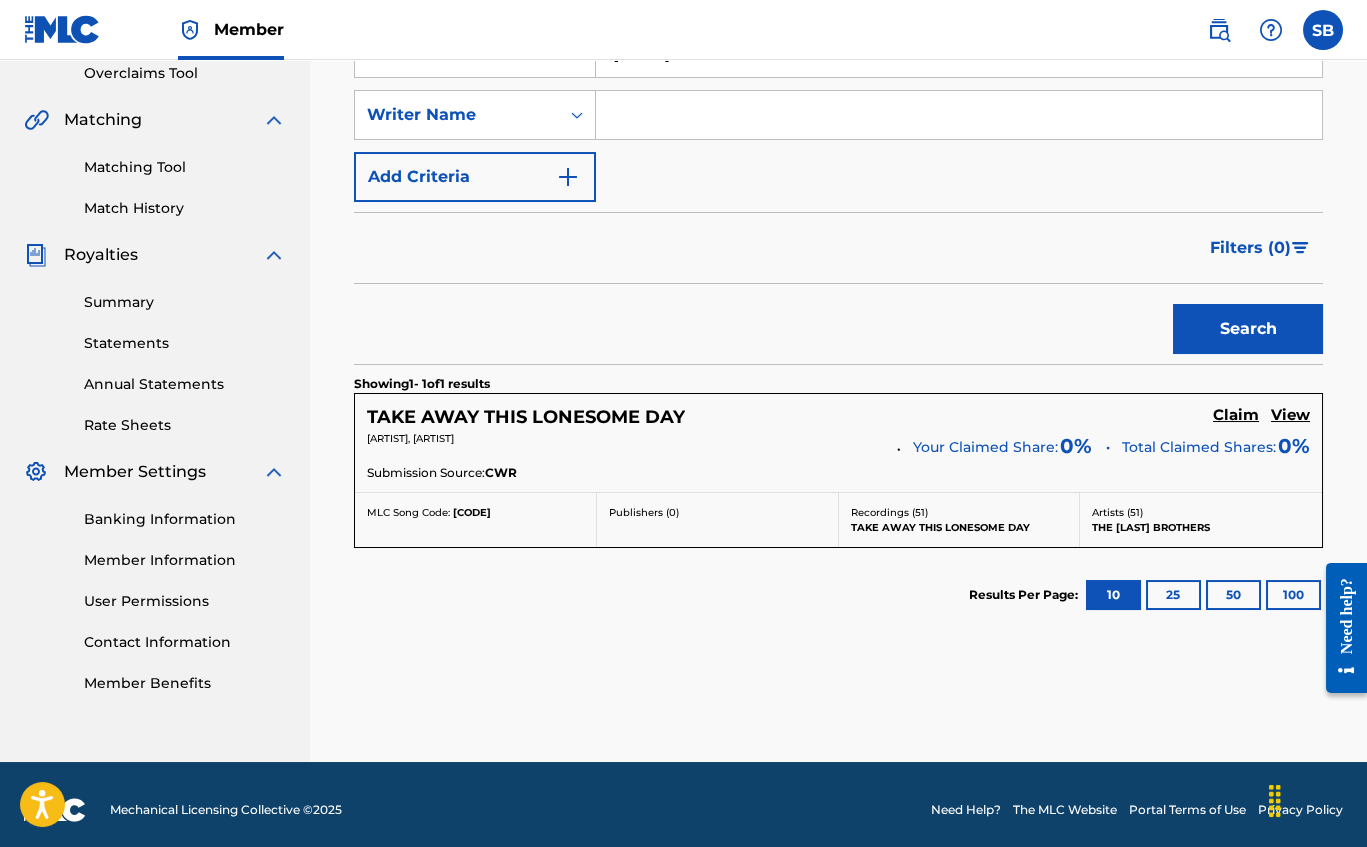 click on "Claim" at bounding box center [1236, 415] 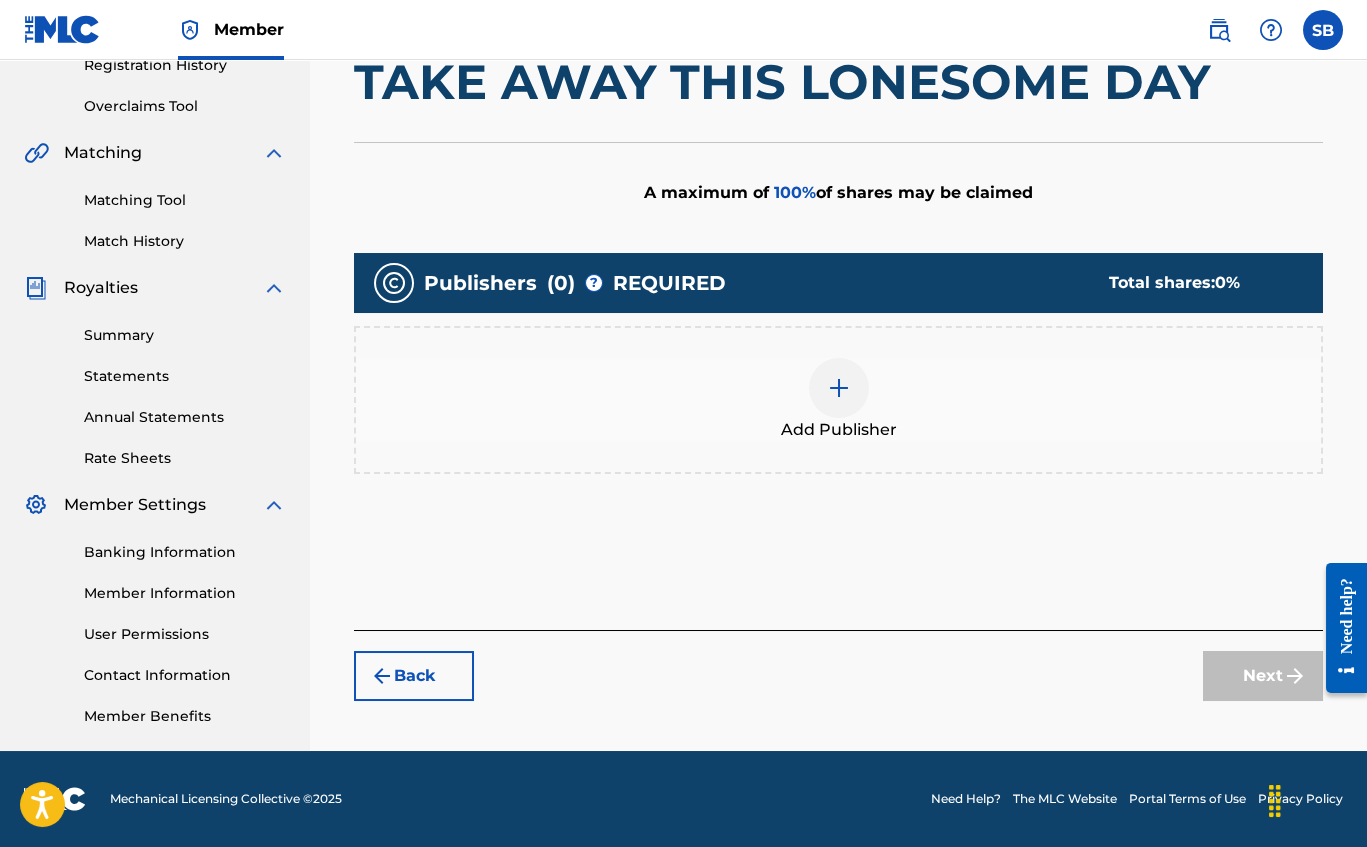 scroll, scrollTop: 390, scrollLeft: 0, axis: vertical 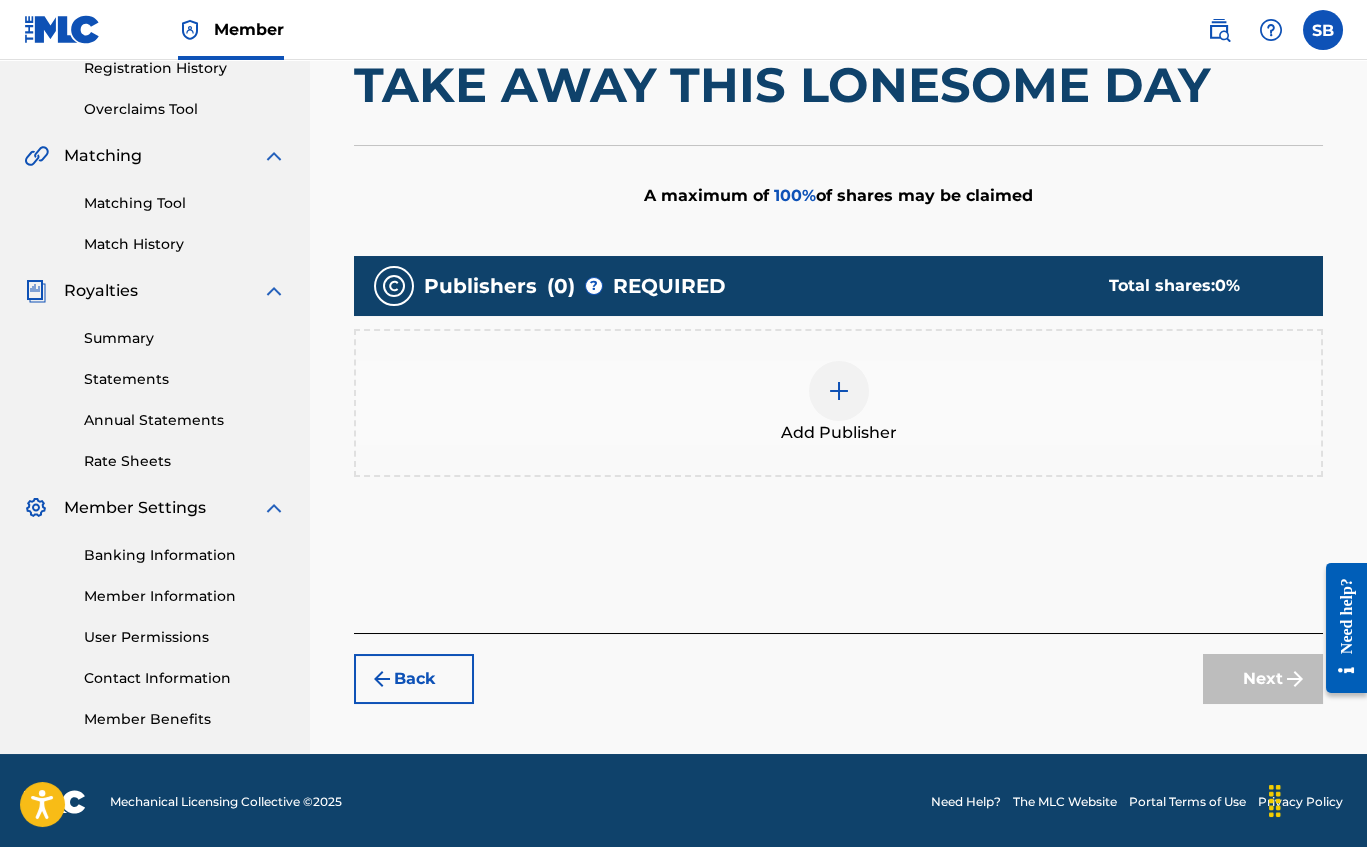 click at bounding box center (839, 391) 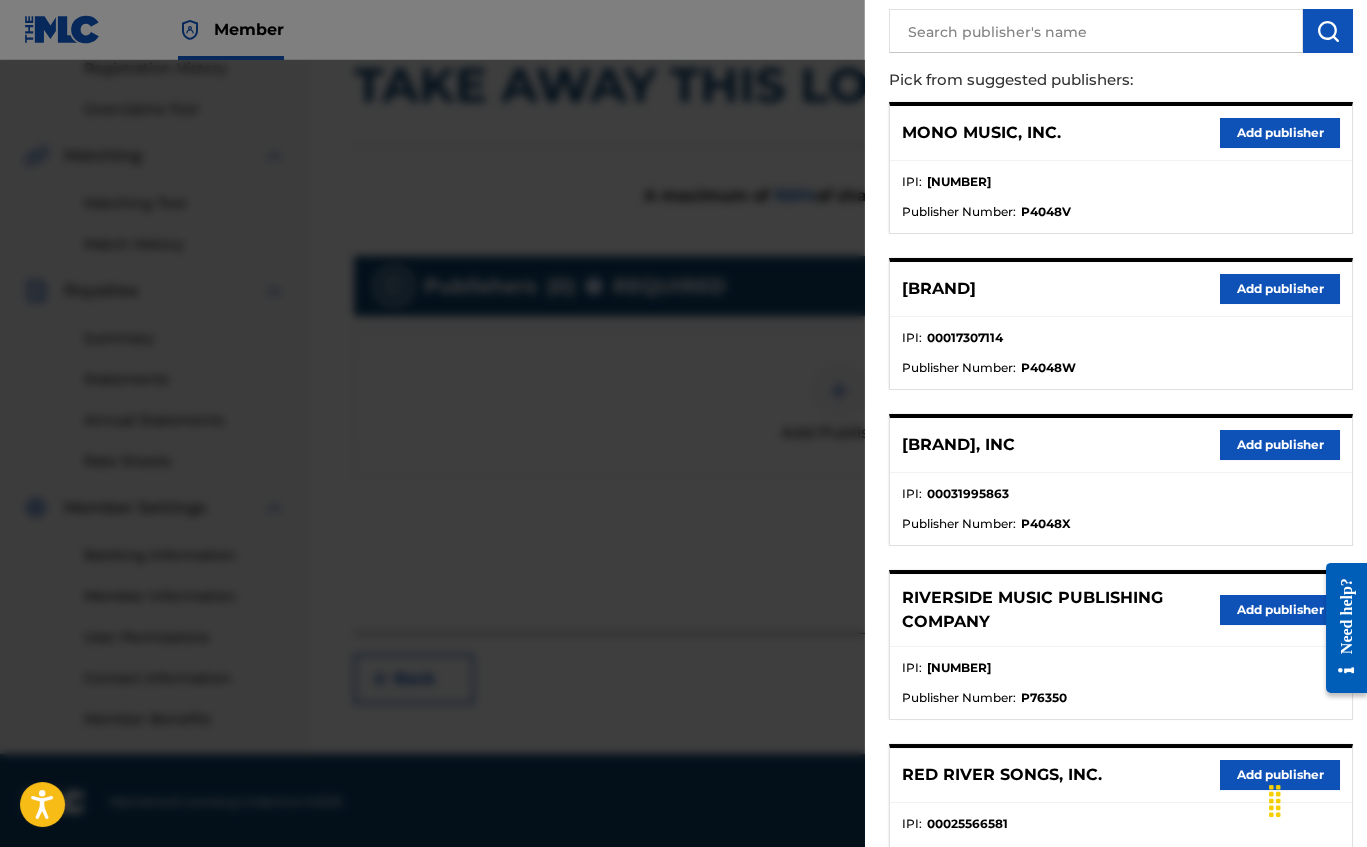 scroll, scrollTop: 184, scrollLeft: 0, axis: vertical 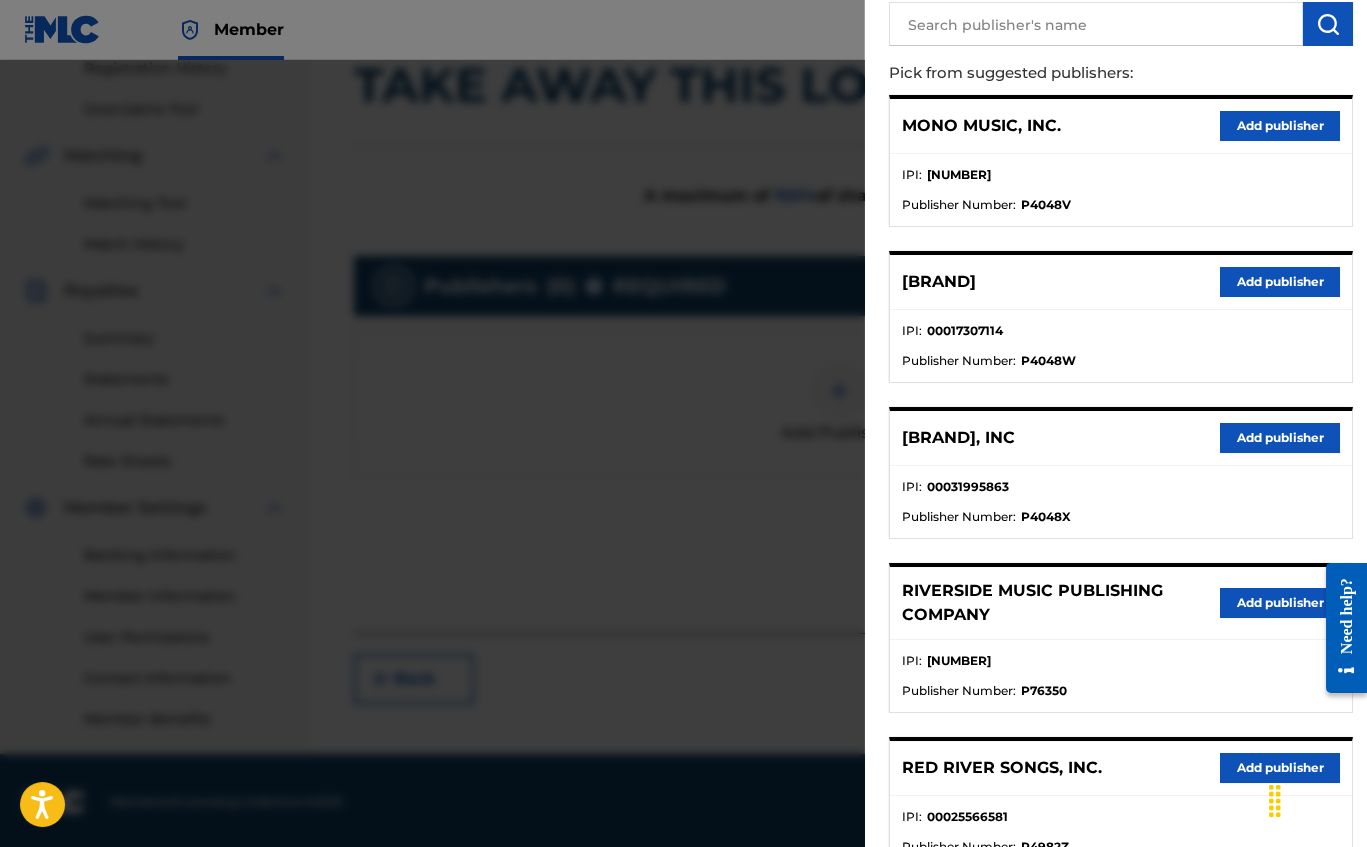 click on "Add publisher" at bounding box center [1280, 438] 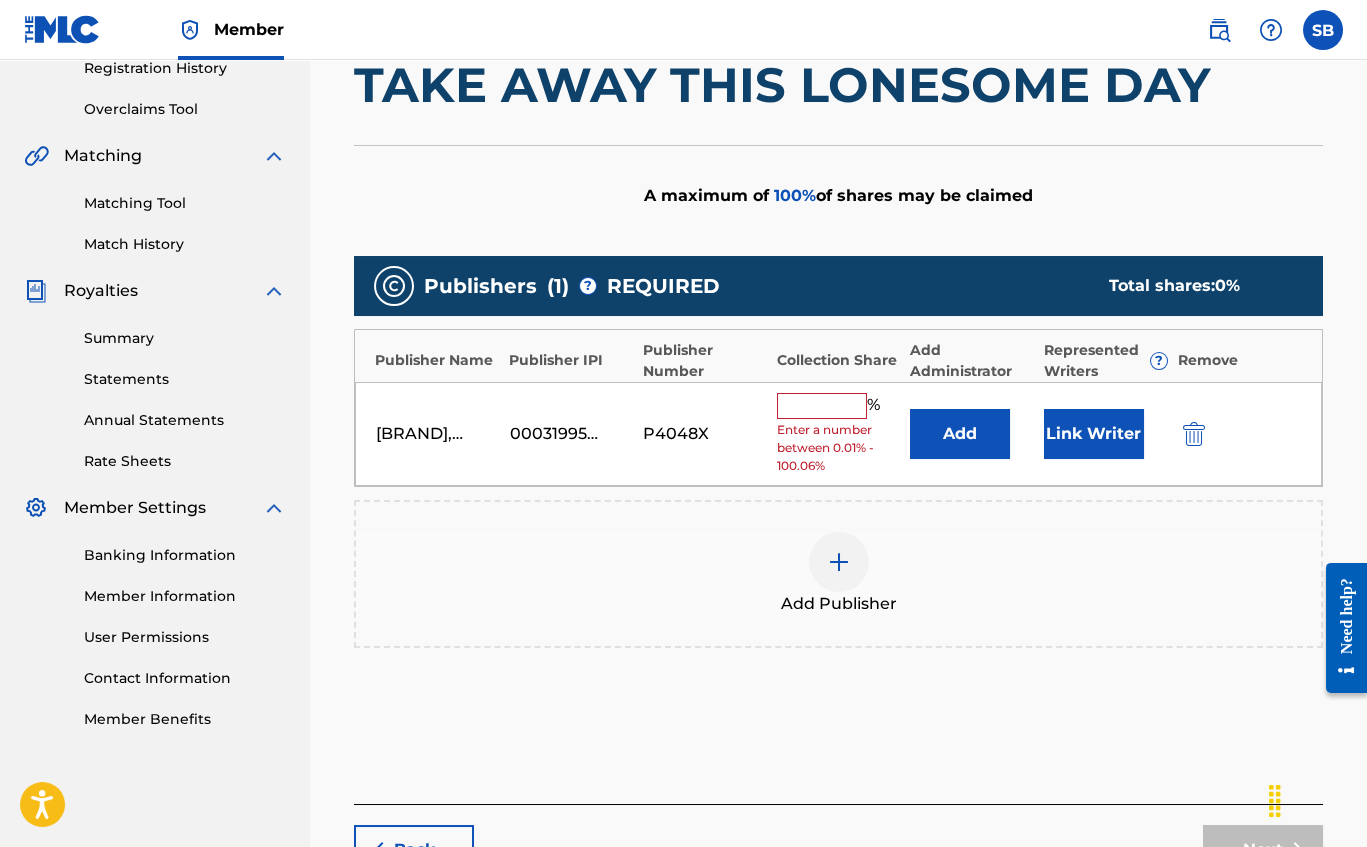 click at bounding box center [822, 406] 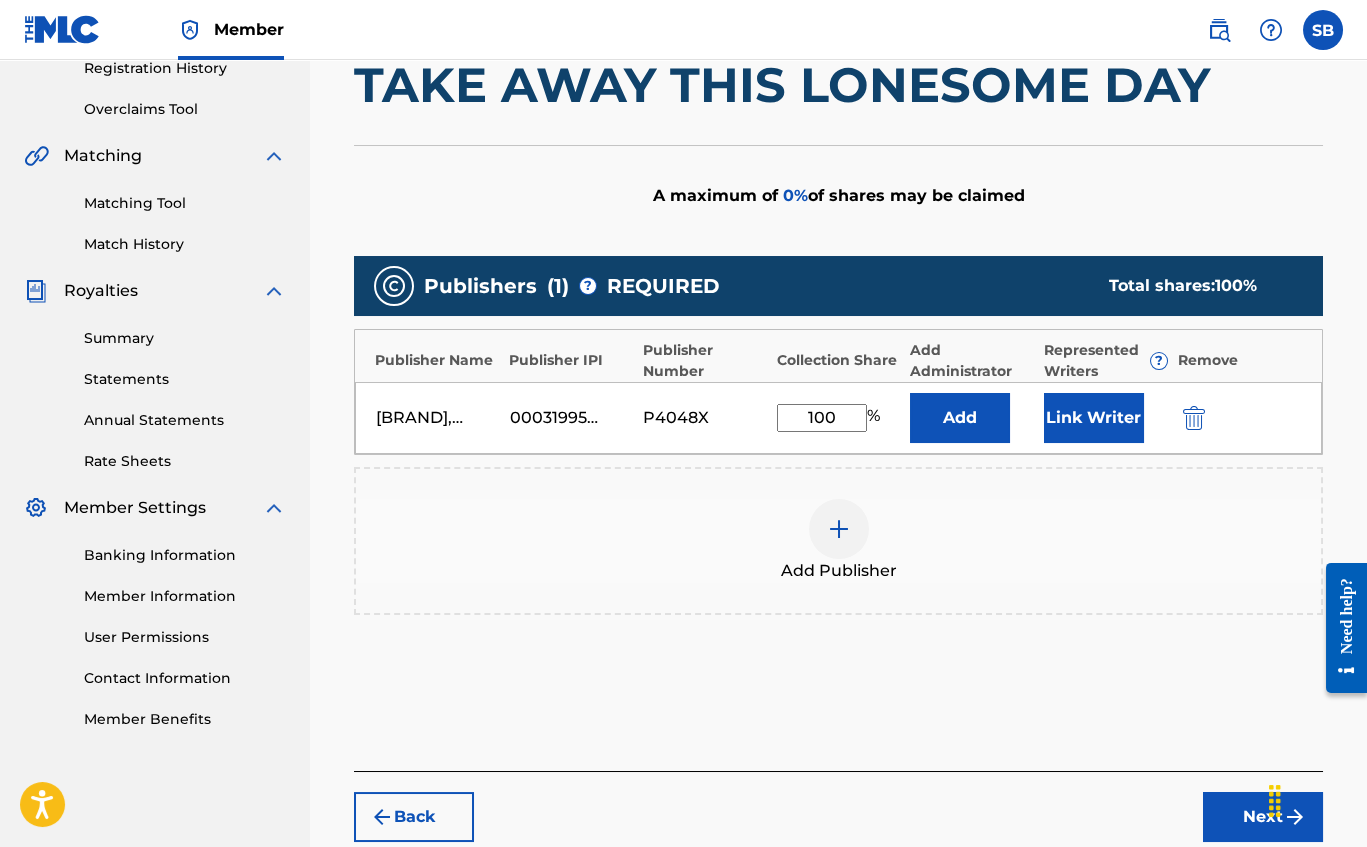 type on "100" 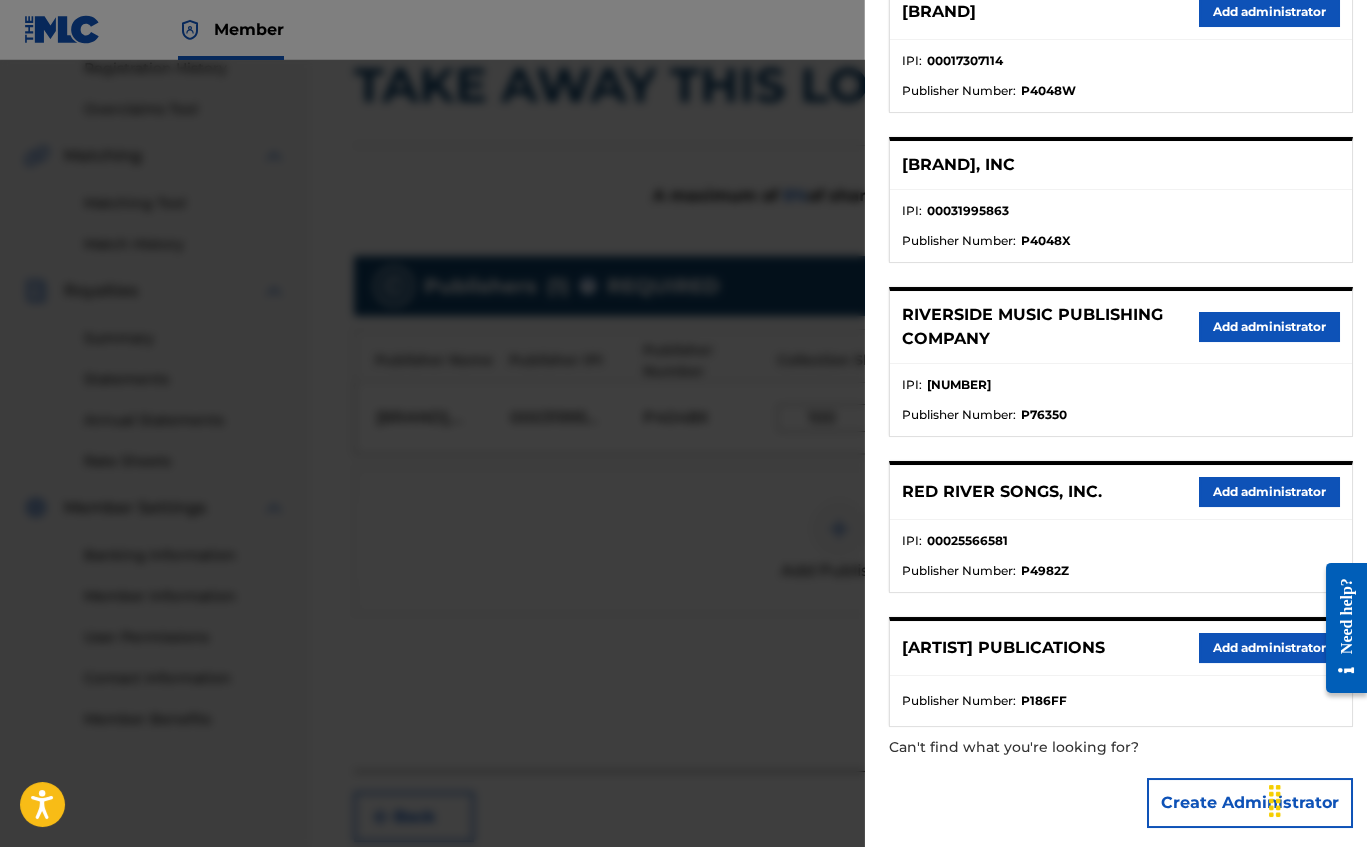 scroll, scrollTop: 453, scrollLeft: 0, axis: vertical 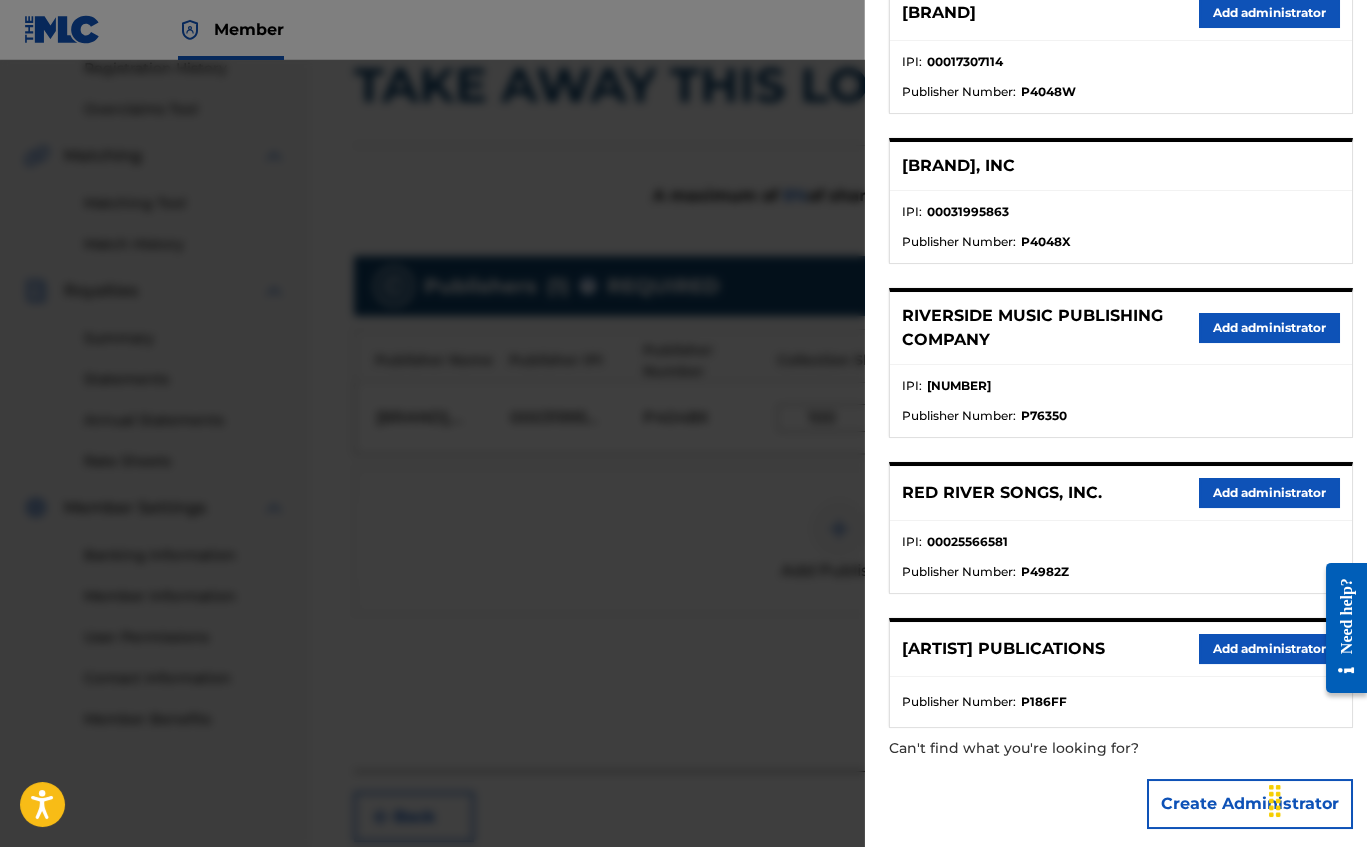 click on "Add administrator" at bounding box center [1269, 649] 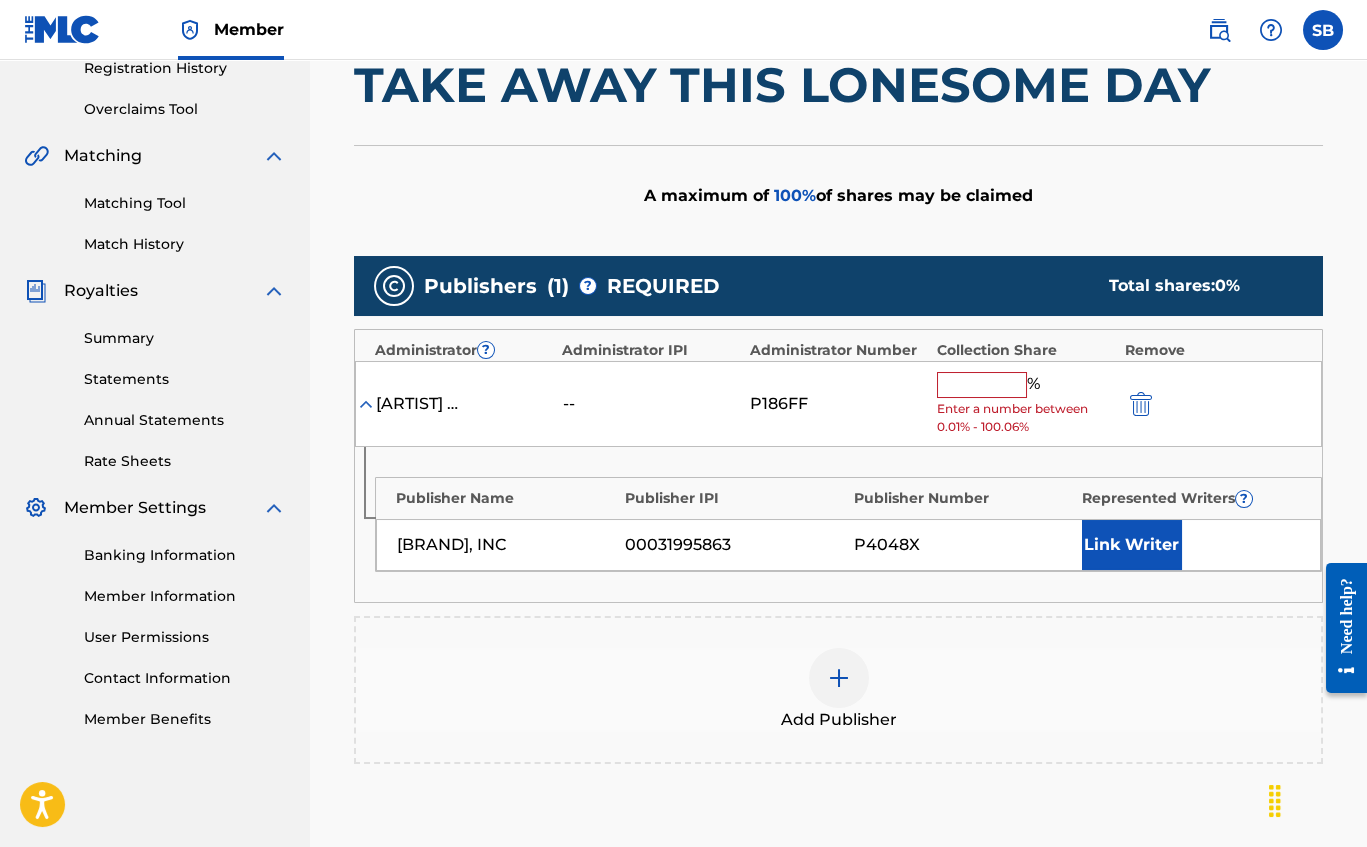 click at bounding box center [982, 385] 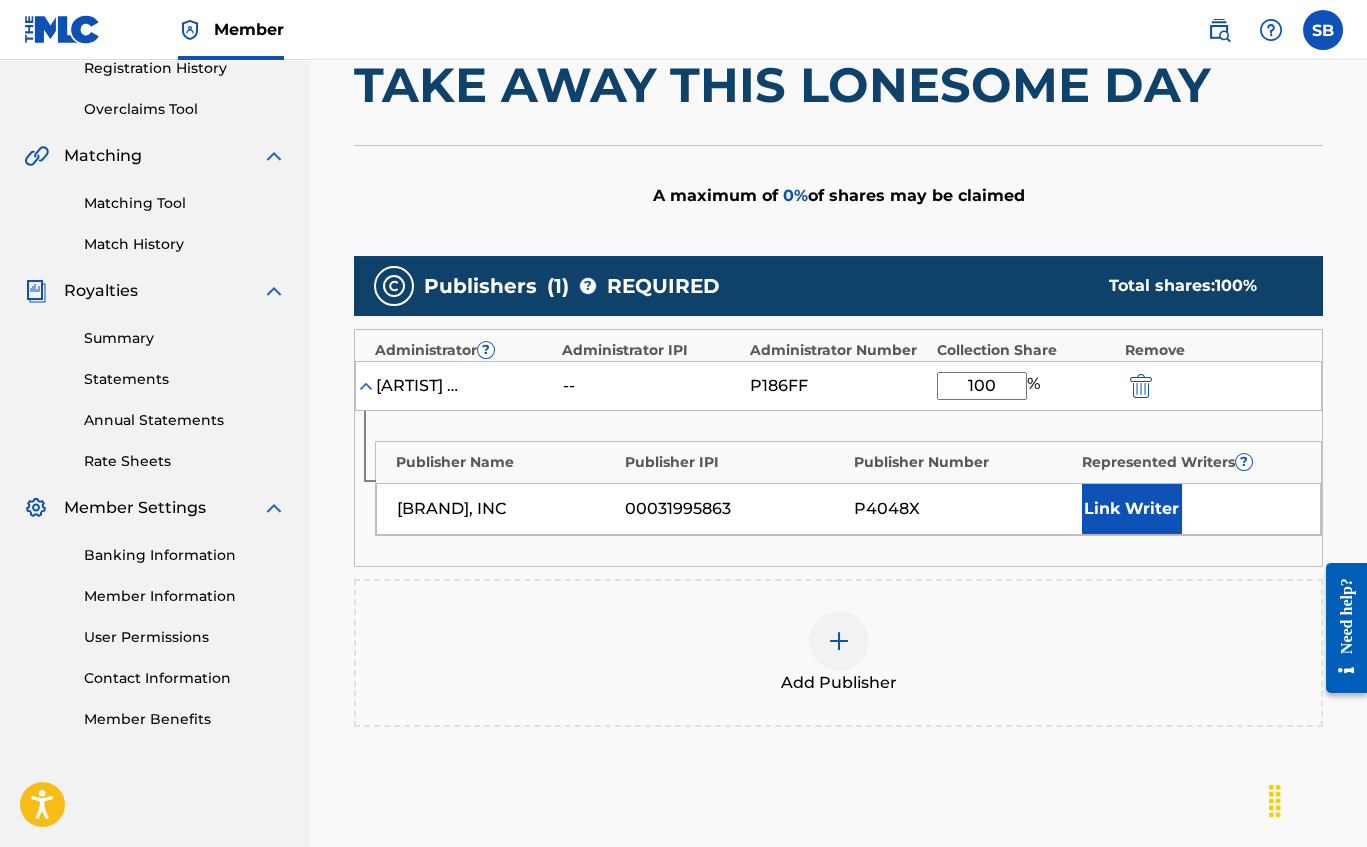 type on "100" 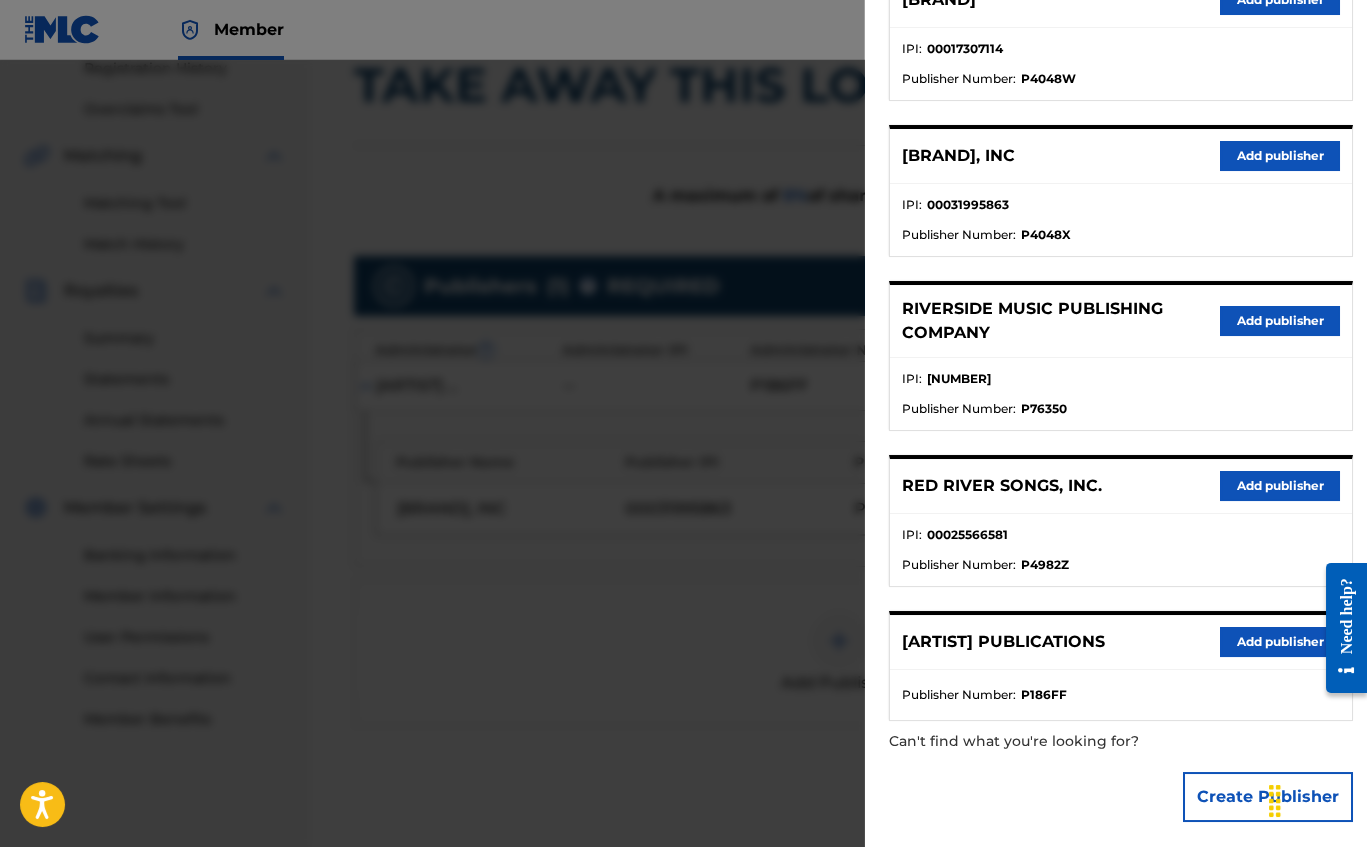 scroll, scrollTop: 460, scrollLeft: 0, axis: vertical 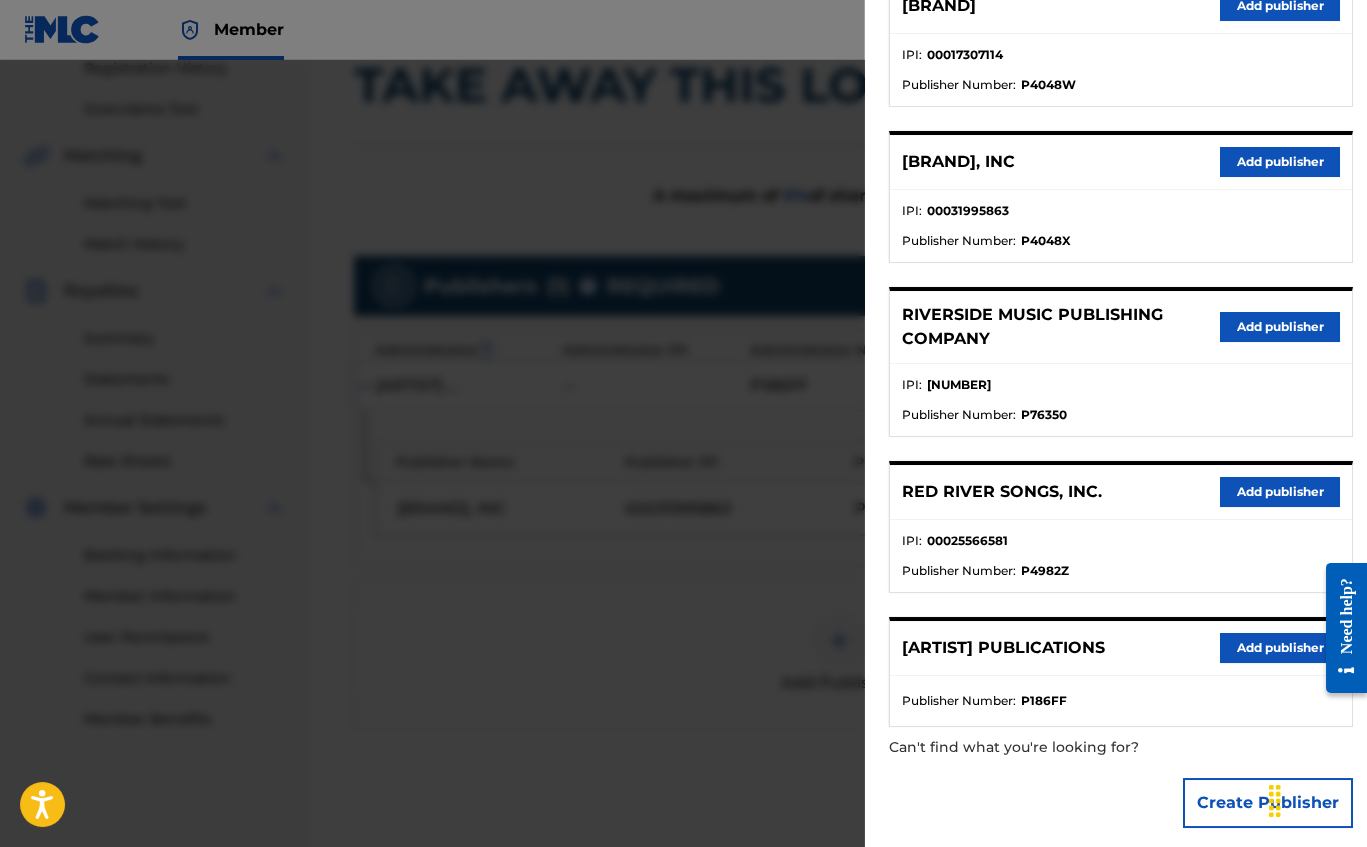 click at bounding box center [683, 483] 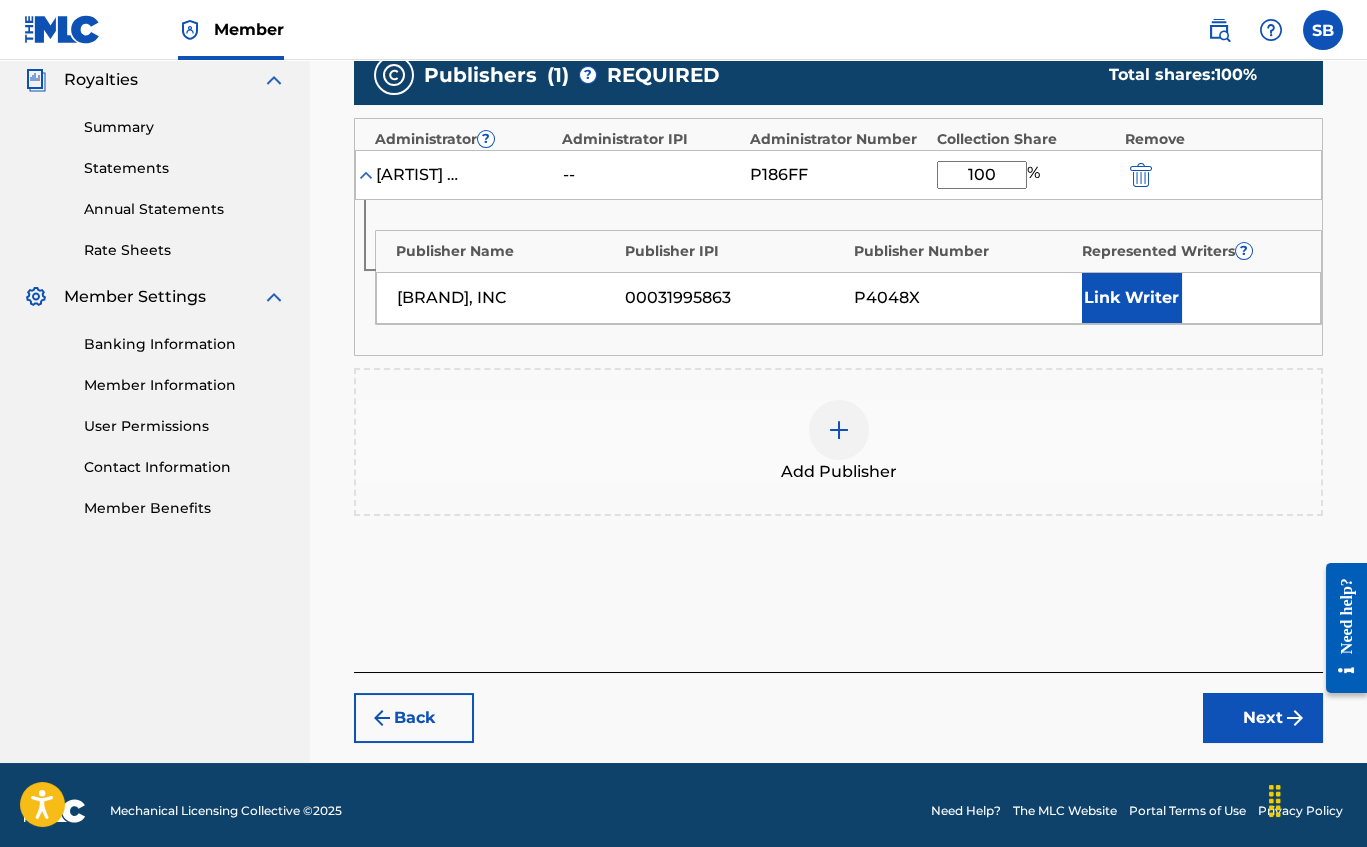 click on "Next" at bounding box center [1263, 718] 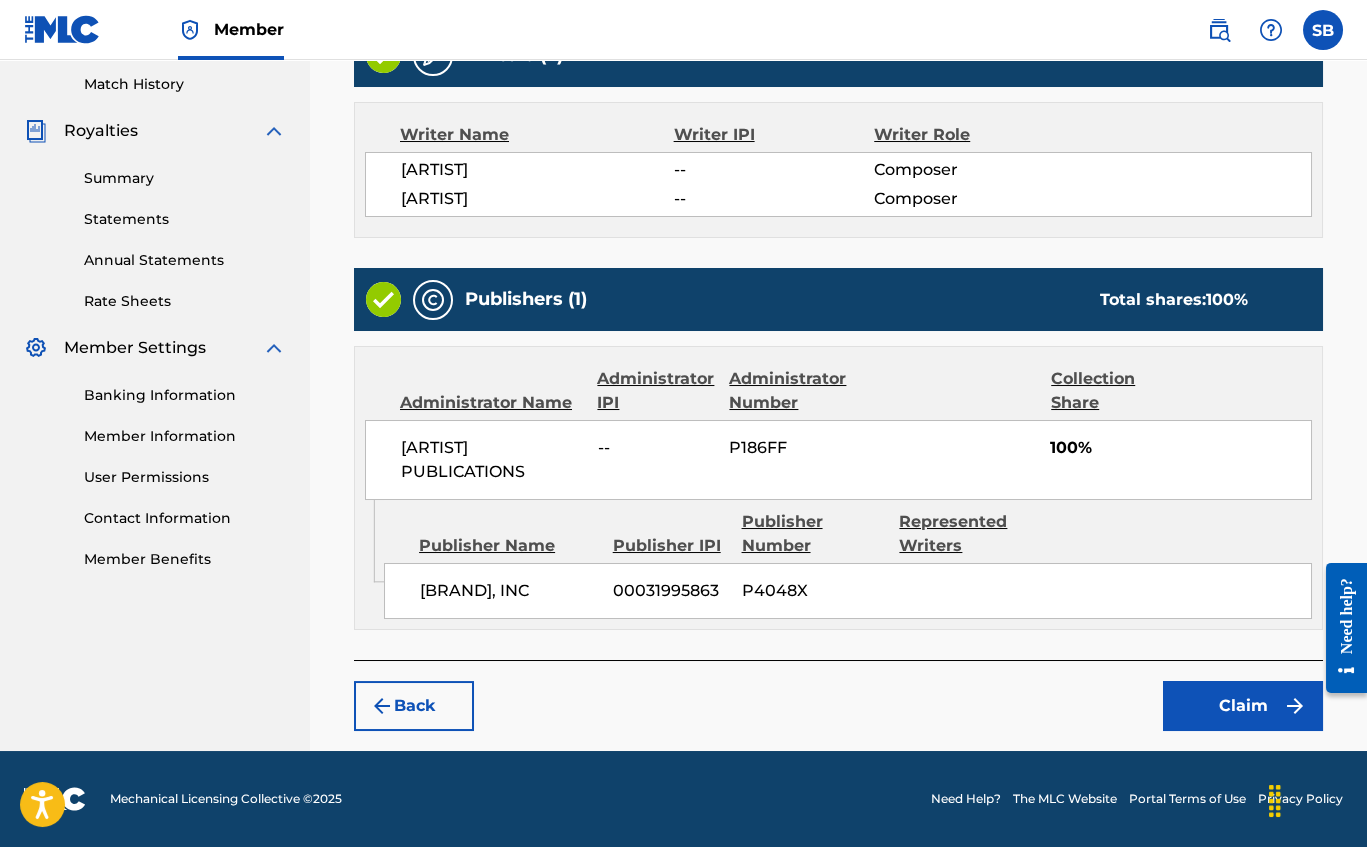 scroll, scrollTop: 562, scrollLeft: 0, axis: vertical 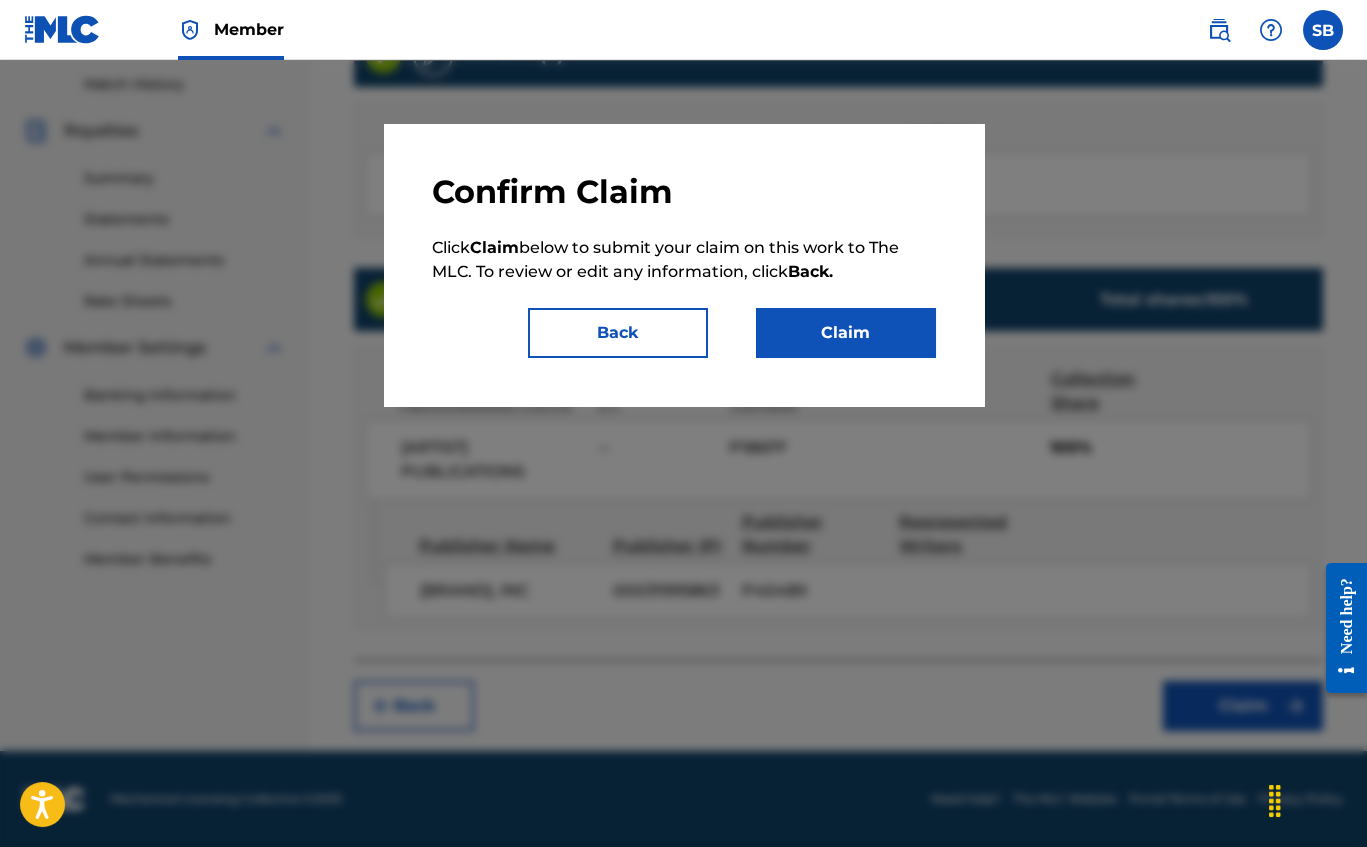 click on "Claim" at bounding box center (846, 333) 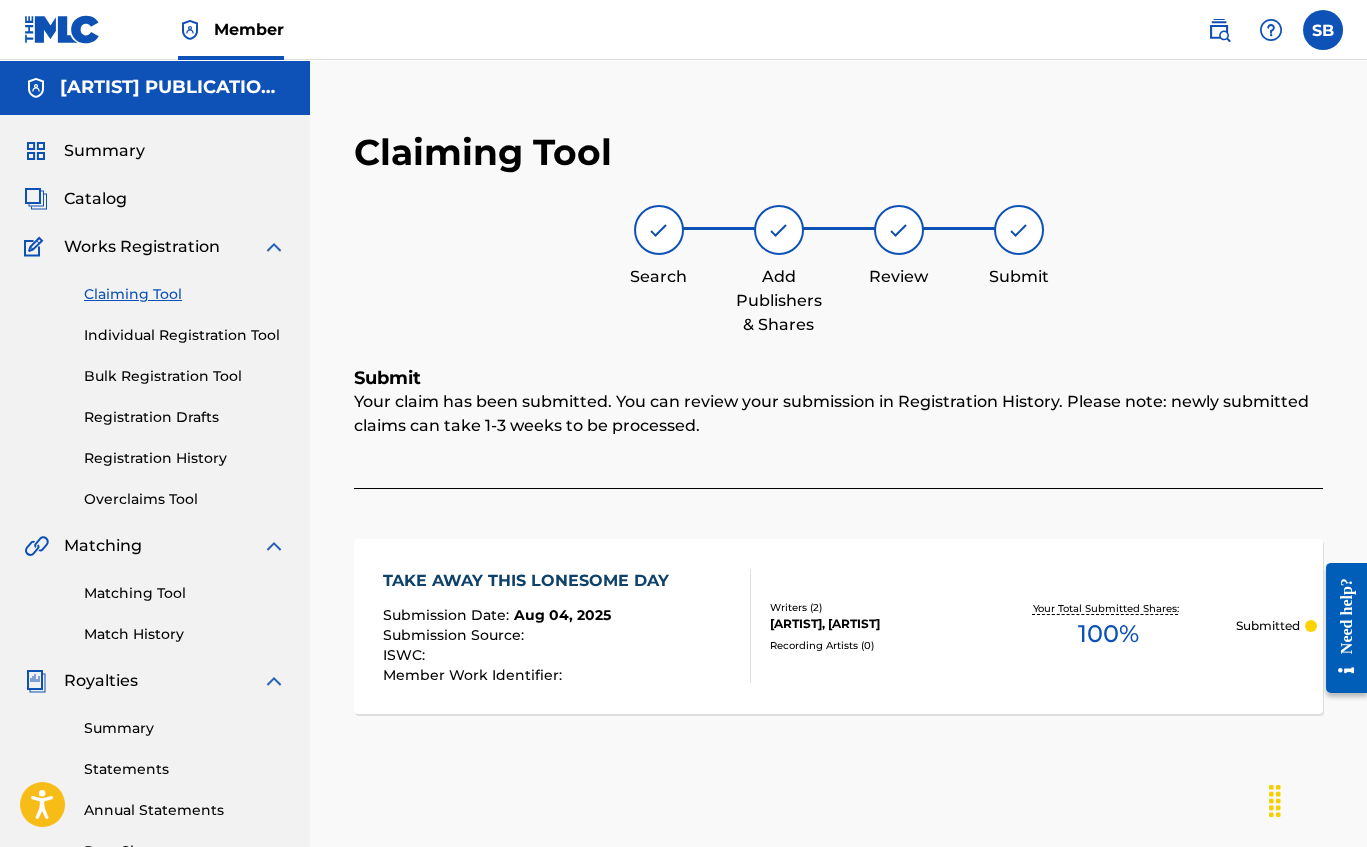 scroll, scrollTop: 0, scrollLeft: 0, axis: both 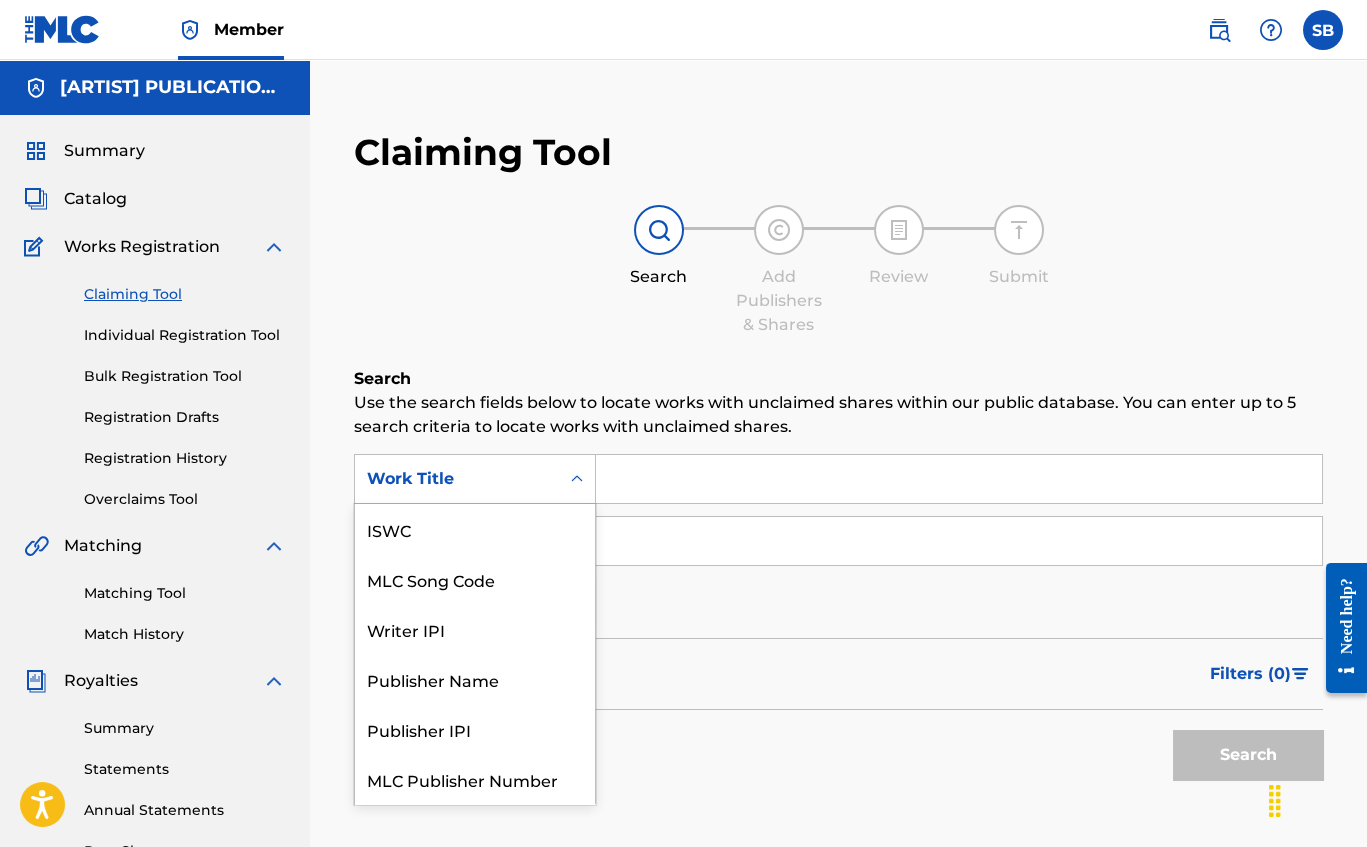 click 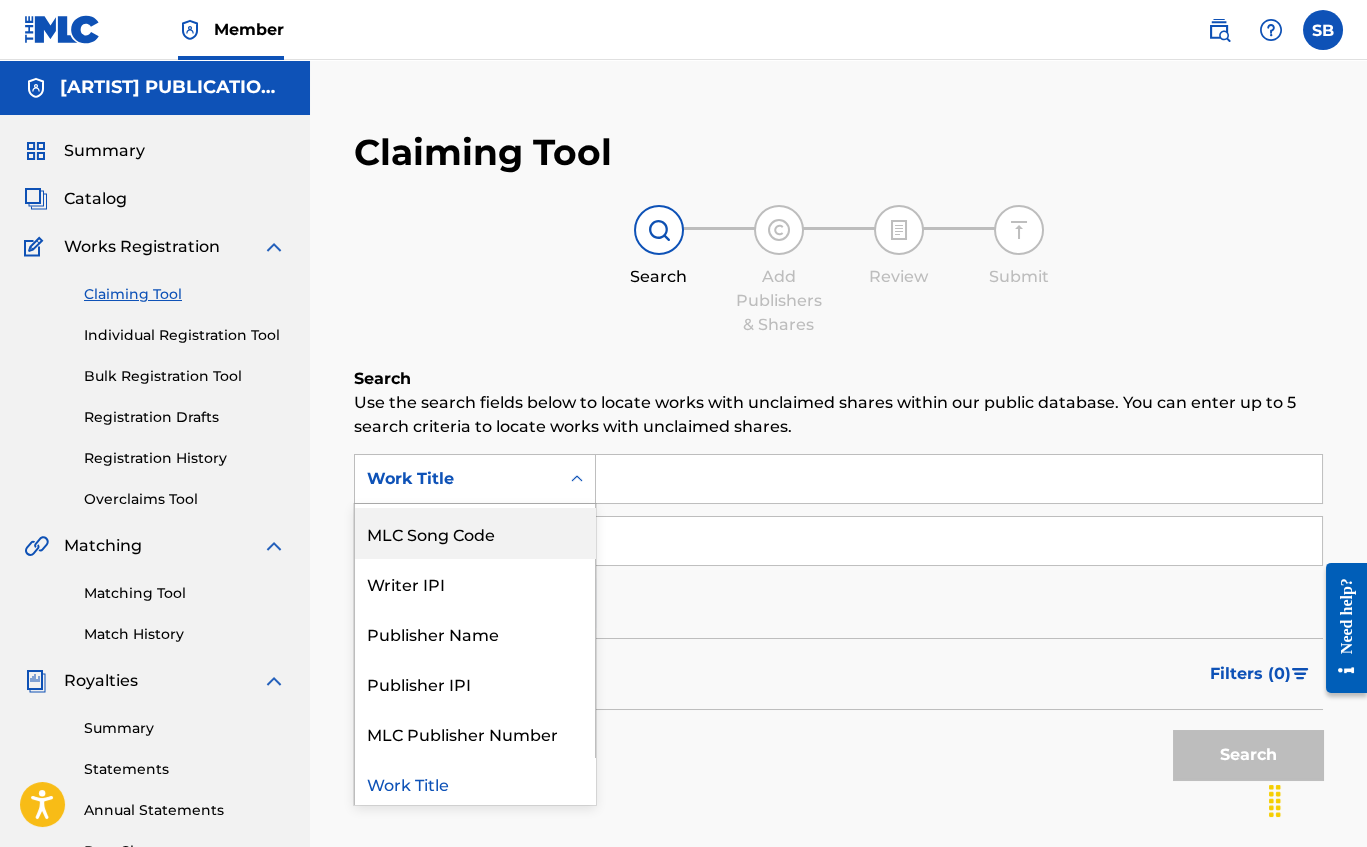 click on "MLC Song Code" at bounding box center (475, 533) 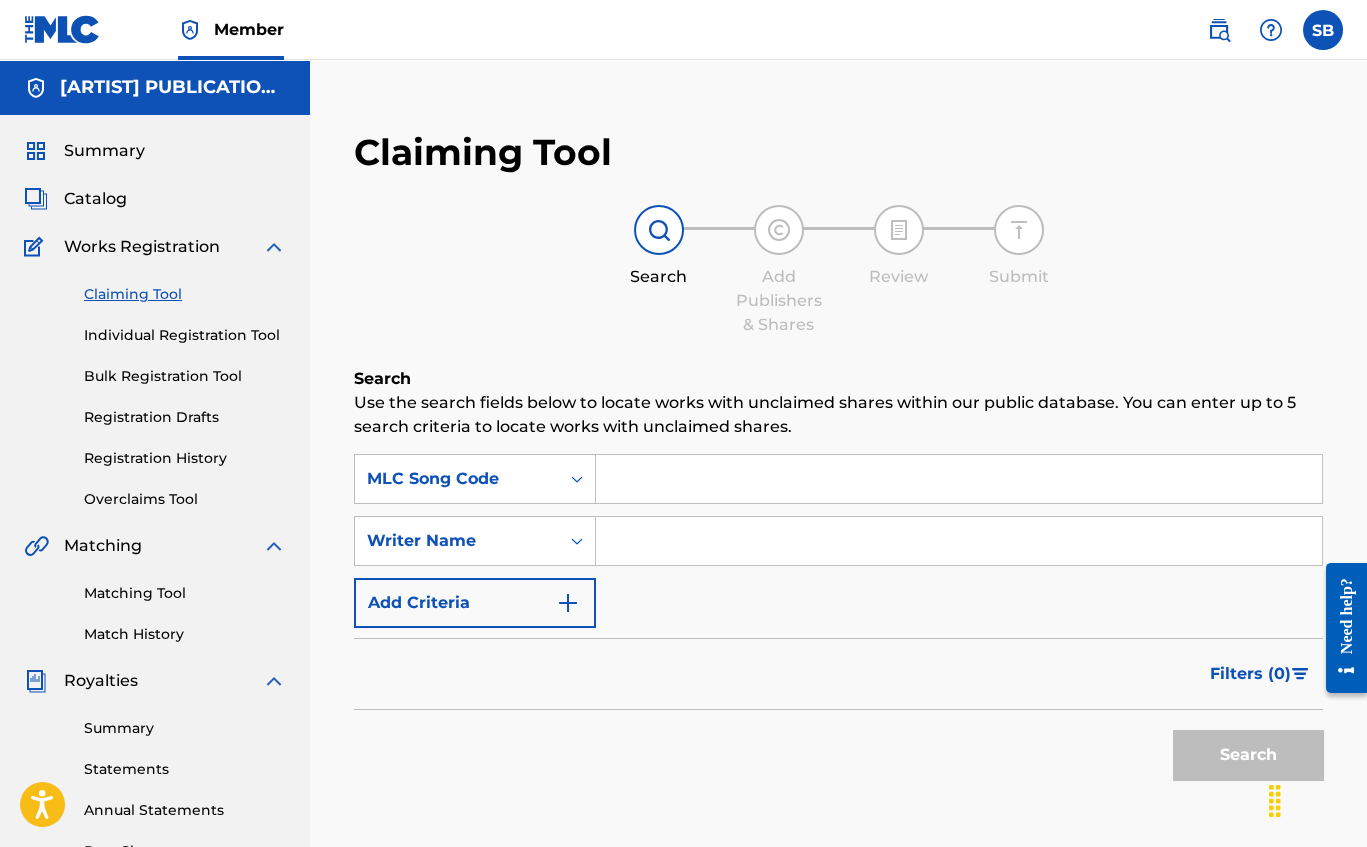 click at bounding box center (959, 479) 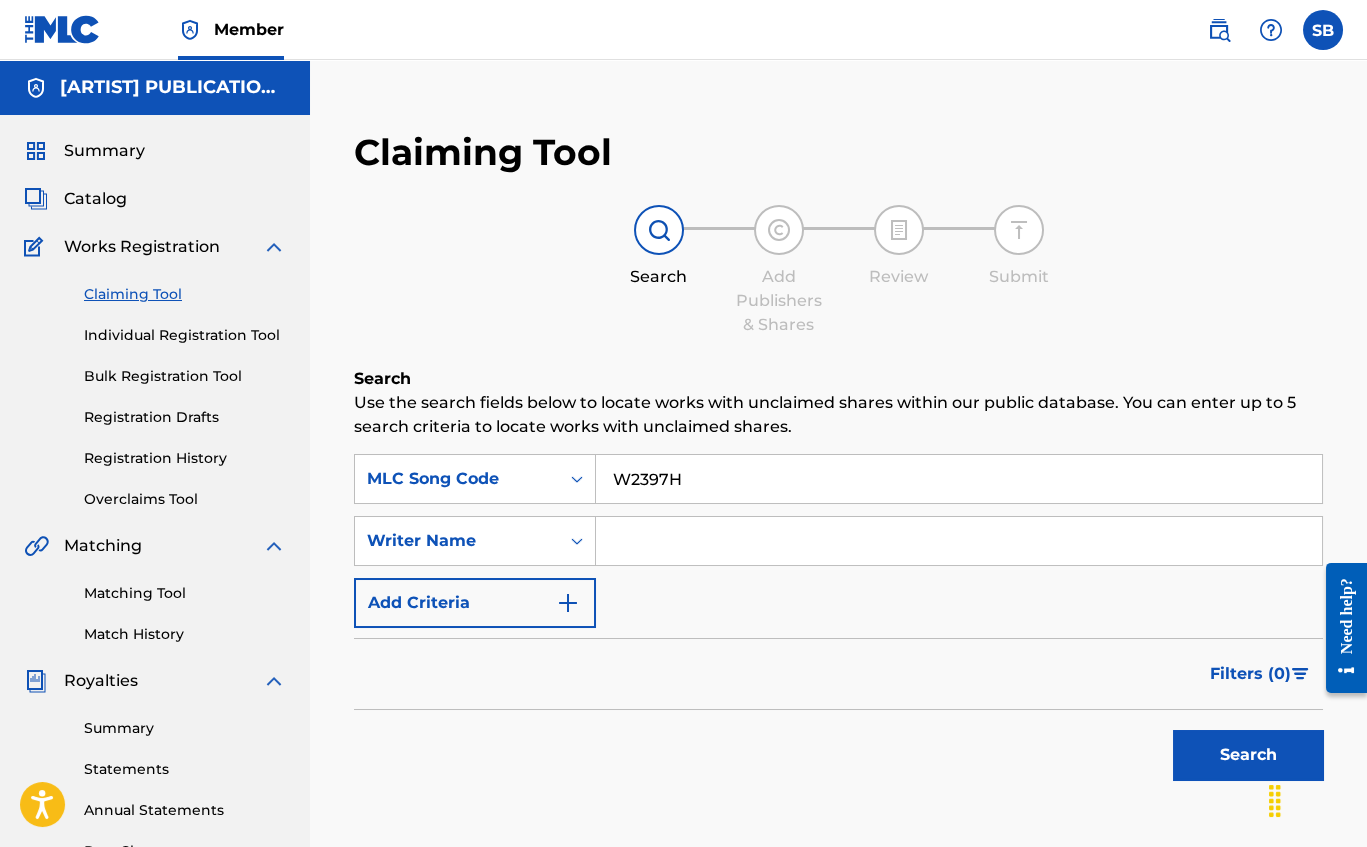 type on "W2397H" 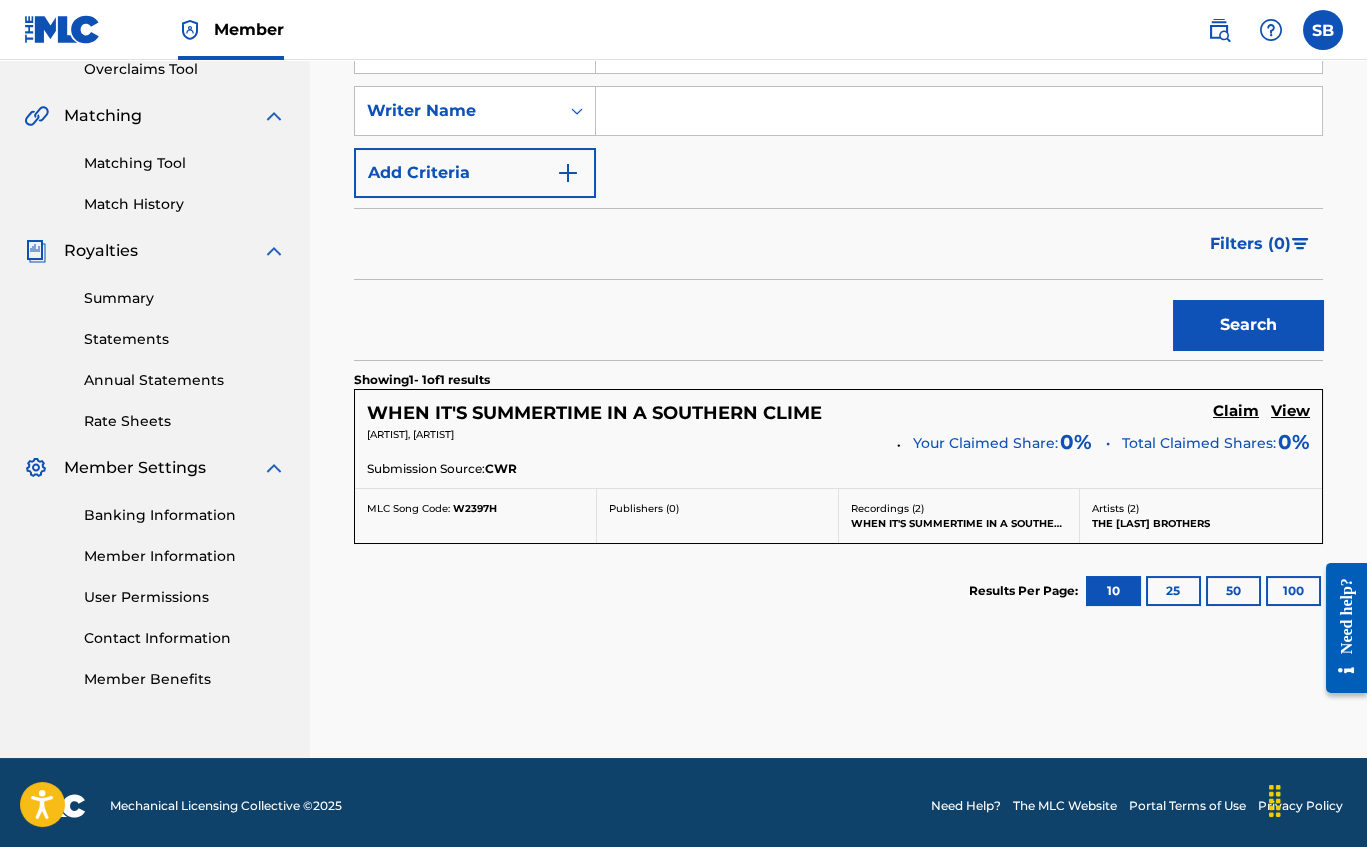 scroll, scrollTop: 429, scrollLeft: 0, axis: vertical 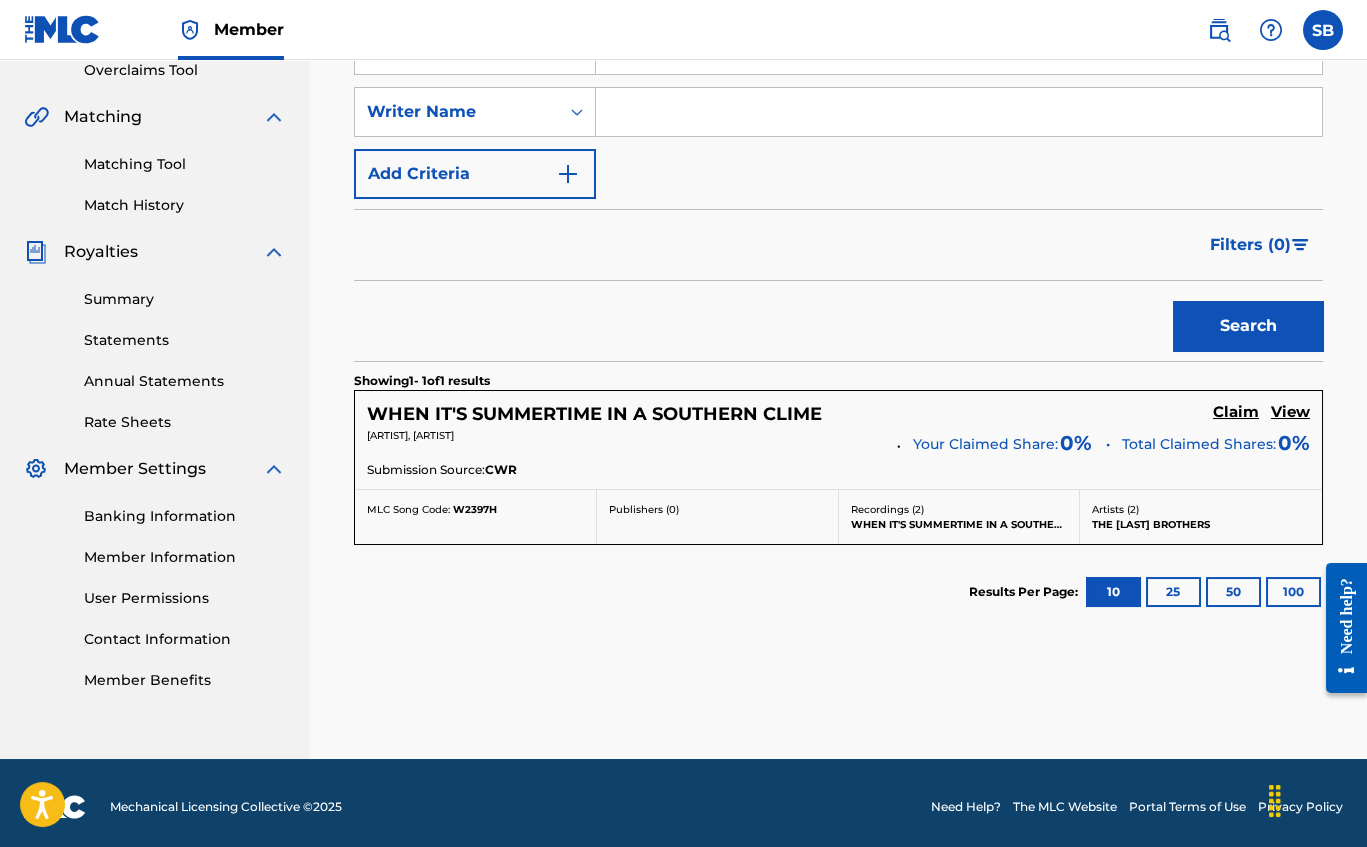 click on "Claim" at bounding box center (1236, 412) 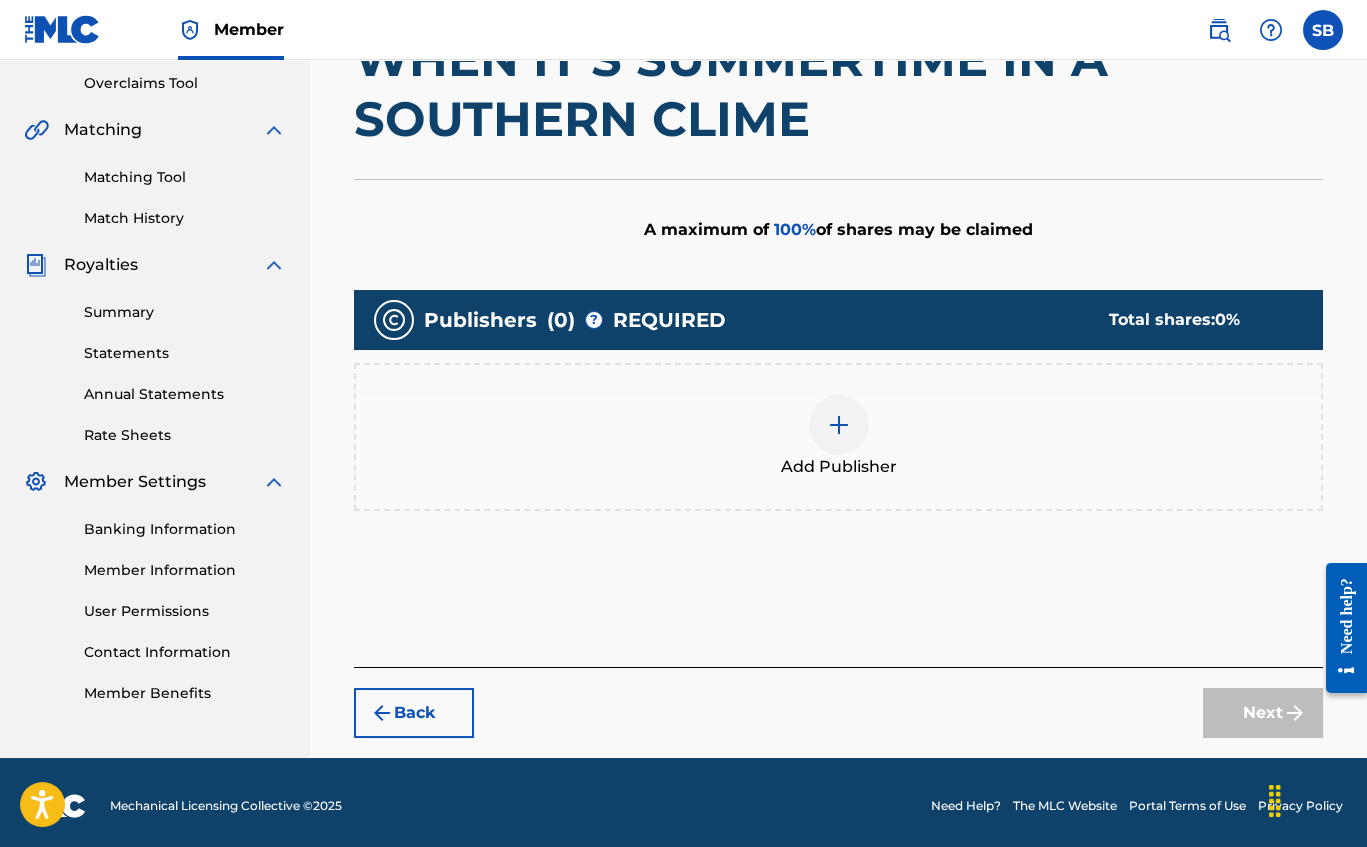 click at bounding box center (839, 425) 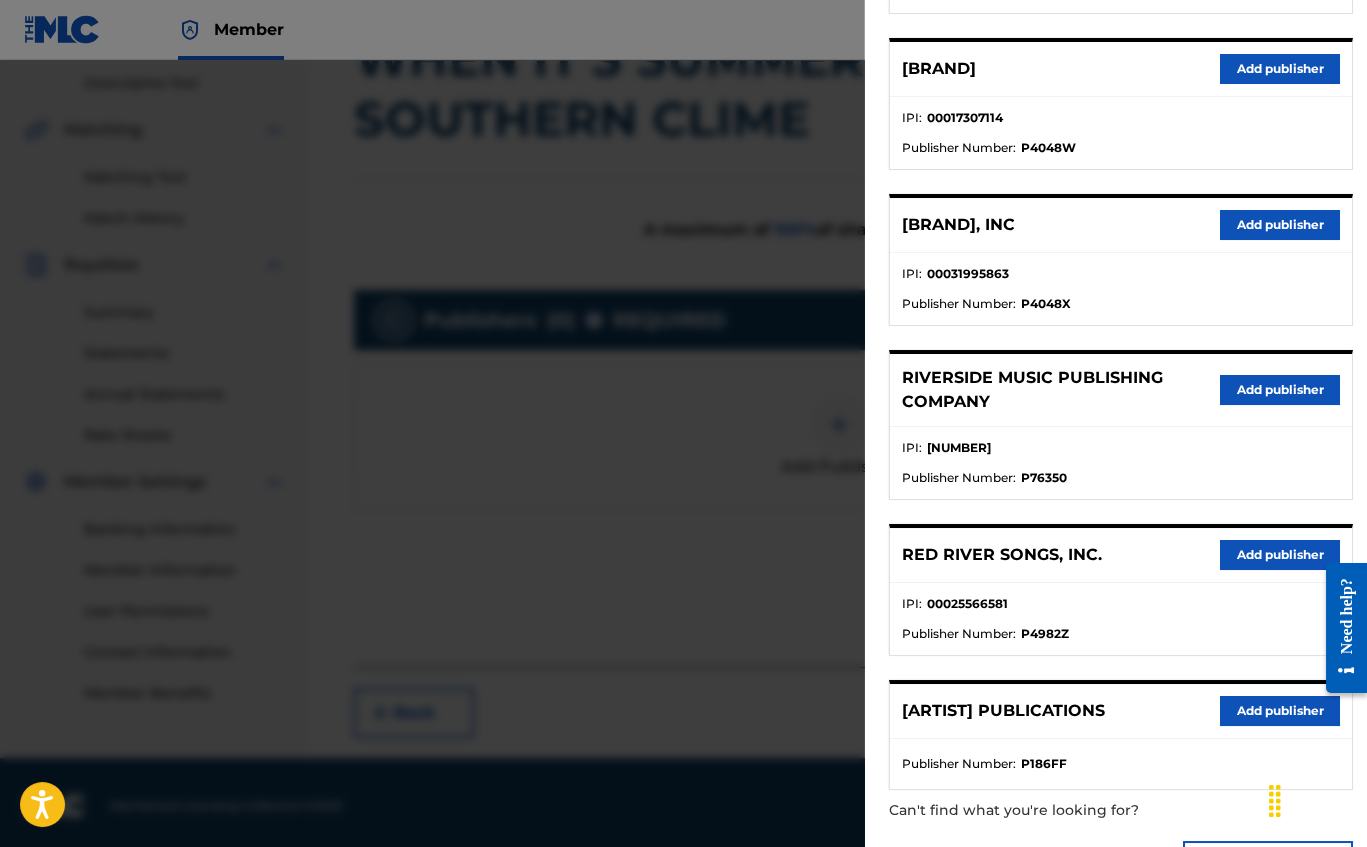 scroll, scrollTop: 393, scrollLeft: 0, axis: vertical 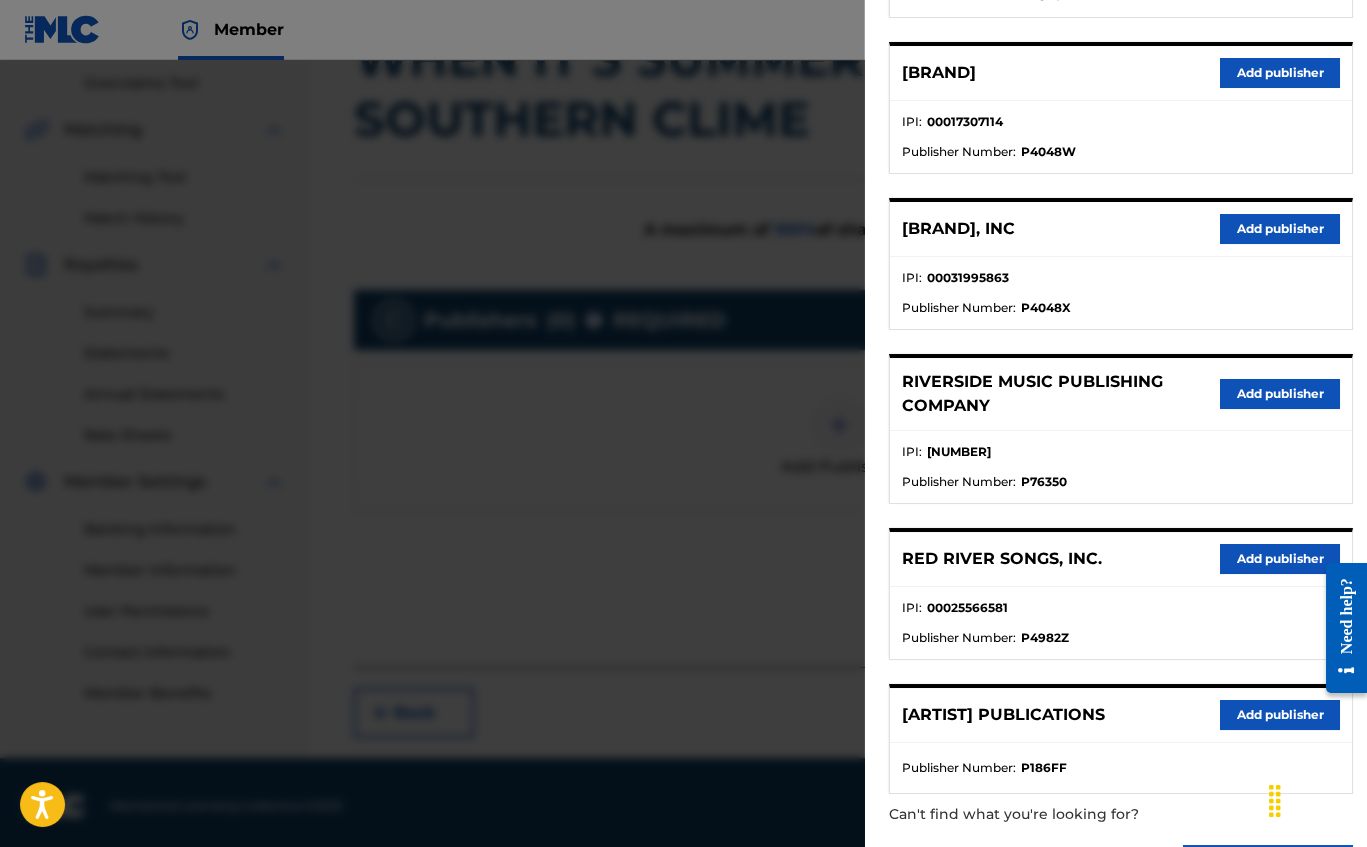 click on "Add publisher" at bounding box center (1280, 229) 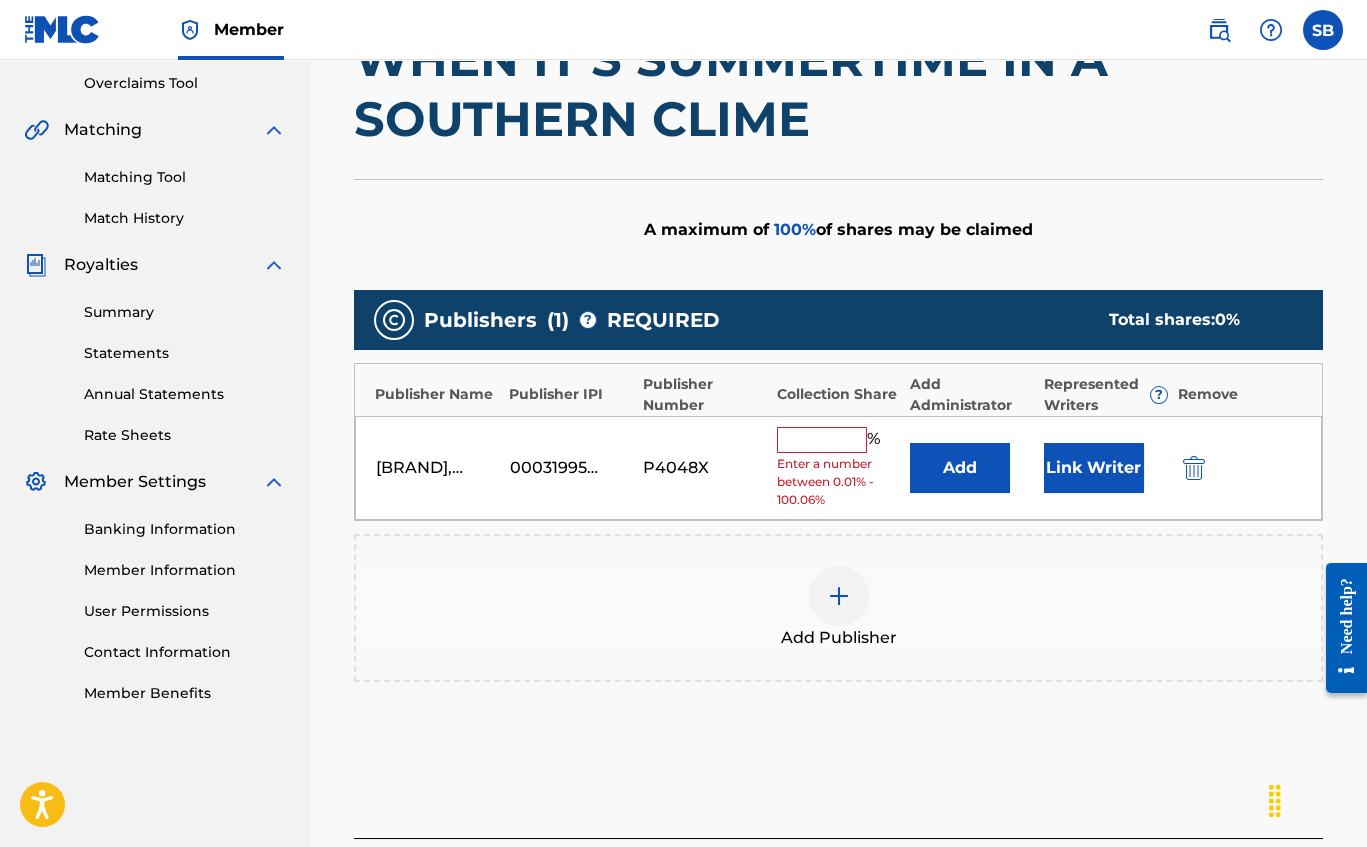 click at bounding box center [822, 440] 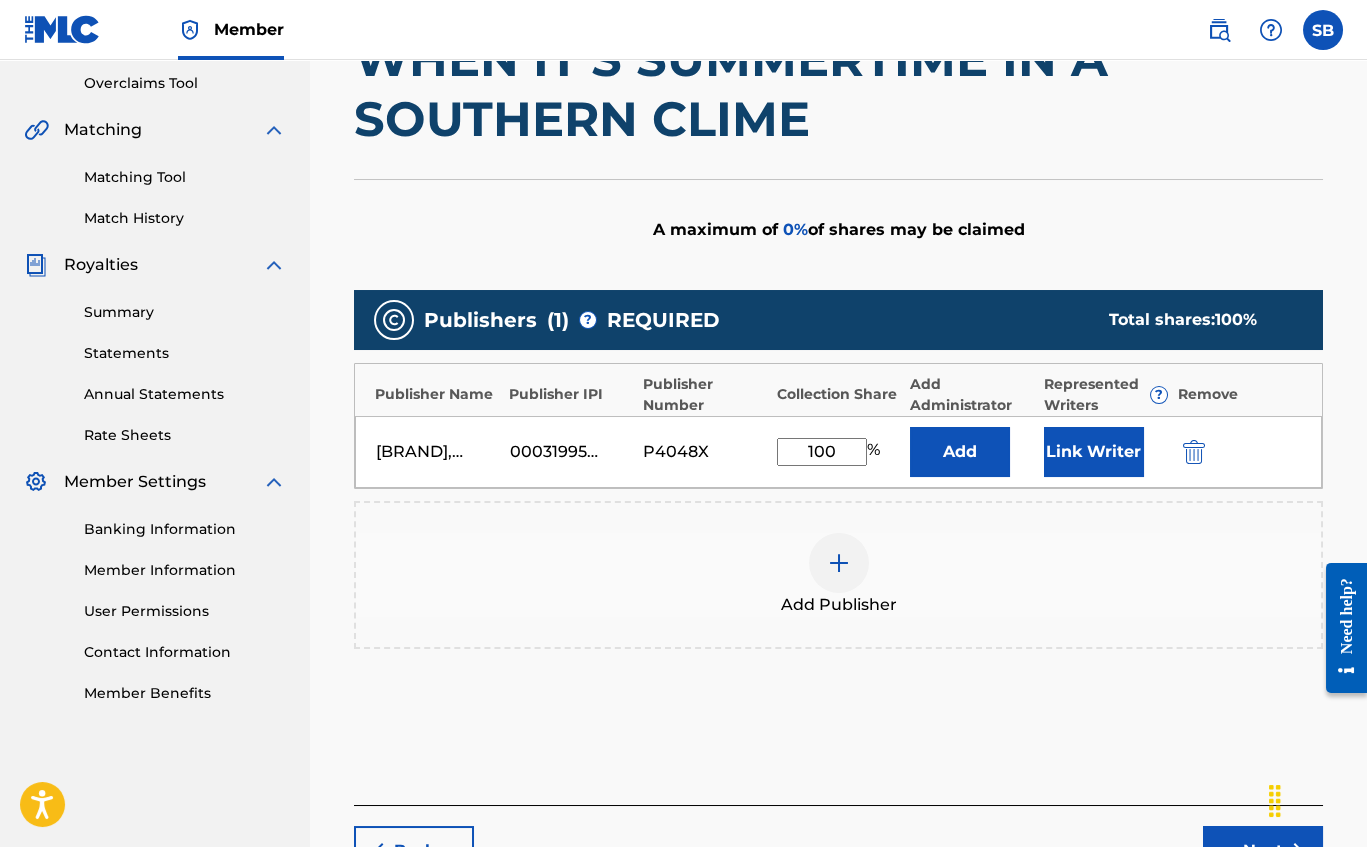type on "100" 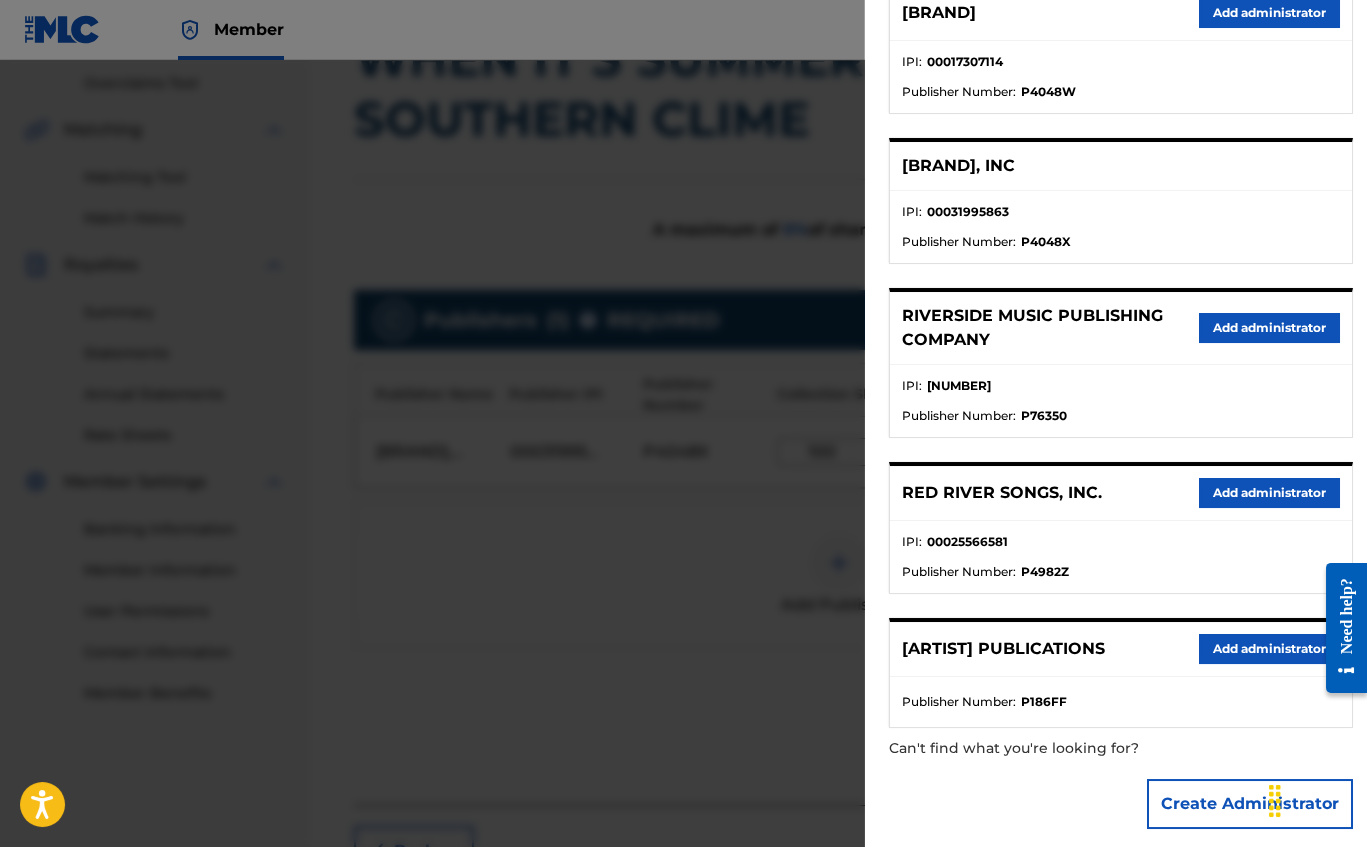 scroll, scrollTop: 453, scrollLeft: 0, axis: vertical 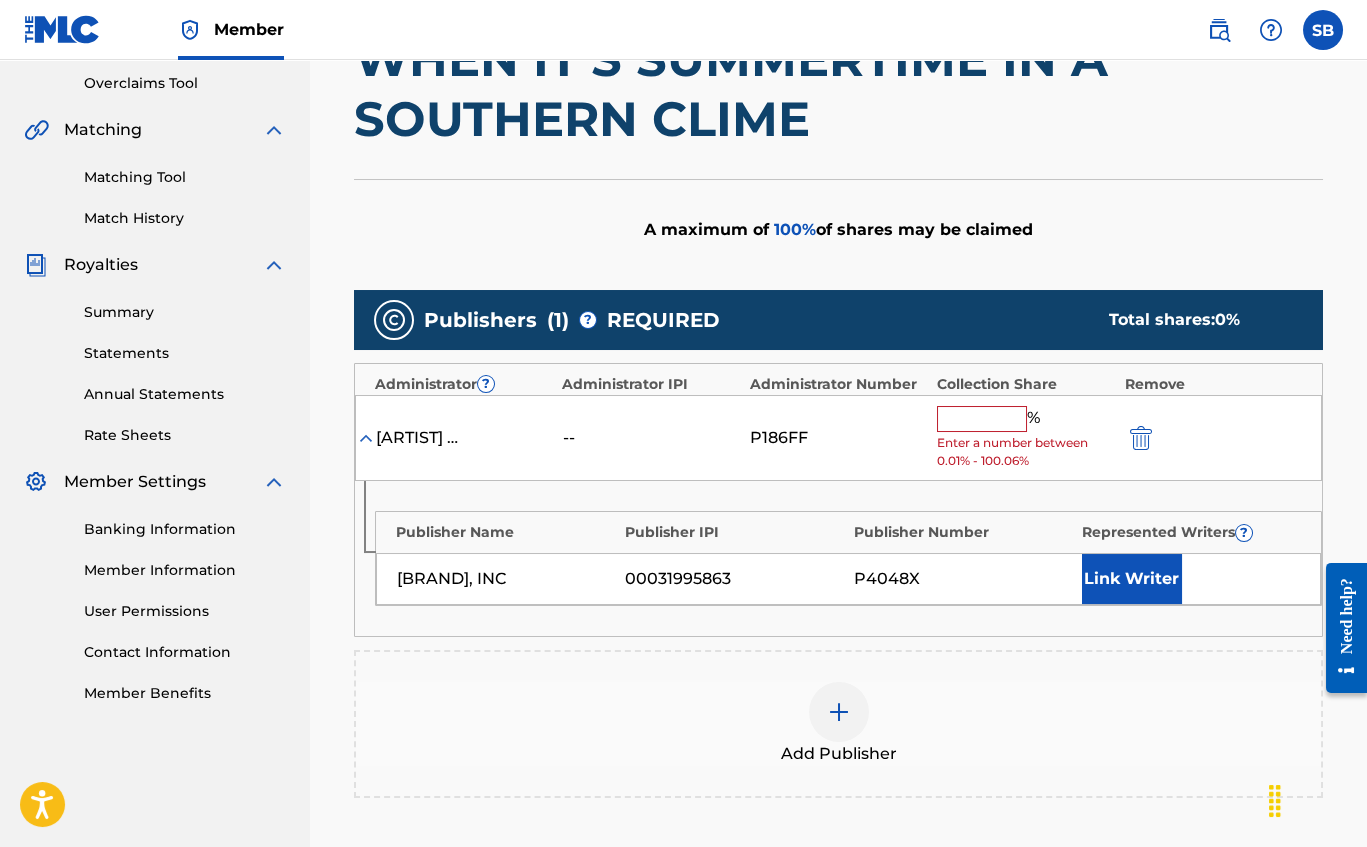 click at bounding box center [982, 419] 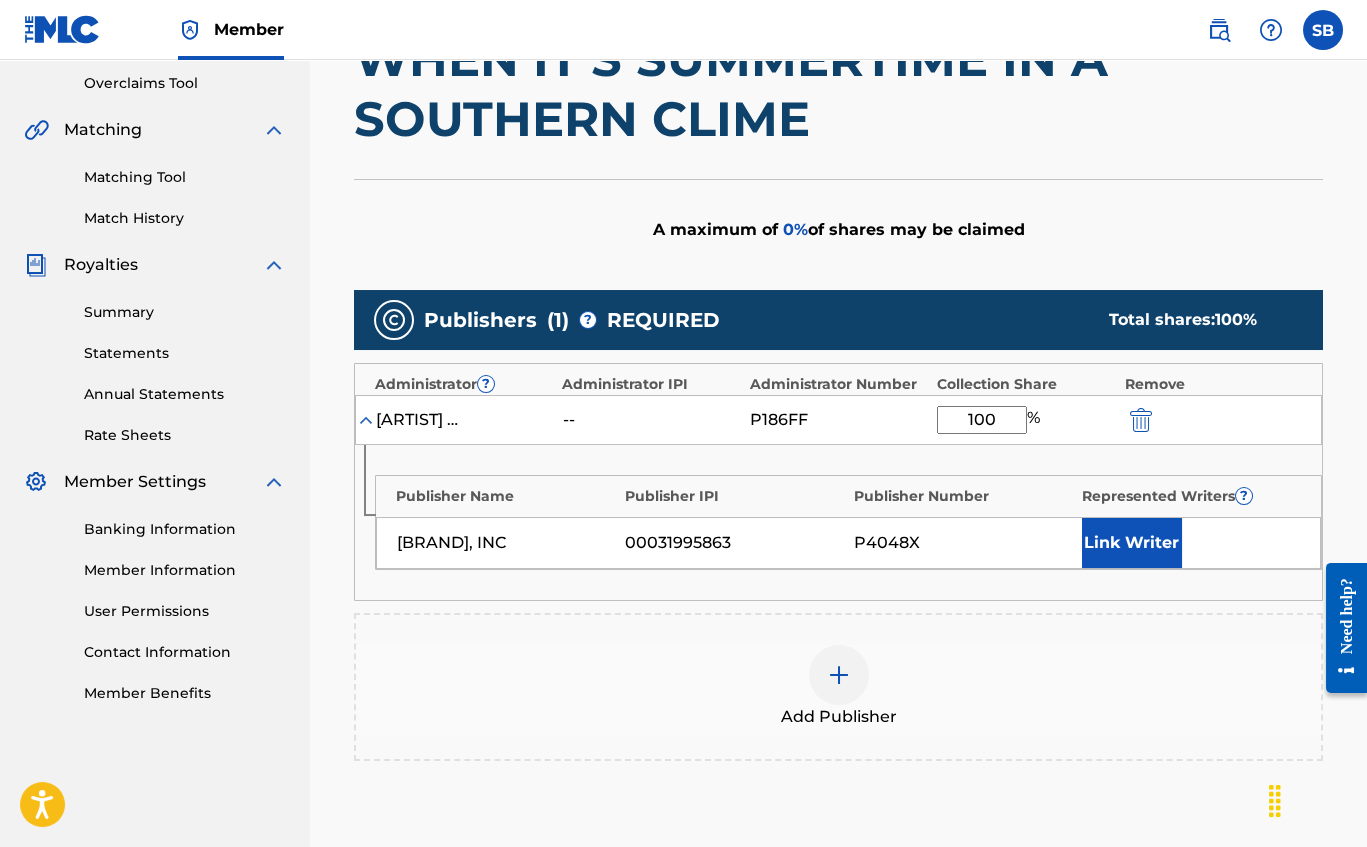 type on "100" 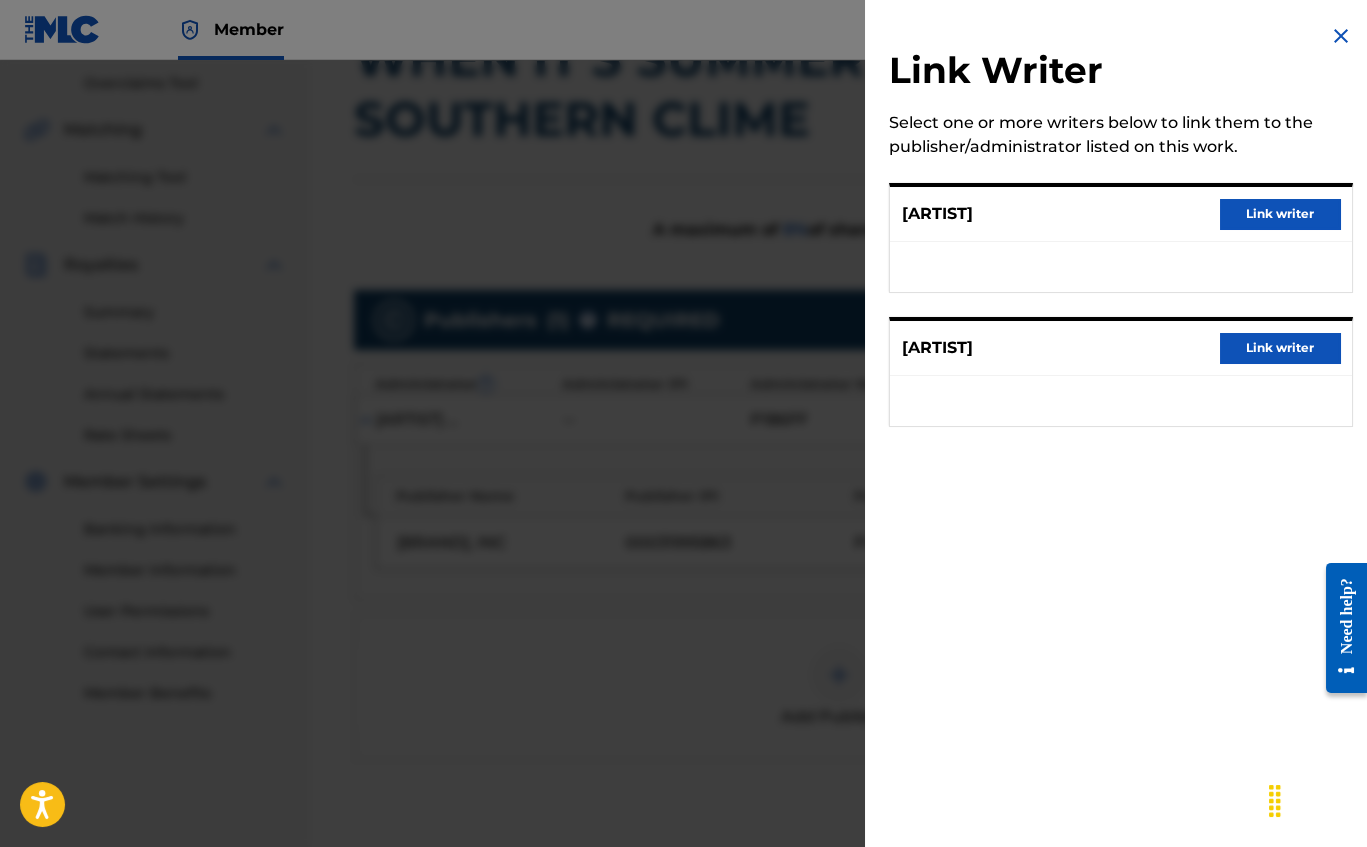 click on "Link writer" at bounding box center (1280, 214) 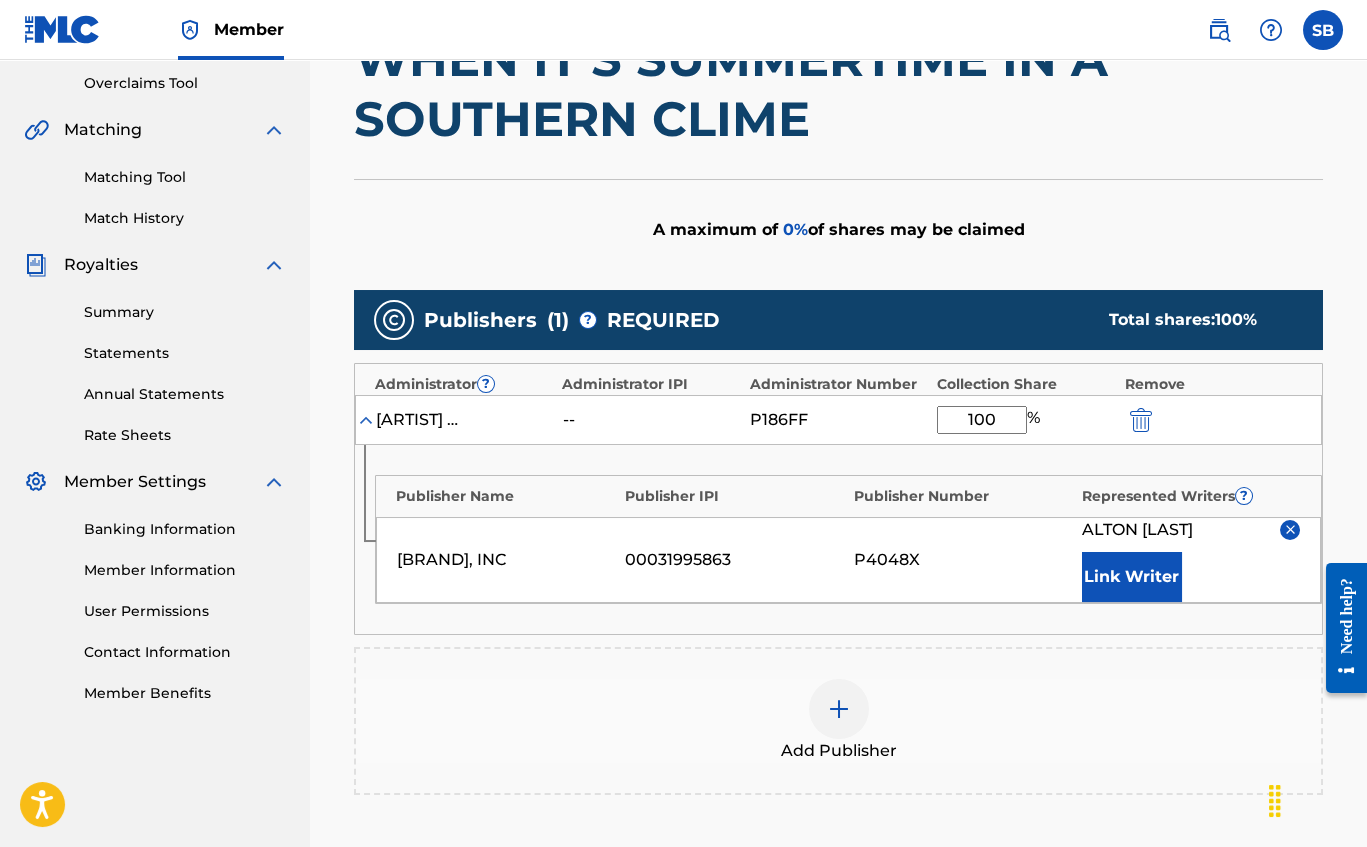 click on "Link Writer" at bounding box center [1132, 577] 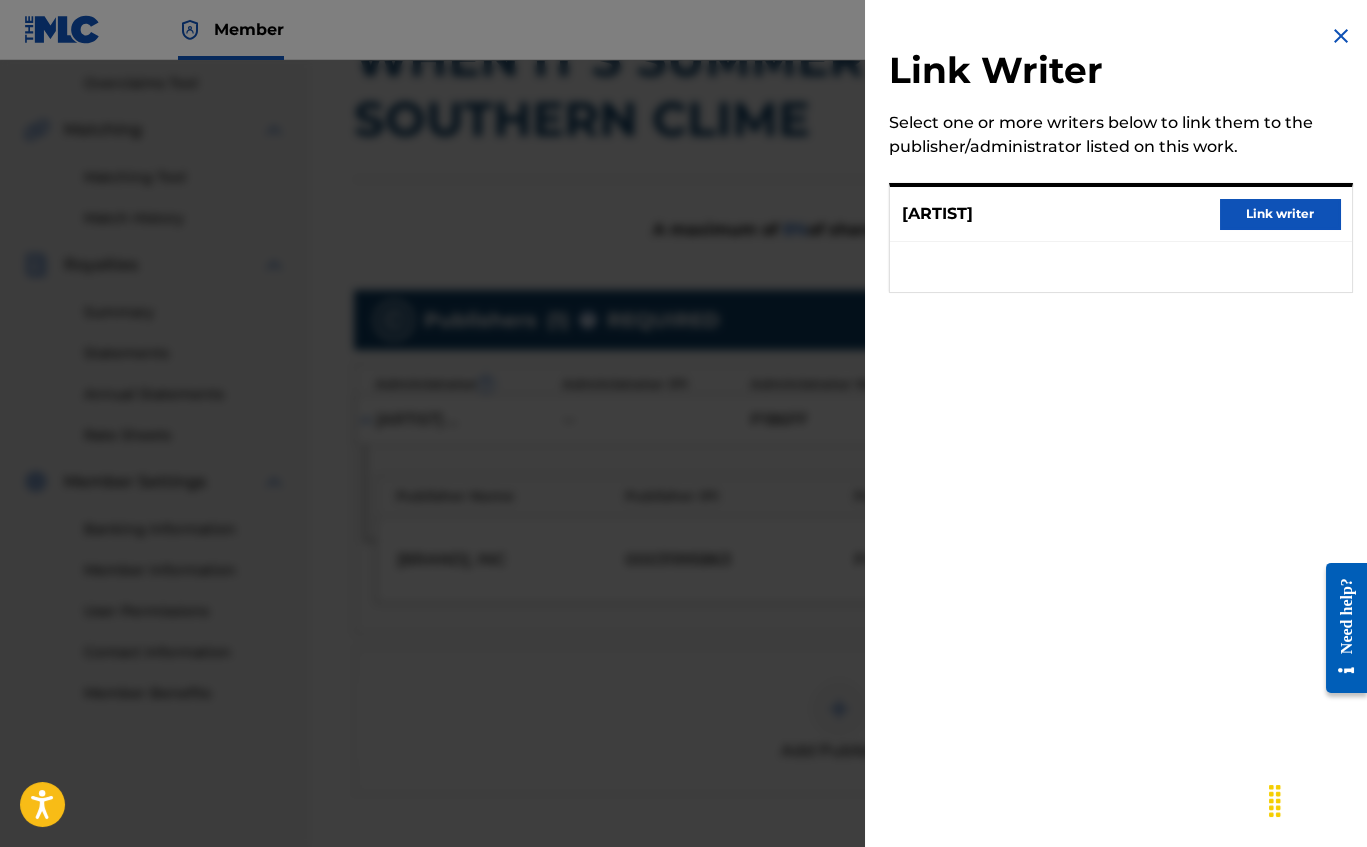click on "Link writer" at bounding box center [1280, 214] 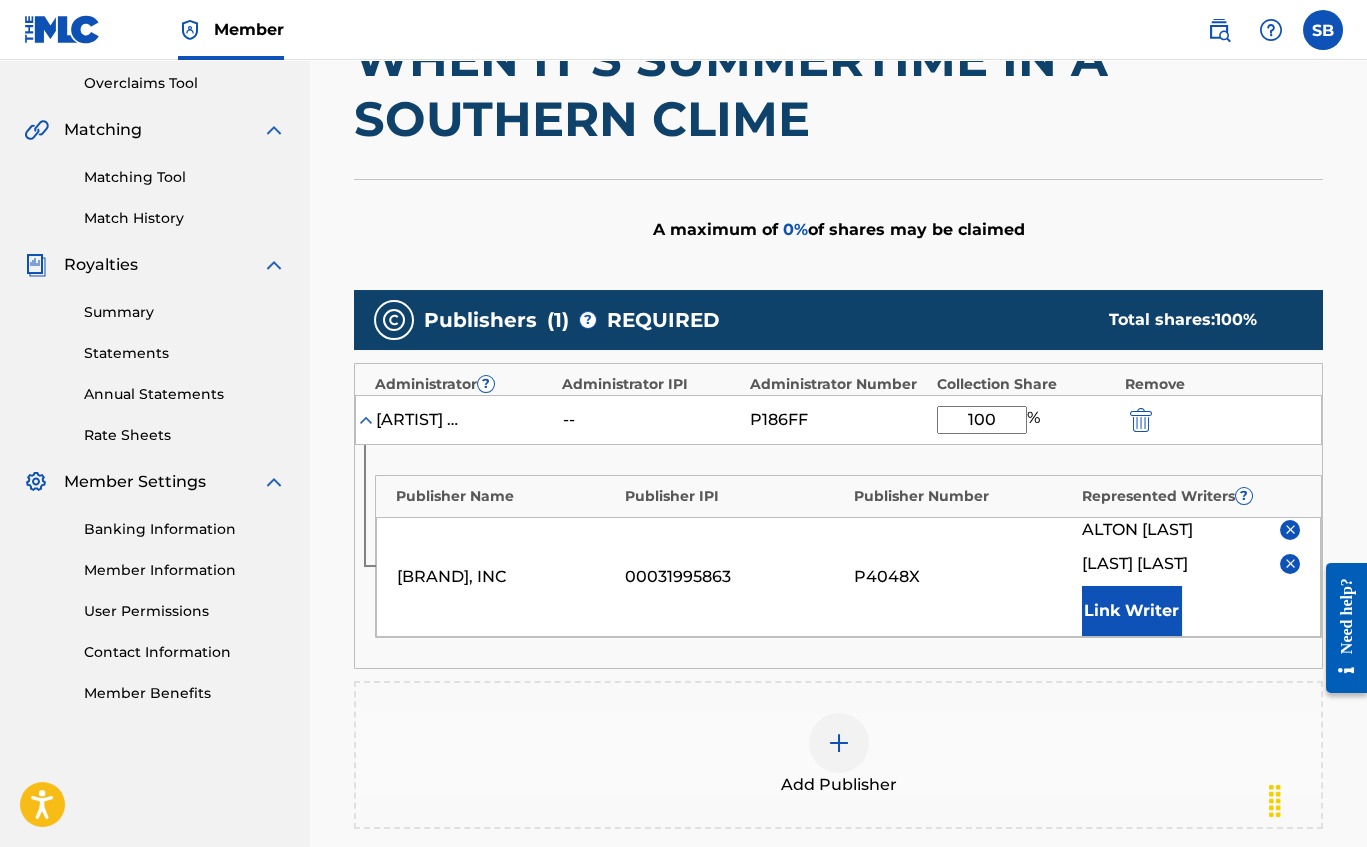 click on "Add Publisher" at bounding box center (838, 755) 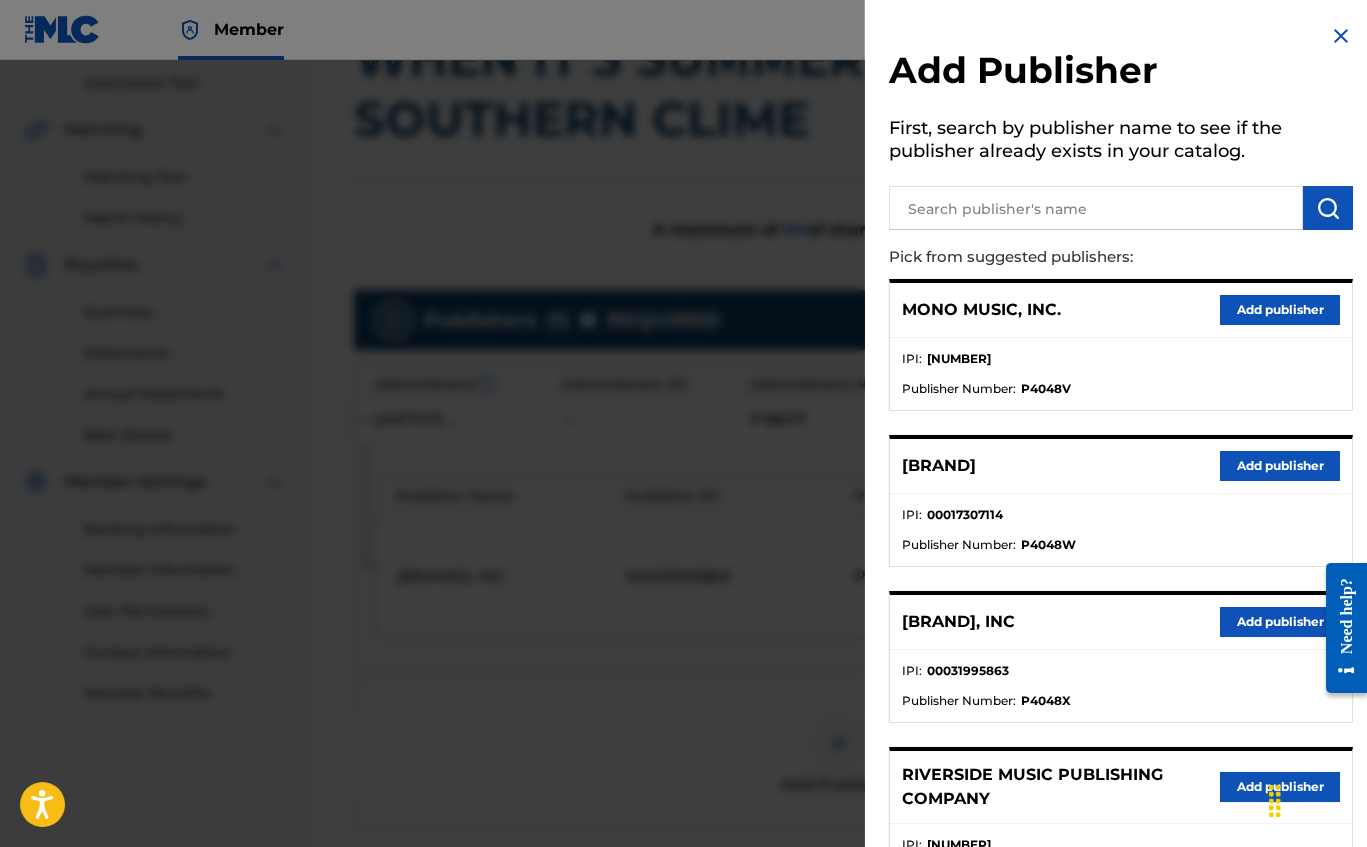 click at bounding box center [683, 483] 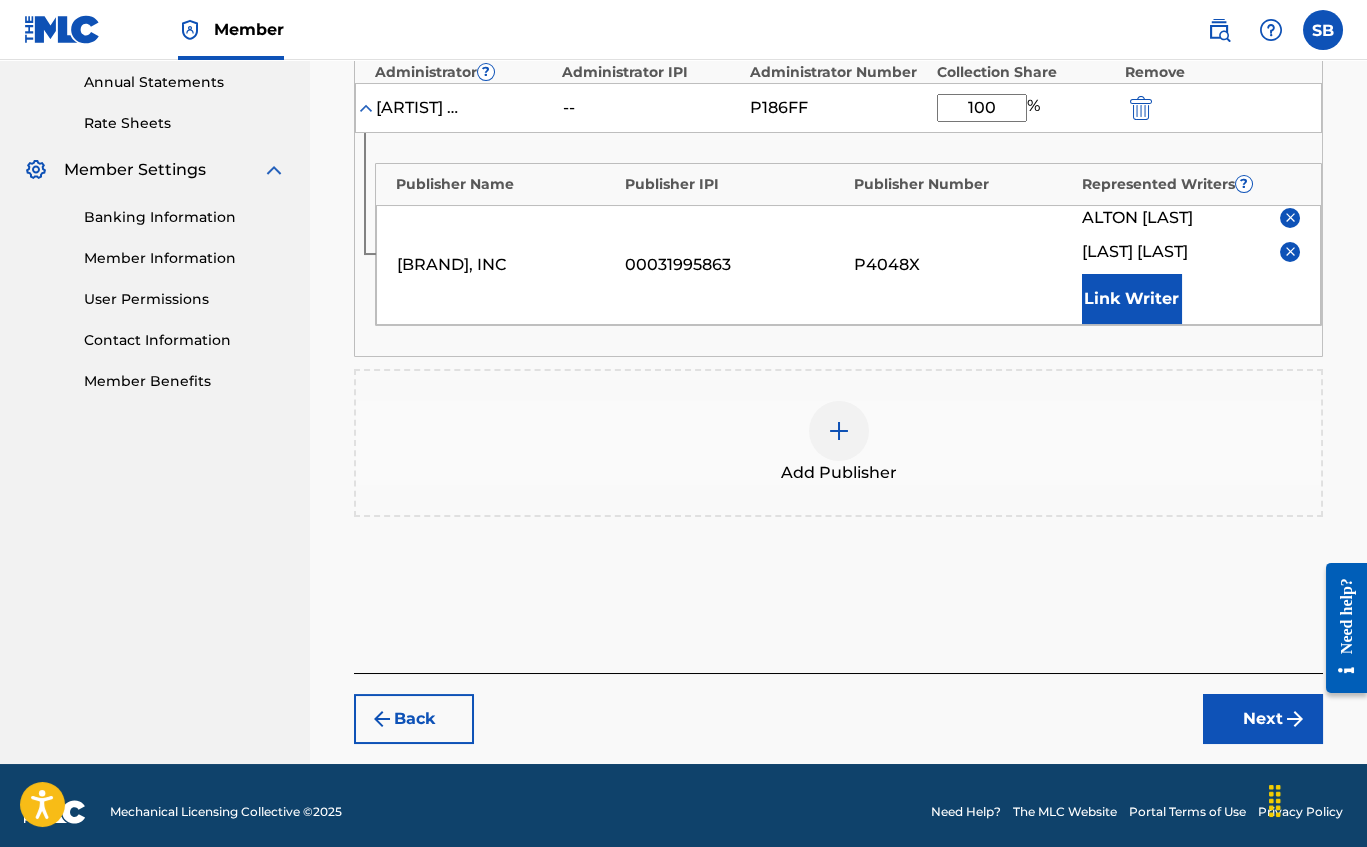 scroll, scrollTop: 727, scrollLeft: 0, axis: vertical 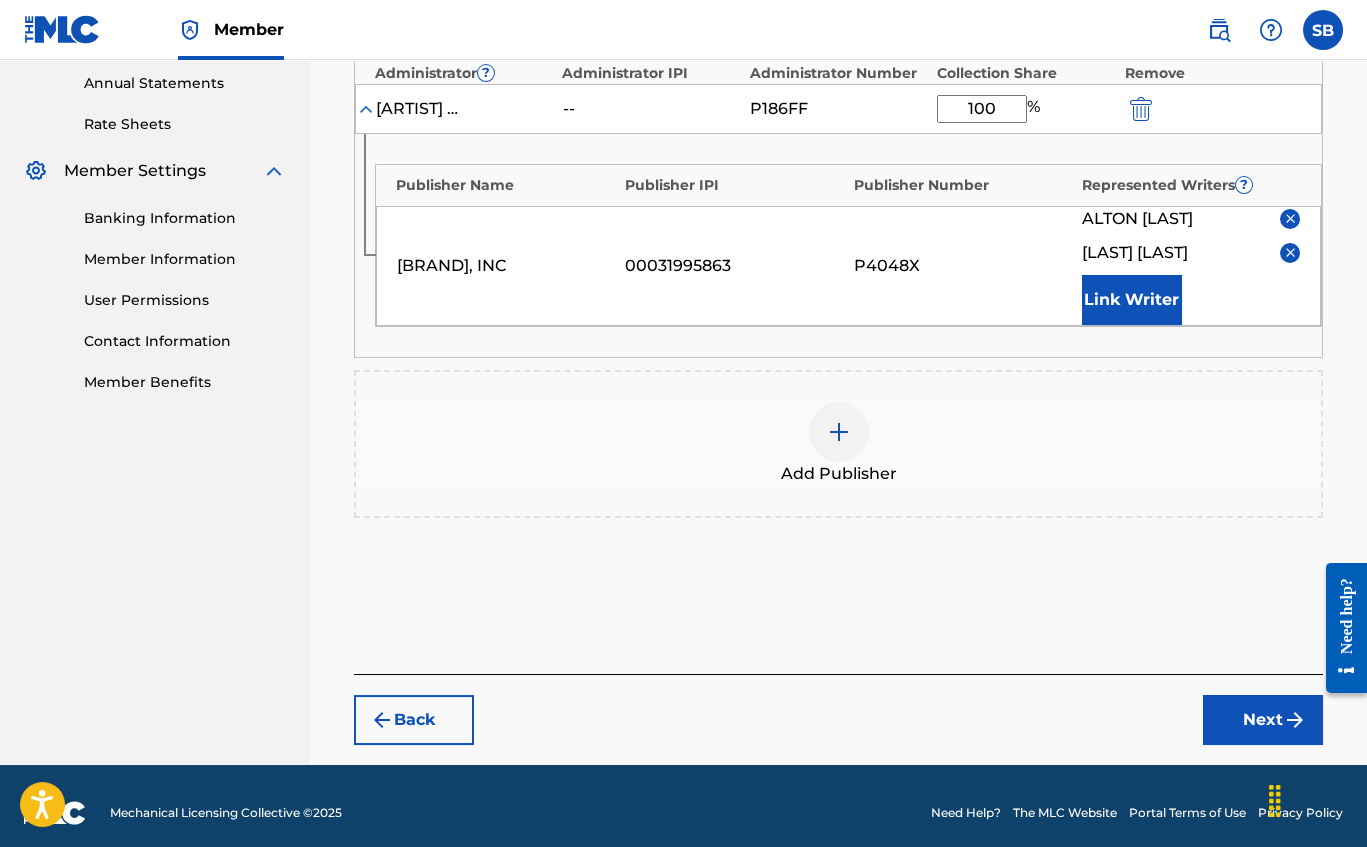 click on "Next" at bounding box center [1263, 720] 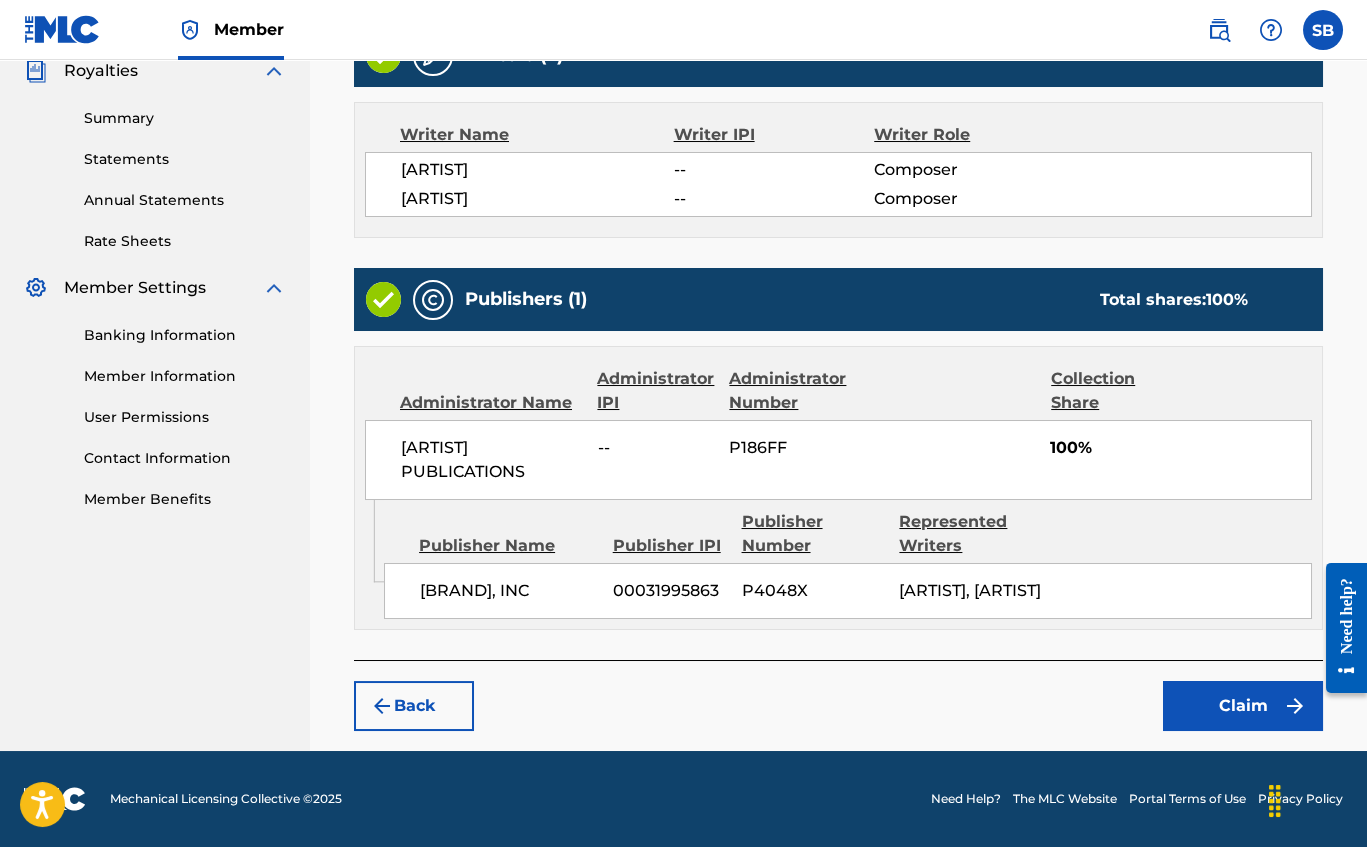 click on "Claim" at bounding box center (1243, 706) 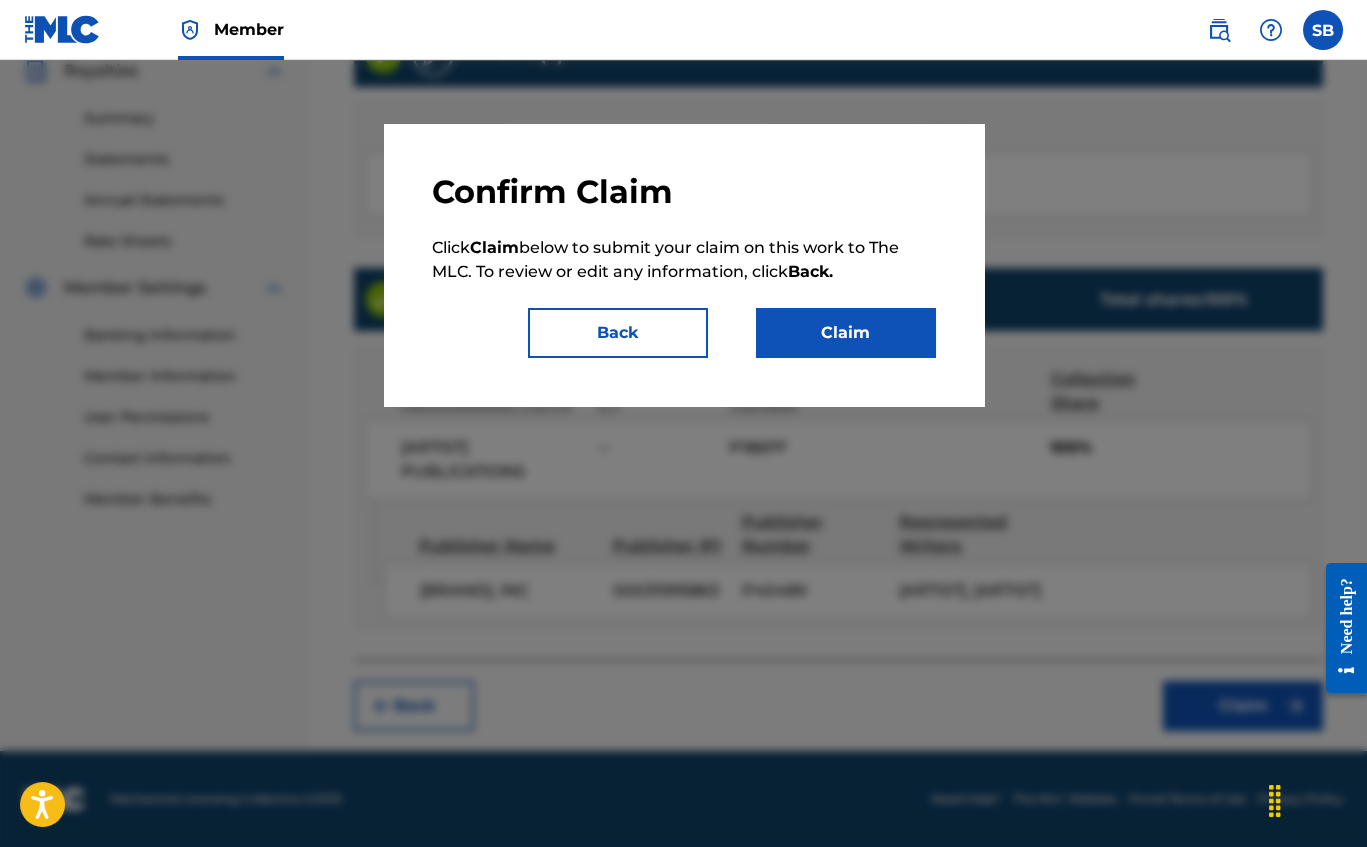 click on "Claim" at bounding box center [846, 333] 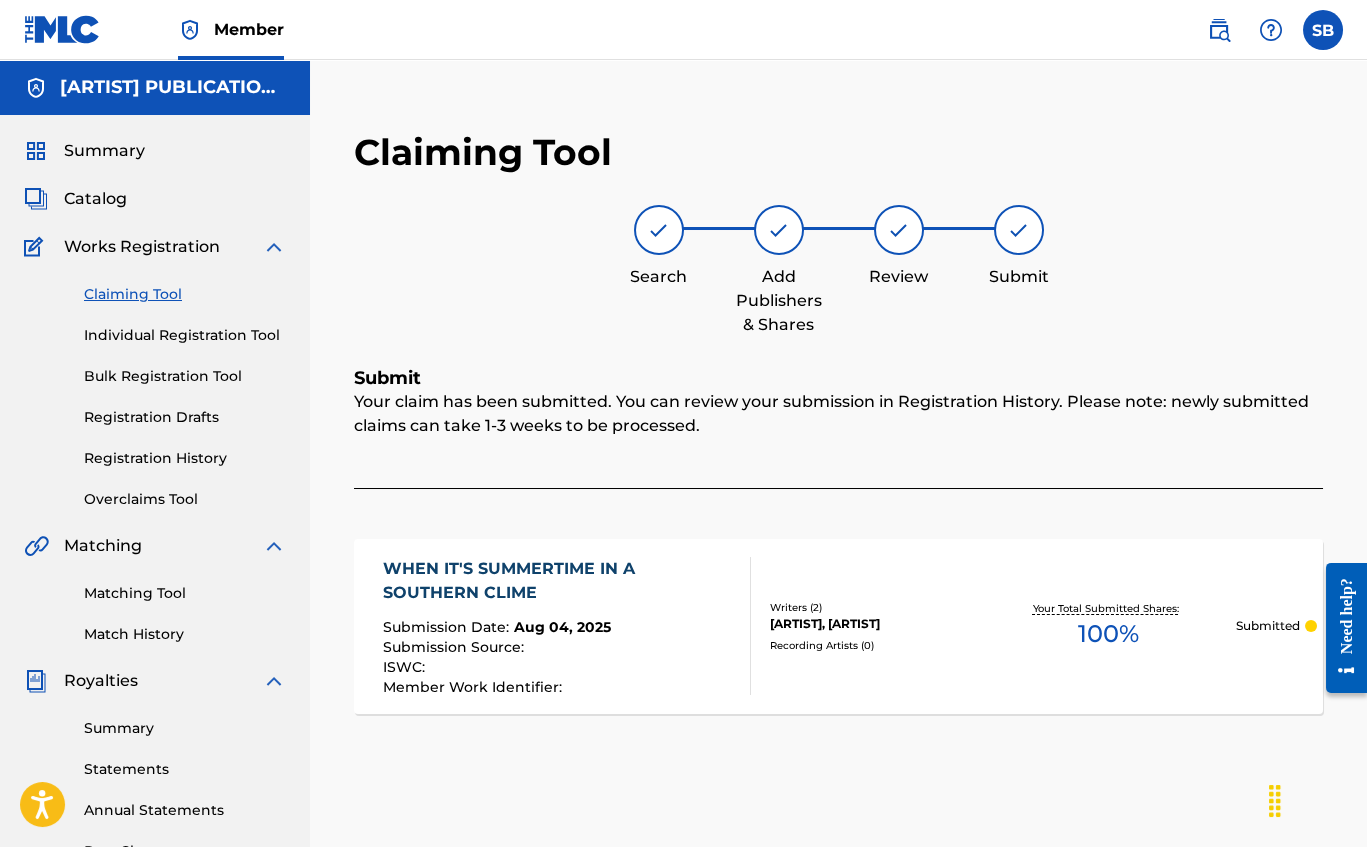 scroll, scrollTop: 0, scrollLeft: 0, axis: both 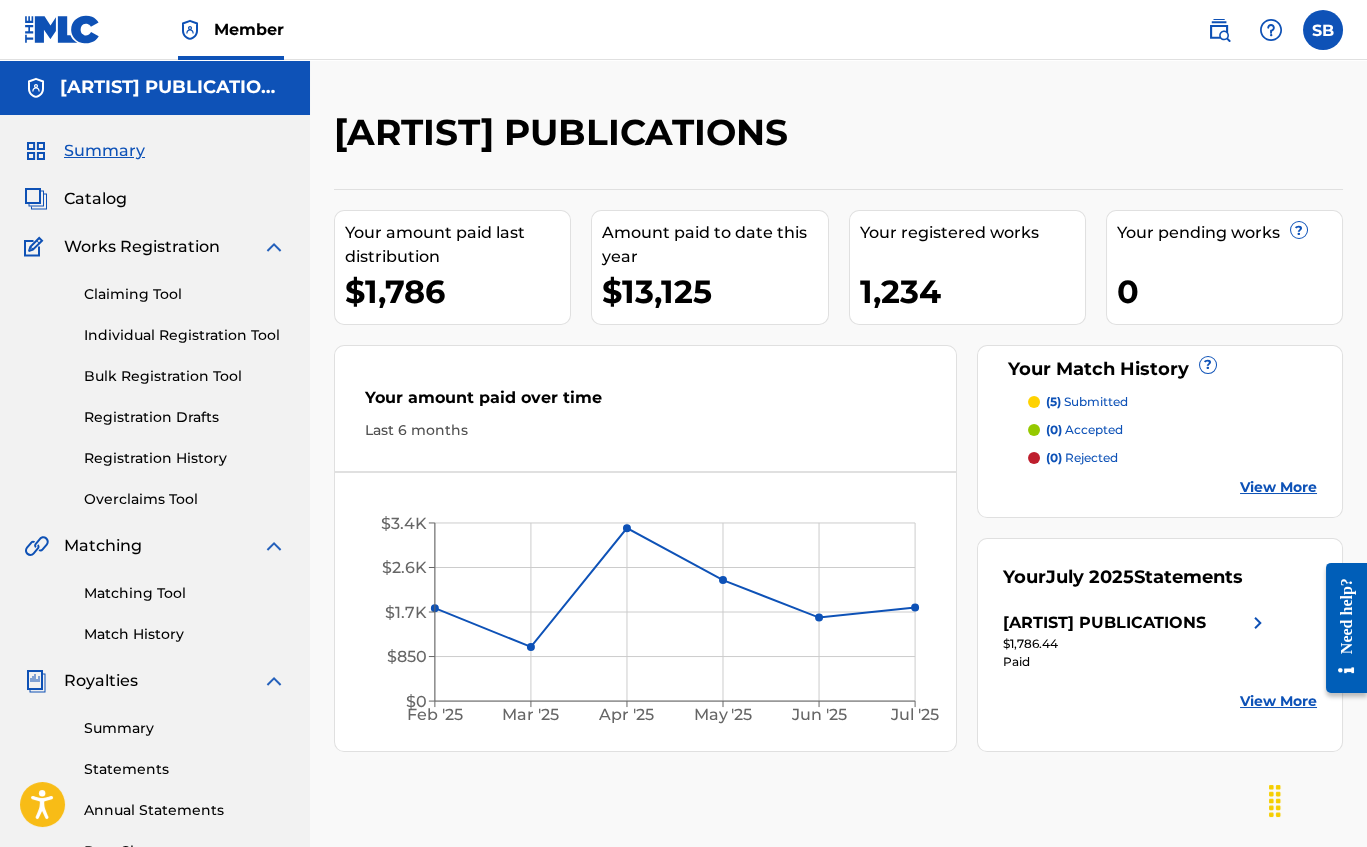 click on "Individual Registration Tool" at bounding box center (185, 335) 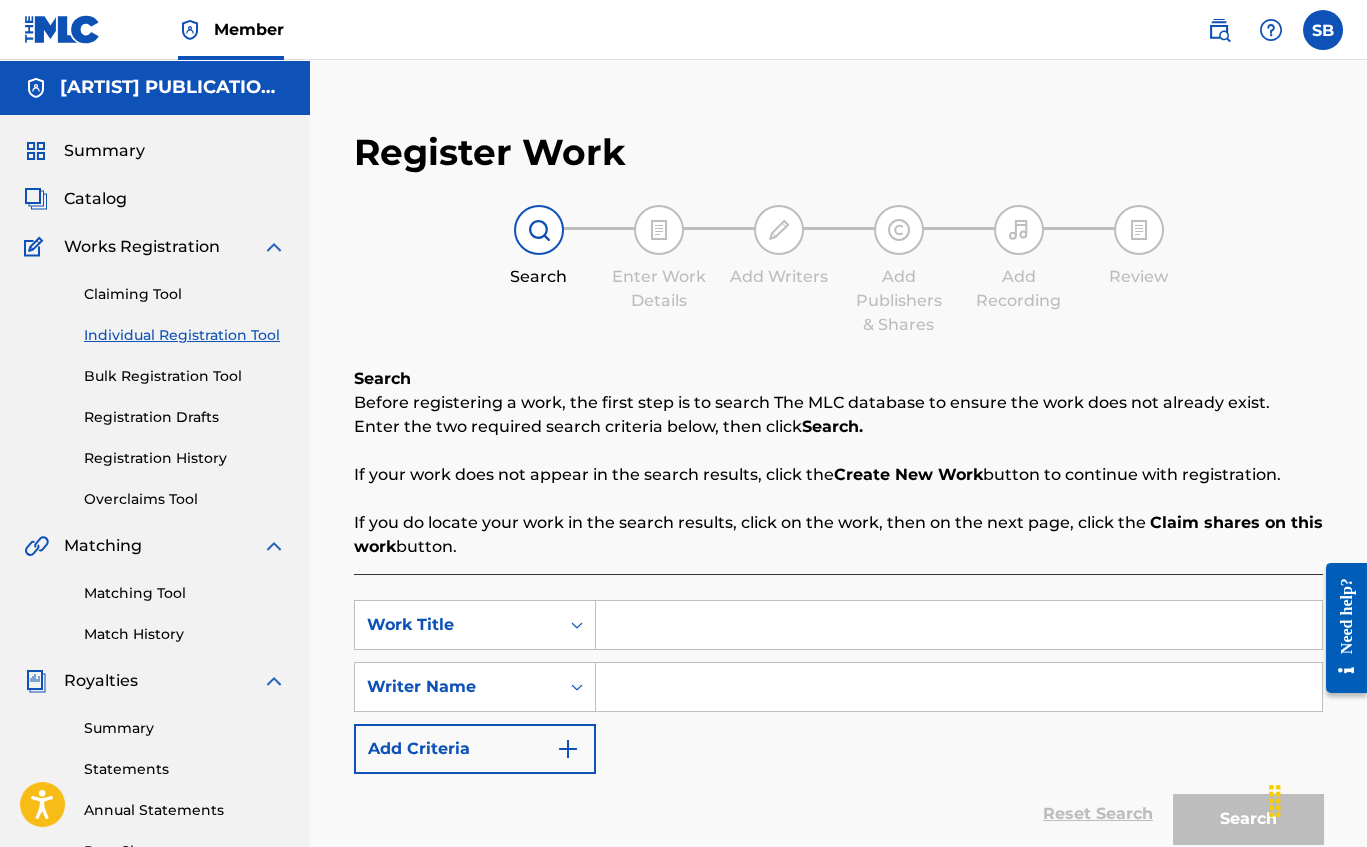 click at bounding box center [959, 625] 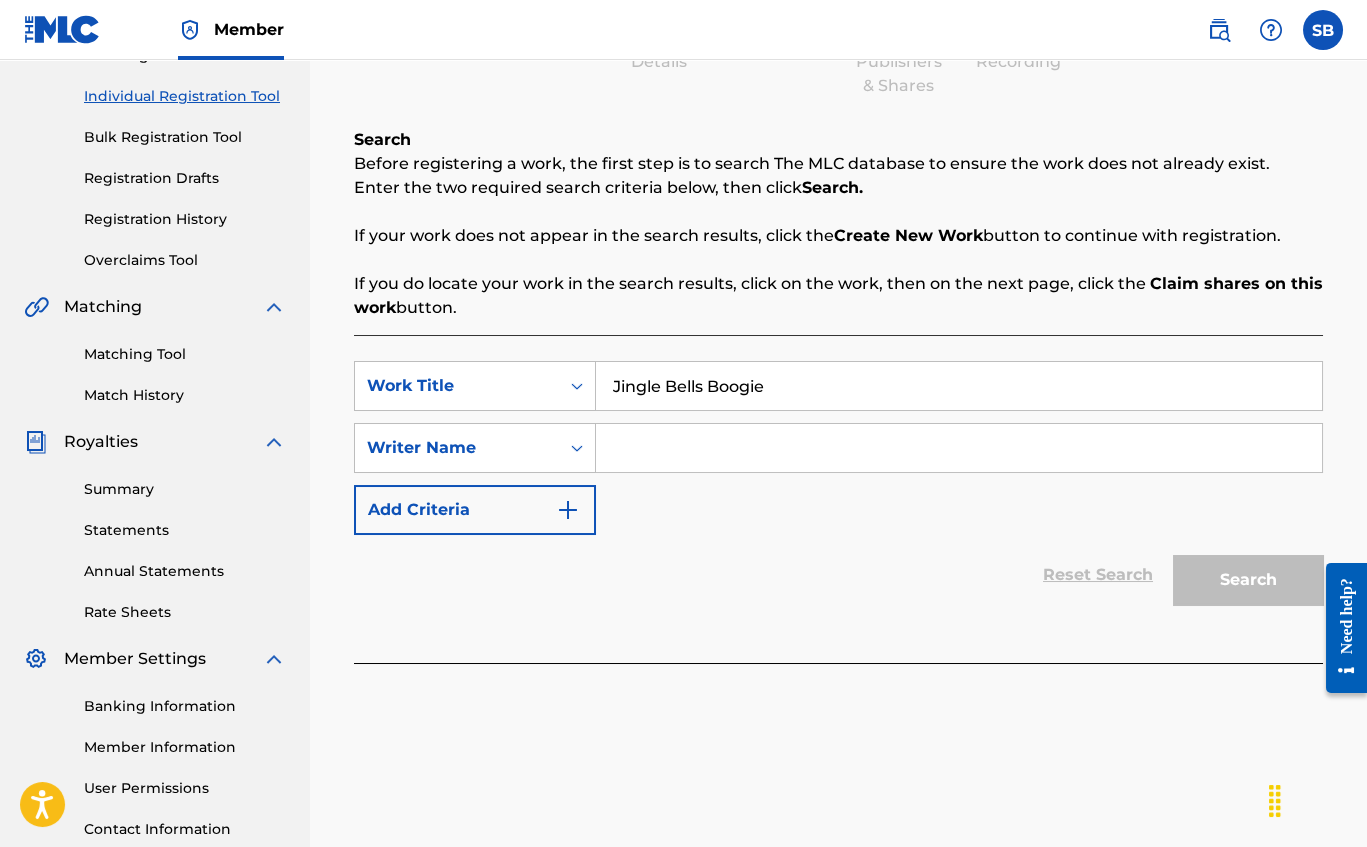 scroll, scrollTop: 241, scrollLeft: 0, axis: vertical 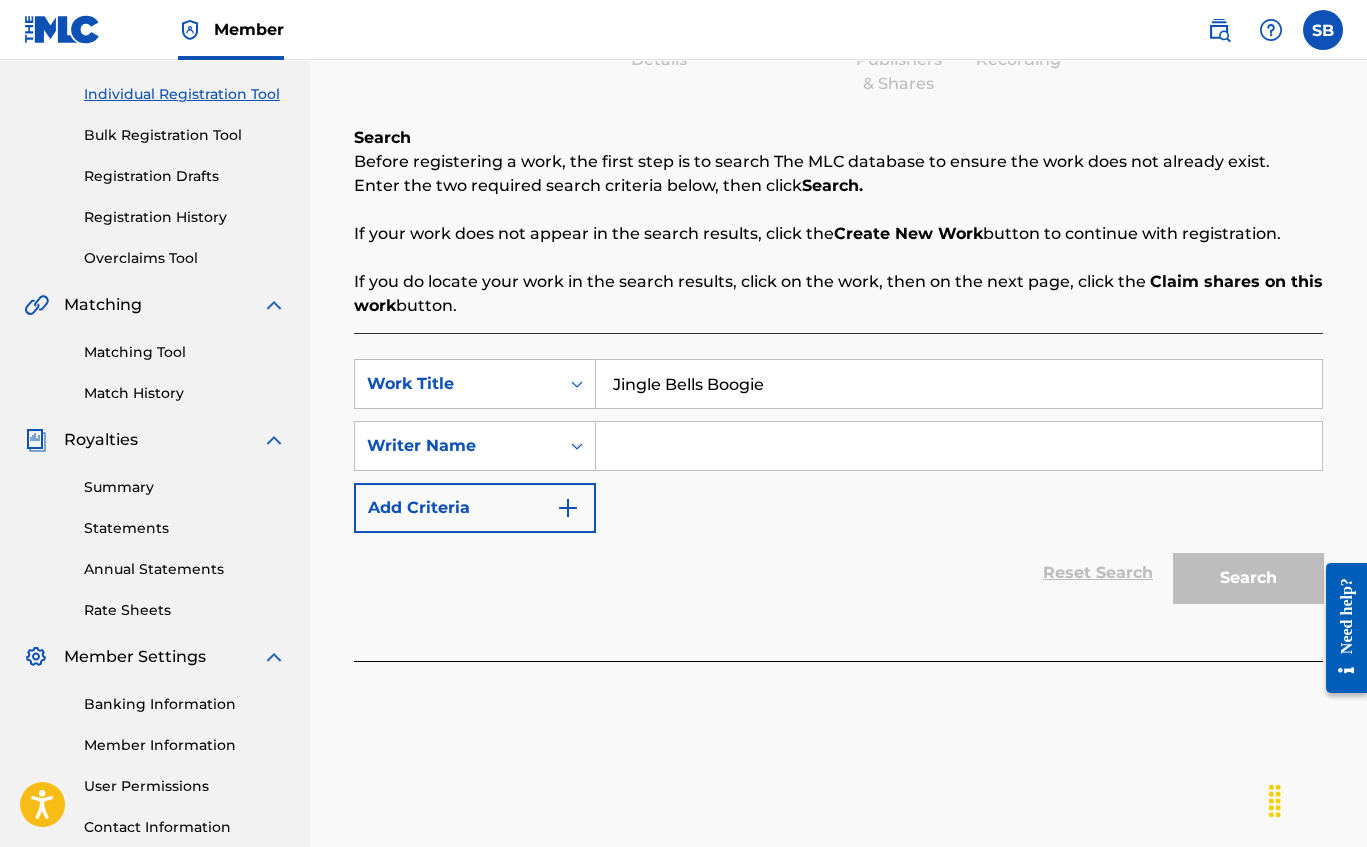 type on "Jingle Bells Boogie" 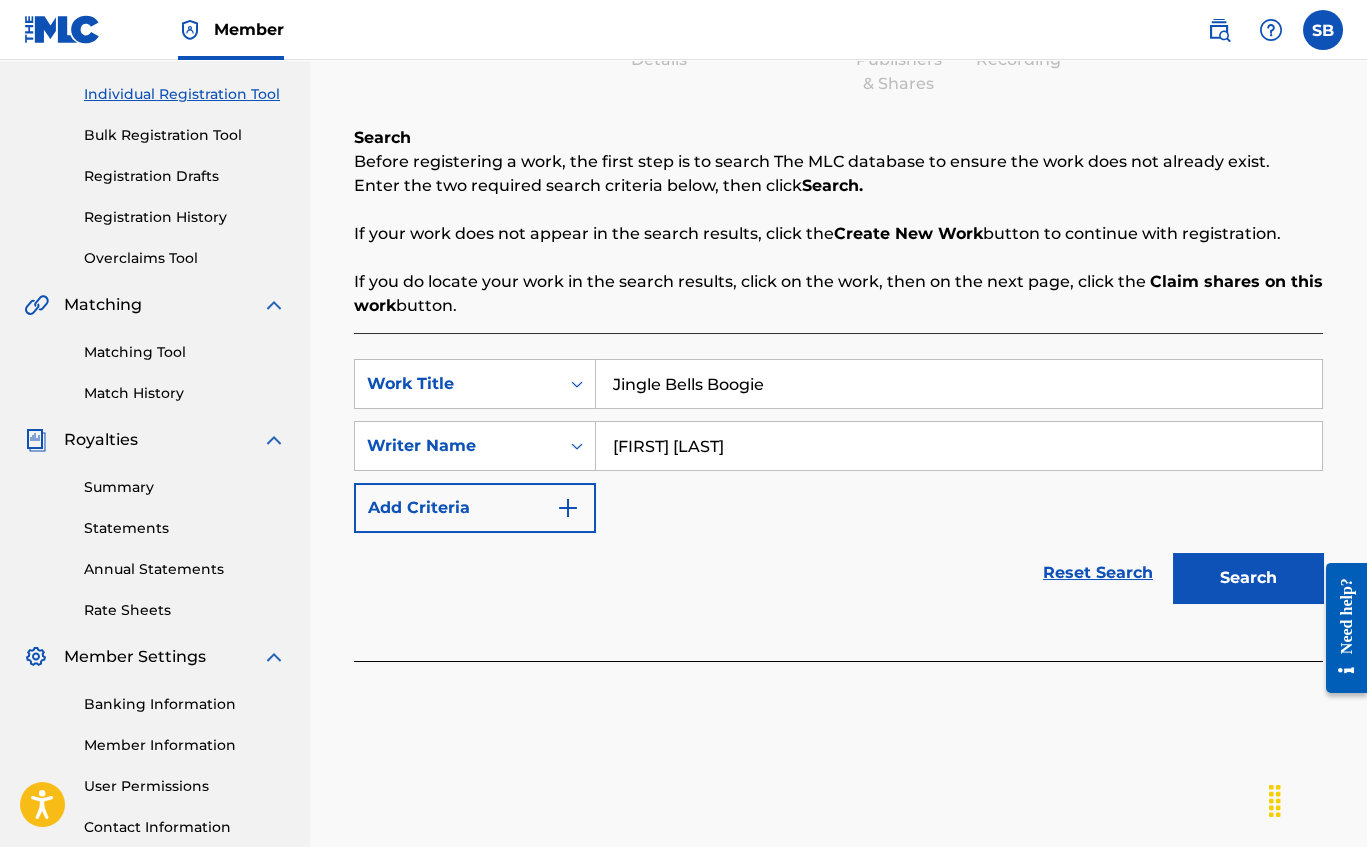 click on "Search" at bounding box center [1248, 578] 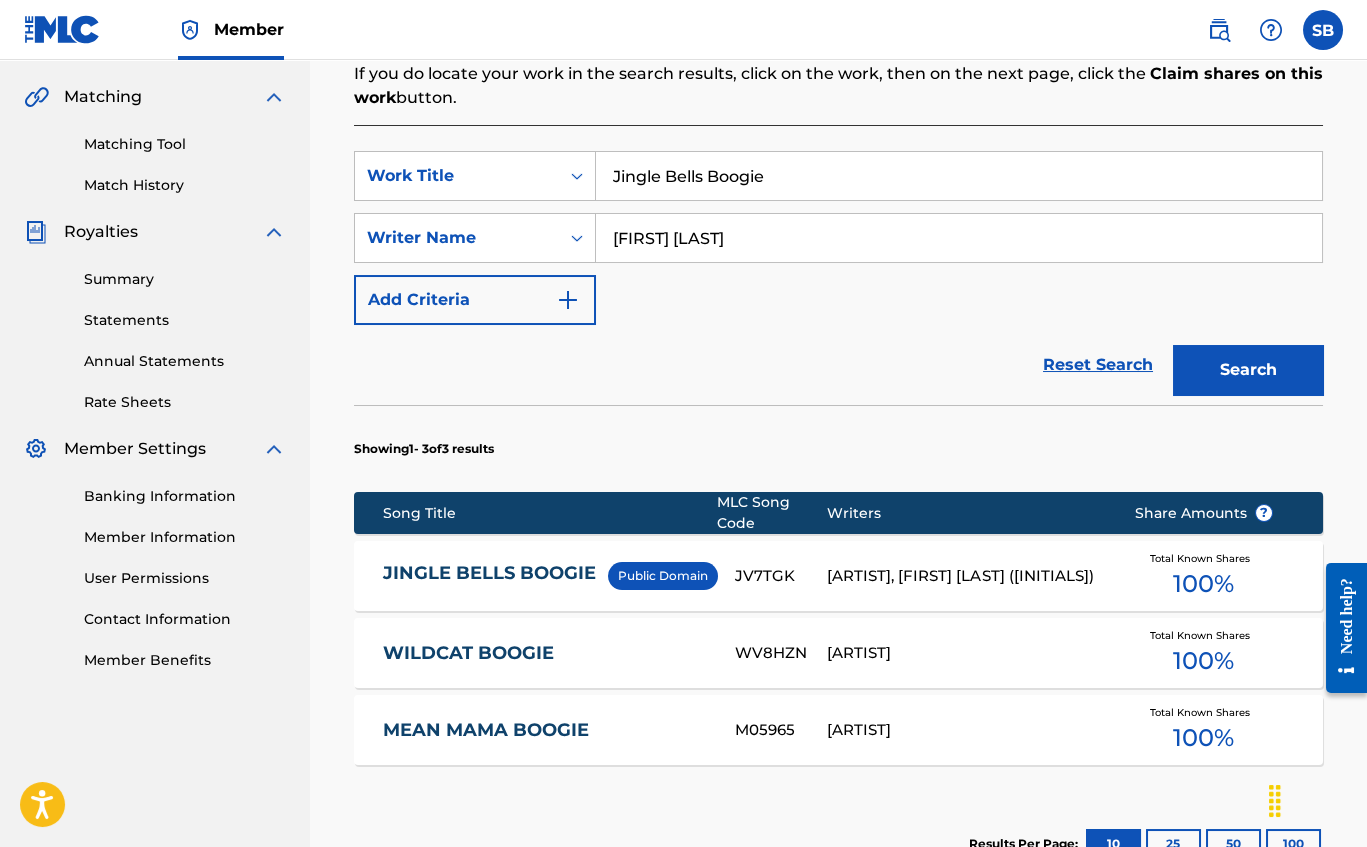 scroll, scrollTop: 448, scrollLeft: 0, axis: vertical 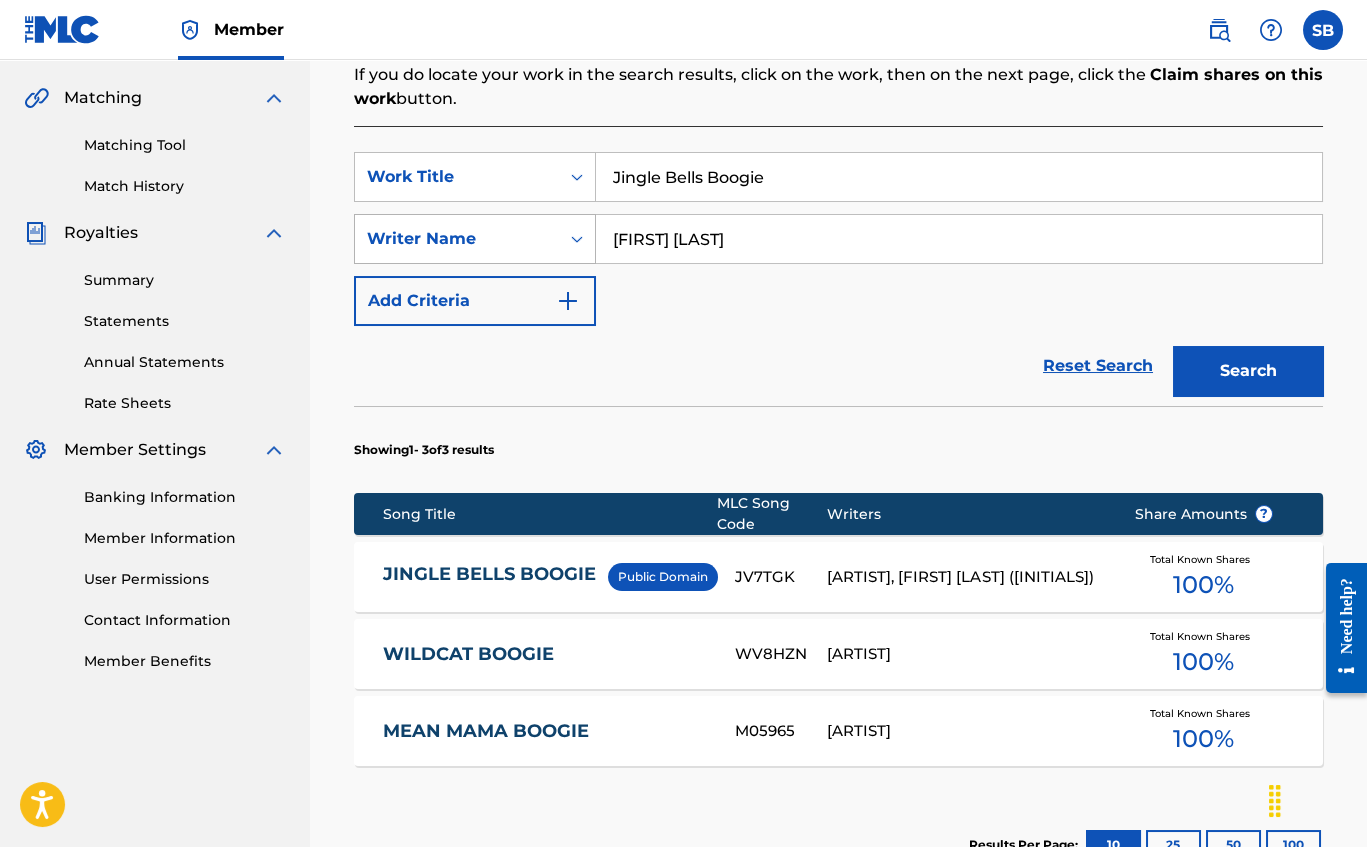 drag, startPoint x: 742, startPoint y: 231, endPoint x: 561, endPoint y: 237, distance: 181.09943 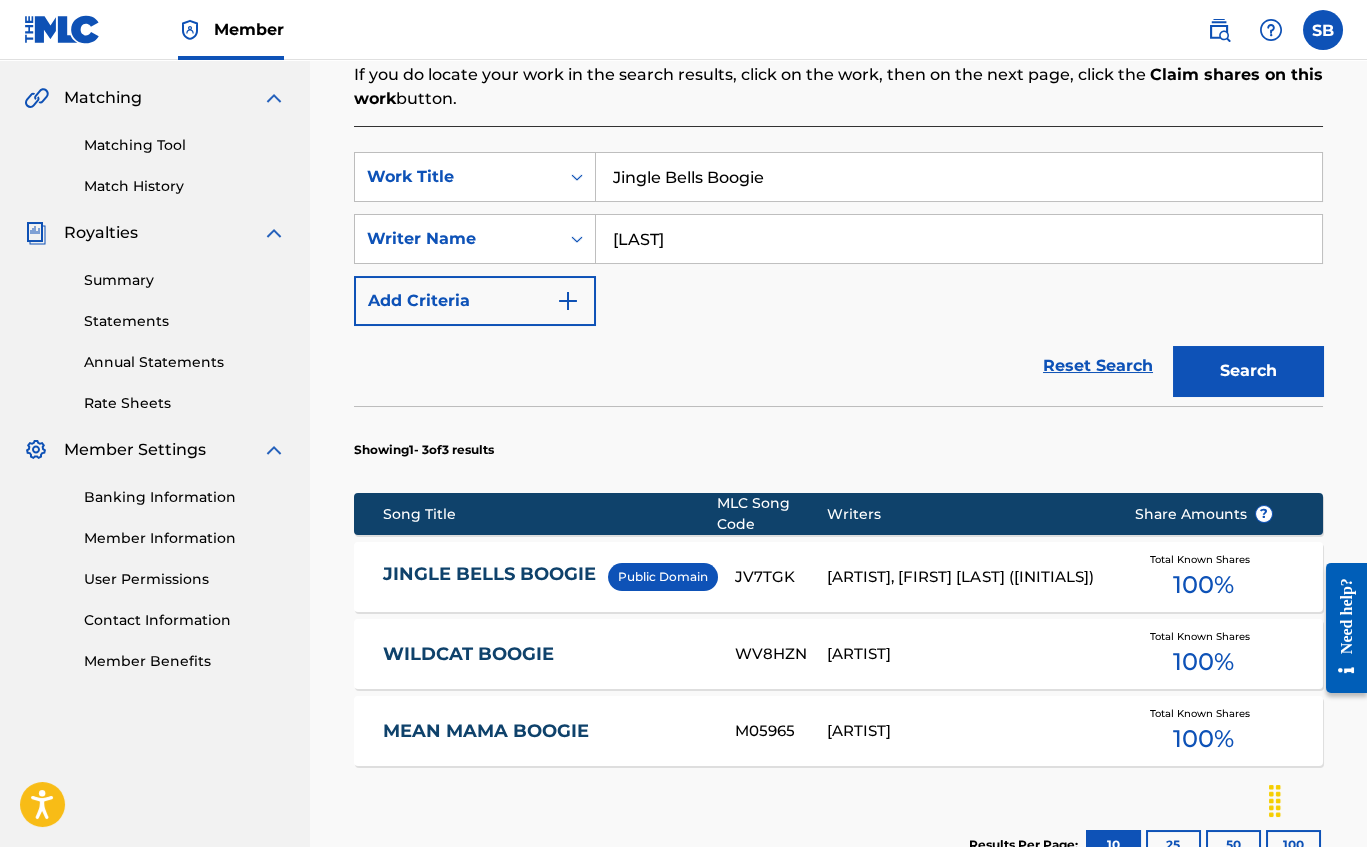 type on "[LAST]" 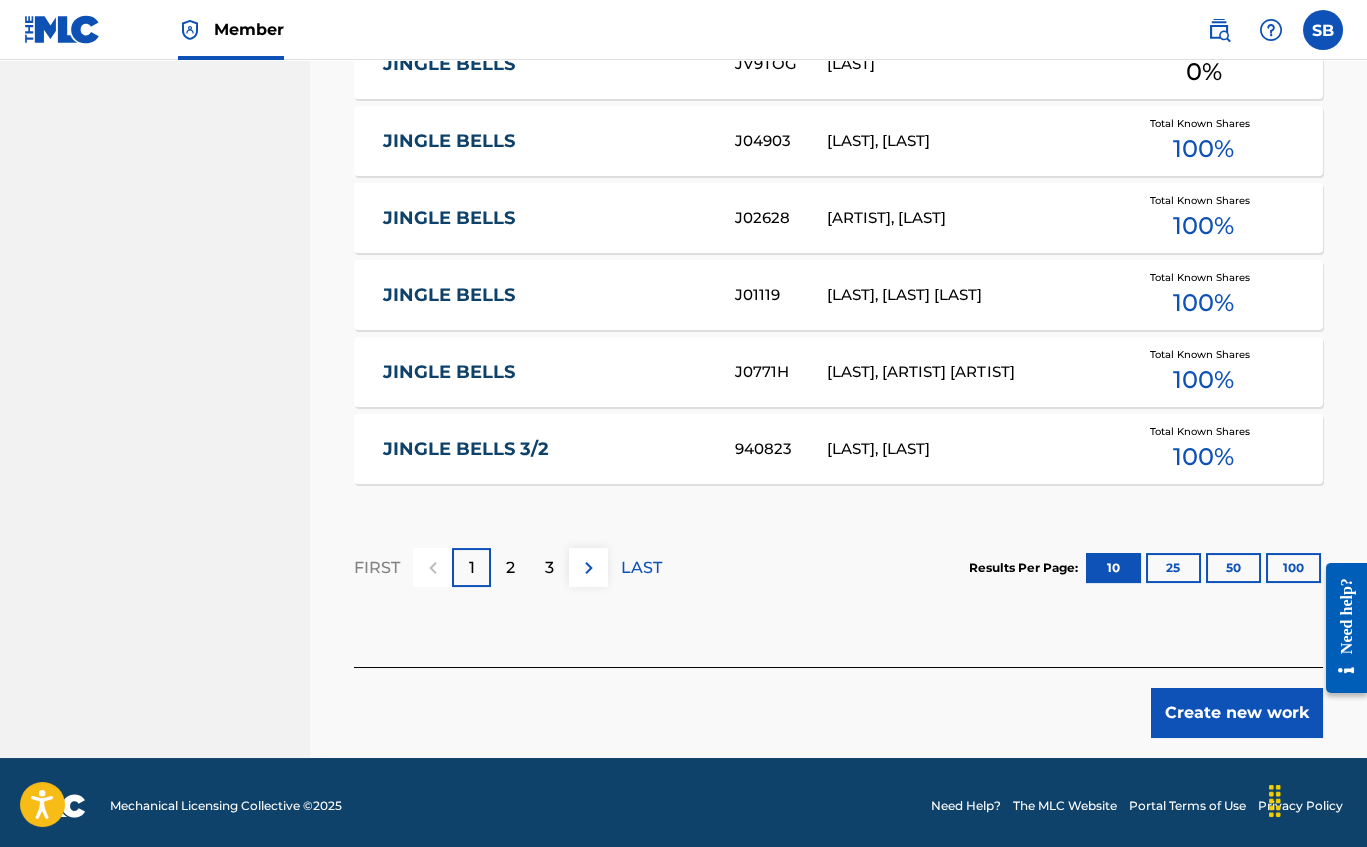 scroll, scrollTop: 1268, scrollLeft: 0, axis: vertical 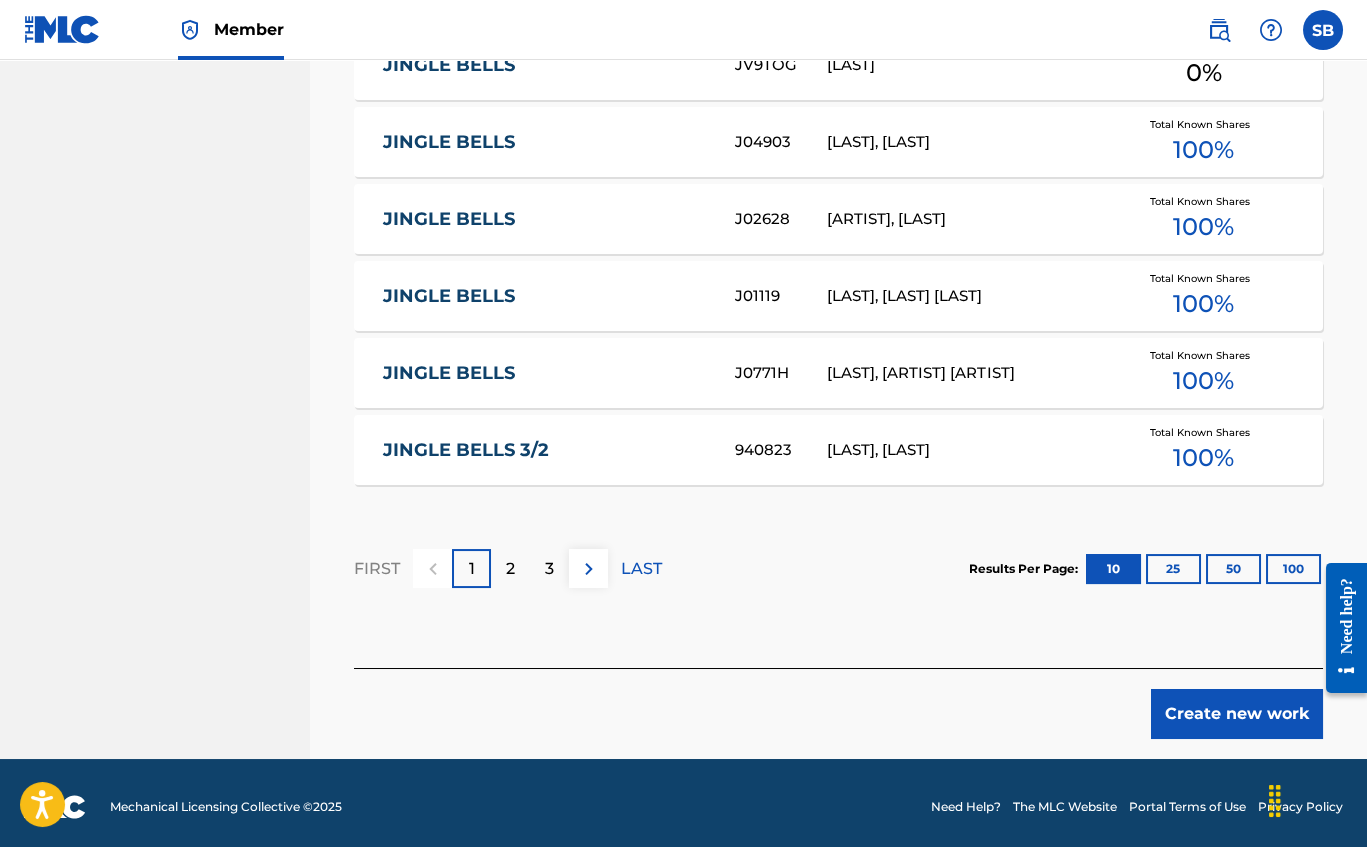 click on "Create new work" at bounding box center [1237, 714] 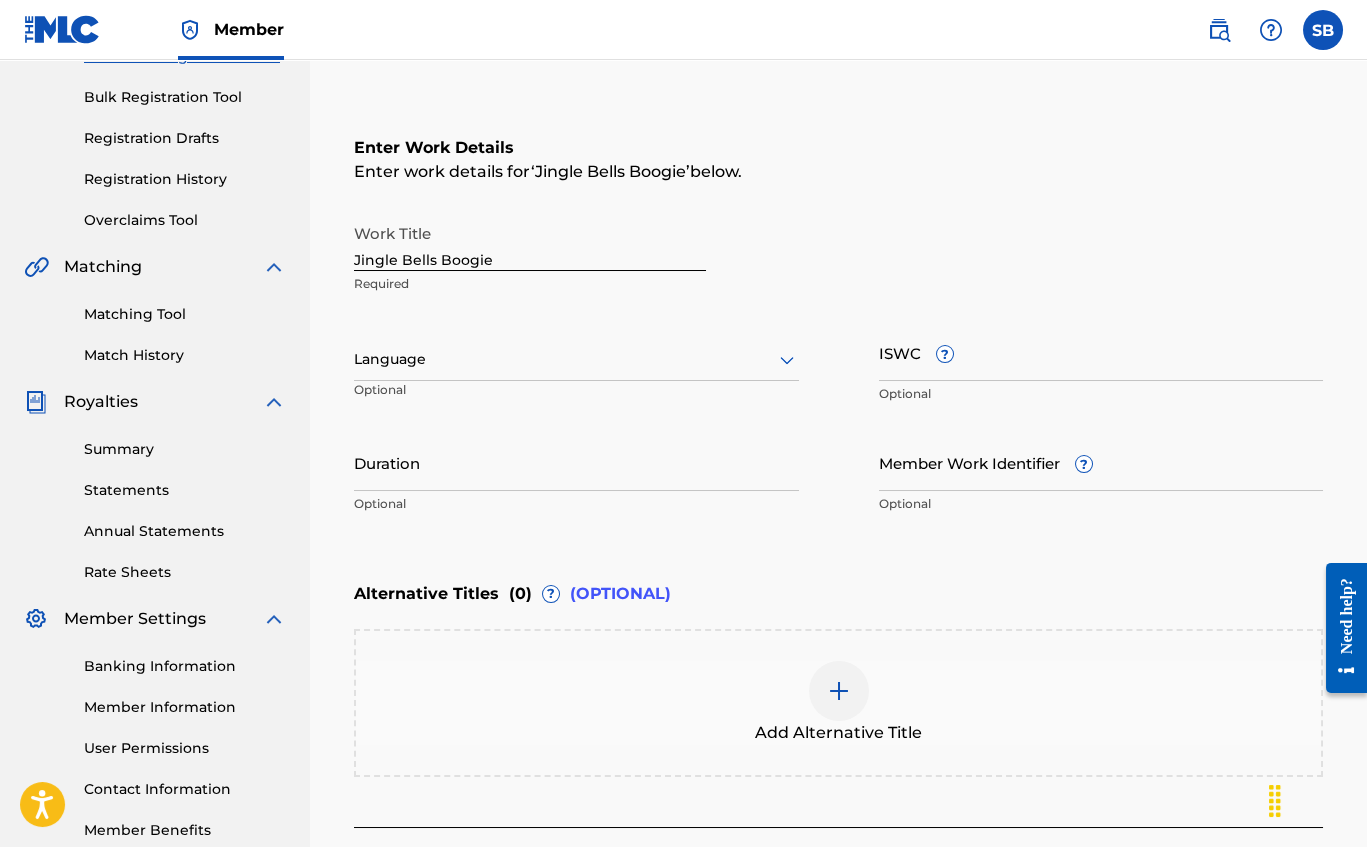 scroll, scrollTop: 280, scrollLeft: 0, axis: vertical 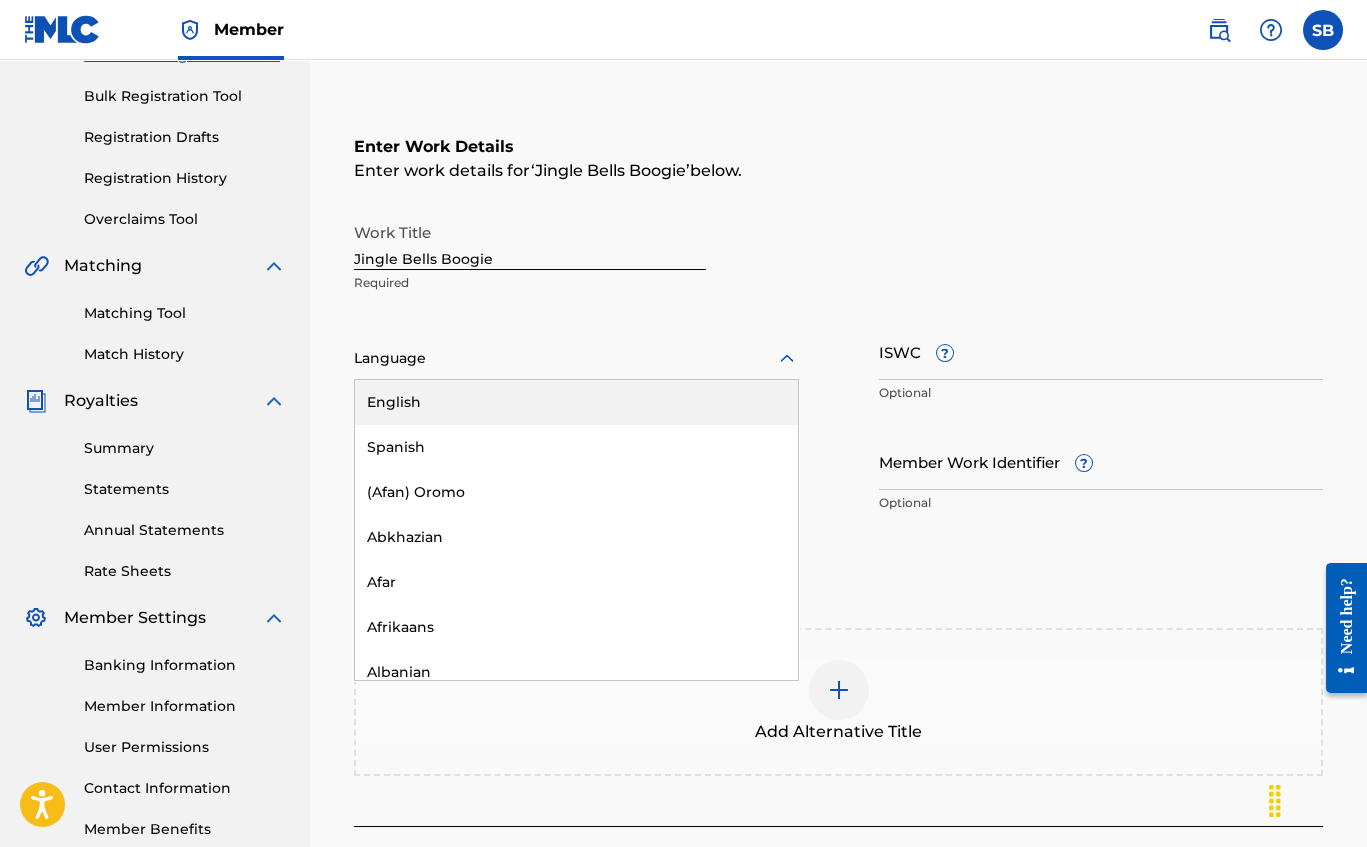 click 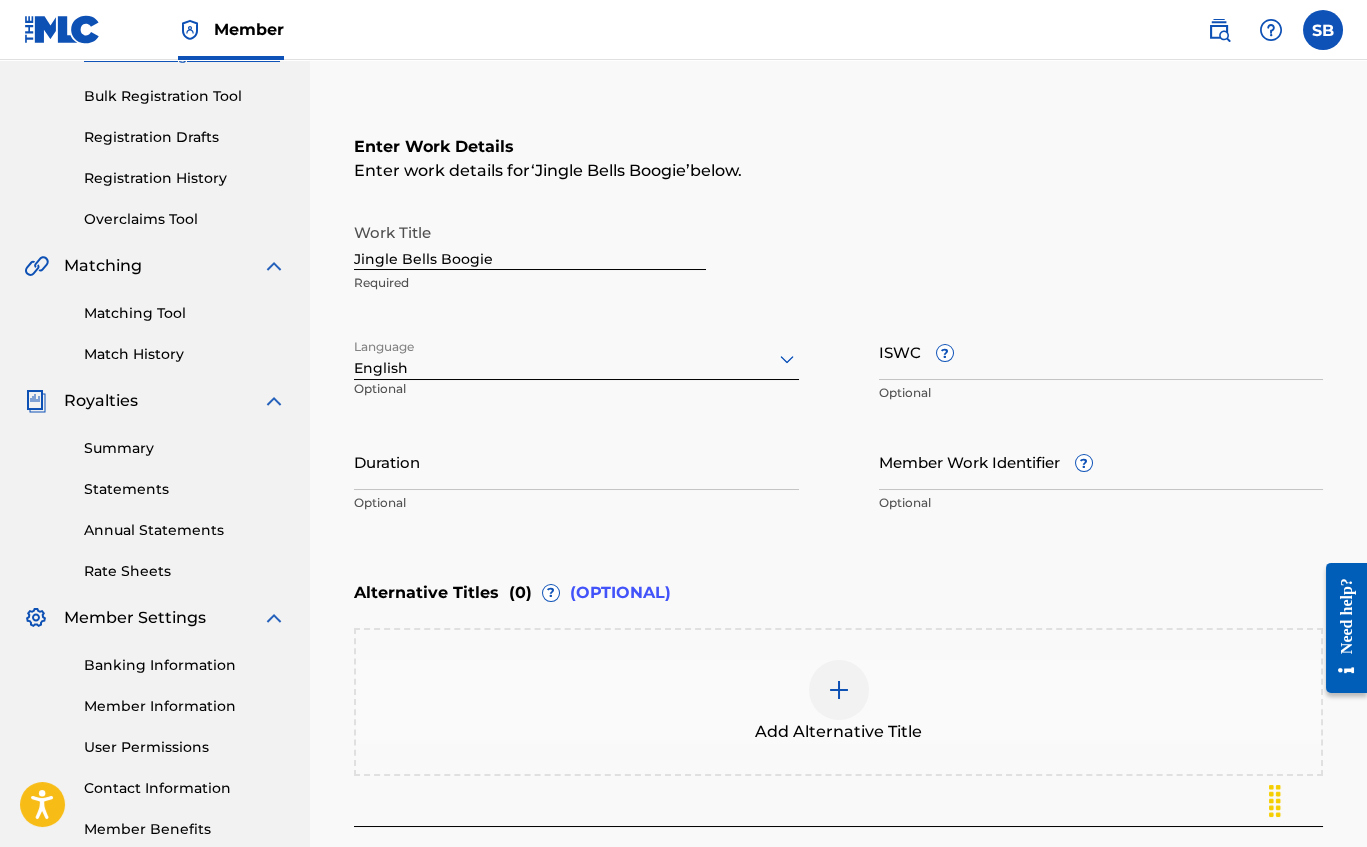 click on "ISWC   ?" at bounding box center [1101, 351] 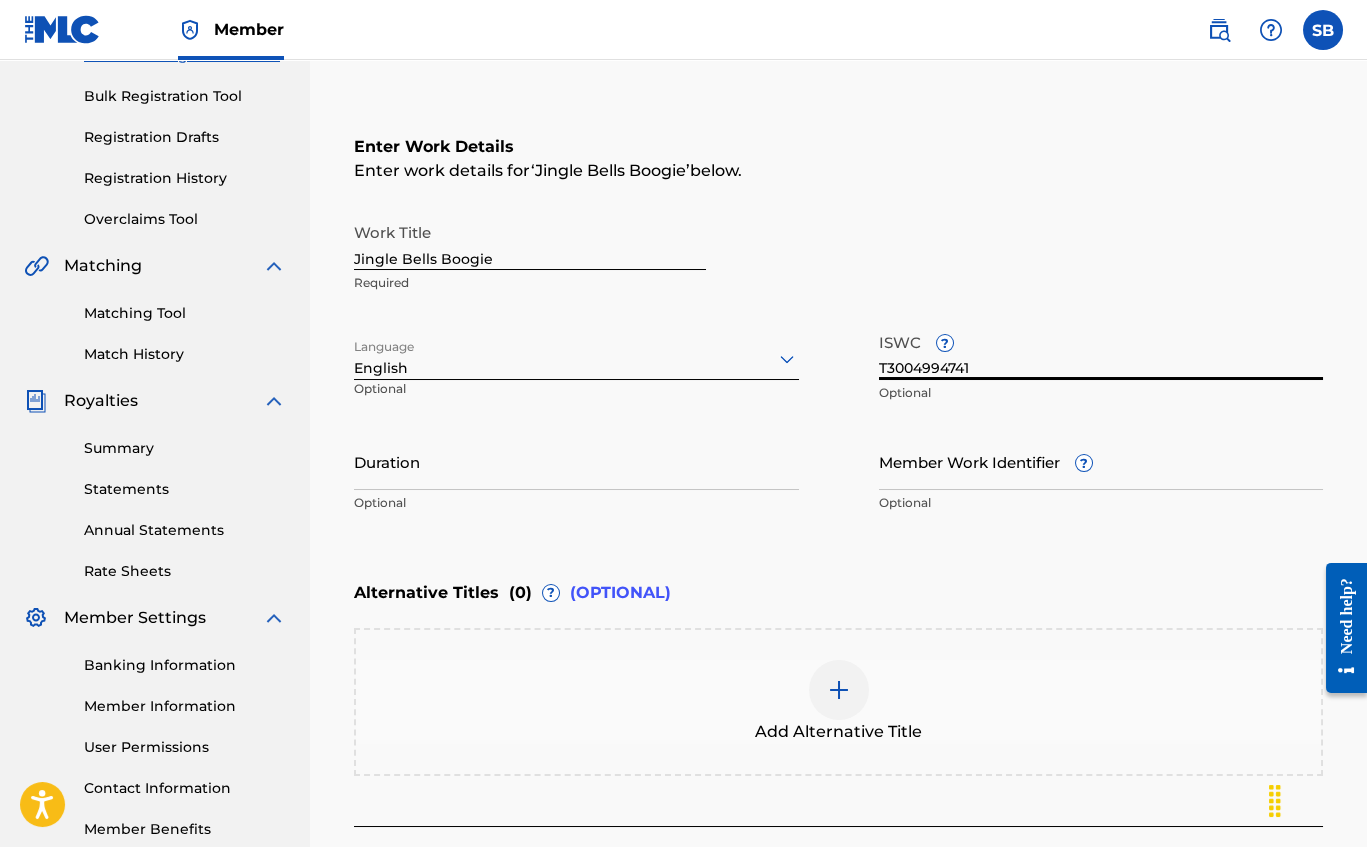type on "T3004994741" 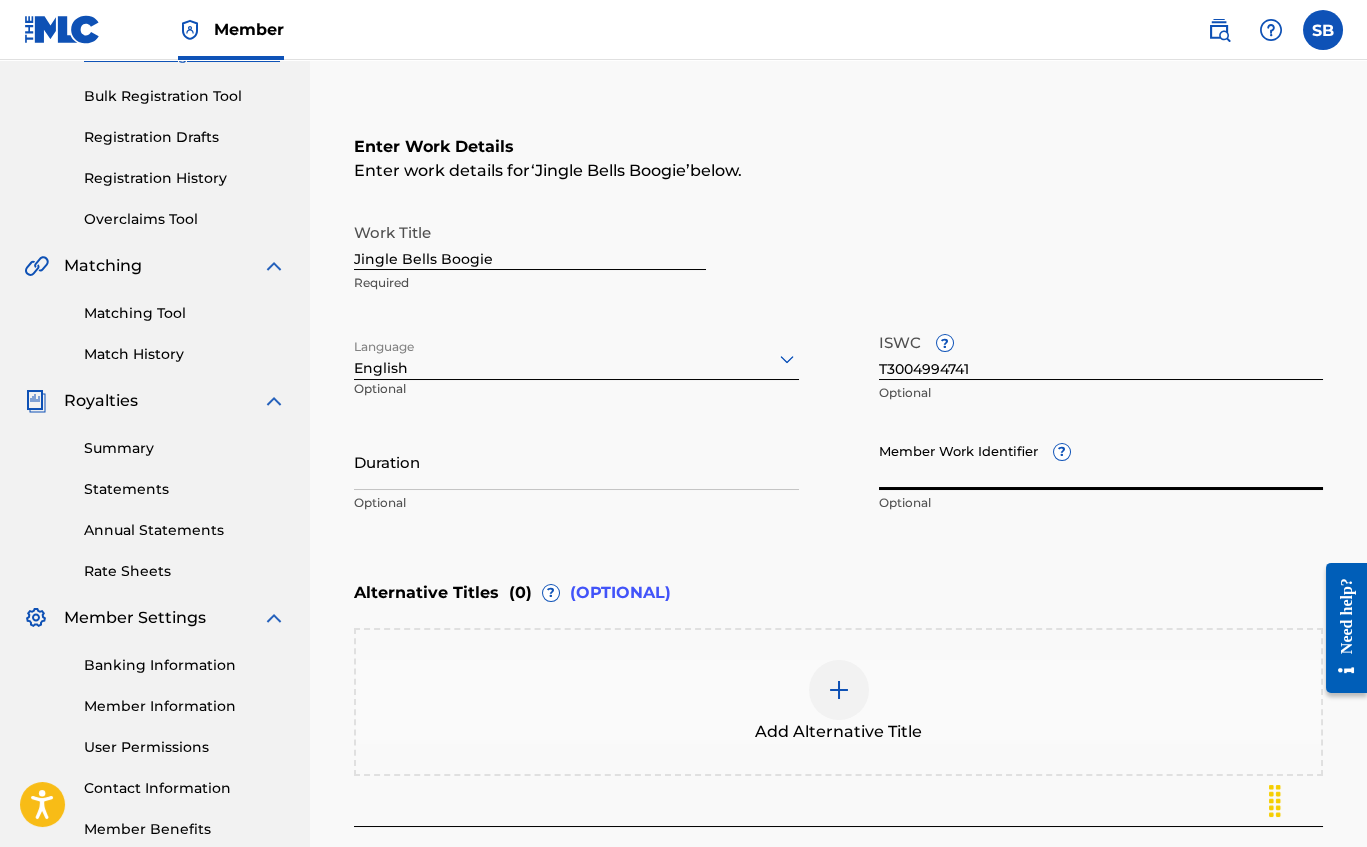 click on "Member Work Identifier   ?" at bounding box center (1101, 461) 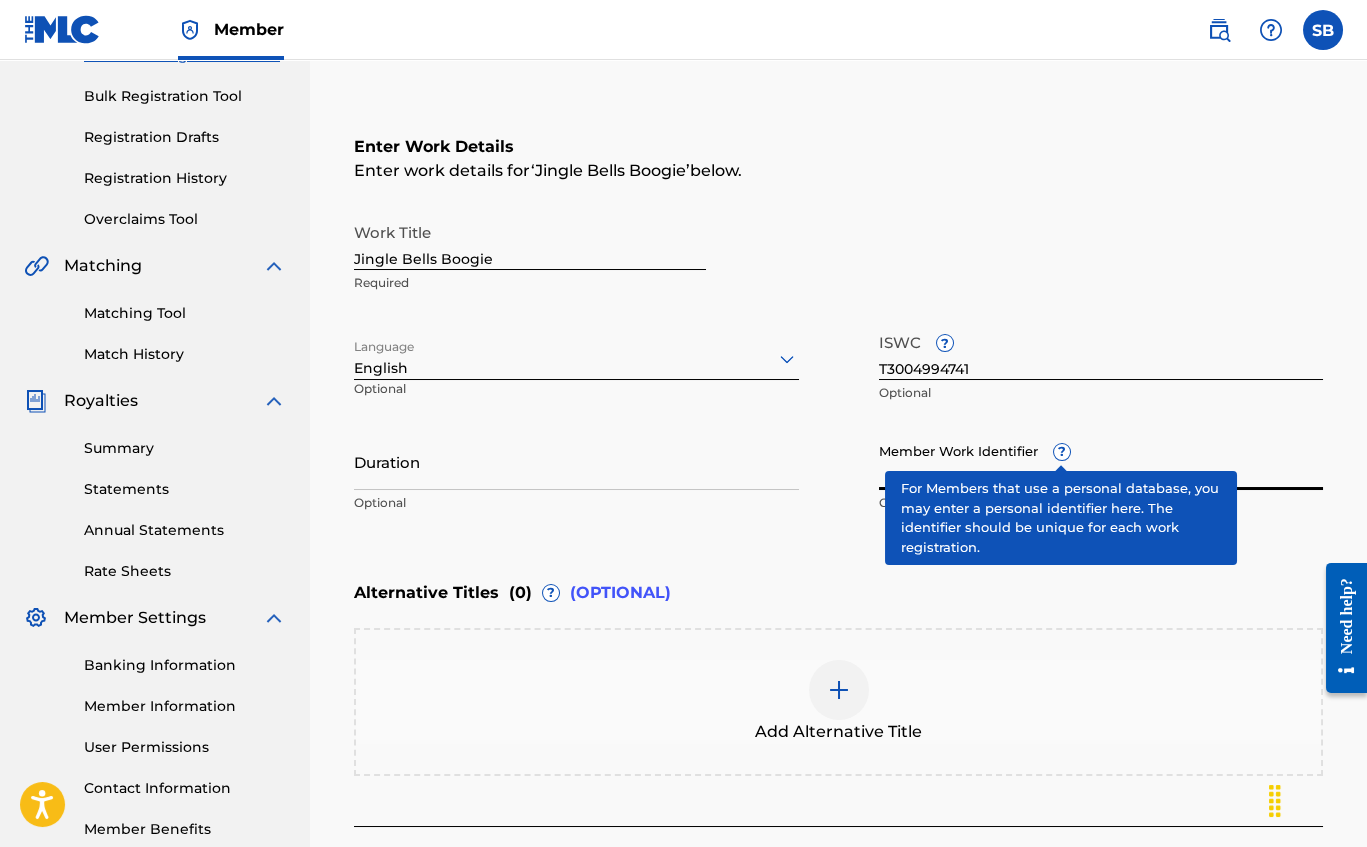 click on "Member Work Identifier   ? Optional" at bounding box center [1101, 478] 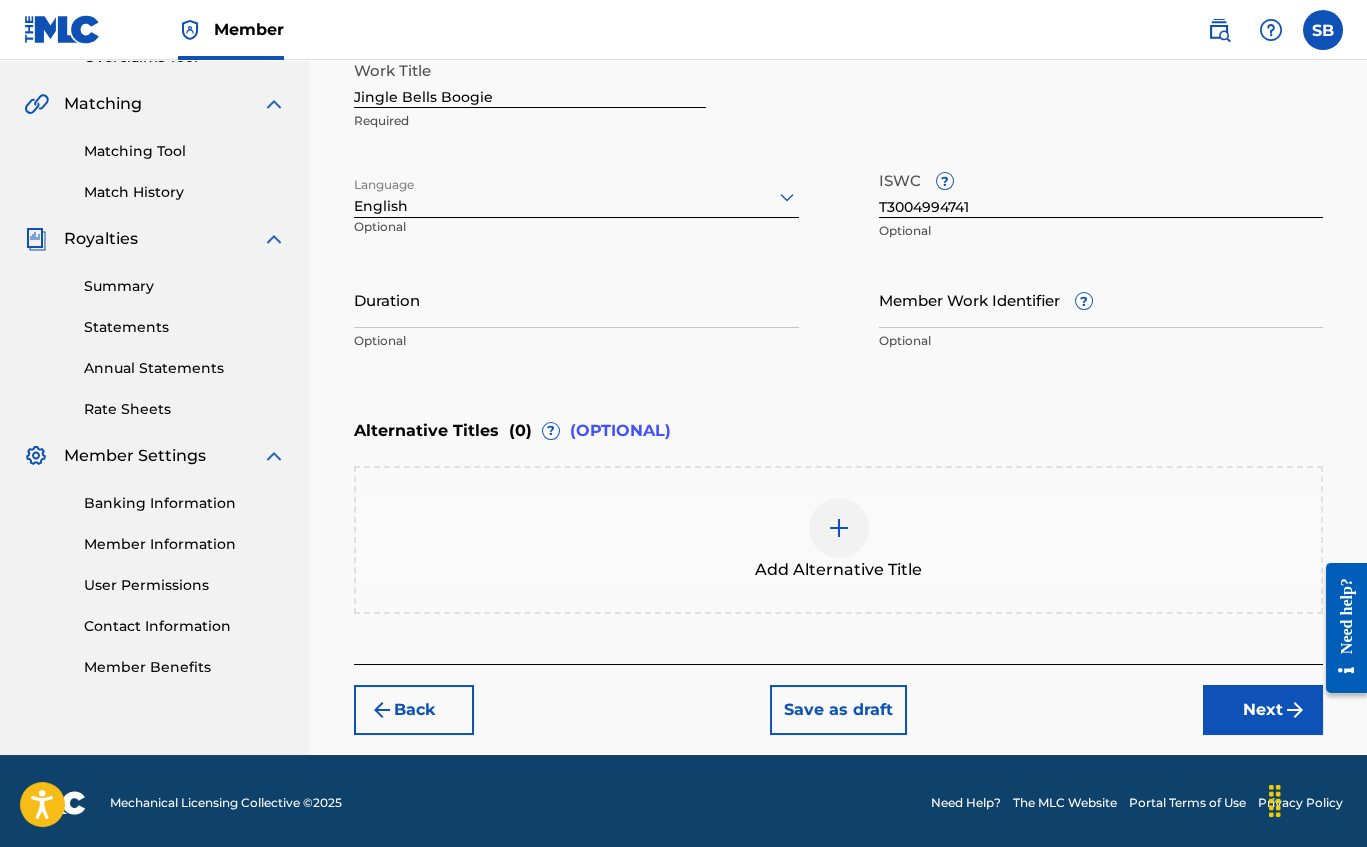 scroll, scrollTop: 440, scrollLeft: 0, axis: vertical 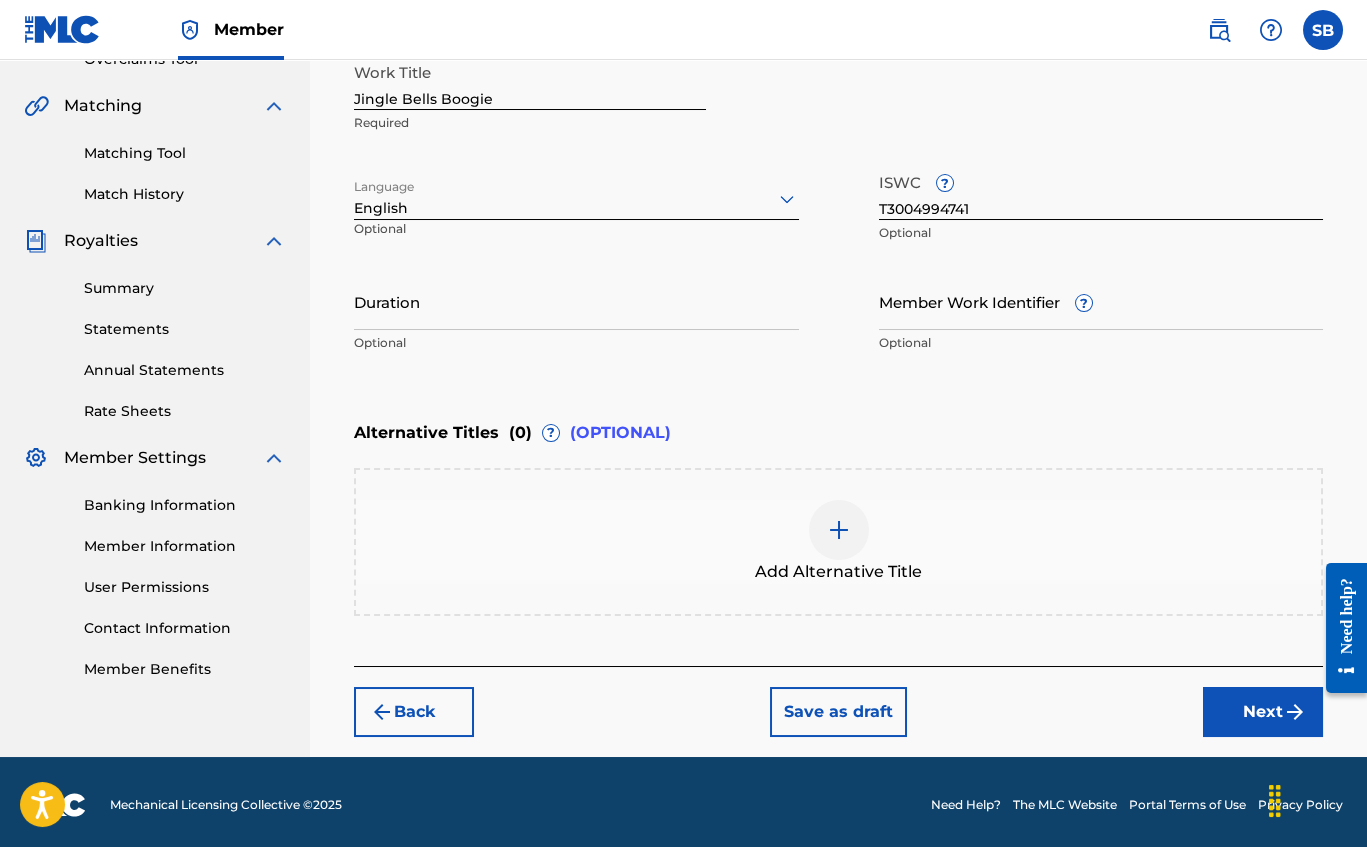 click on "Next" at bounding box center (1263, 712) 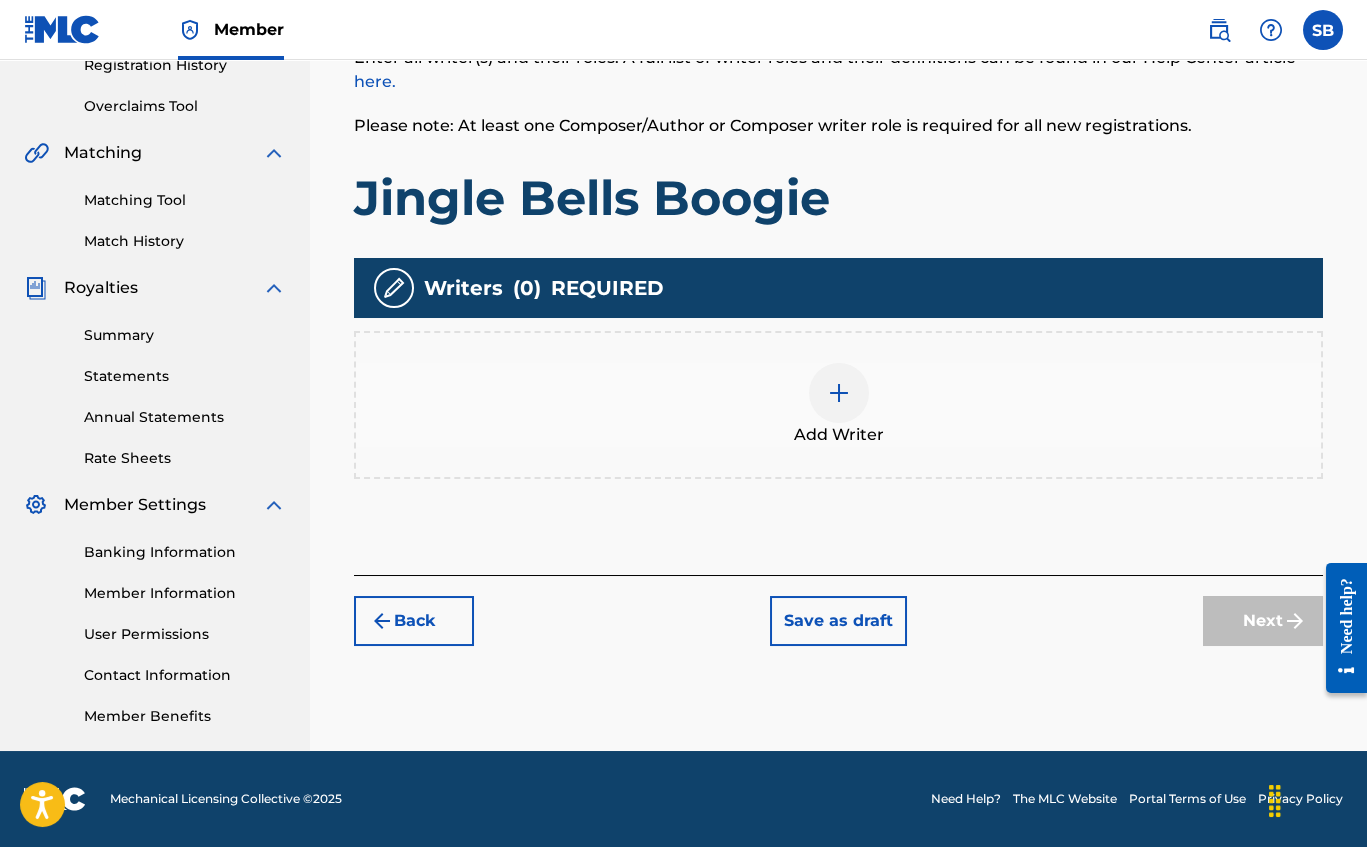 scroll, scrollTop: 390, scrollLeft: 0, axis: vertical 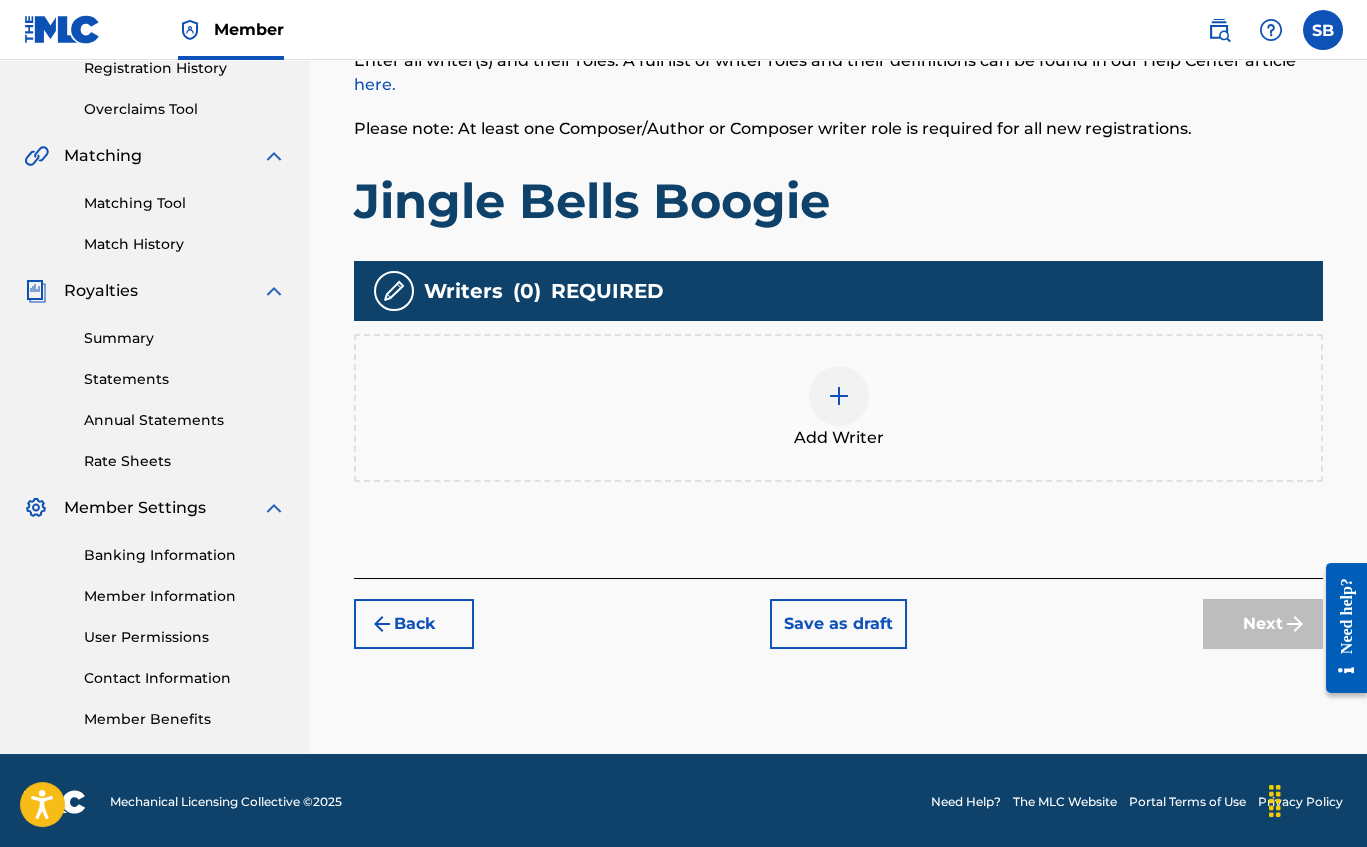 click at bounding box center [839, 396] 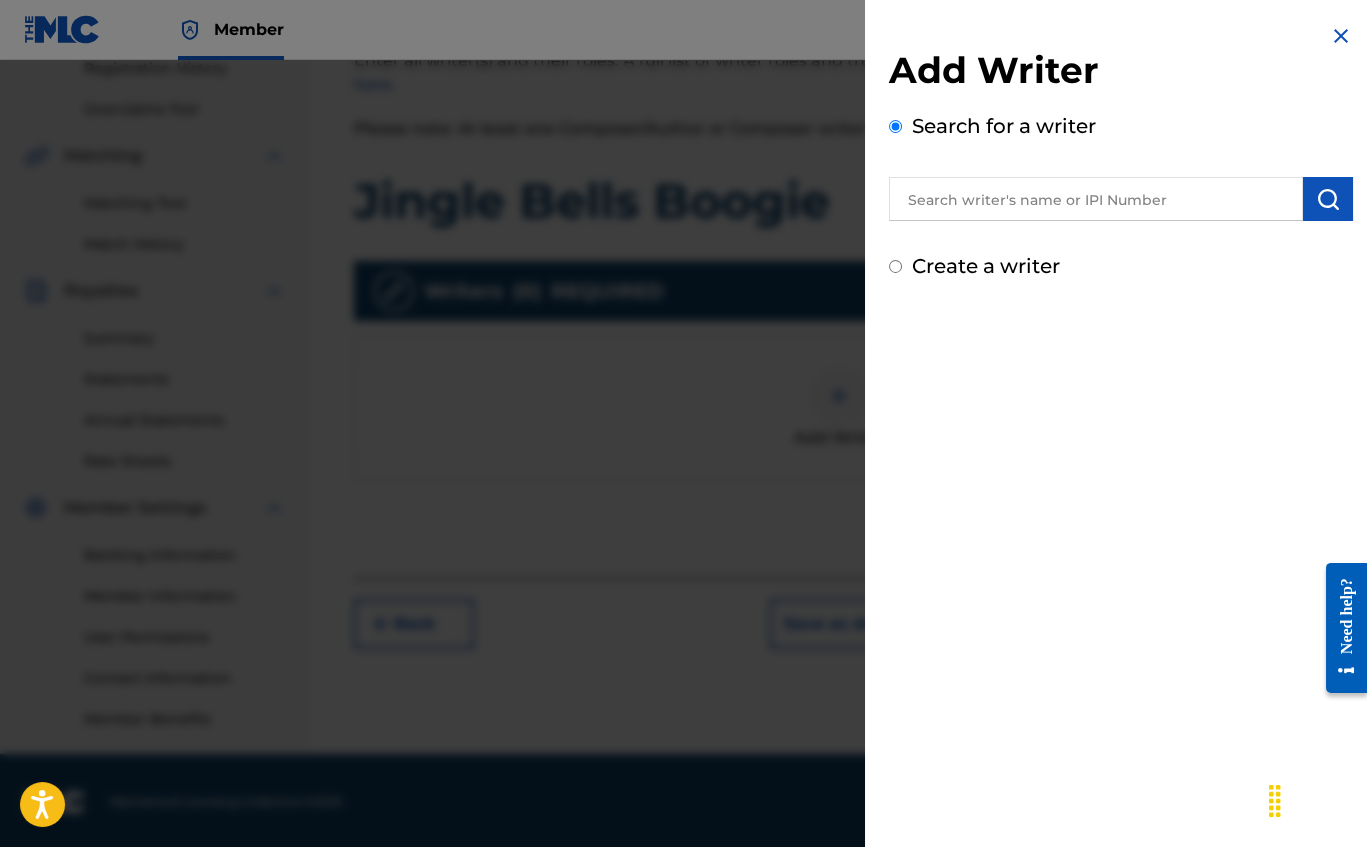 click at bounding box center (1096, 199) 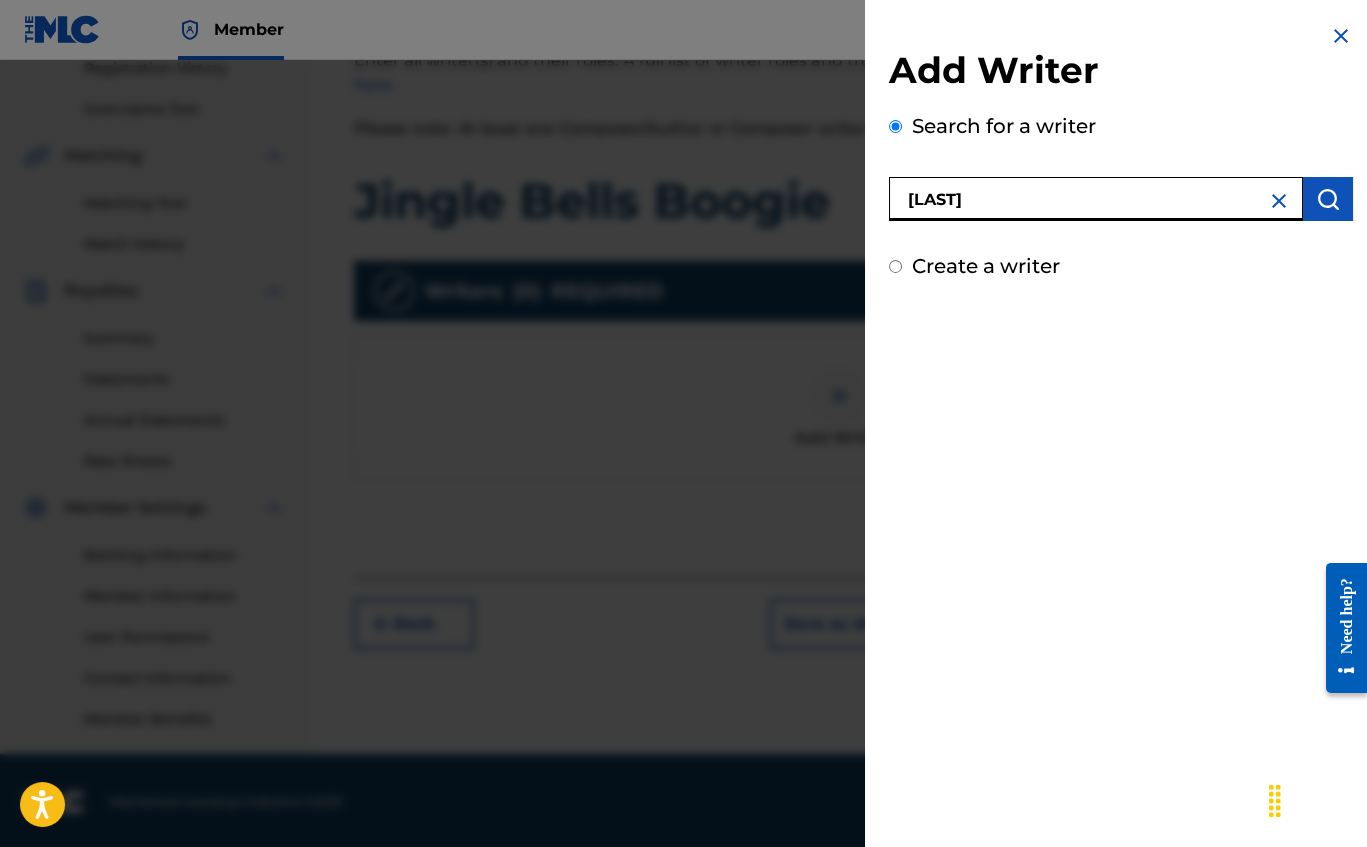 type on "[LAST]" 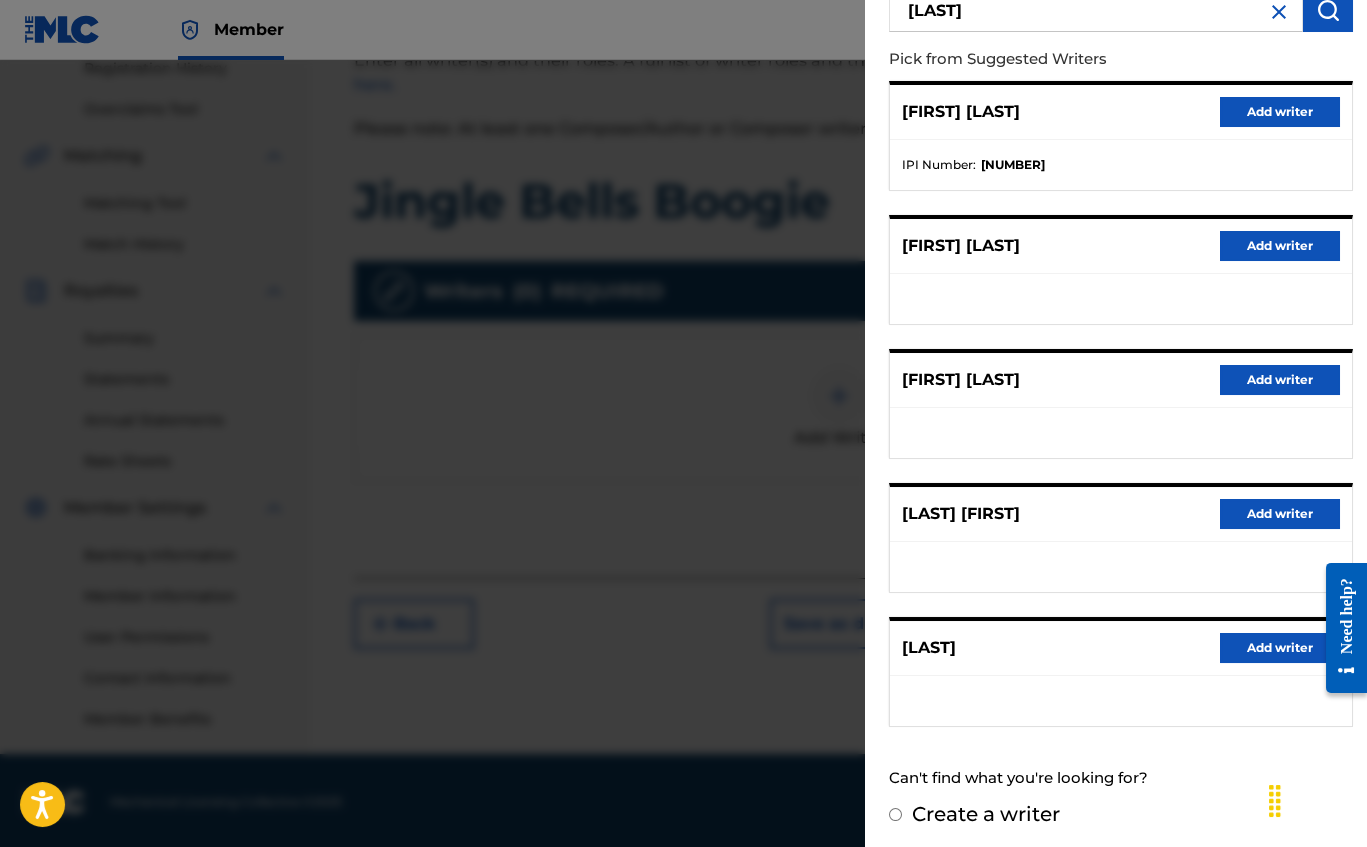 scroll, scrollTop: 188, scrollLeft: 0, axis: vertical 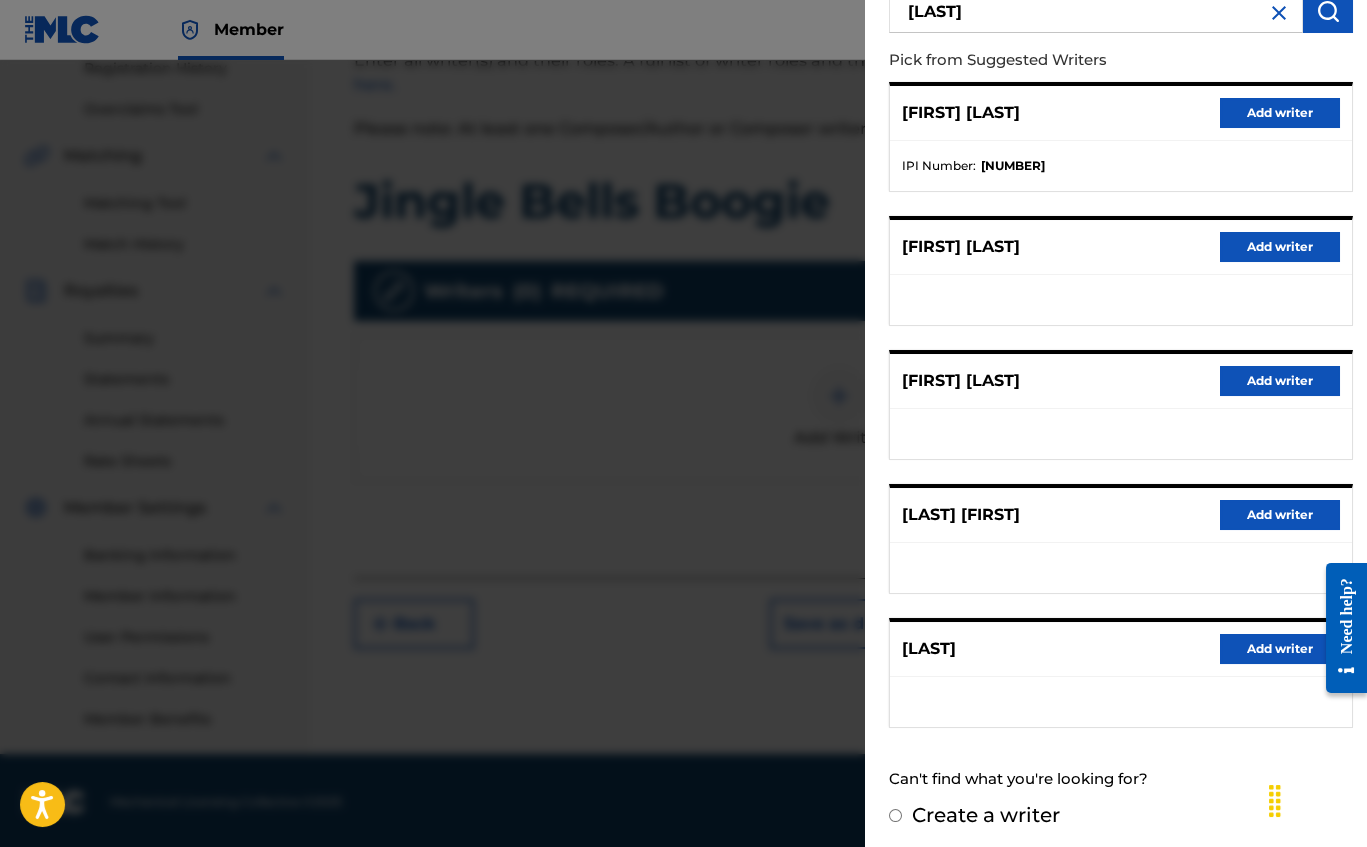 click on "Add writer" at bounding box center [1280, 515] 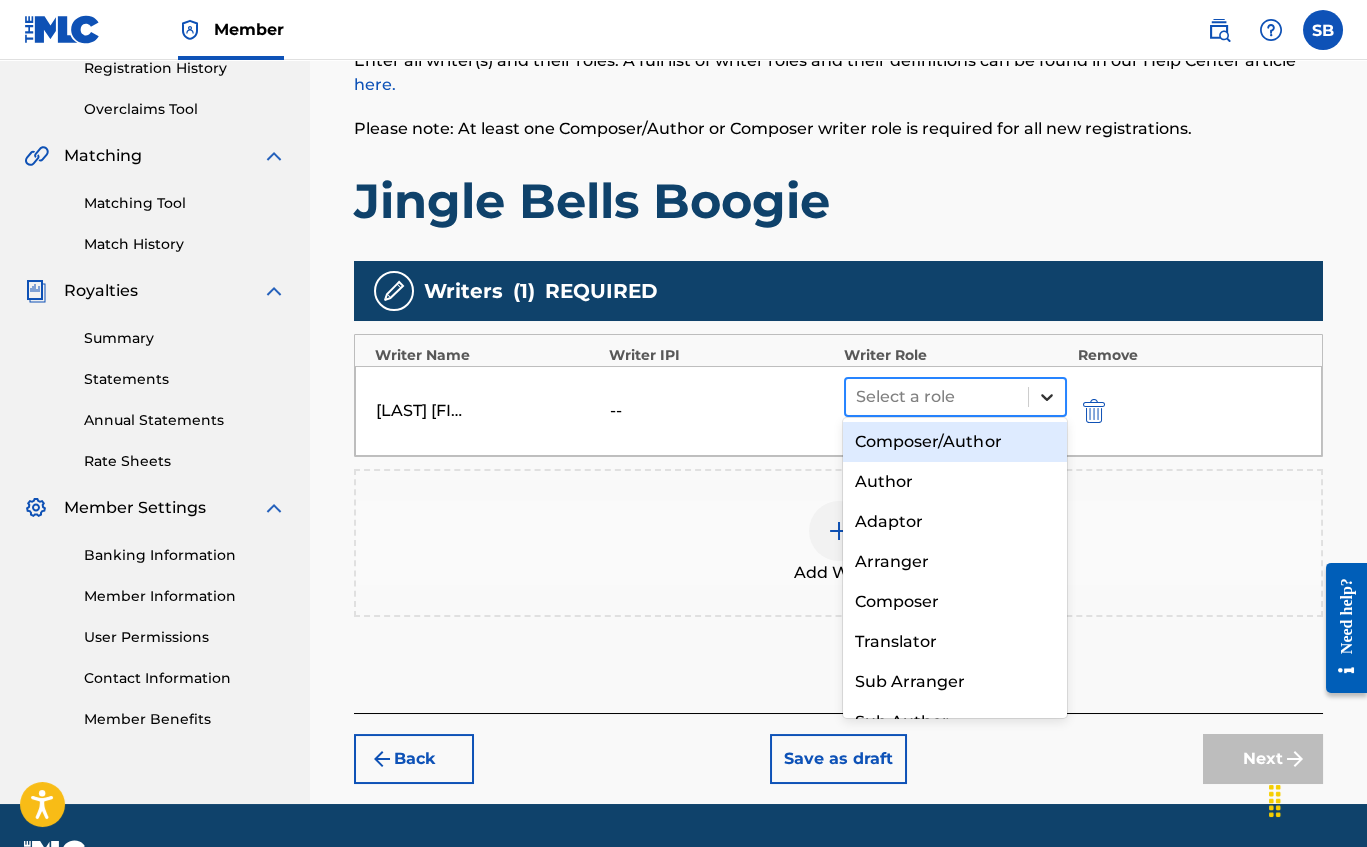 click 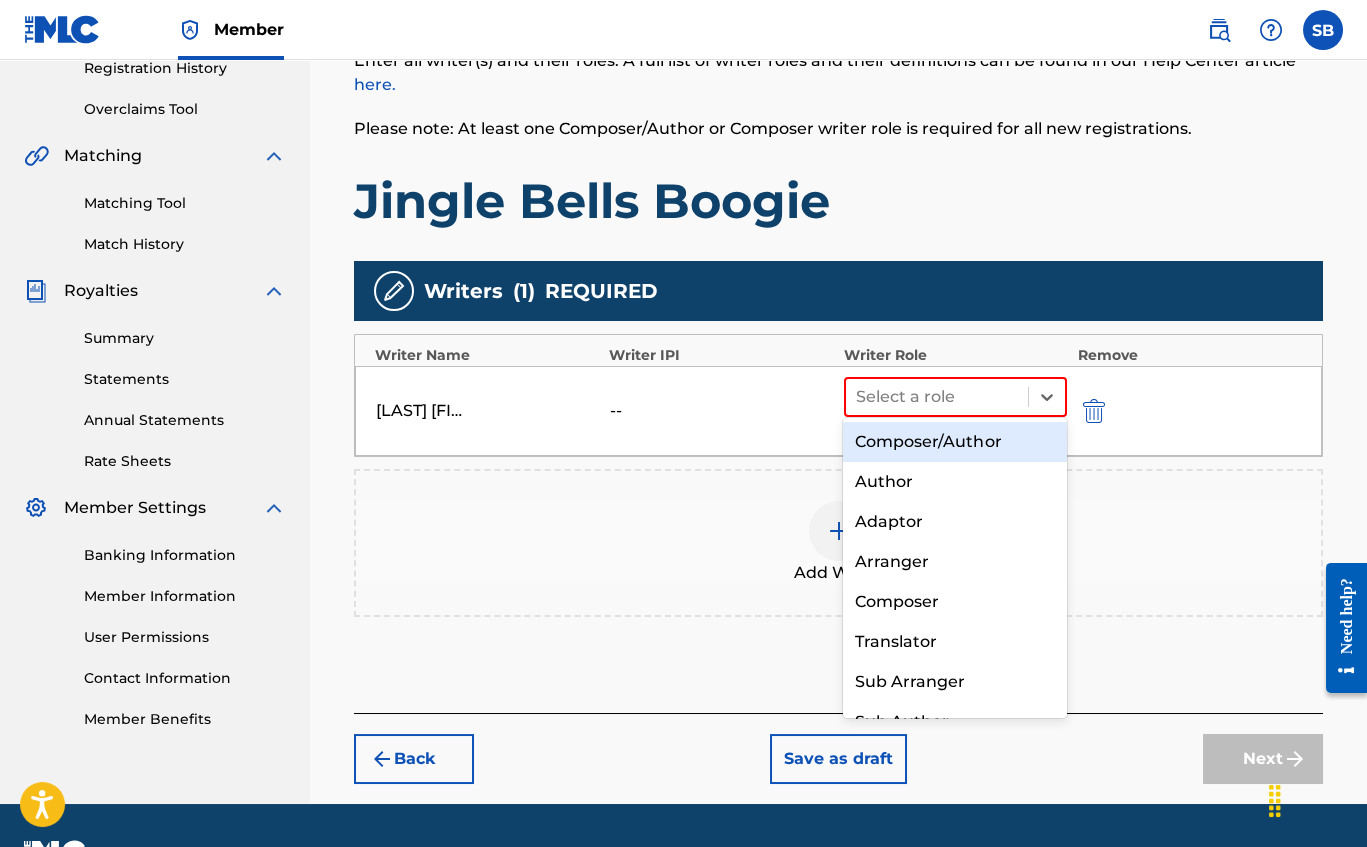click on "Composer/Author" at bounding box center [955, 442] 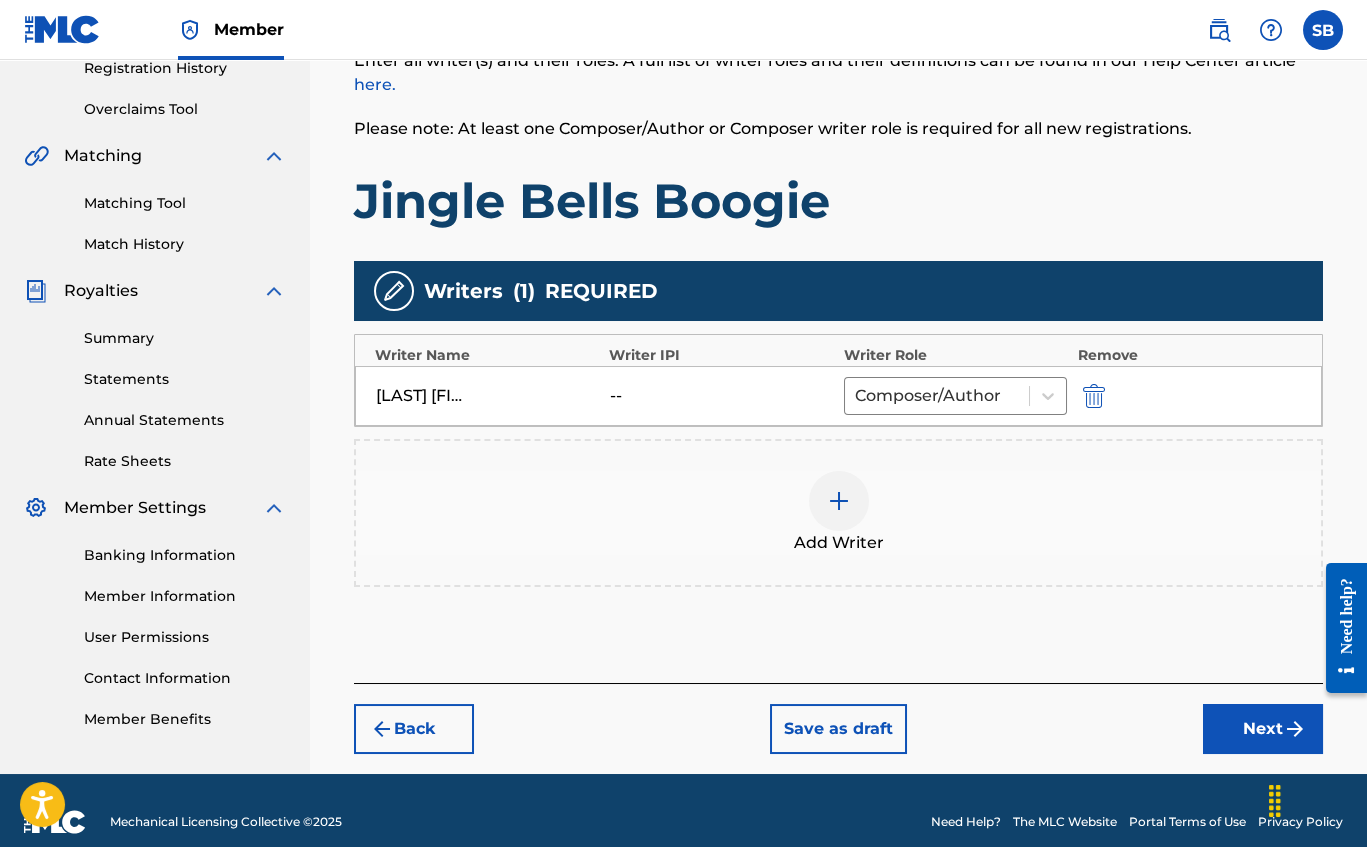click at bounding box center (839, 501) 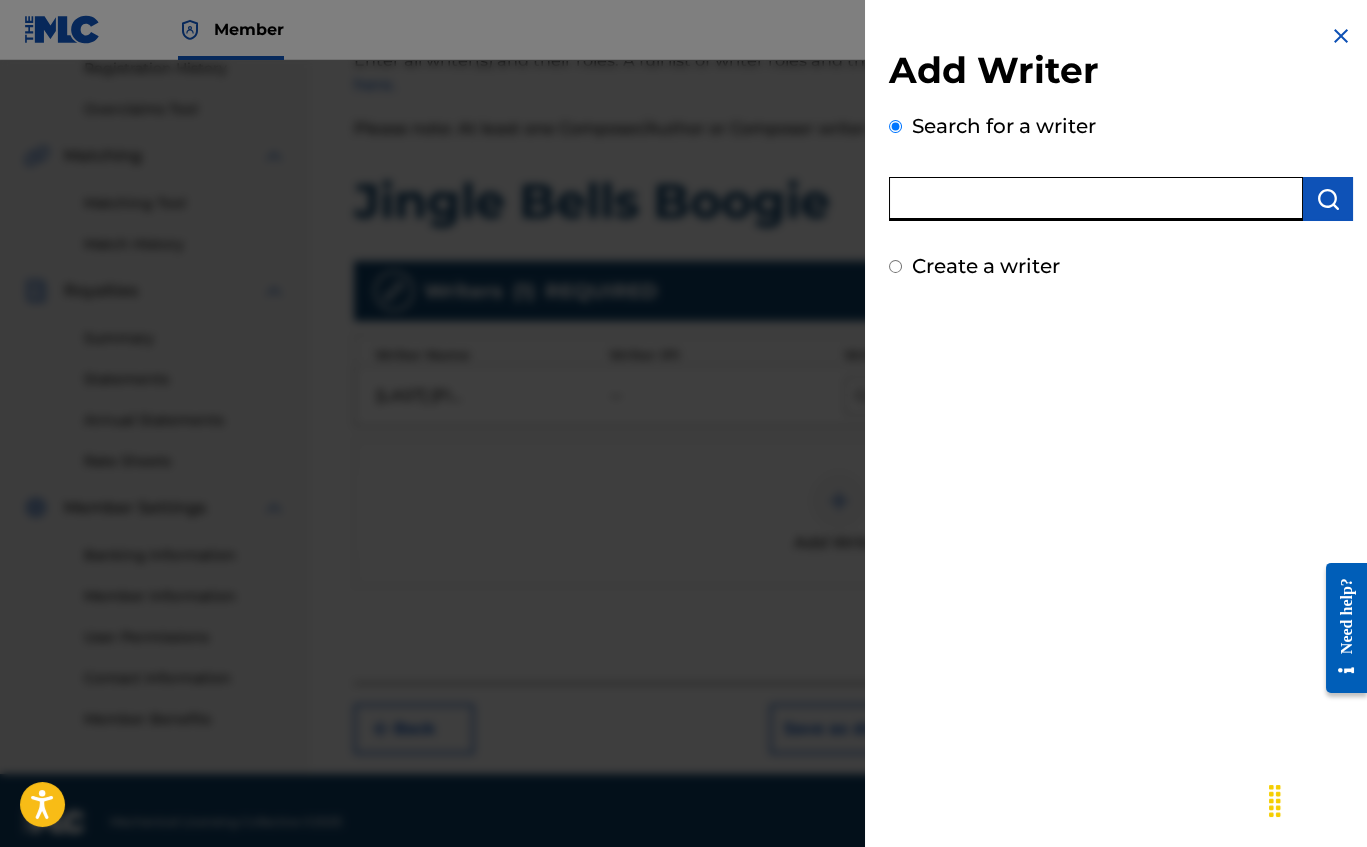 click at bounding box center (1096, 199) 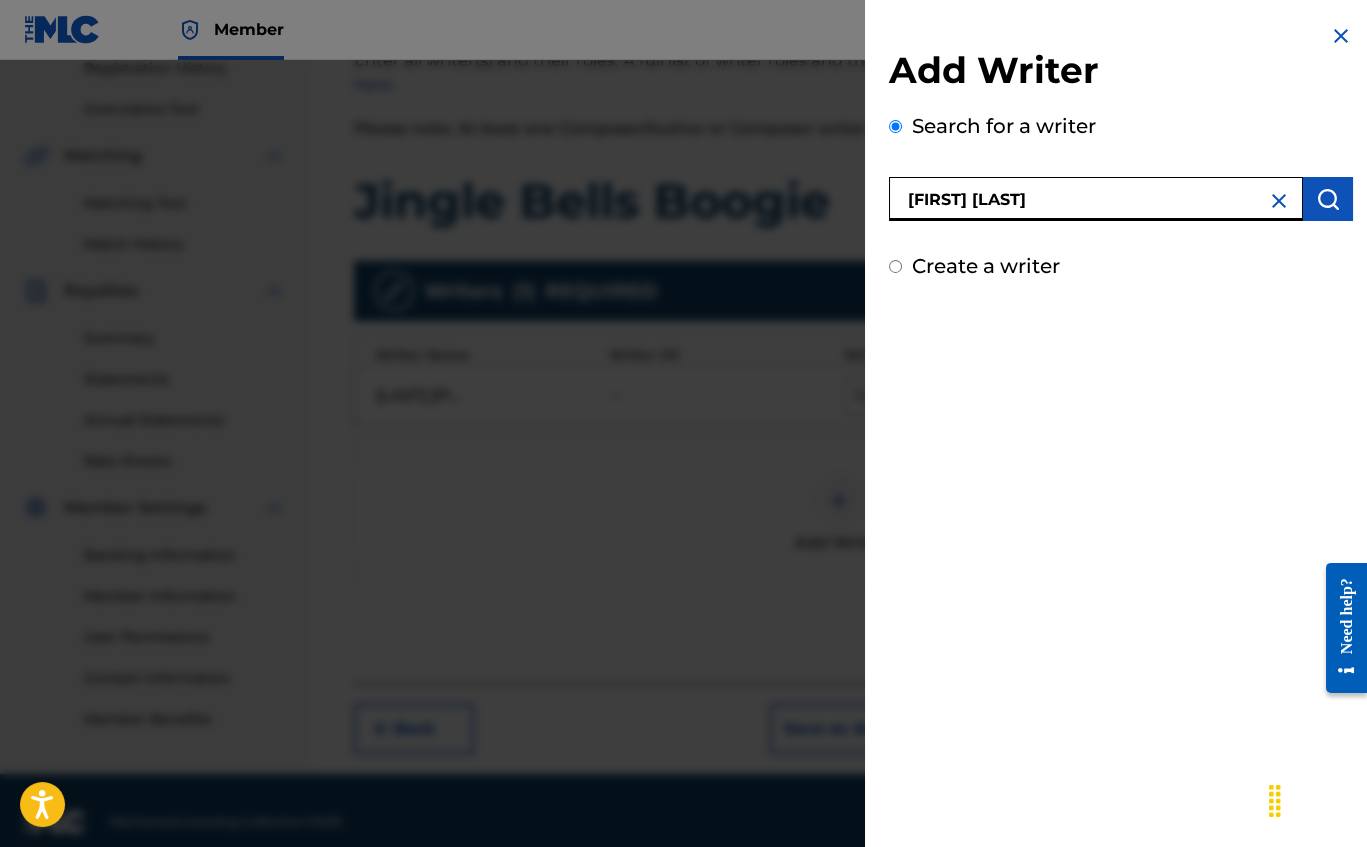 type on "[FIRST] [LAST]" 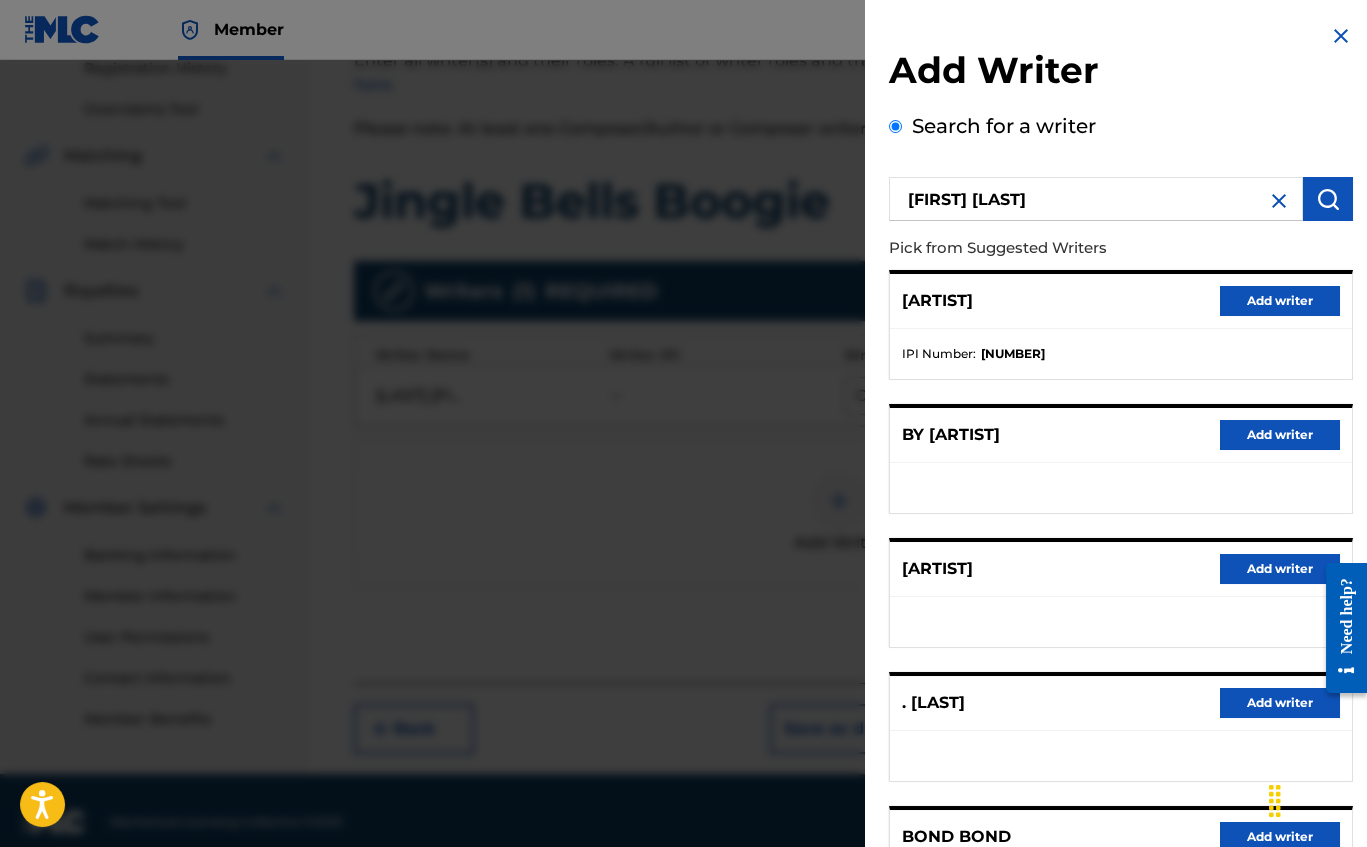 click on "Add writer" at bounding box center (1280, 301) 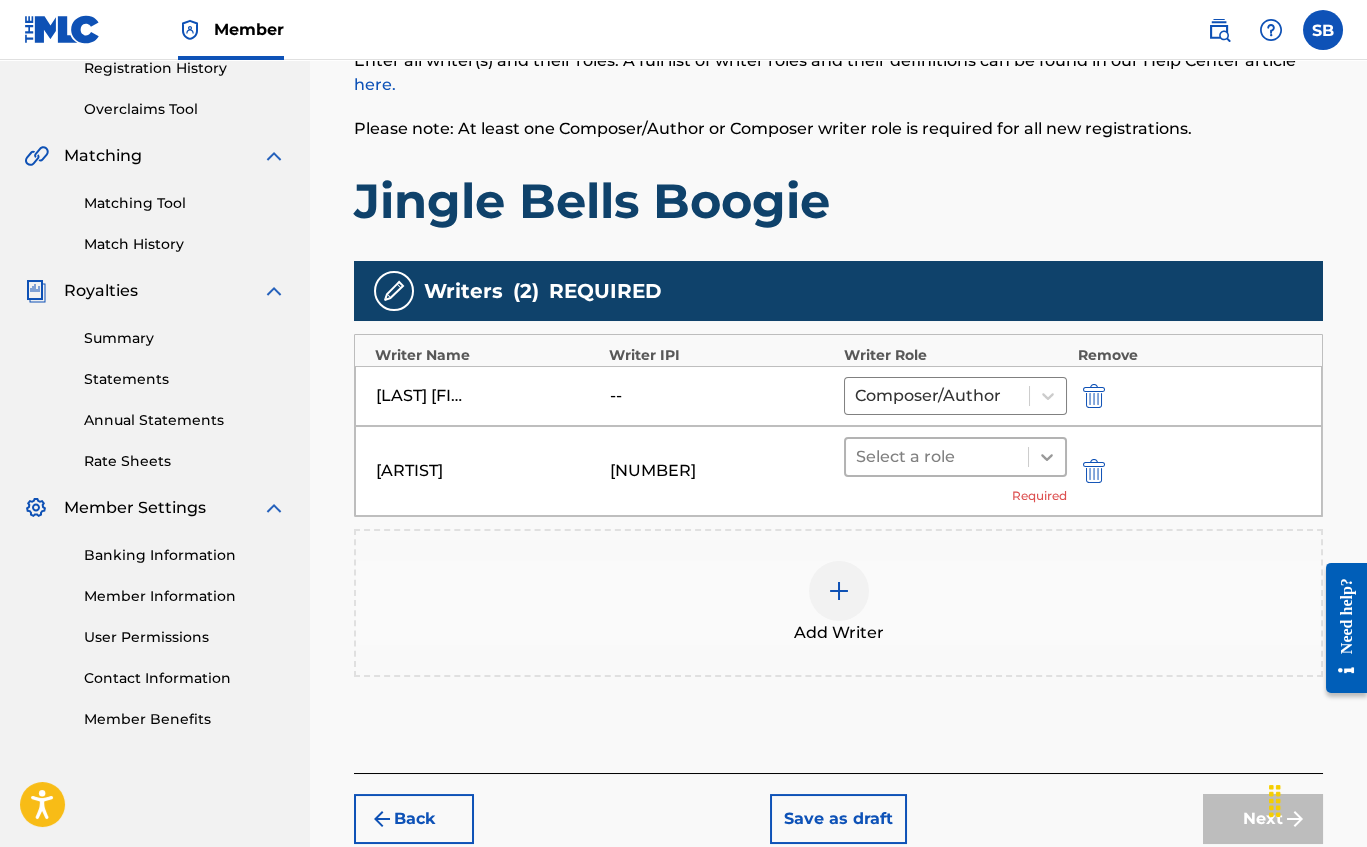 click 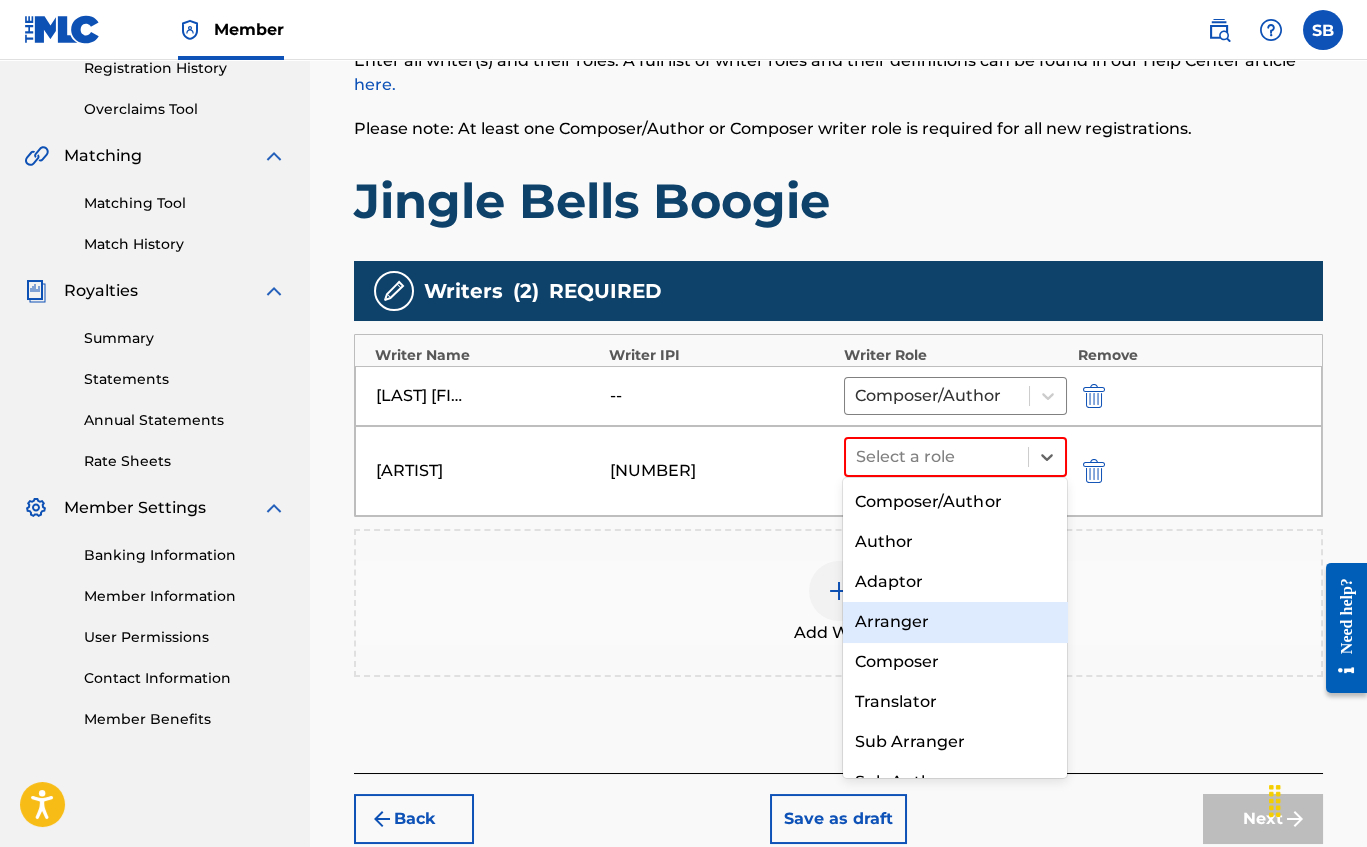 click on "Arranger" at bounding box center (955, 622) 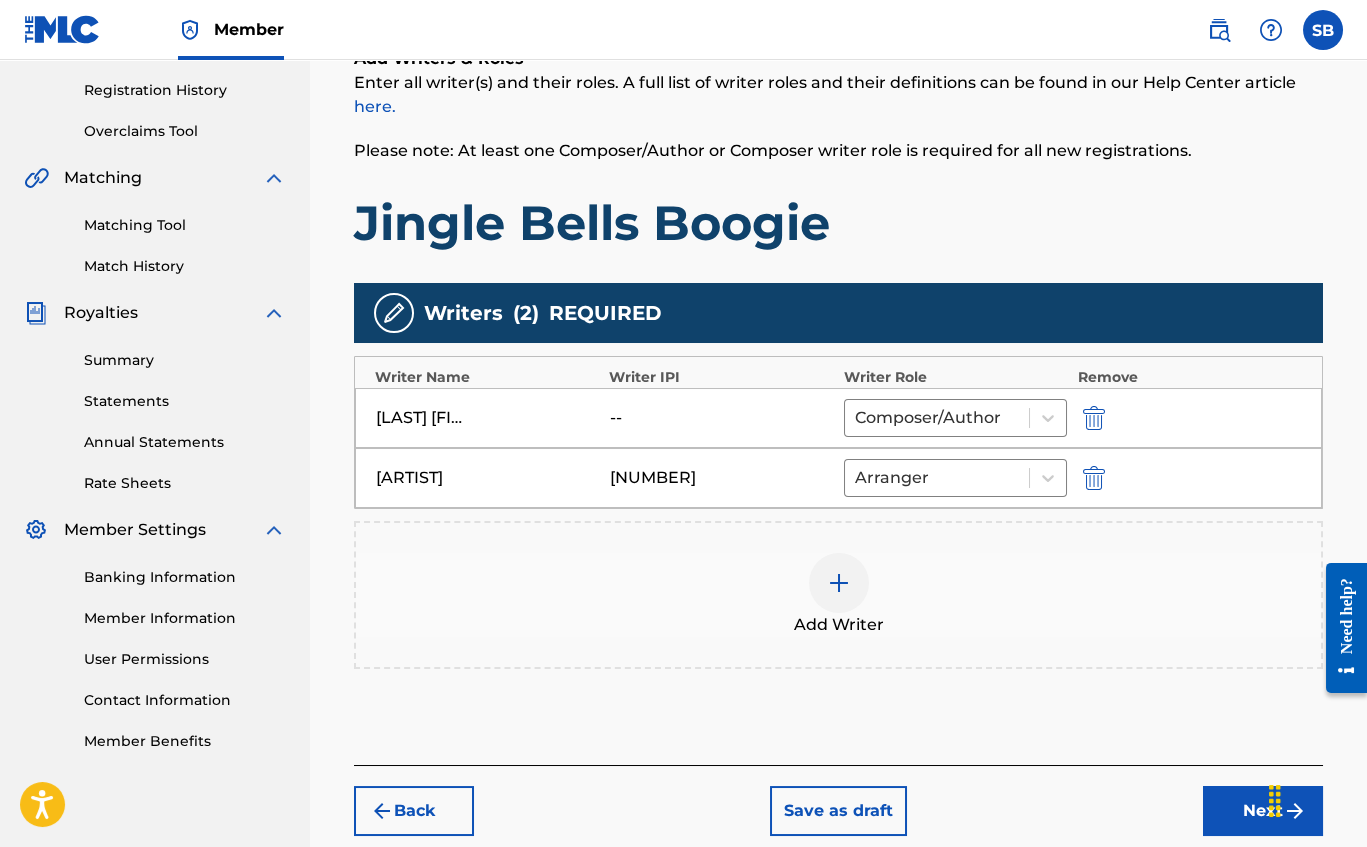 scroll, scrollTop: 369, scrollLeft: 0, axis: vertical 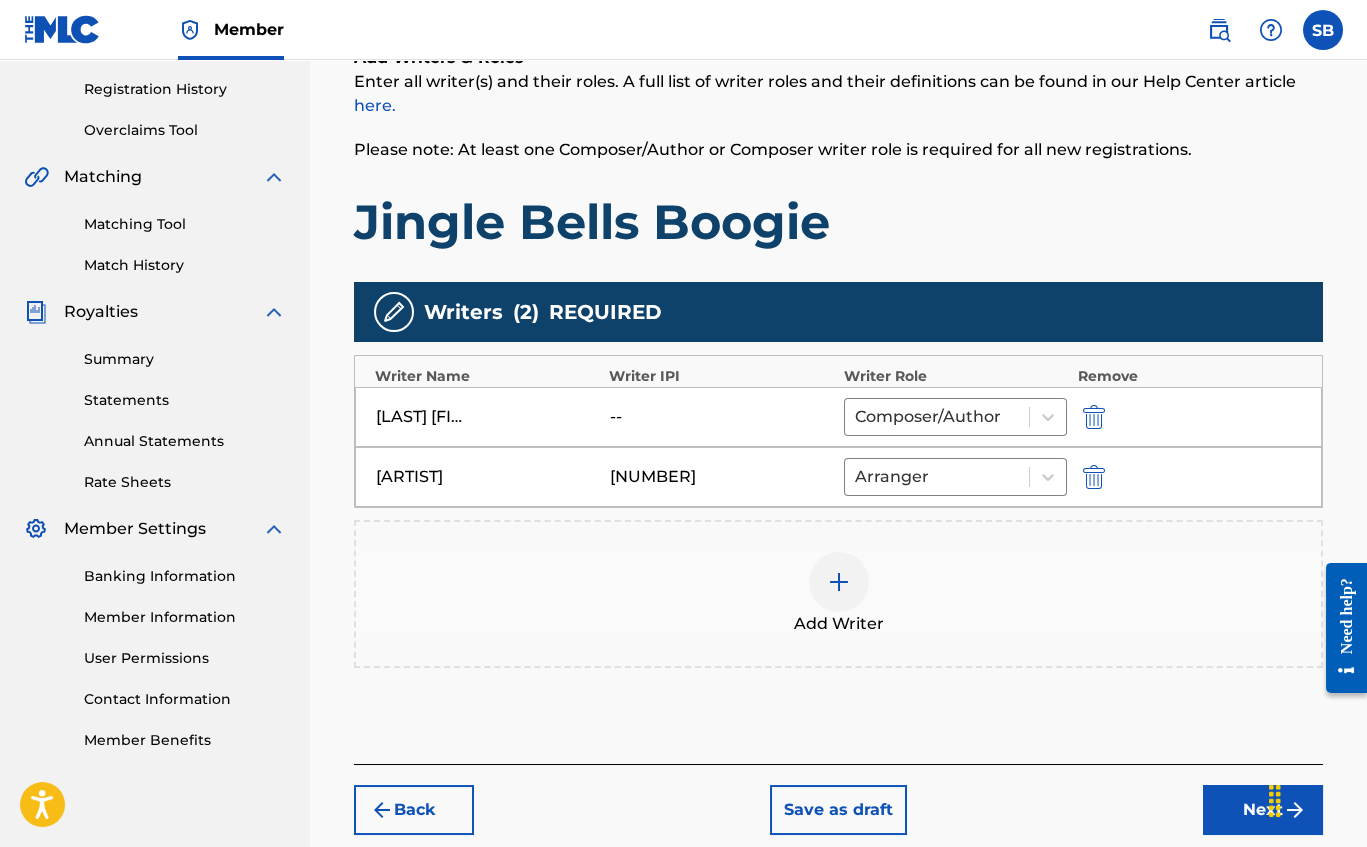 click at bounding box center (839, 582) 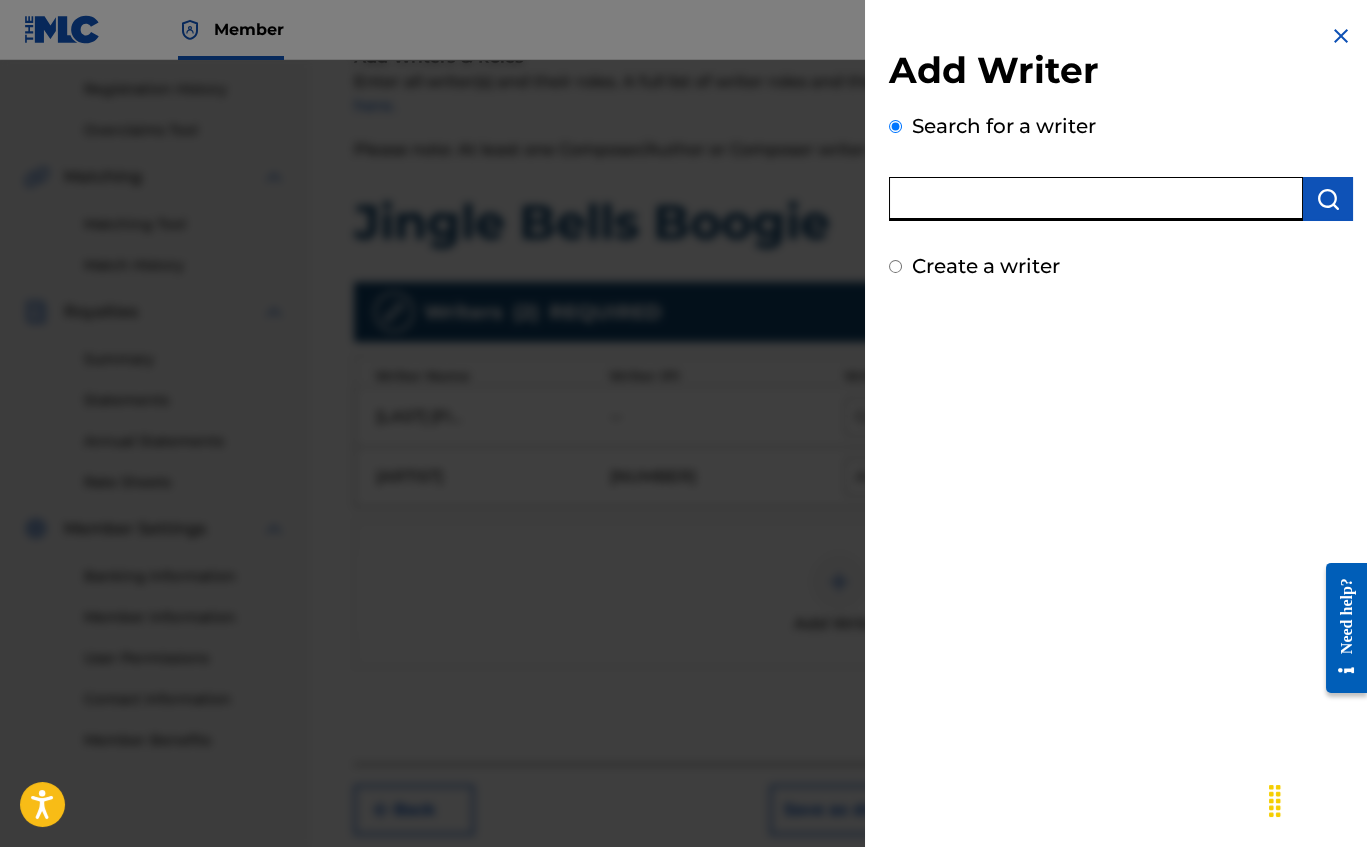 click at bounding box center (1096, 199) 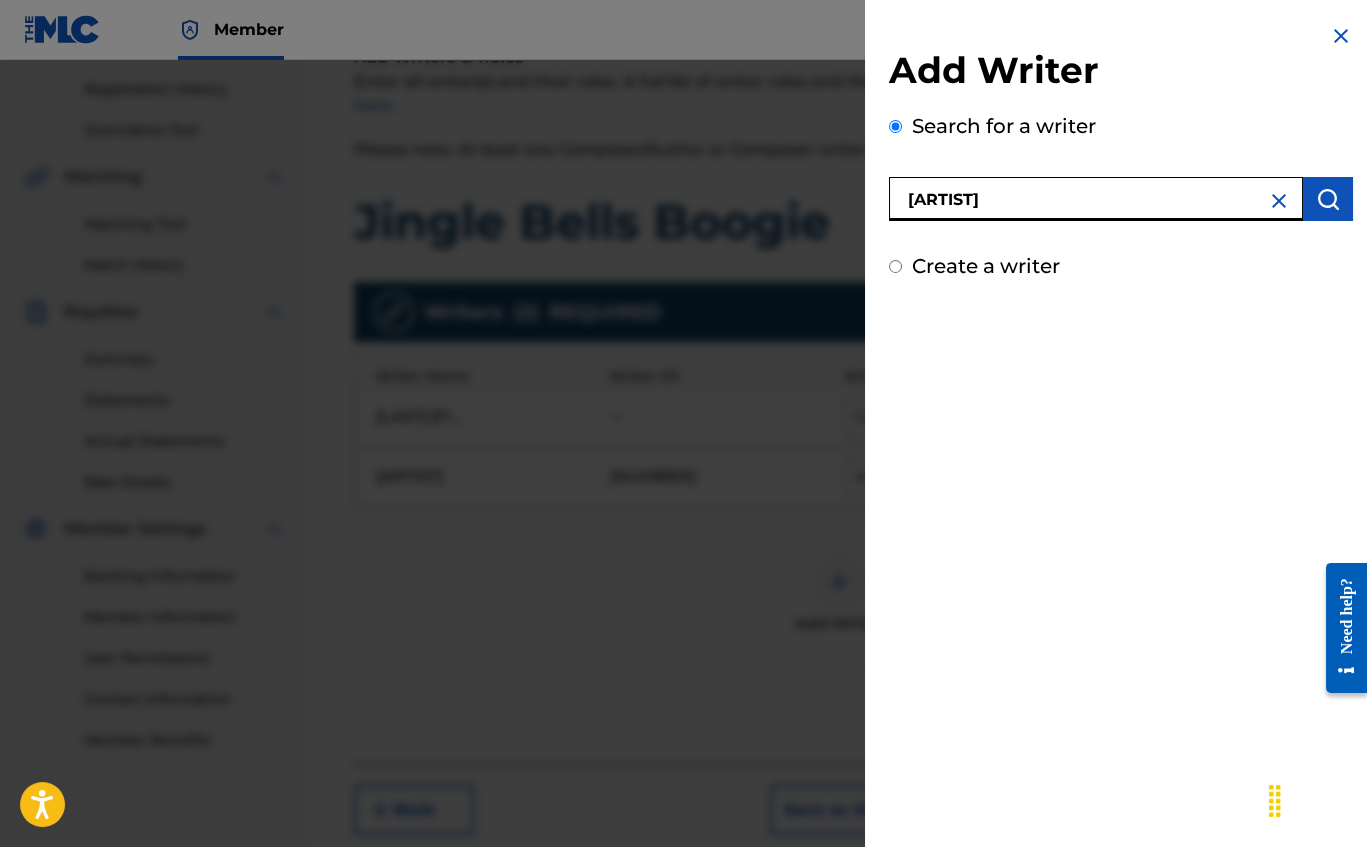 type on "[ARTIST]" 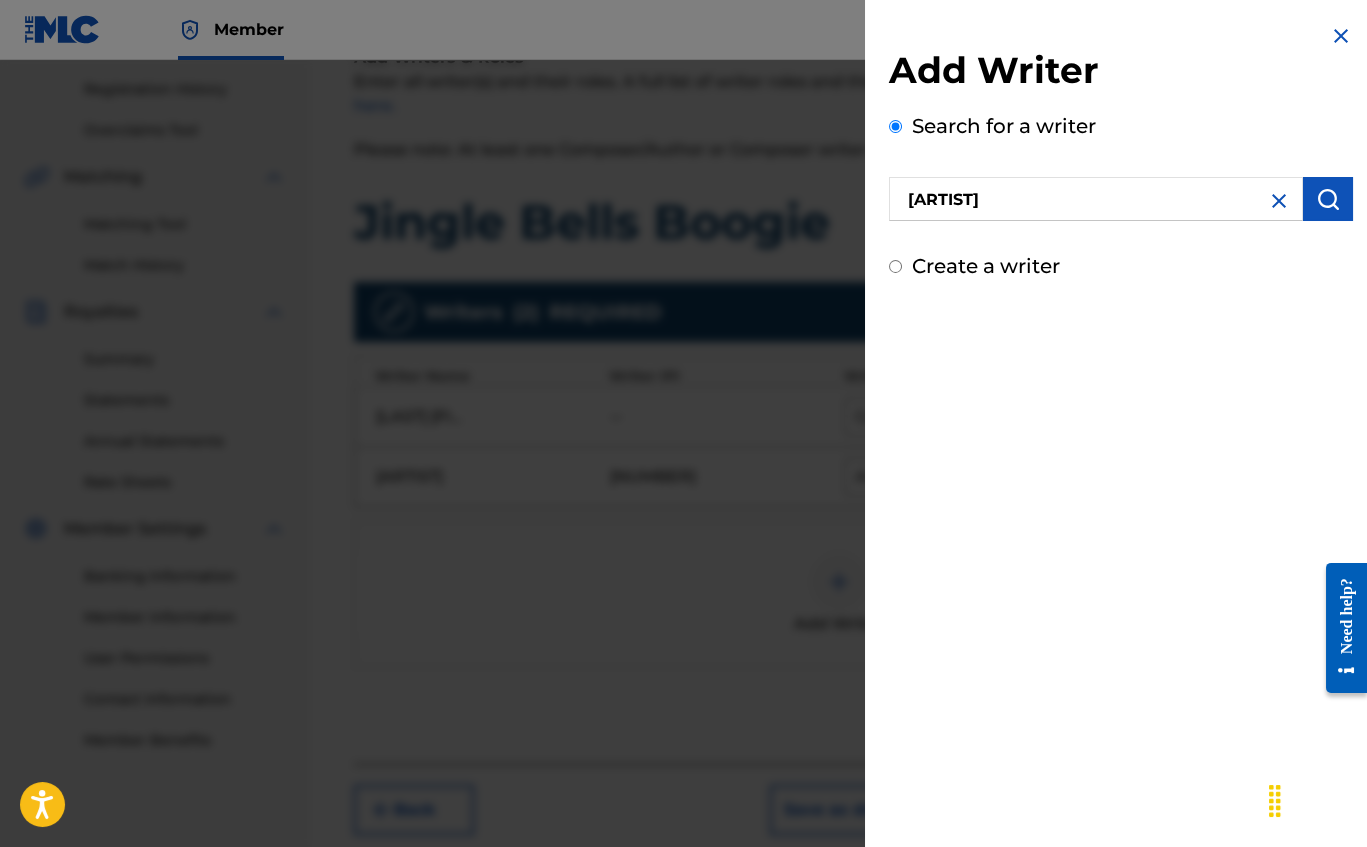 click at bounding box center (1328, 199) 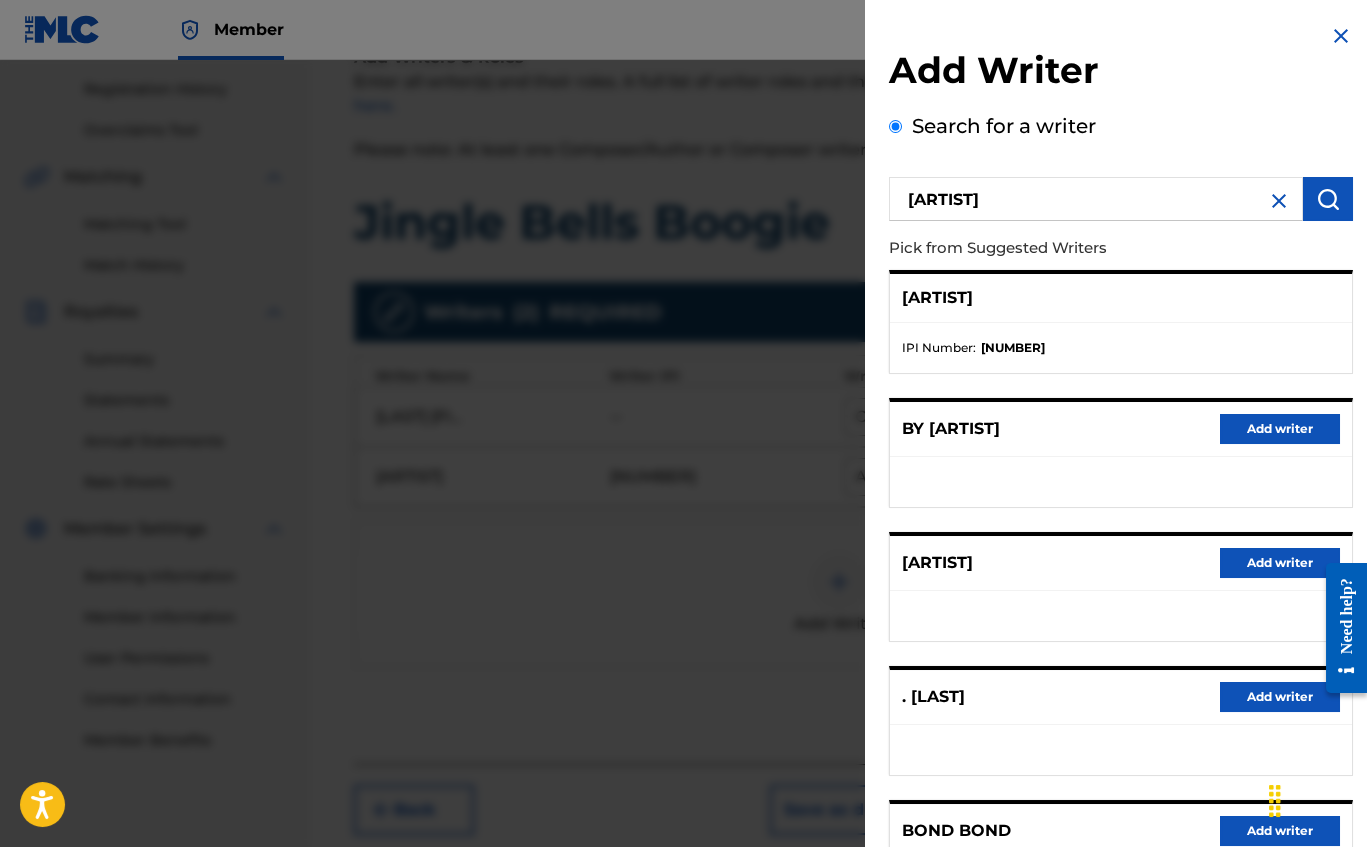 click on "[ARTIST]" at bounding box center [1121, 298] 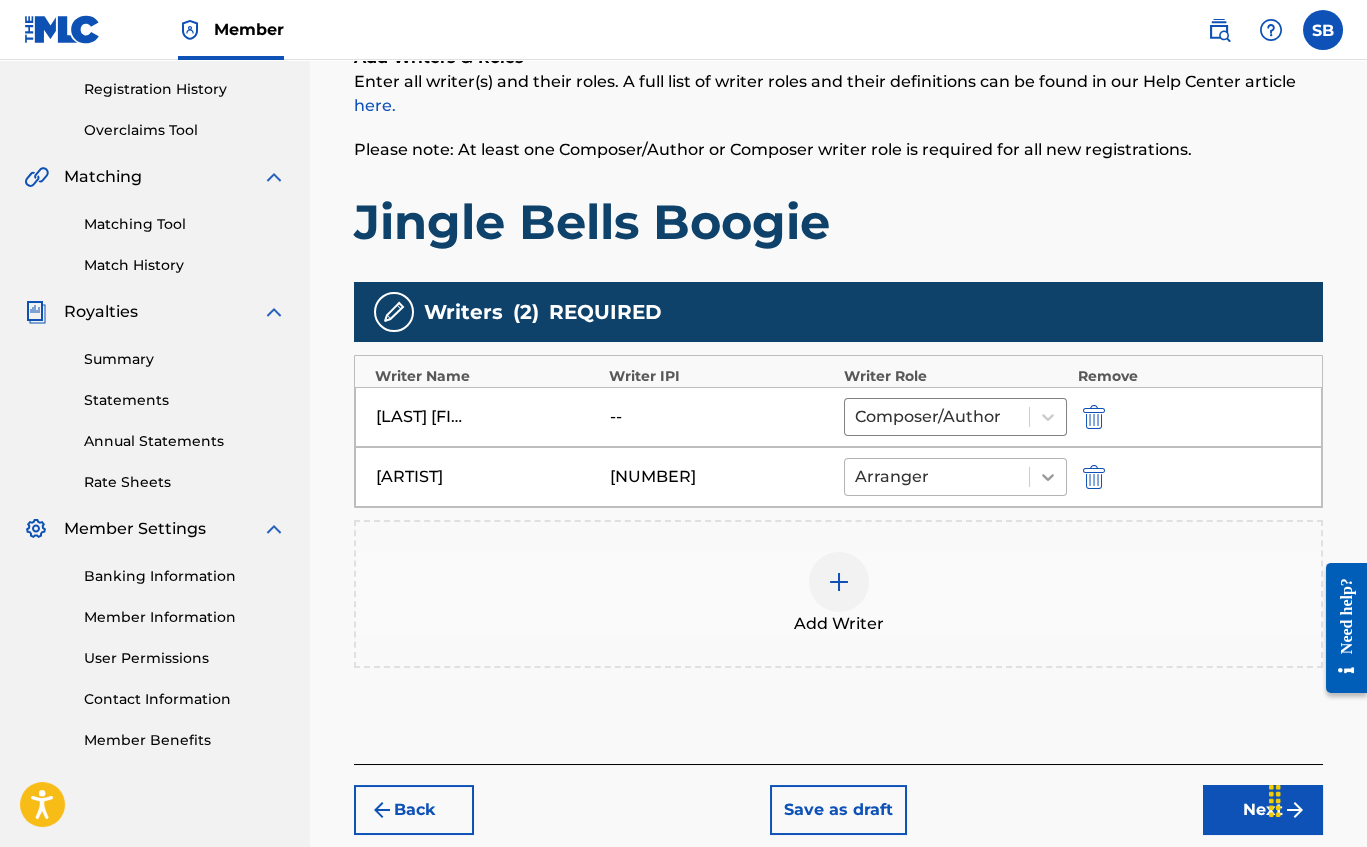 click 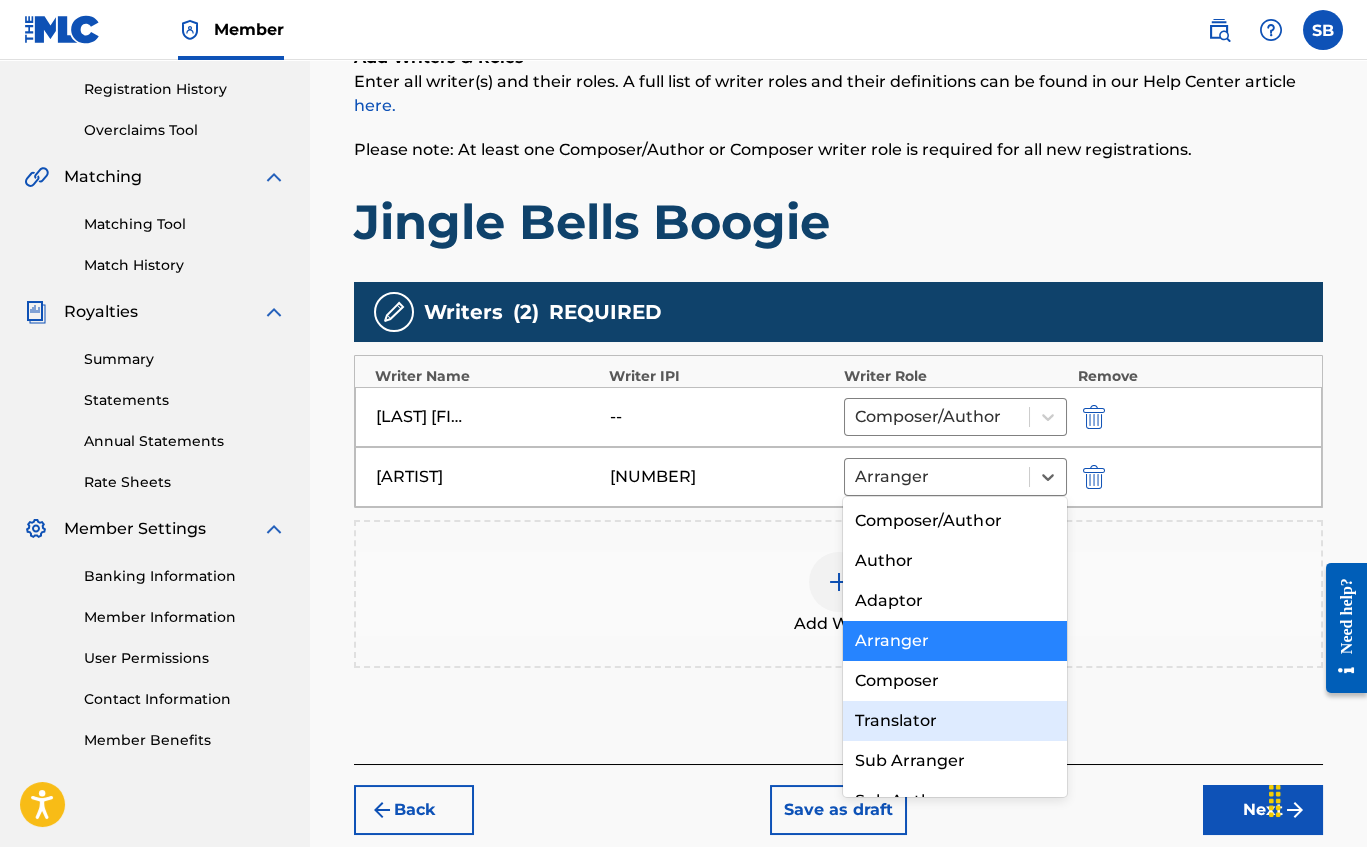 scroll, scrollTop: 0, scrollLeft: 0, axis: both 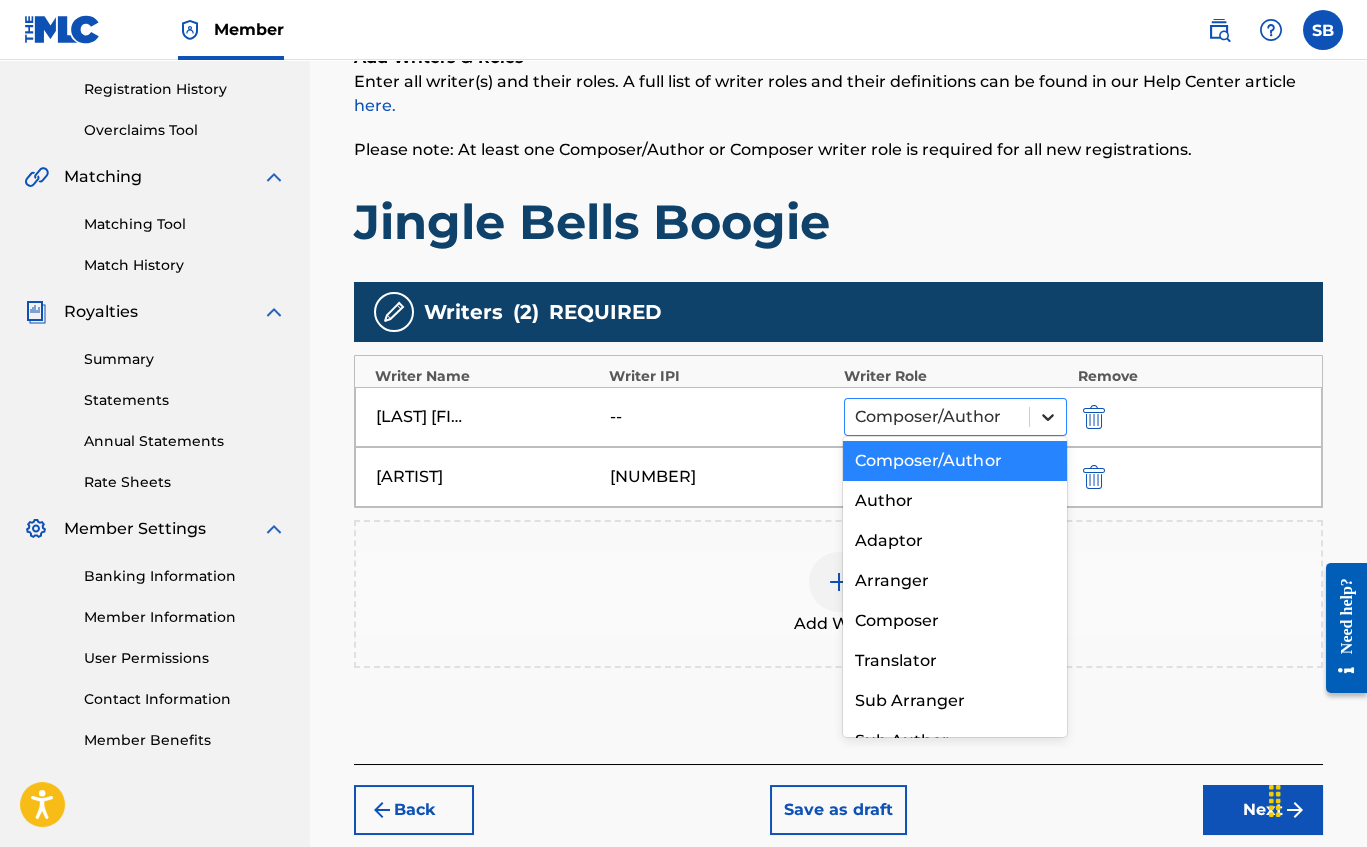 click 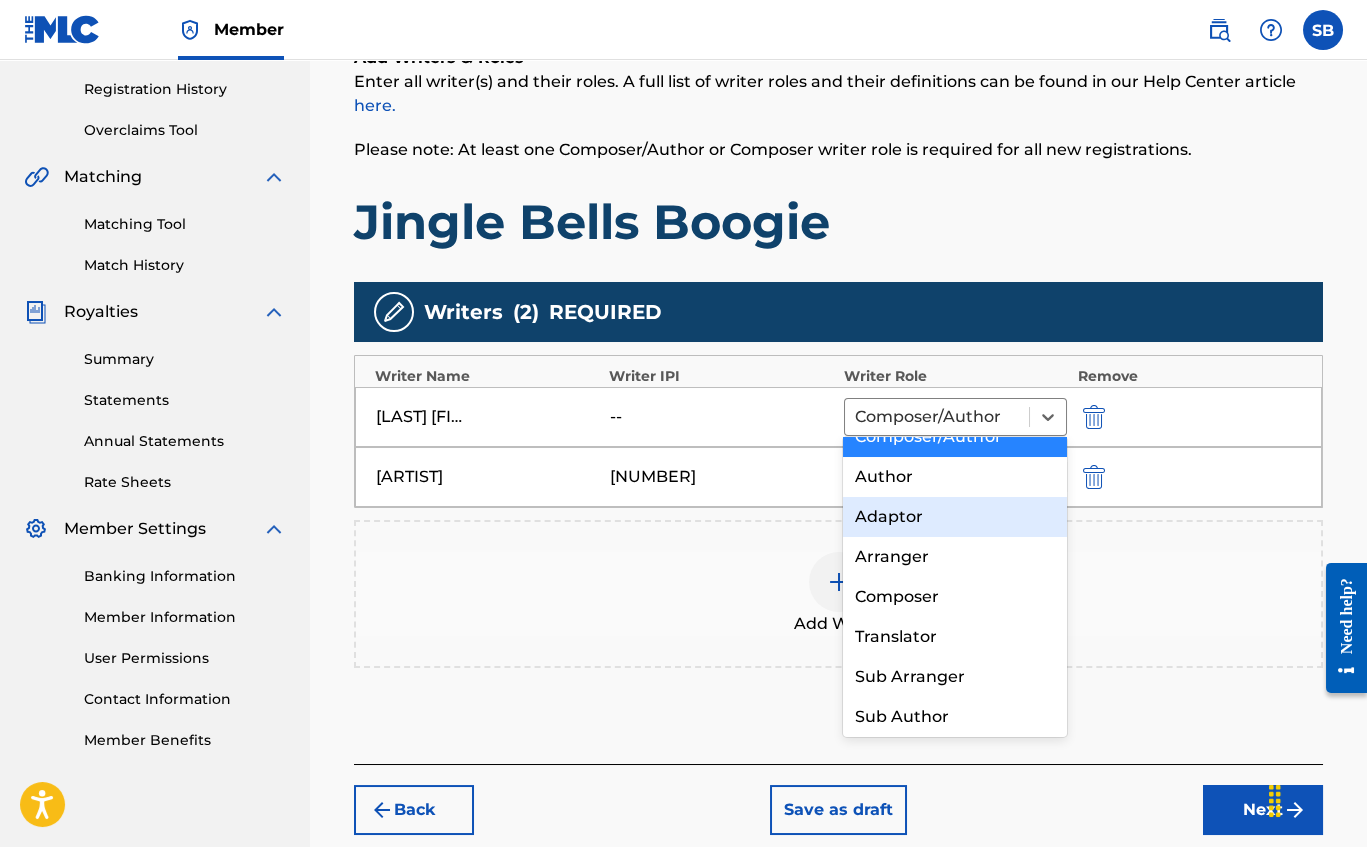 scroll, scrollTop: 24, scrollLeft: 0, axis: vertical 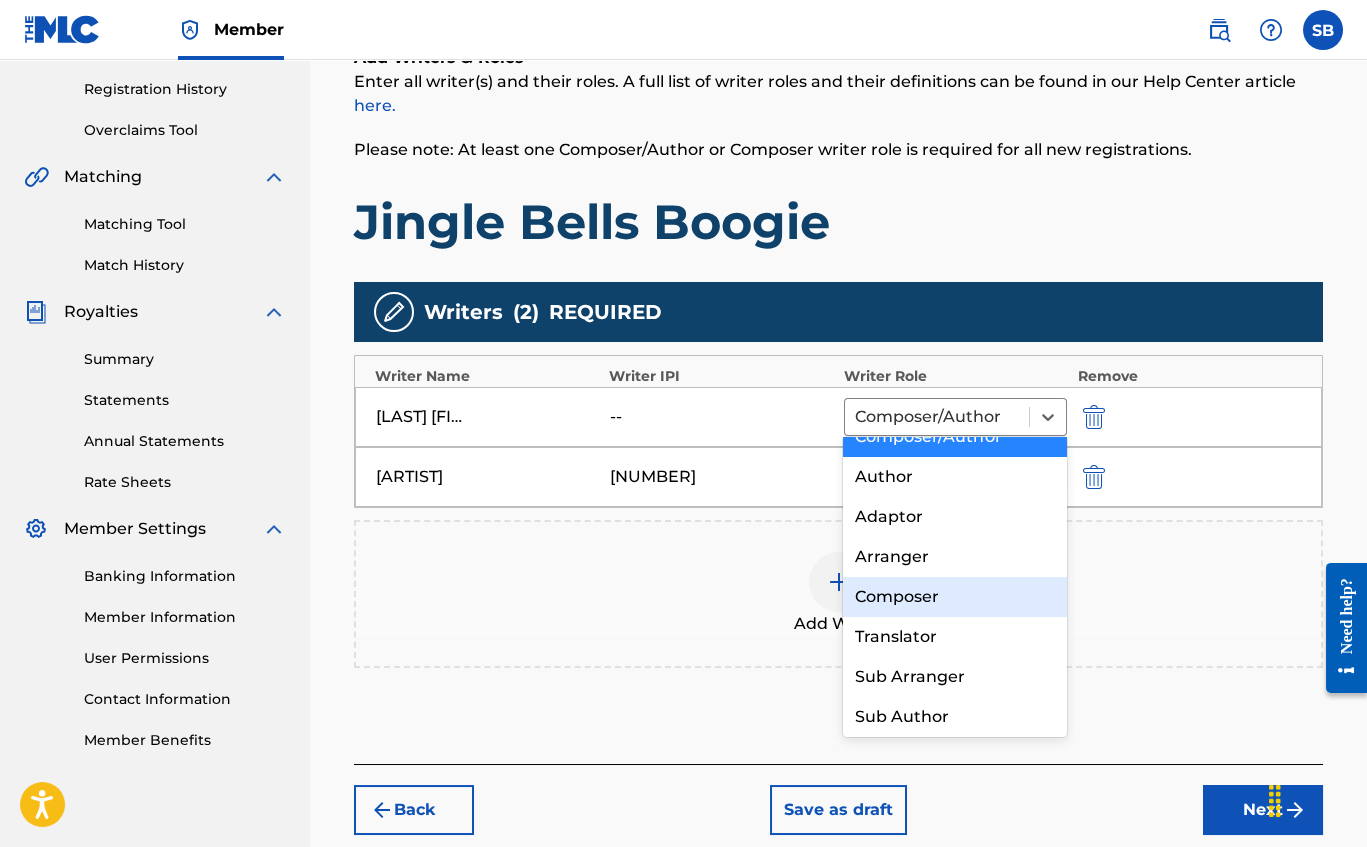 click on "Composer" at bounding box center [955, 597] 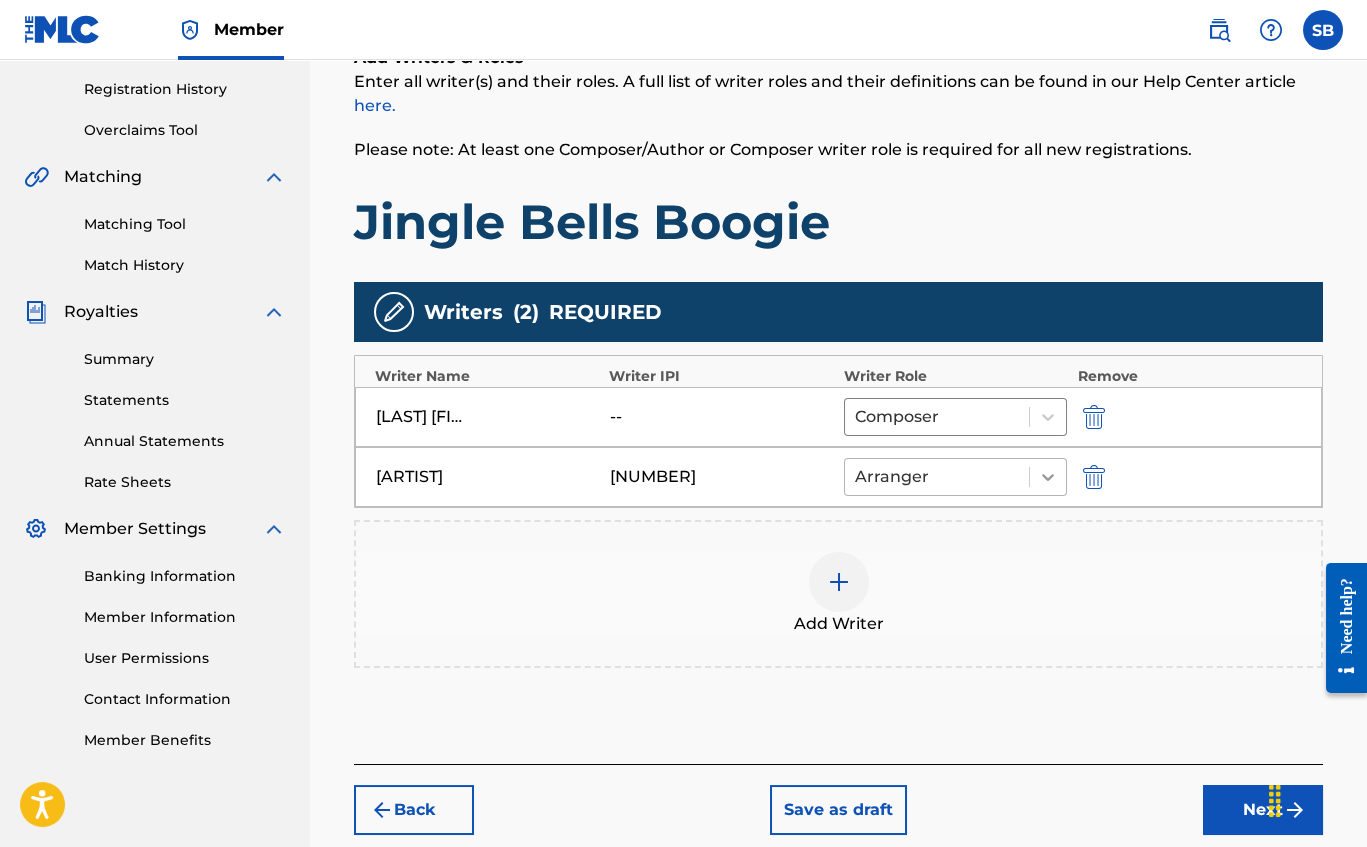 click 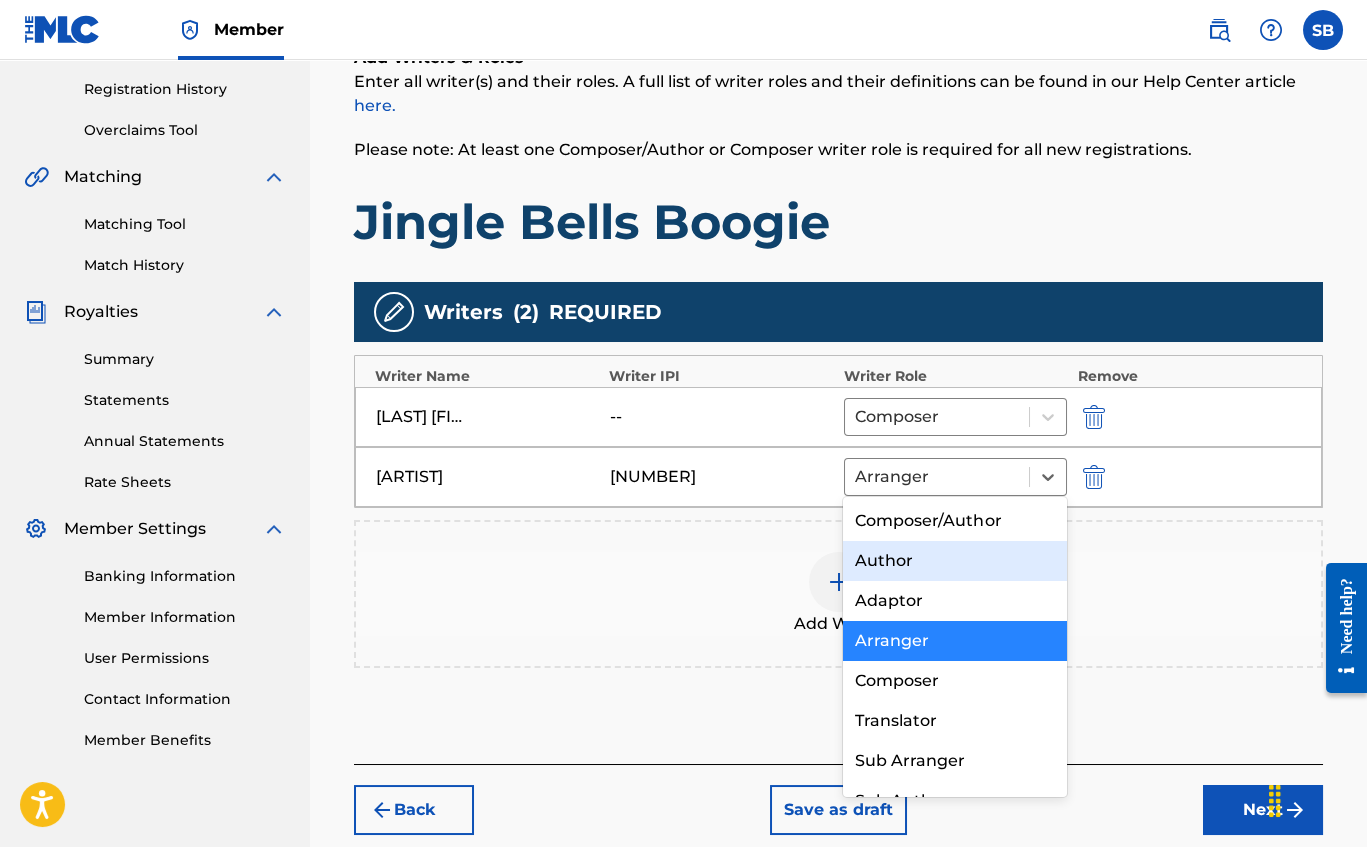scroll, scrollTop: 0, scrollLeft: 0, axis: both 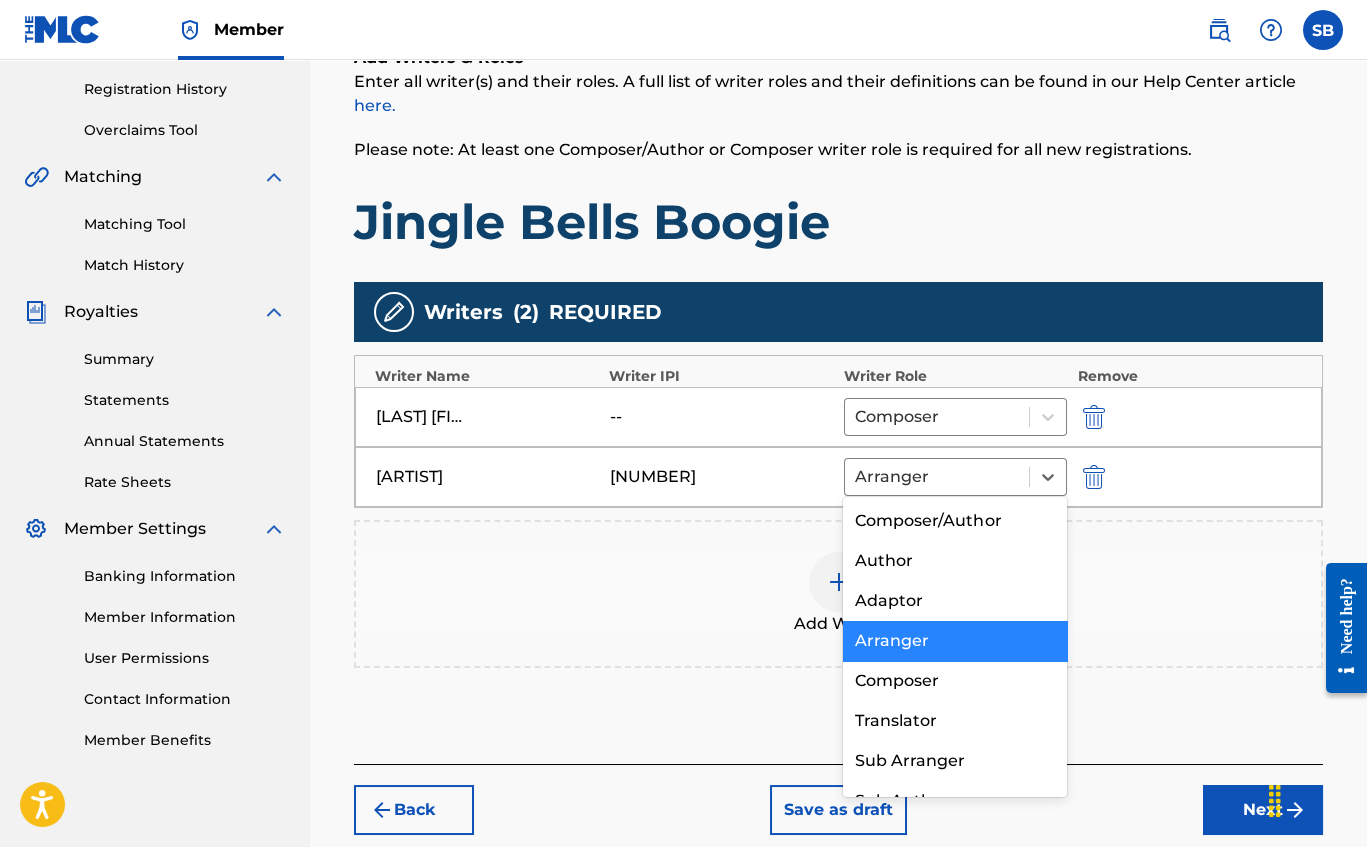 click on "Arranger" at bounding box center [955, 641] 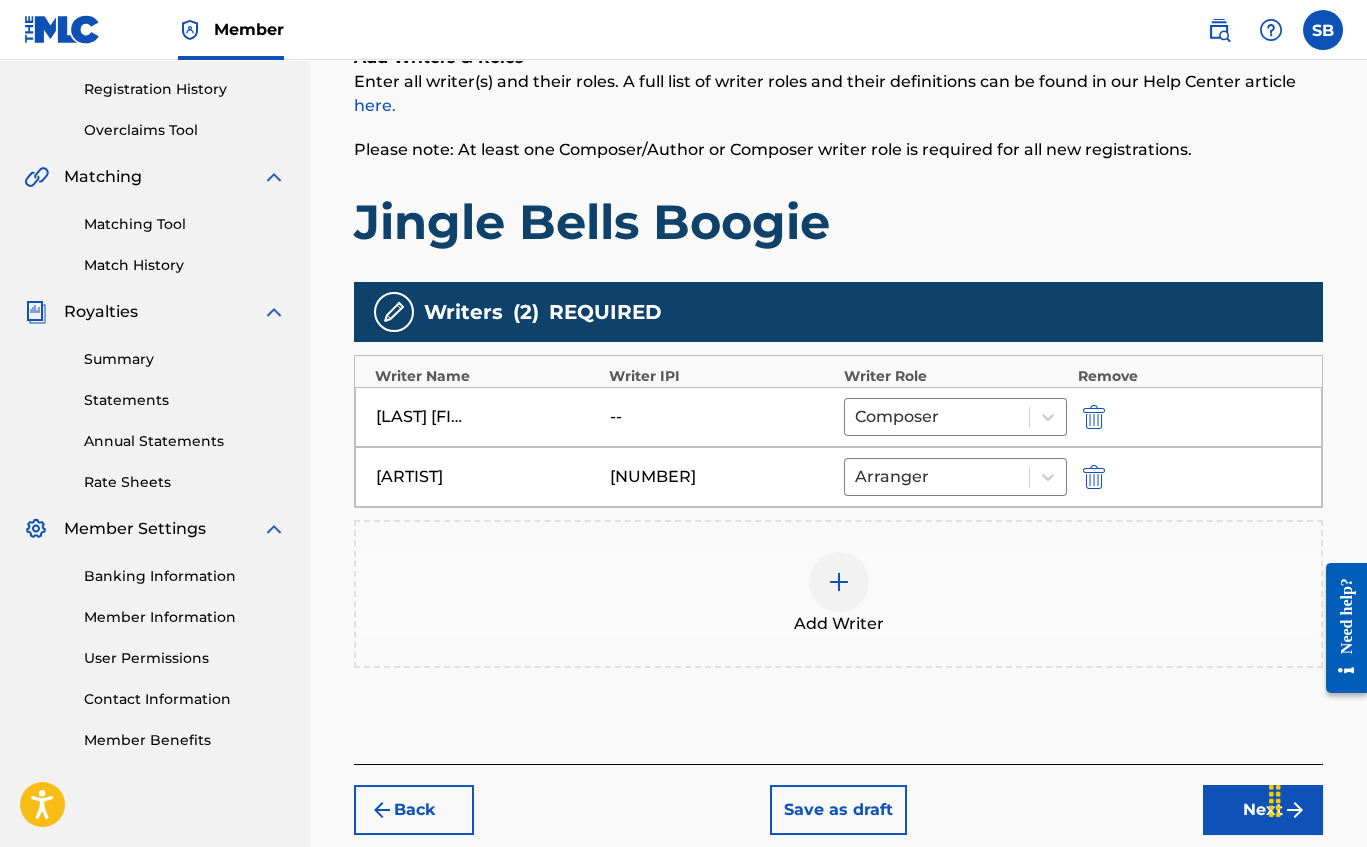 click on "Add Writer" at bounding box center (838, 594) 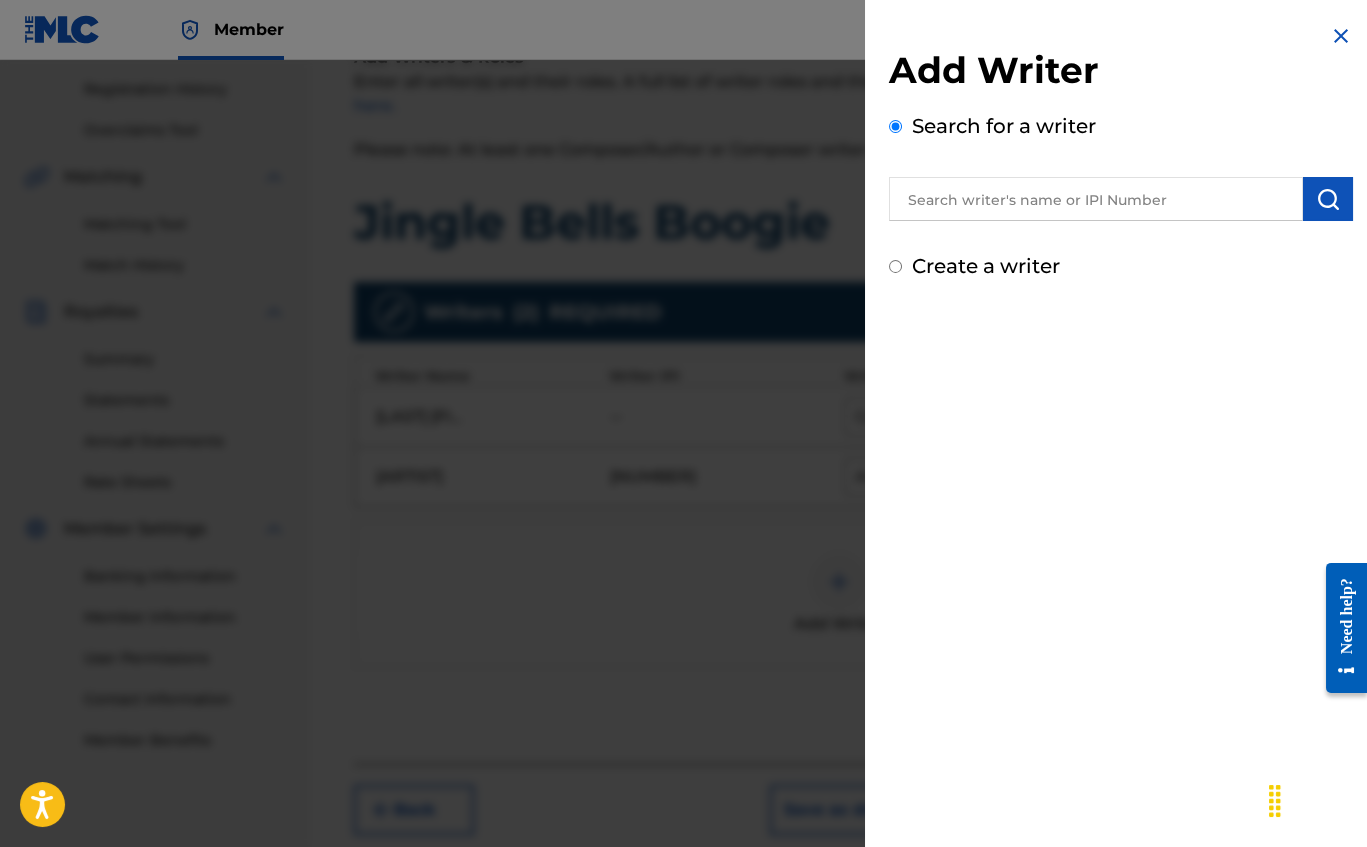 click at bounding box center [1096, 199] 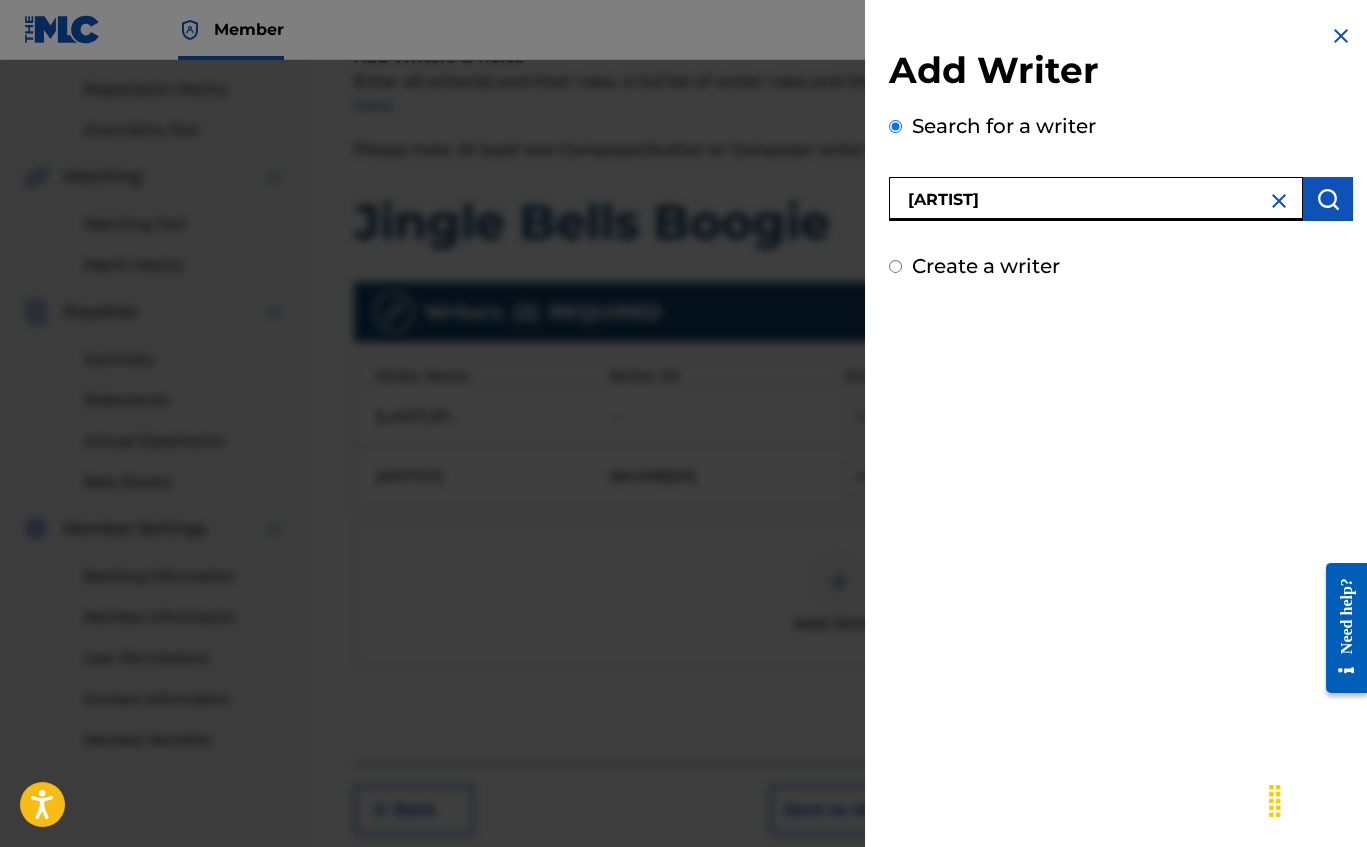 type on "[ARTIST]" 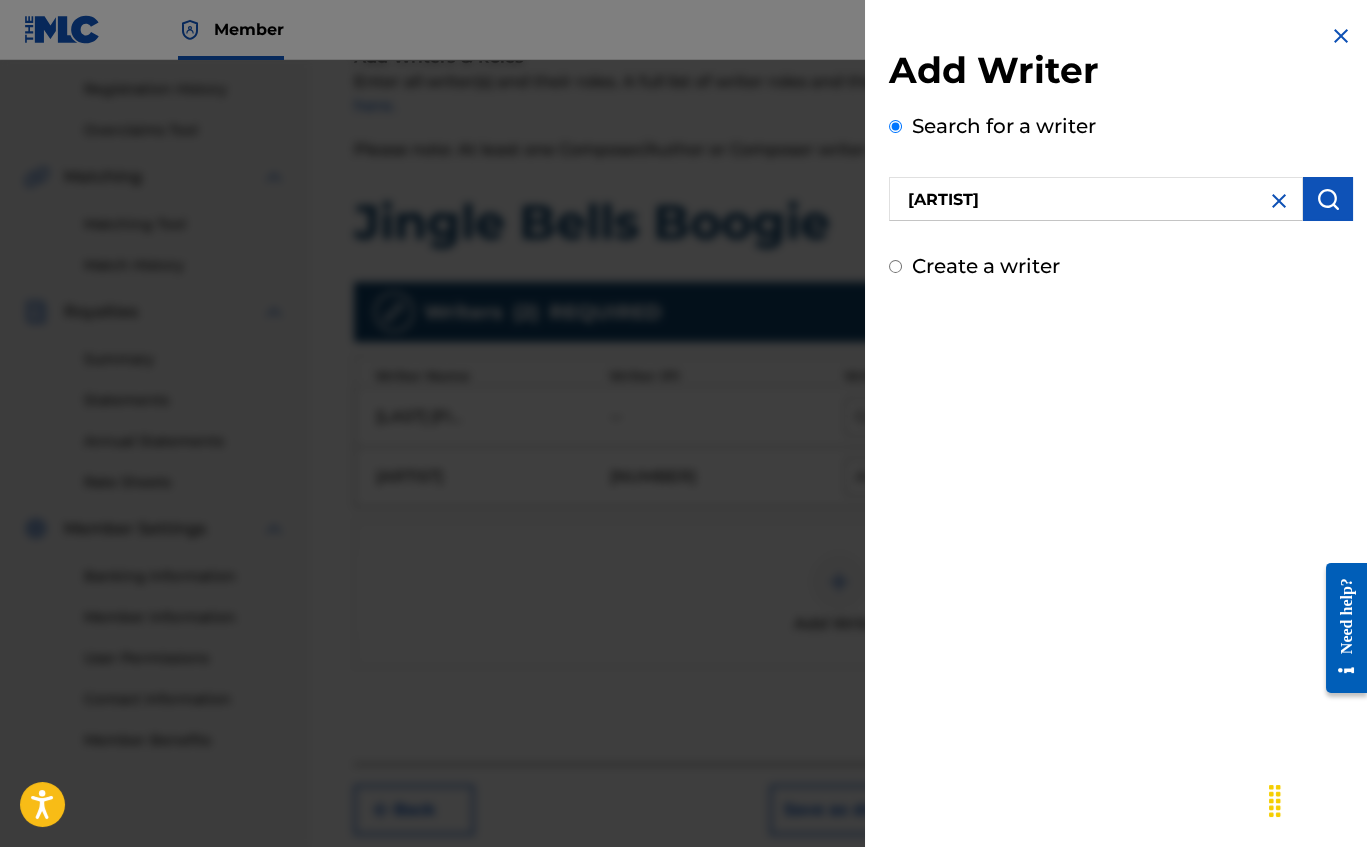click at bounding box center (1328, 199) 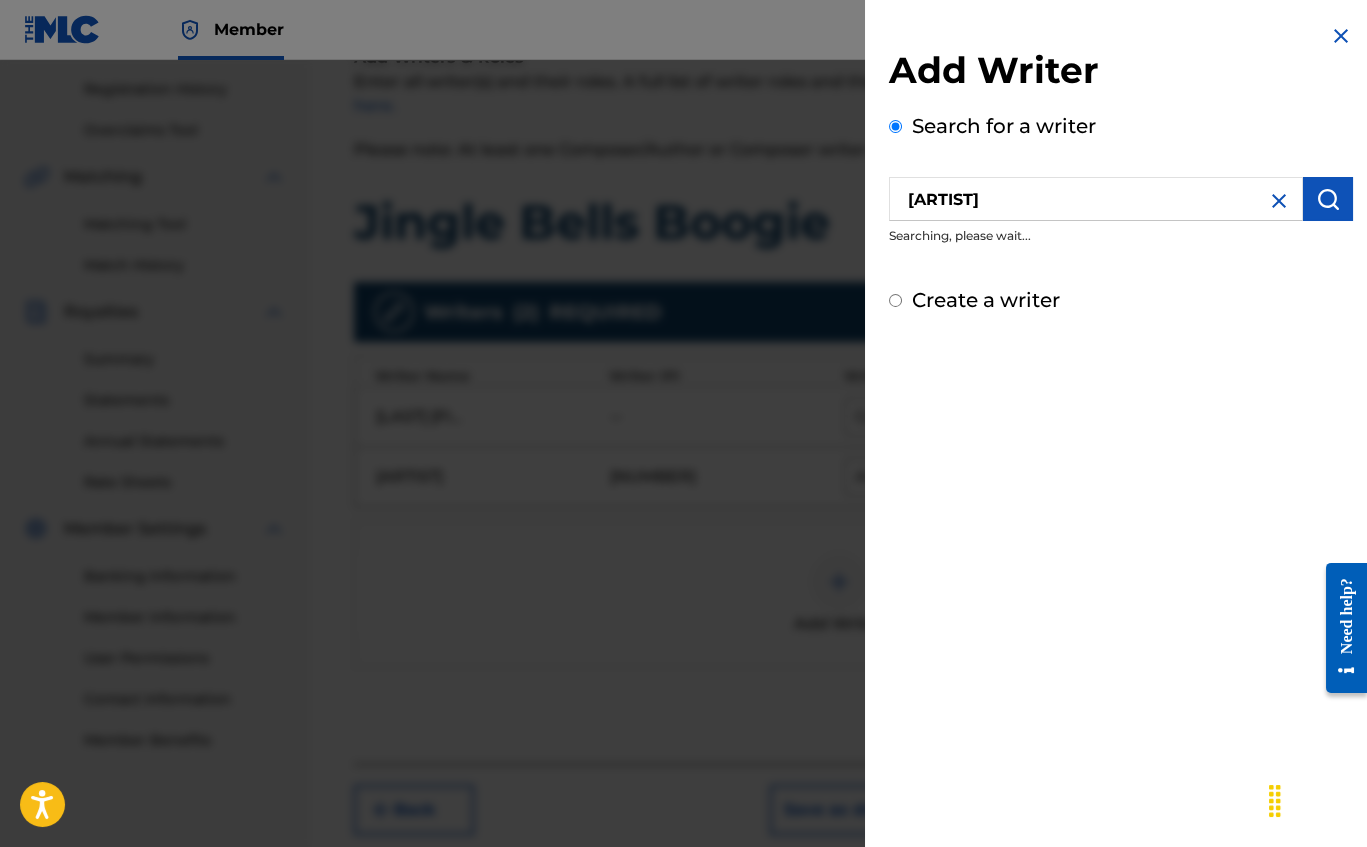 click at bounding box center [1328, 199] 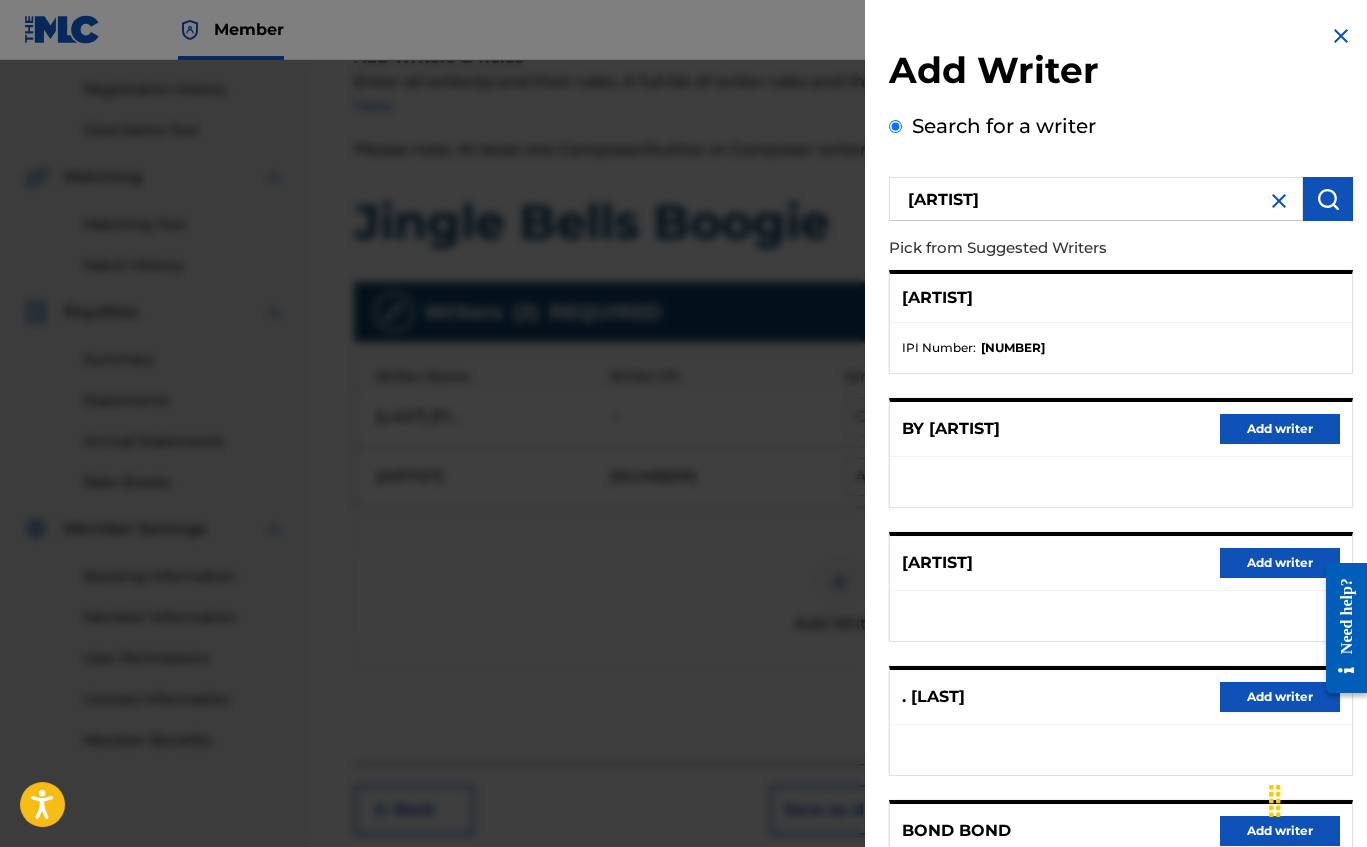 click on "[ARTIST]" at bounding box center (1121, 298) 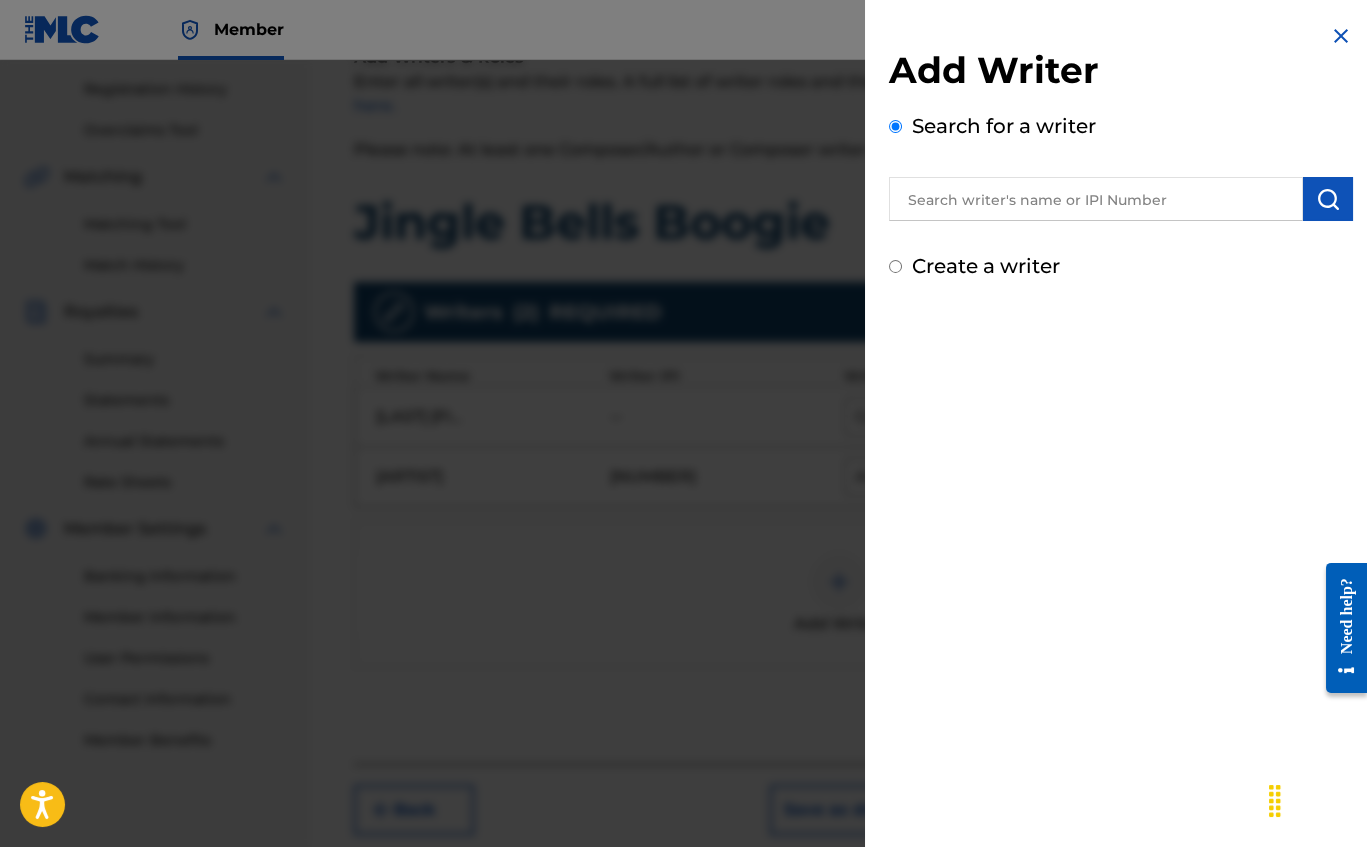click at bounding box center [1341, 36] 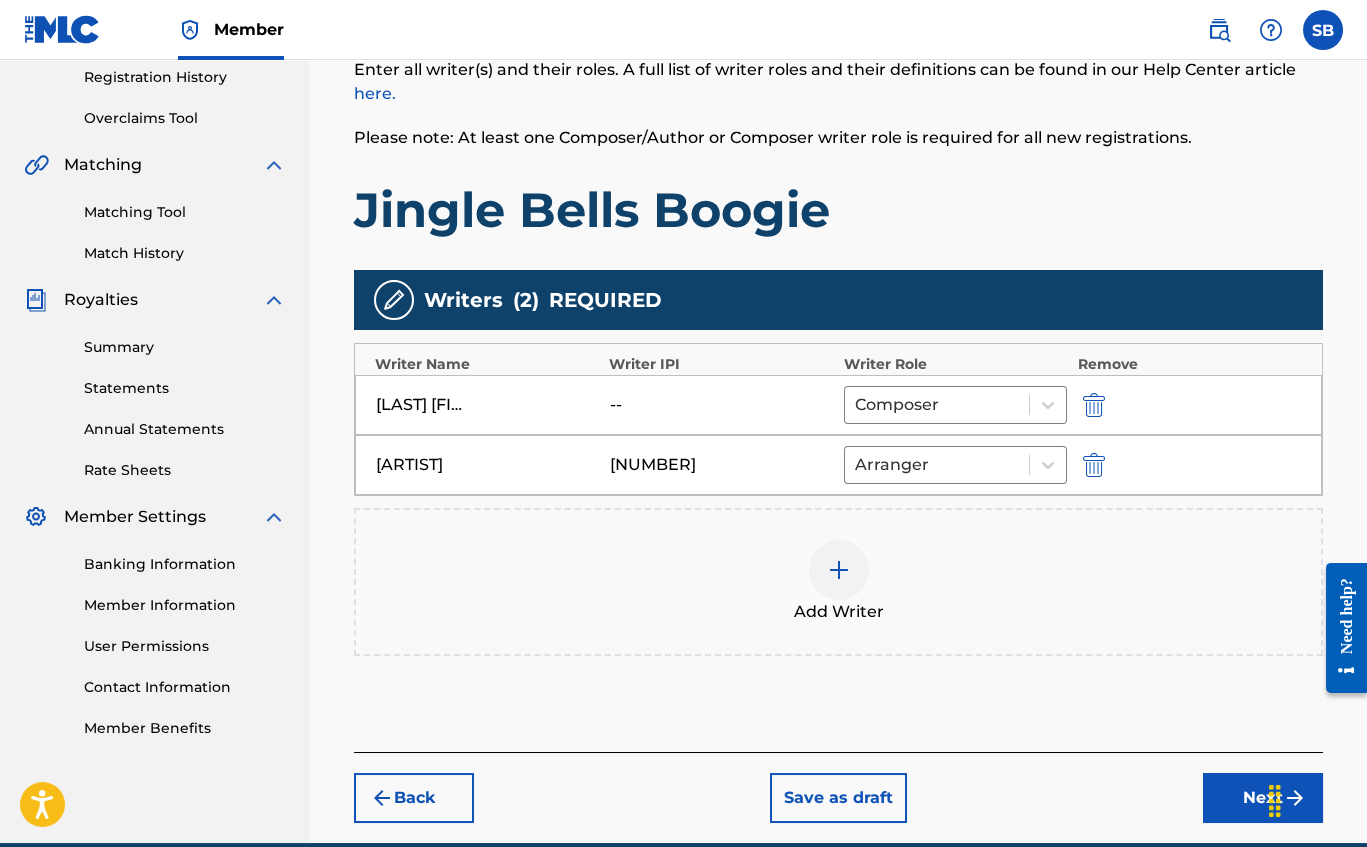 scroll, scrollTop: 384, scrollLeft: 0, axis: vertical 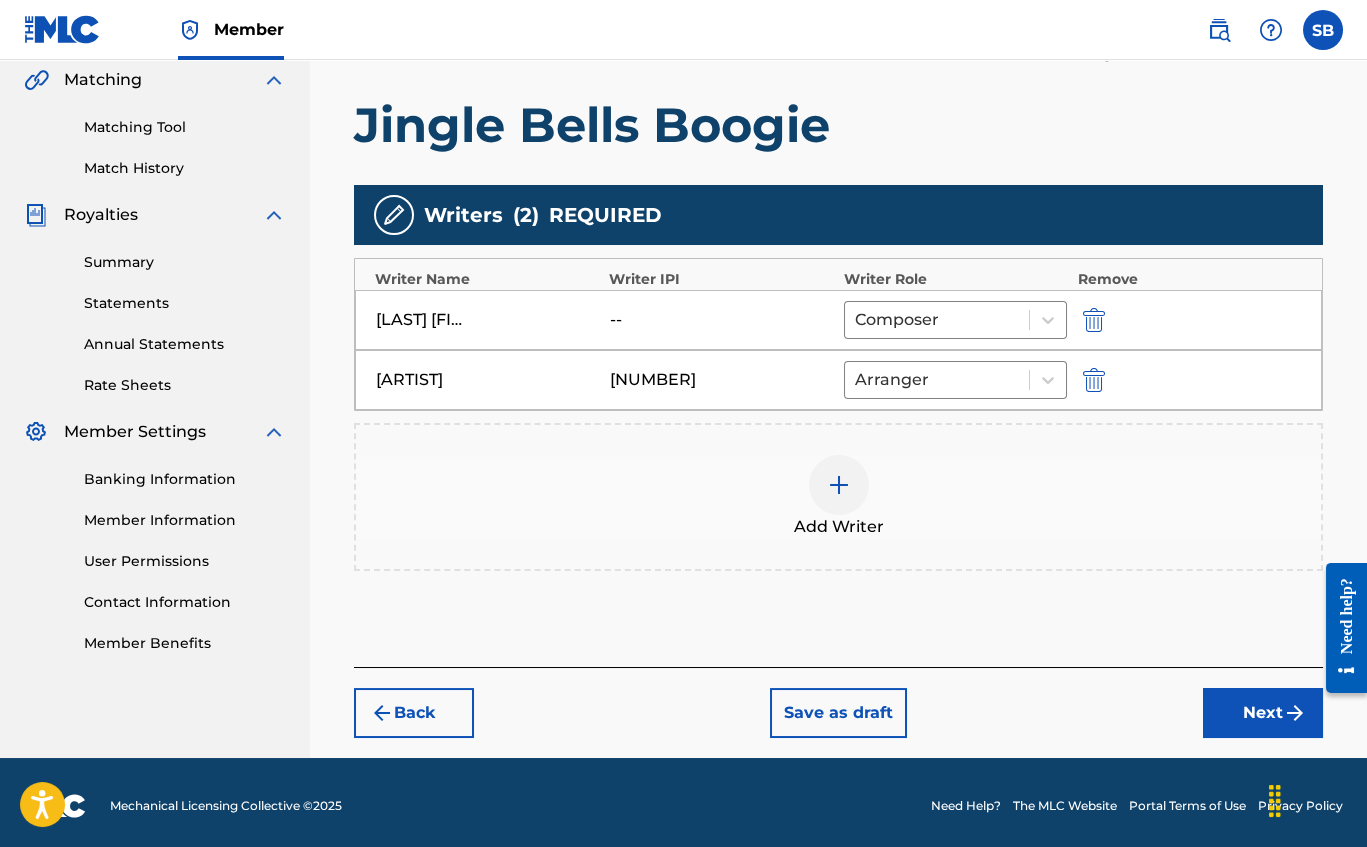 click on "Next" at bounding box center (1263, 713) 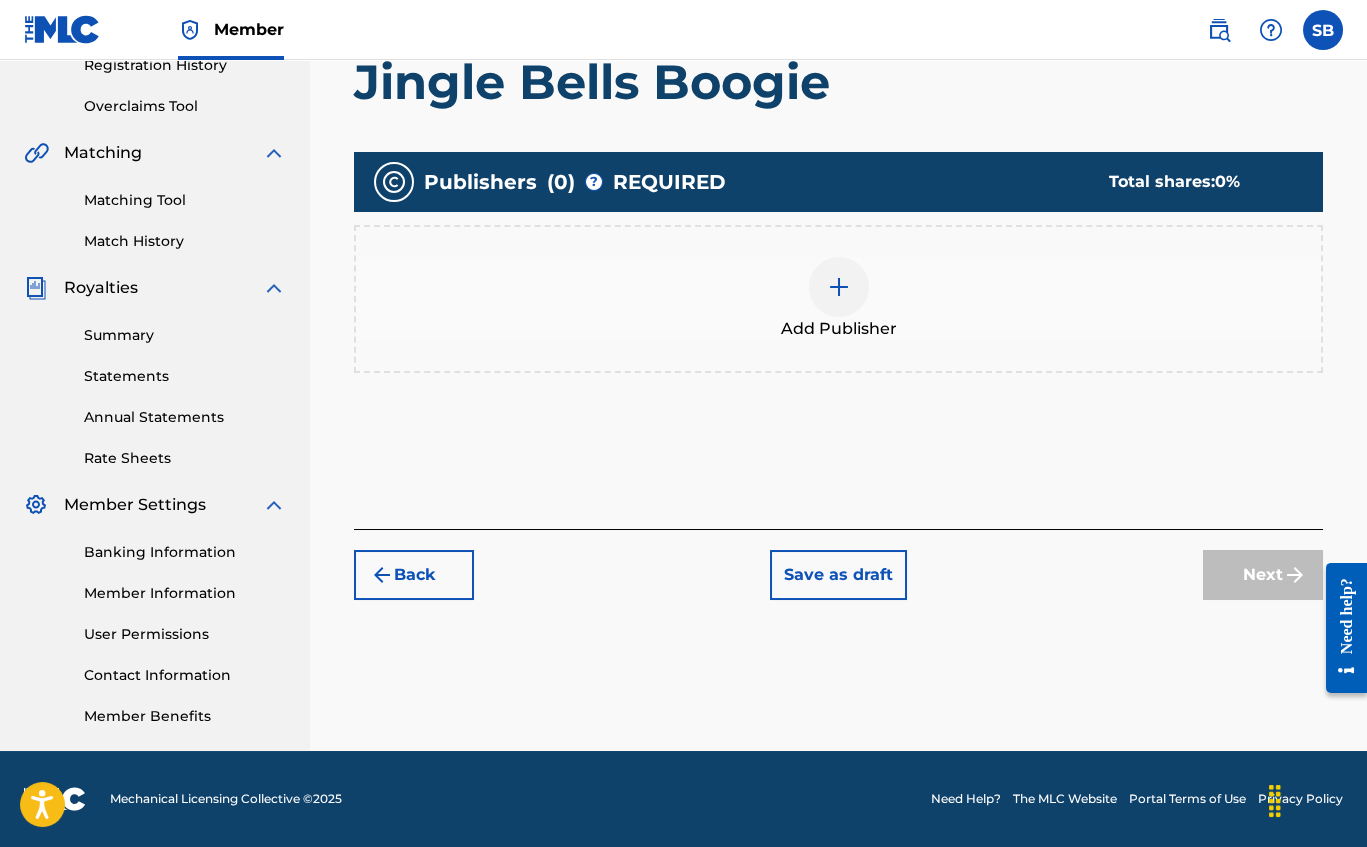 scroll, scrollTop: 390, scrollLeft: 0, axis: vertical 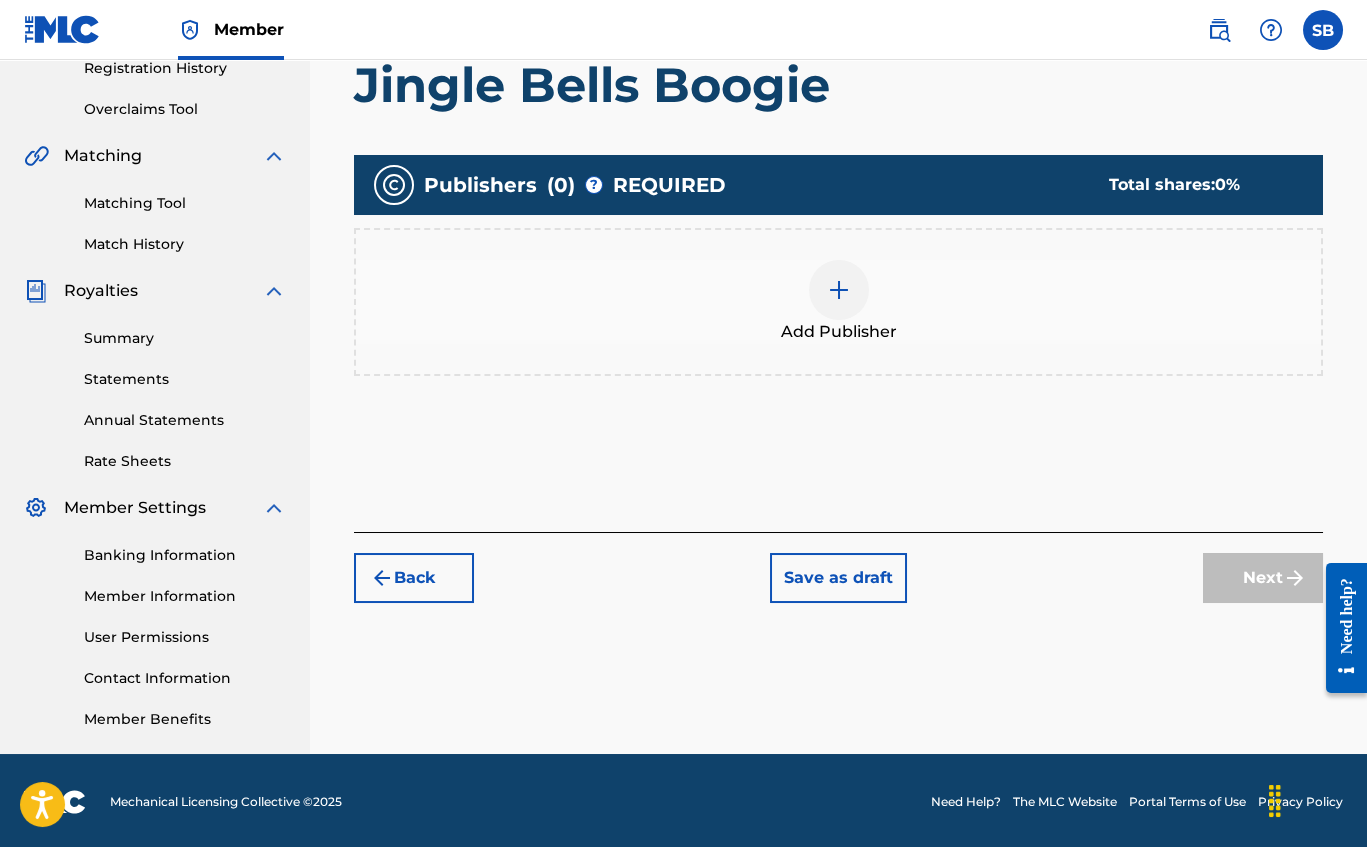 click at bounding box center (839, 290) 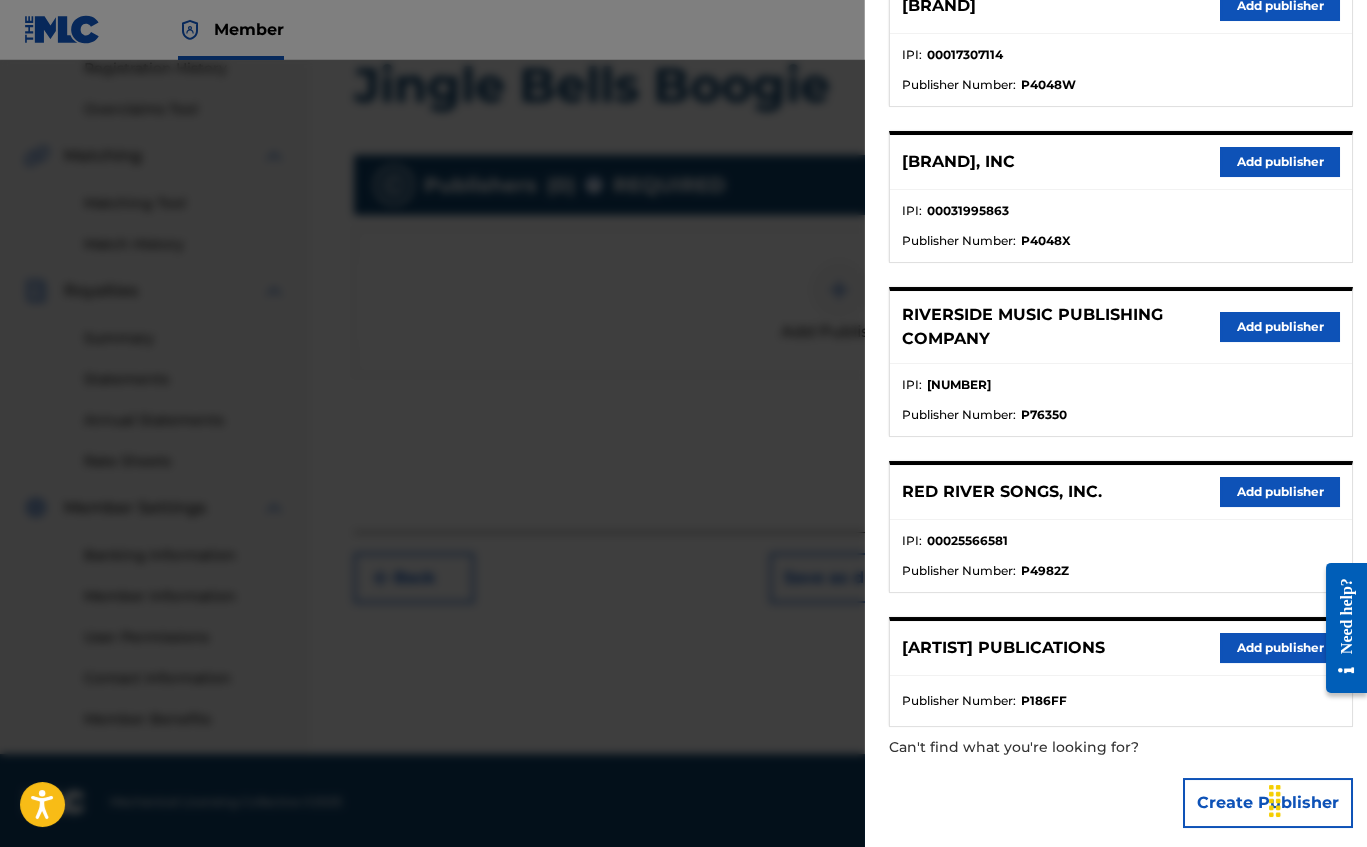 scroll, scrollTop: 460, scrollLeft: 0, axis: vertical 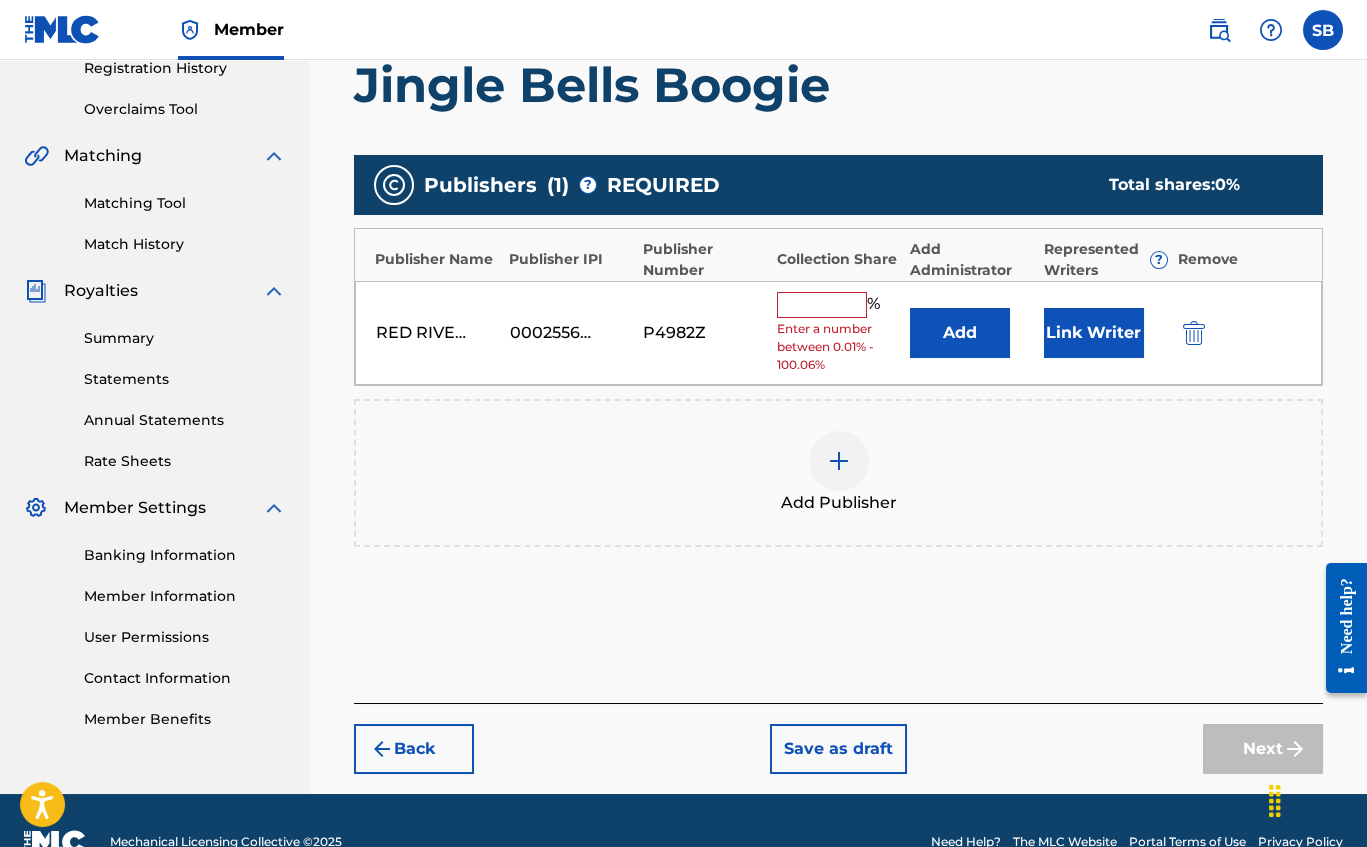 click on "%" at bounding box center [831, 305] 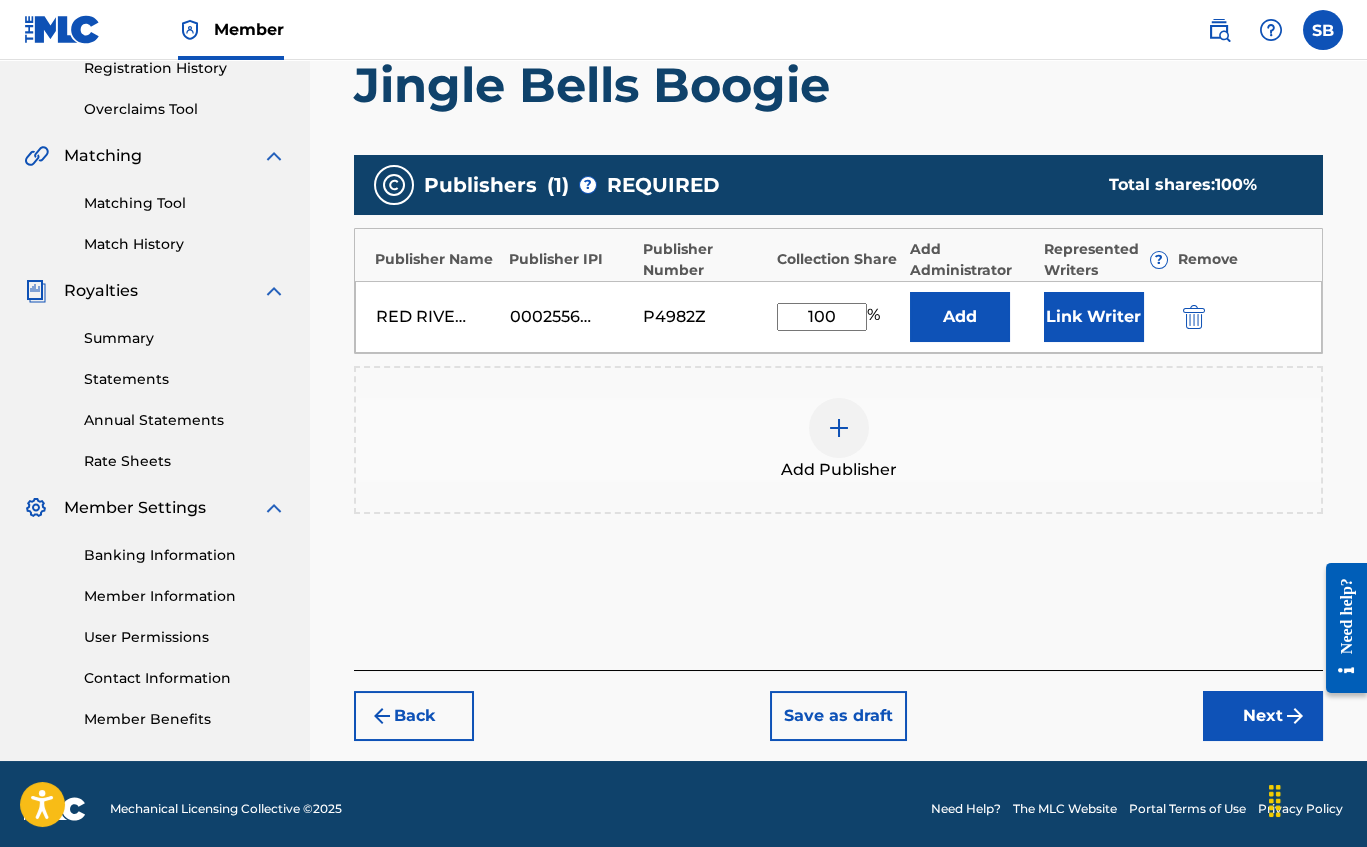 type on "100" 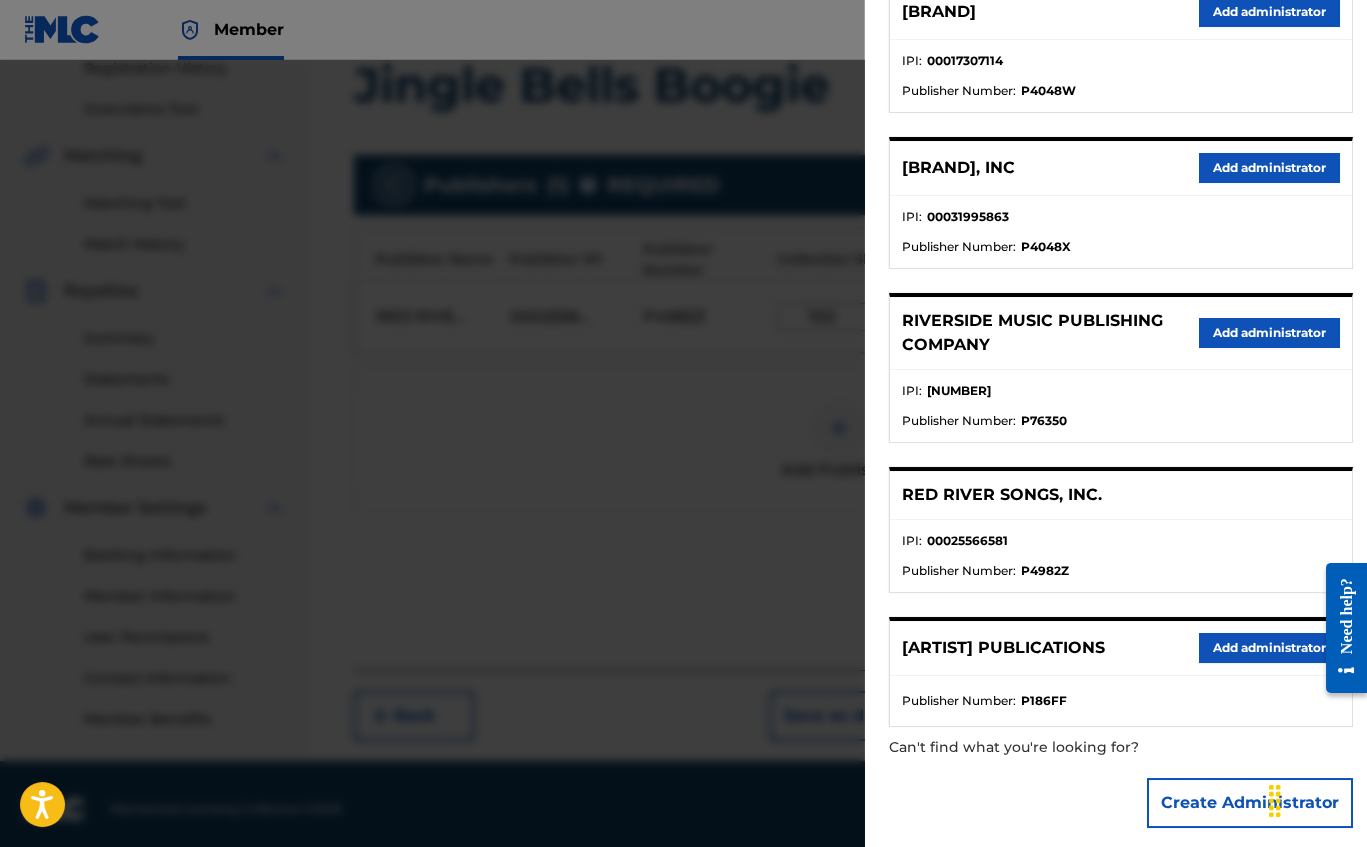 scroll, scrollTop: 453, scrollLeft: 0, axis: vertical 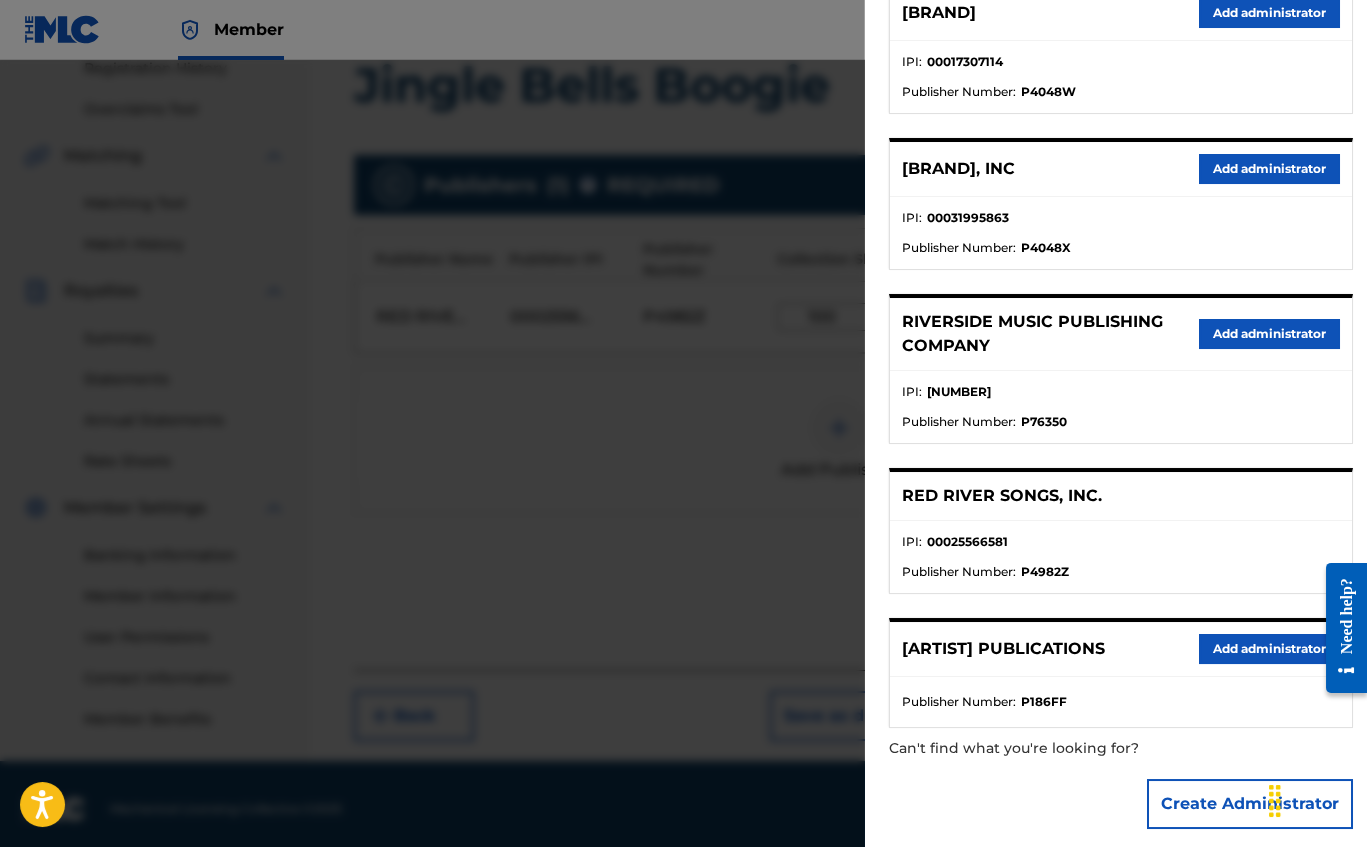 click on "[ARTIST] PUBLICATIONS" at bounding box center (1003, 649) 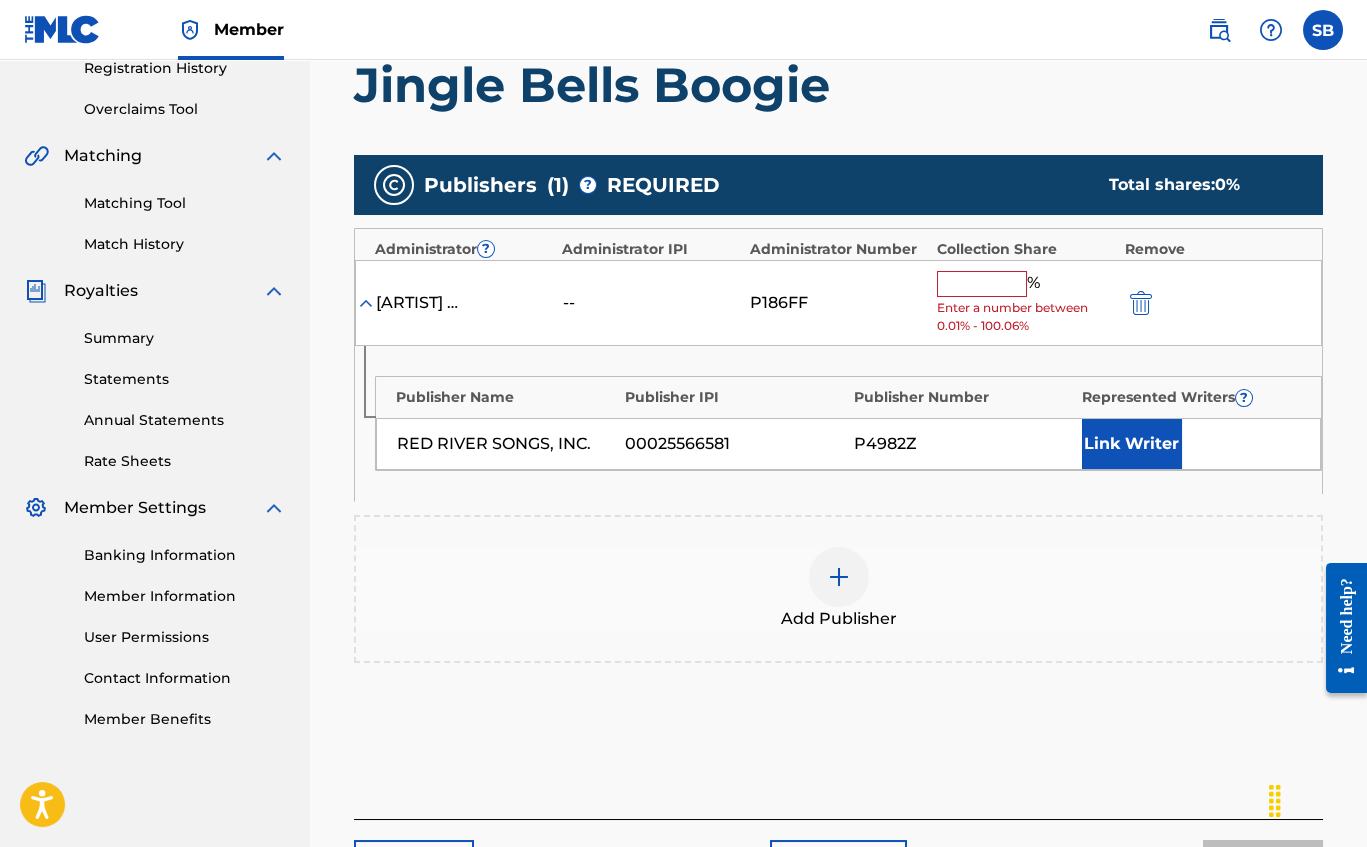 click at bounding box center [982, 284] 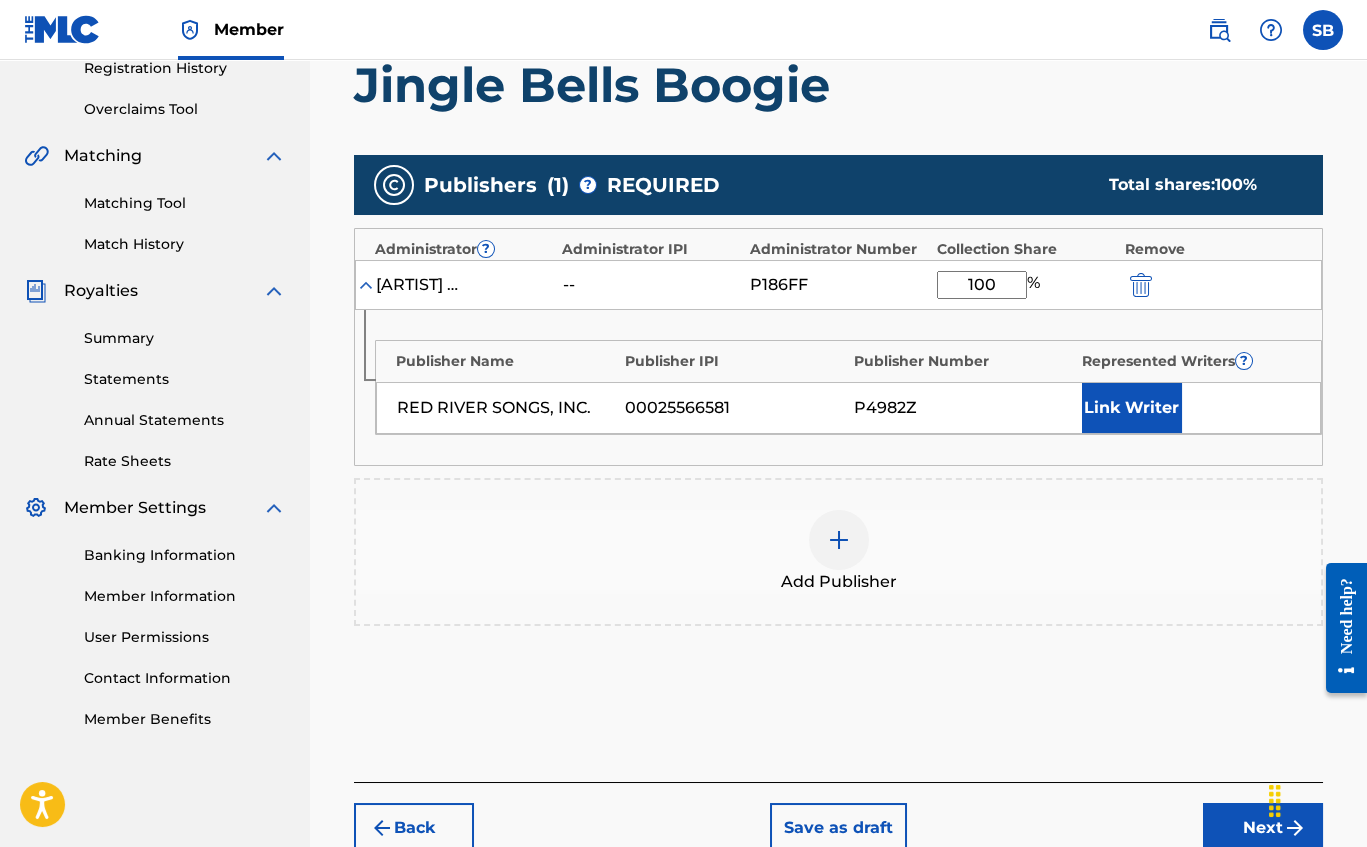 type on "100" 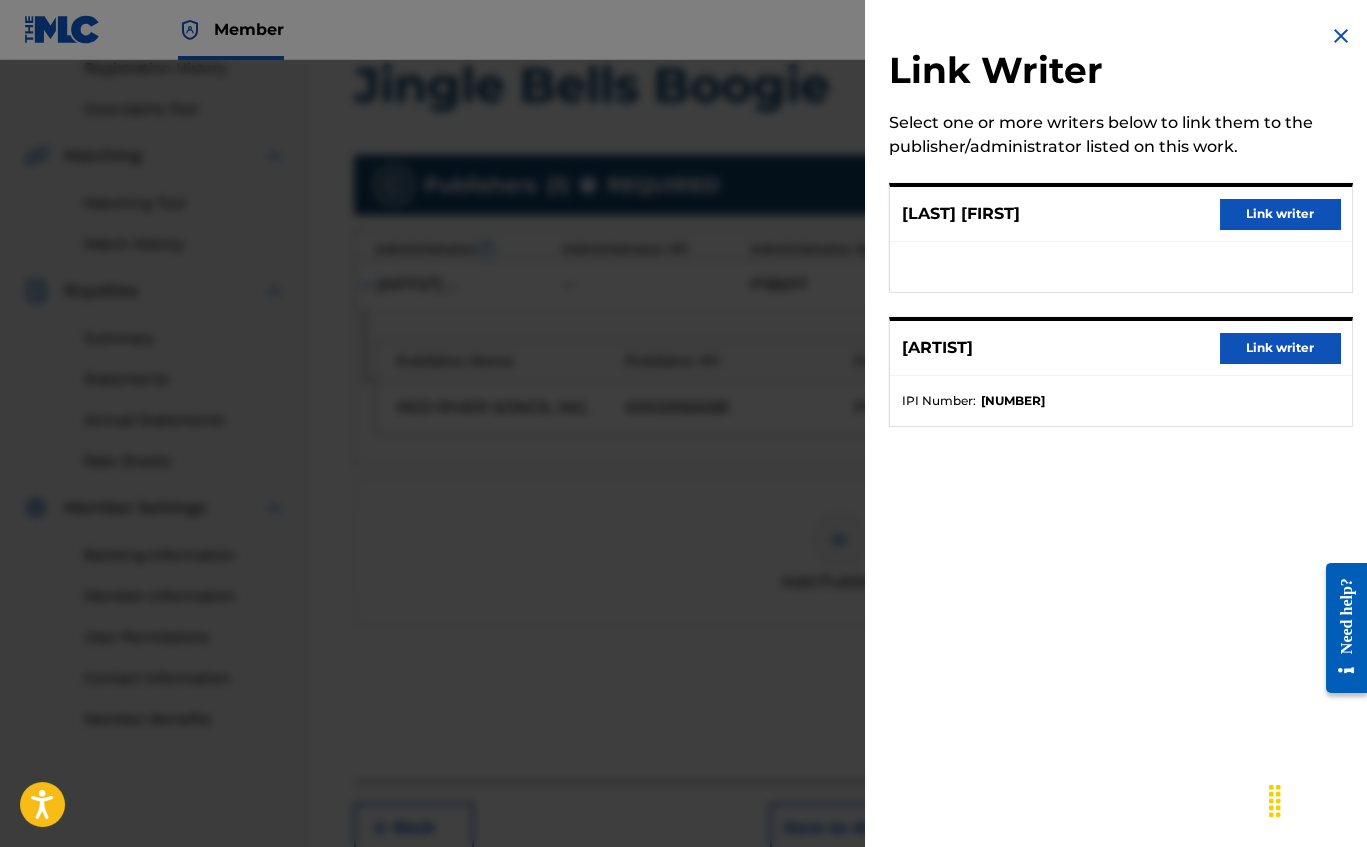 click on "Link writer" at bounding box center [1280, 348] 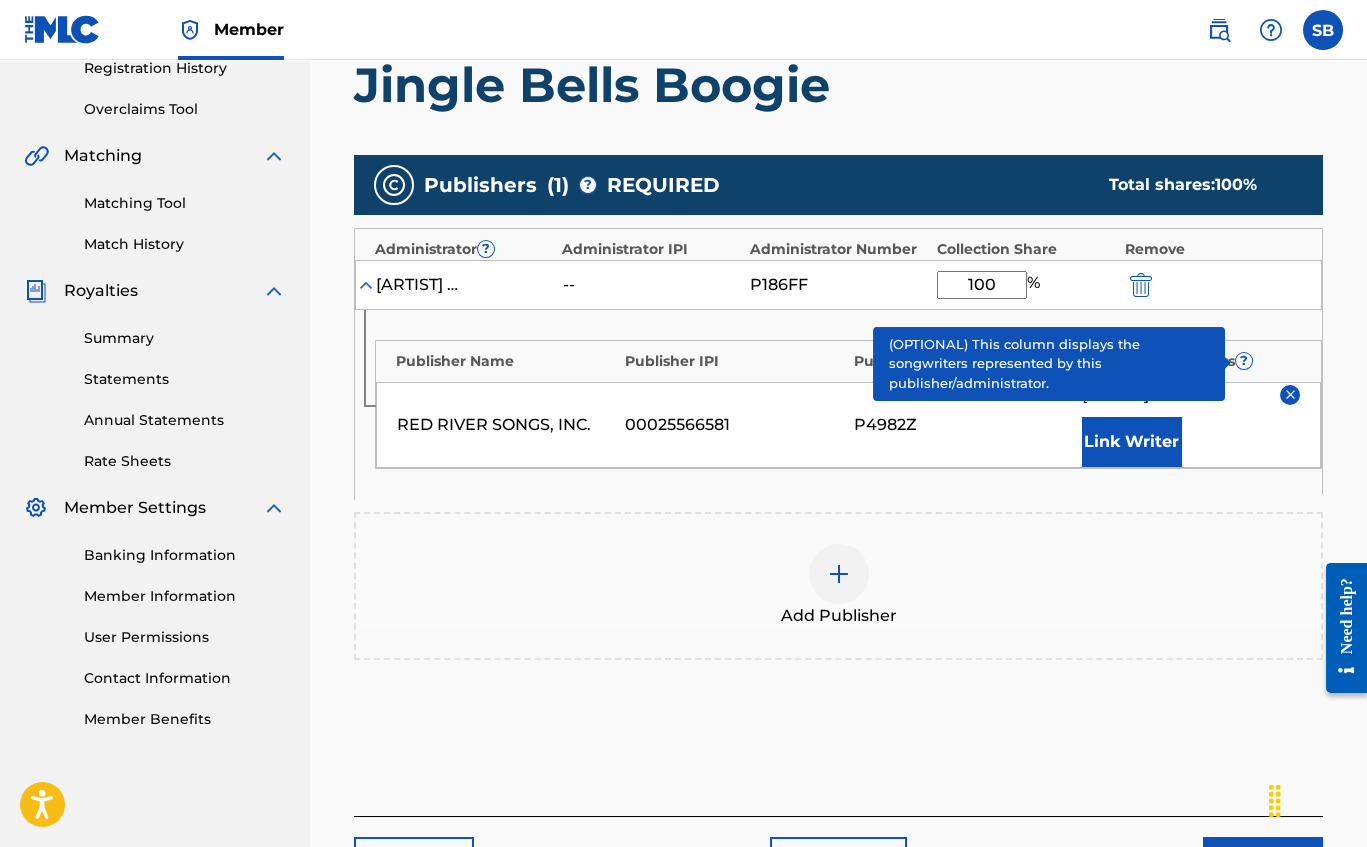 click on "?" at bounding box center [1244, 361] 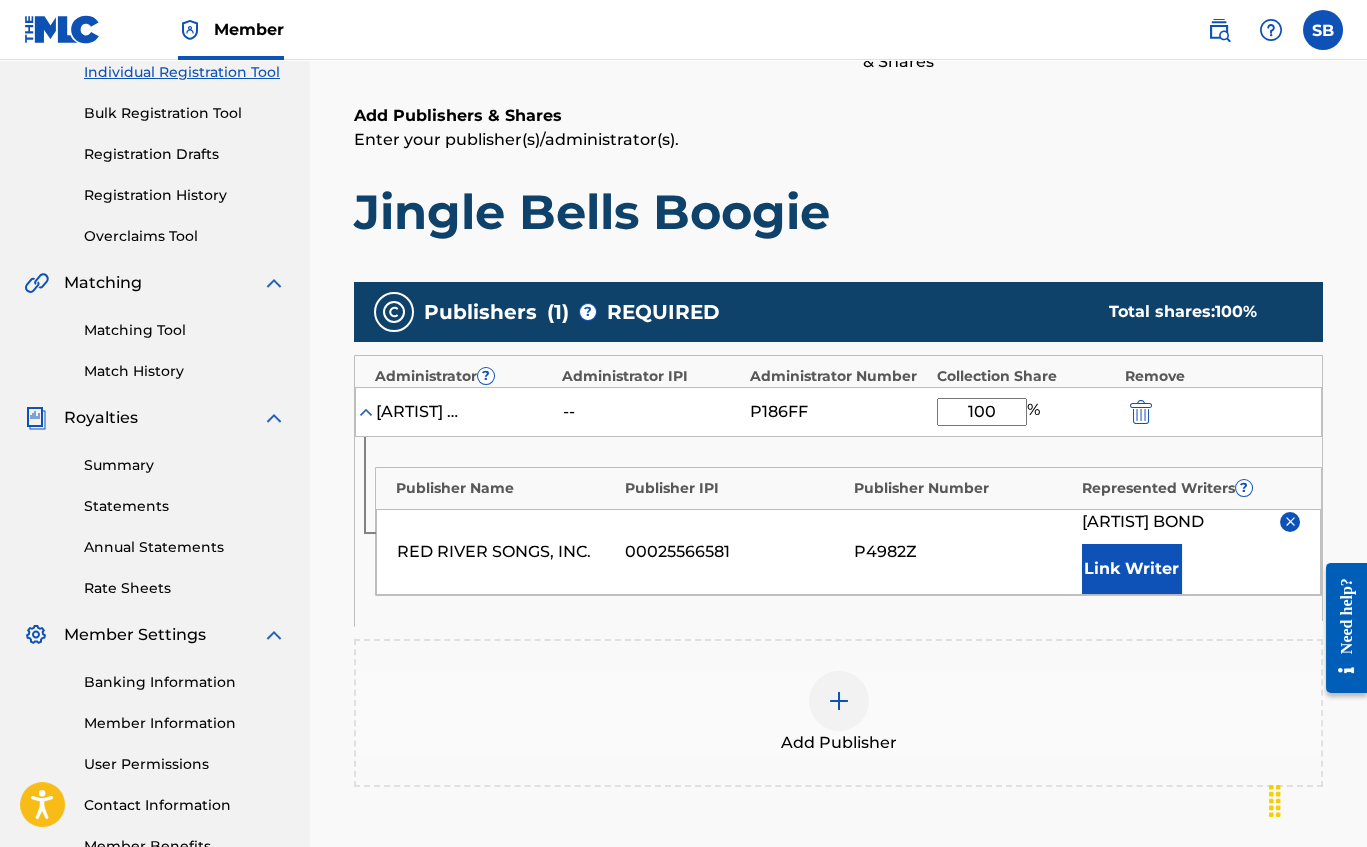 scroll, scrollTop: 266, scrollLeft: 0, axis: vertical 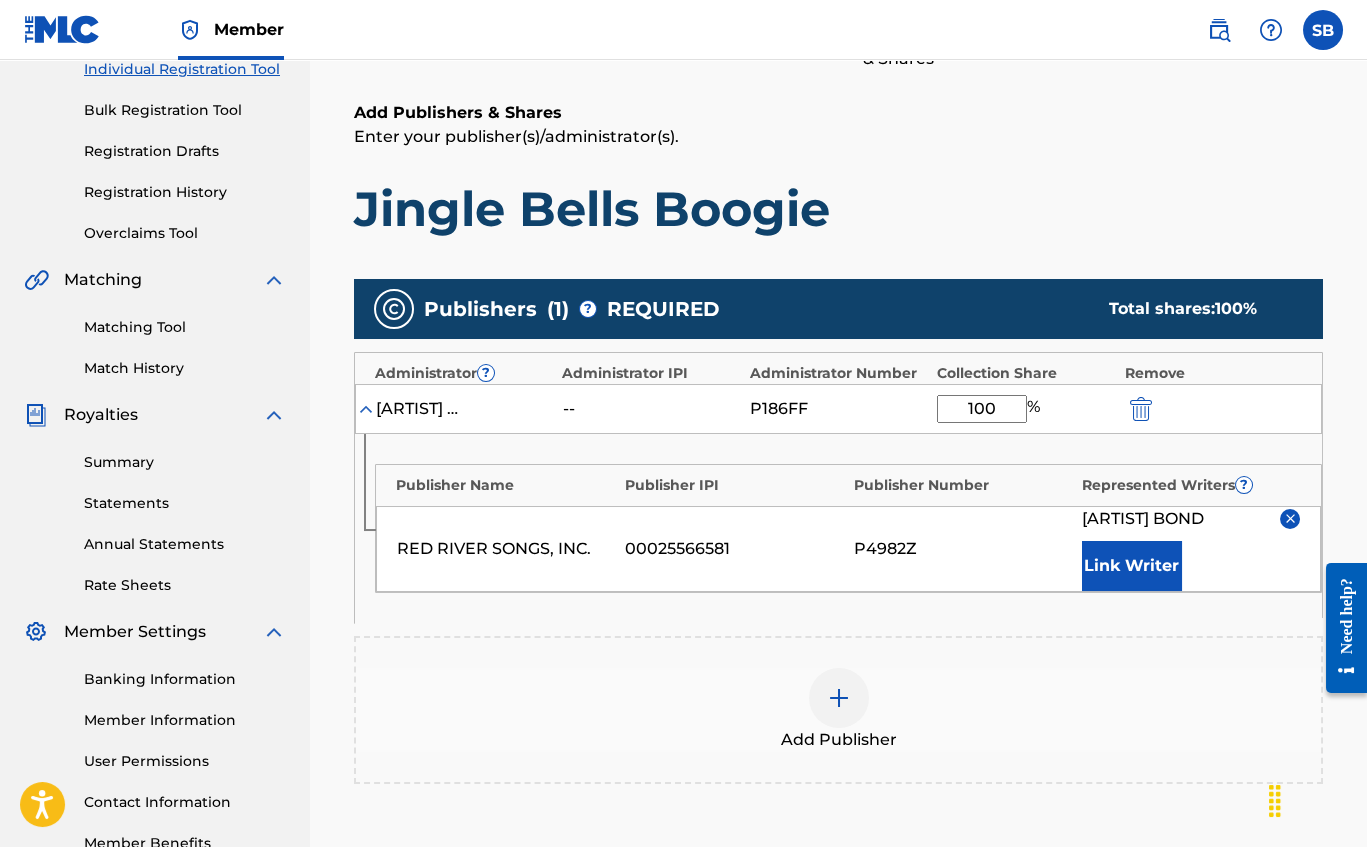 click on "Add Publisher" at bounding box center (838, 710) 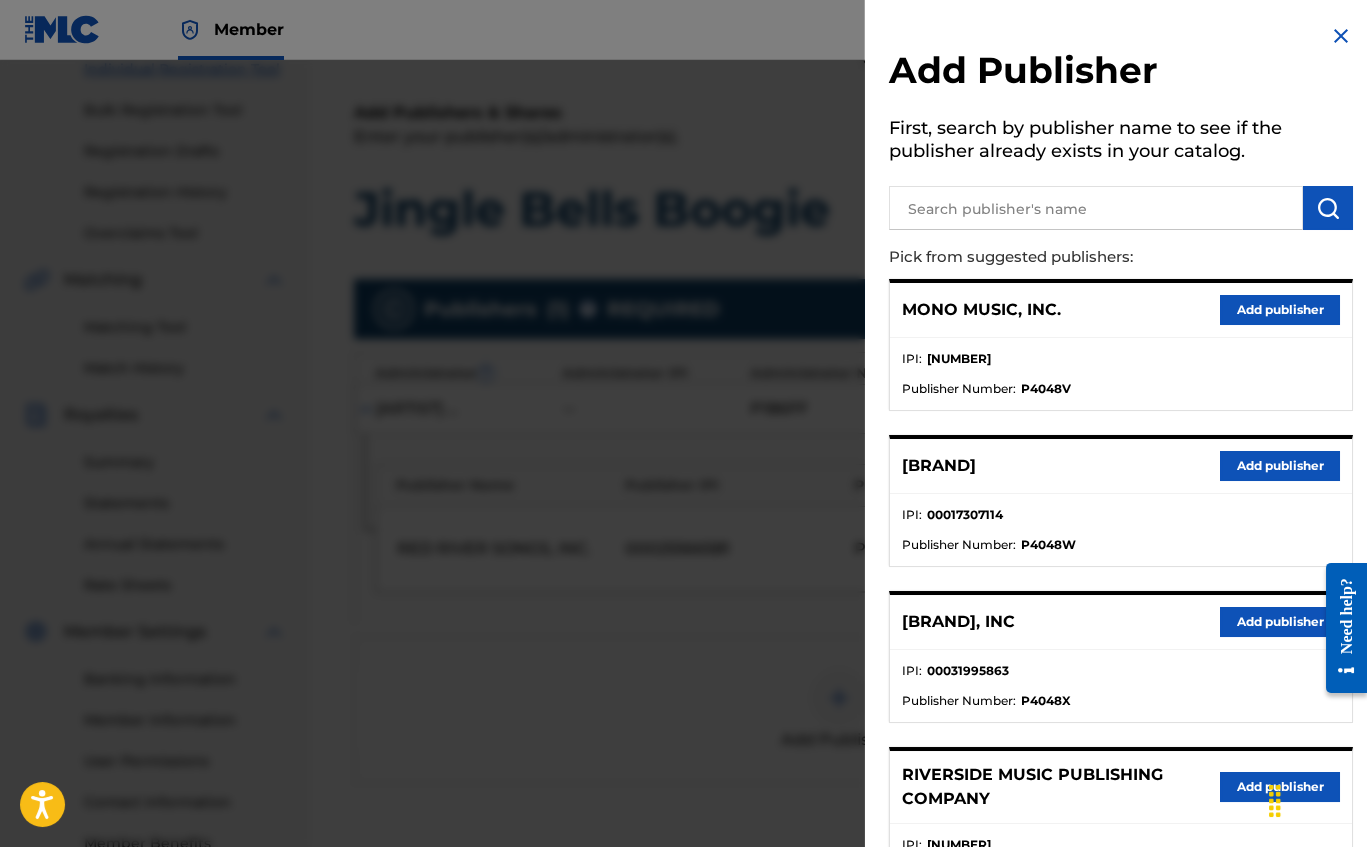 click at bounding box center [683, 483] 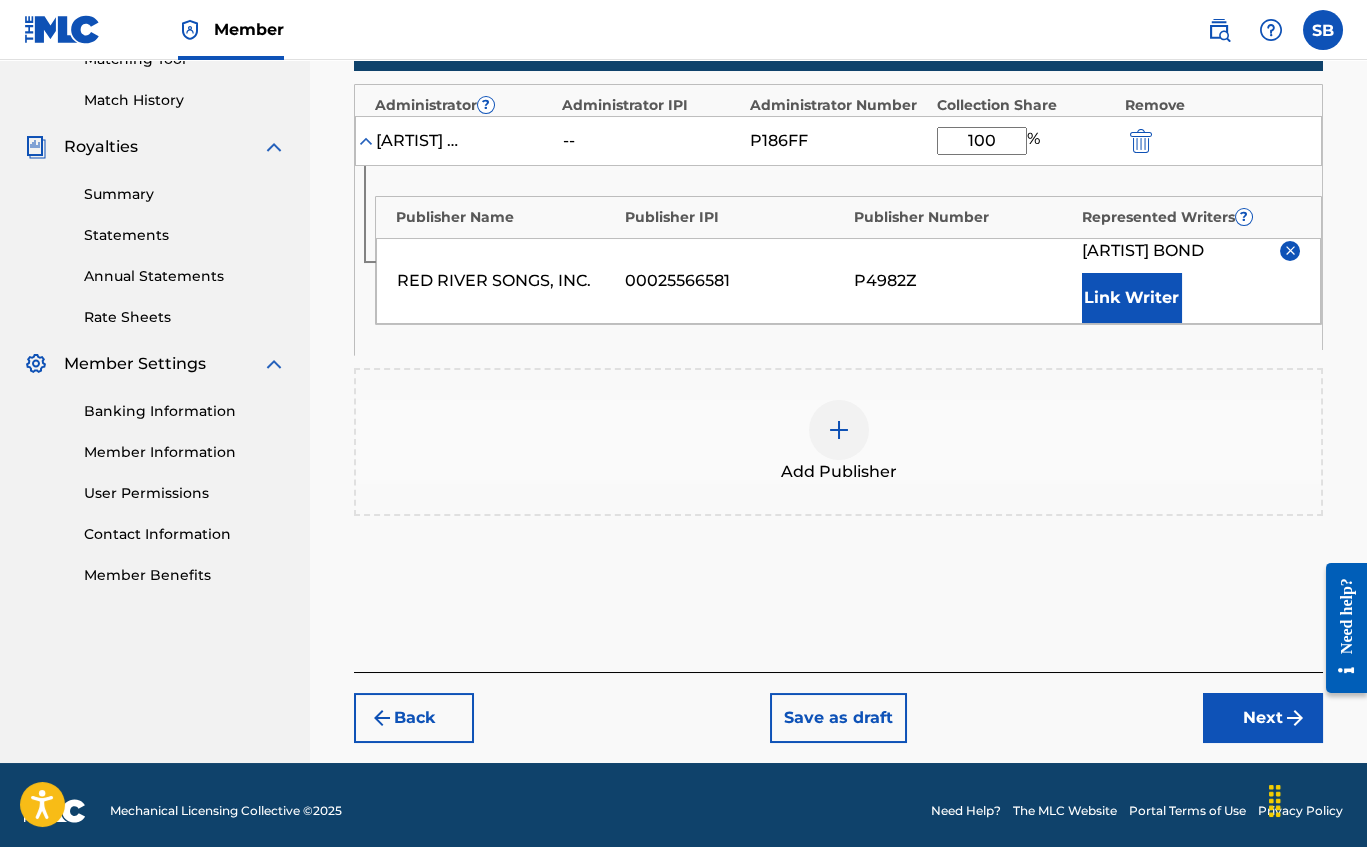click on "Next" at bounding box center [1263, 718] 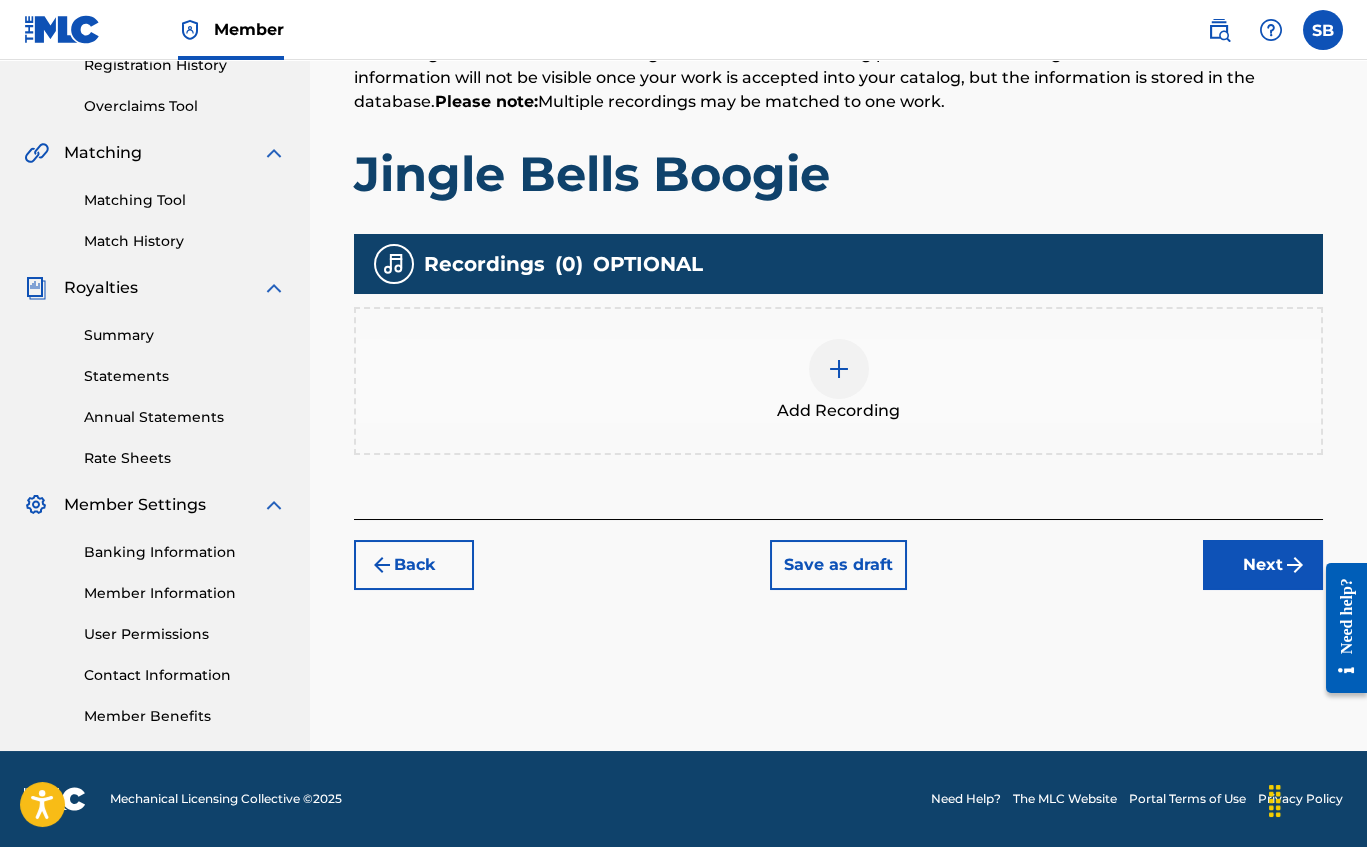 scroll, scrollTop: 390, scrollLeft: 0, axis: vertical 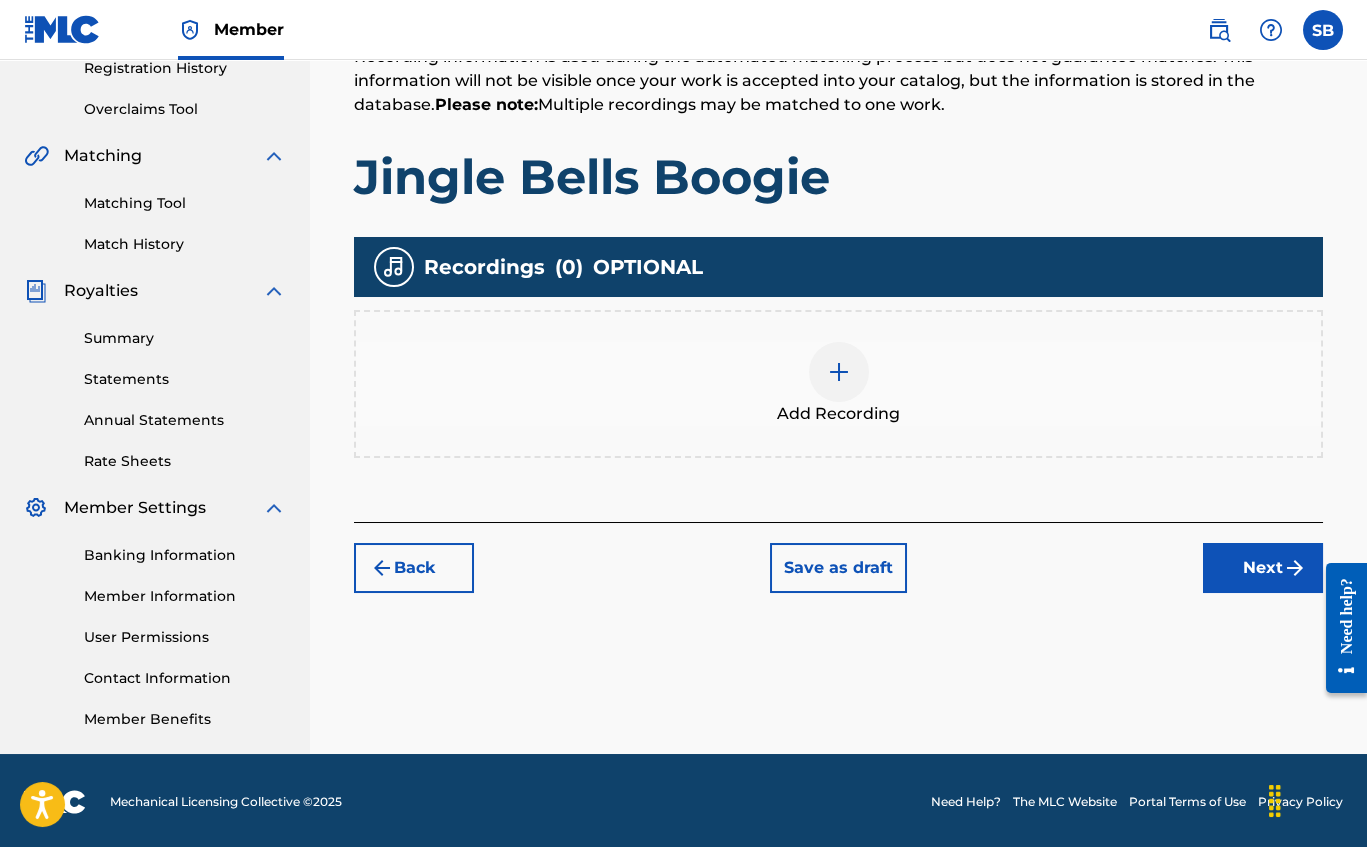 click at bounding box center (839, 372) 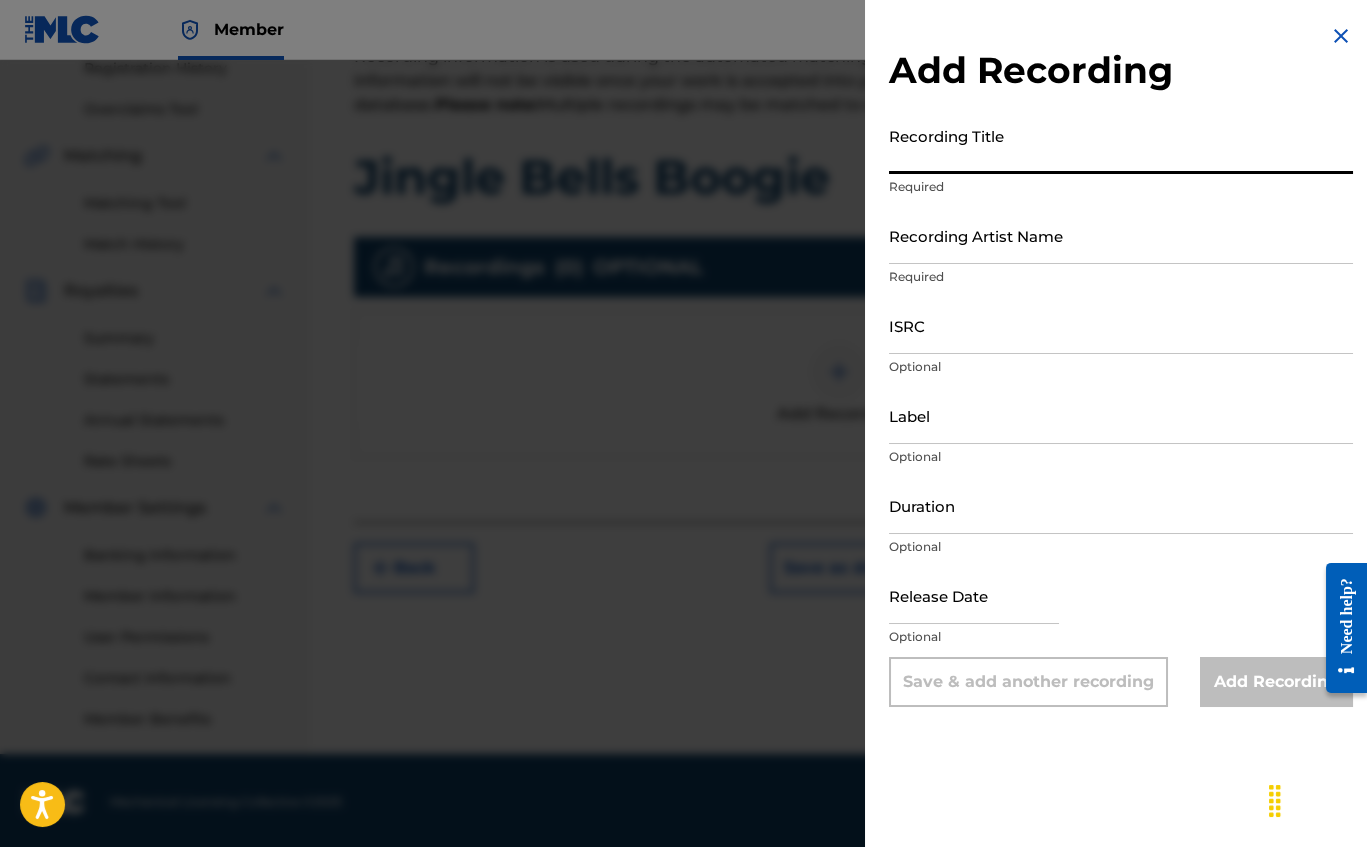click on "Recording Title" at bounding box center [1121, 145] 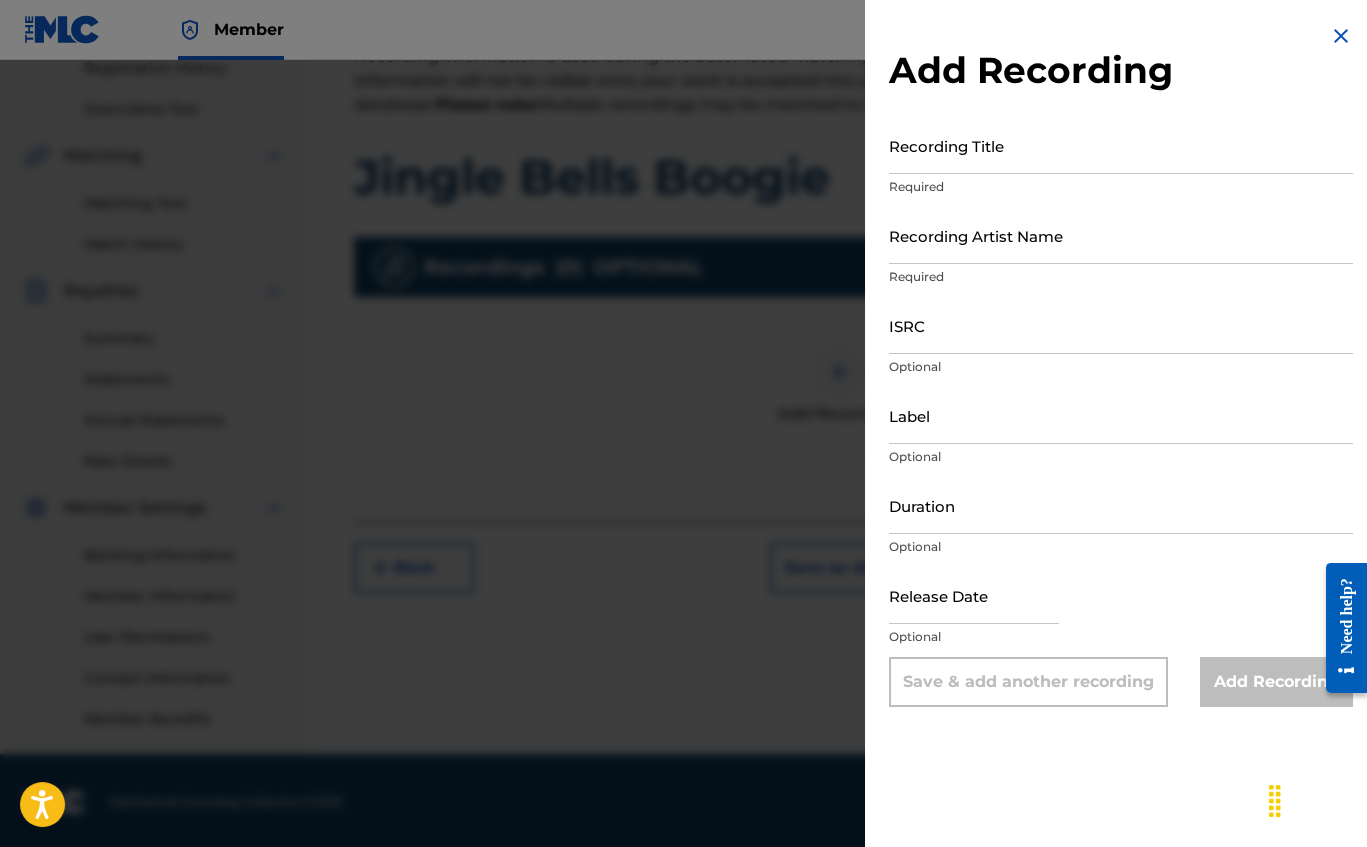 click at bounding box center (1341, 36) 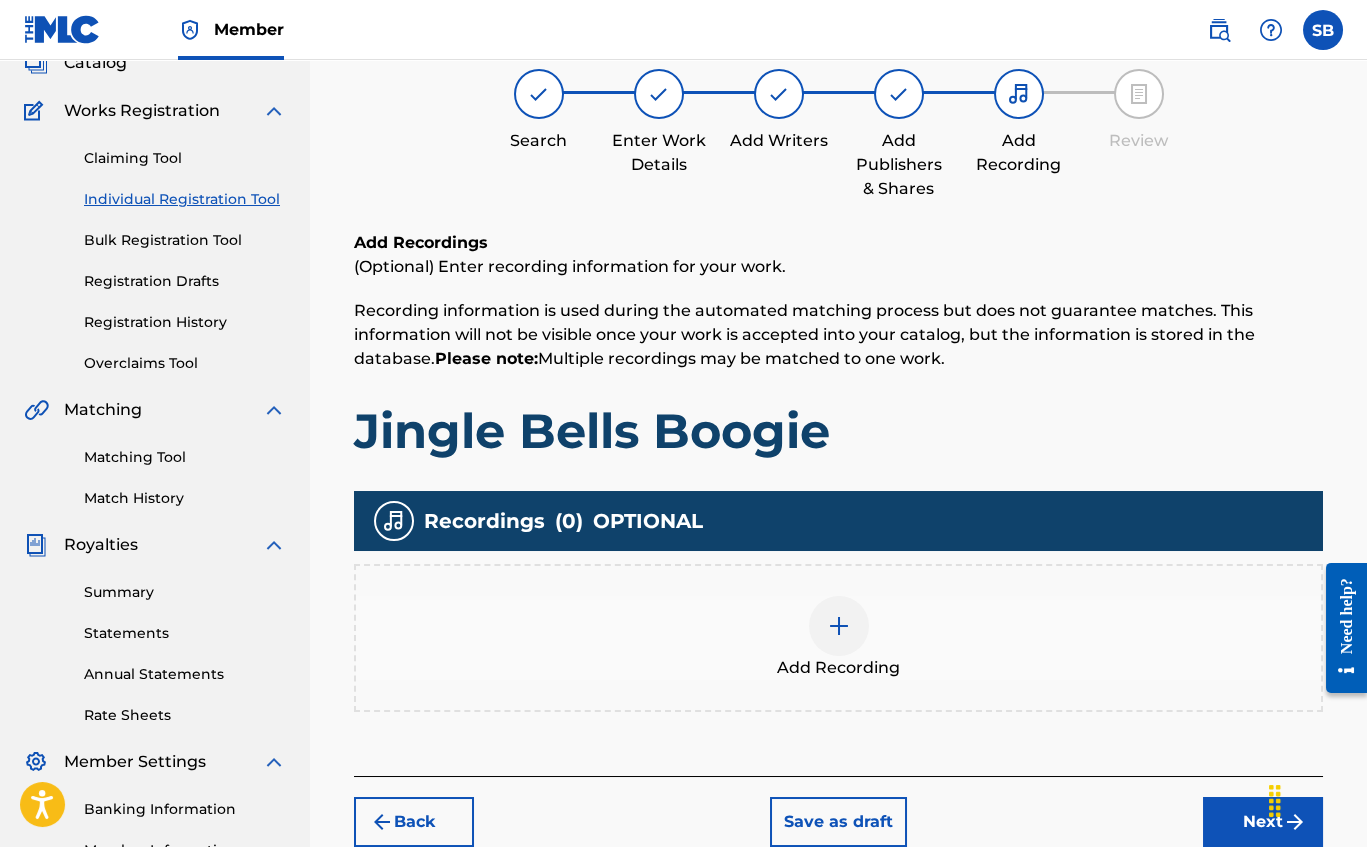 scroll, scrollTop: 130, scrollLeft: 0, axis: vertical 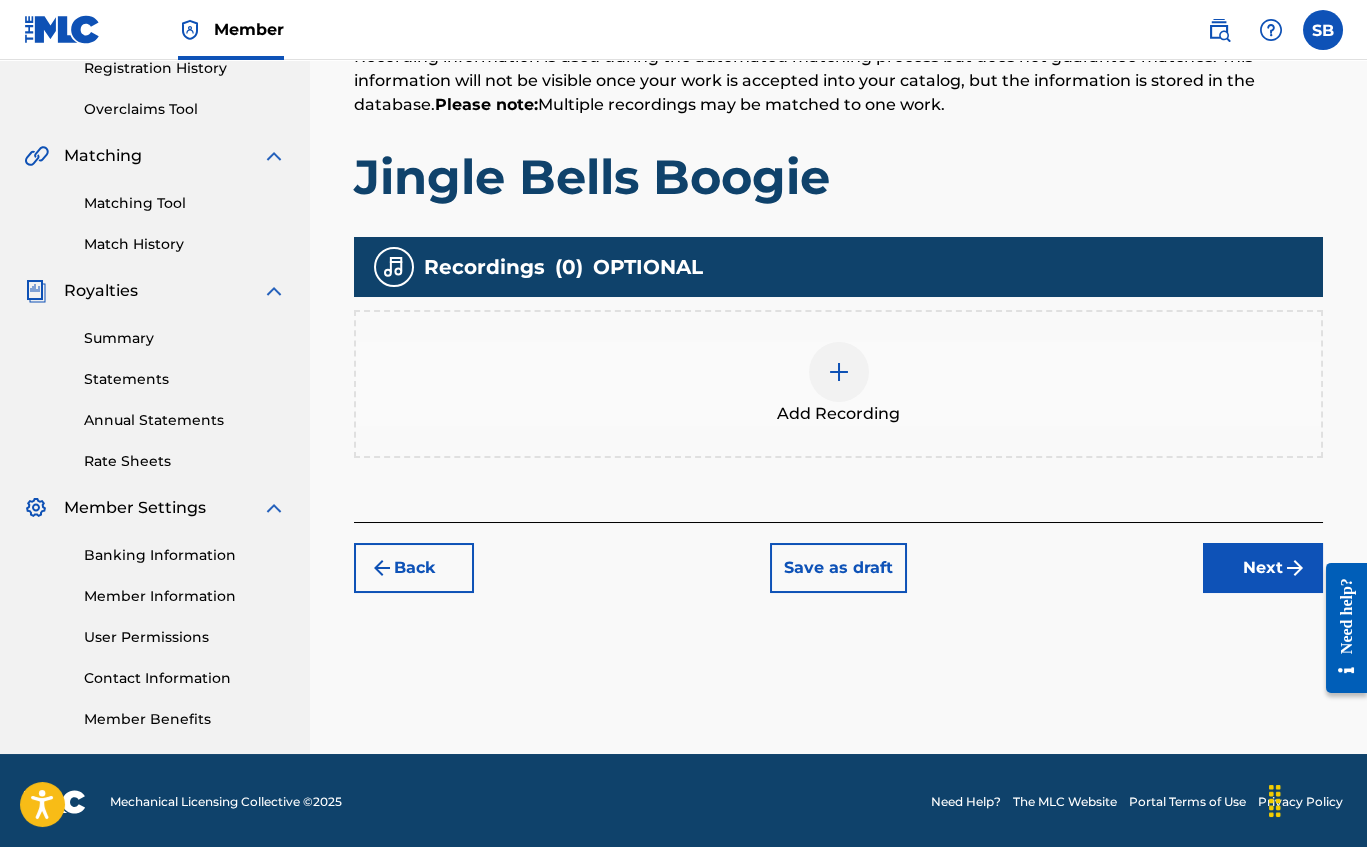 click on "Next" at bounding box center [1263, 568] 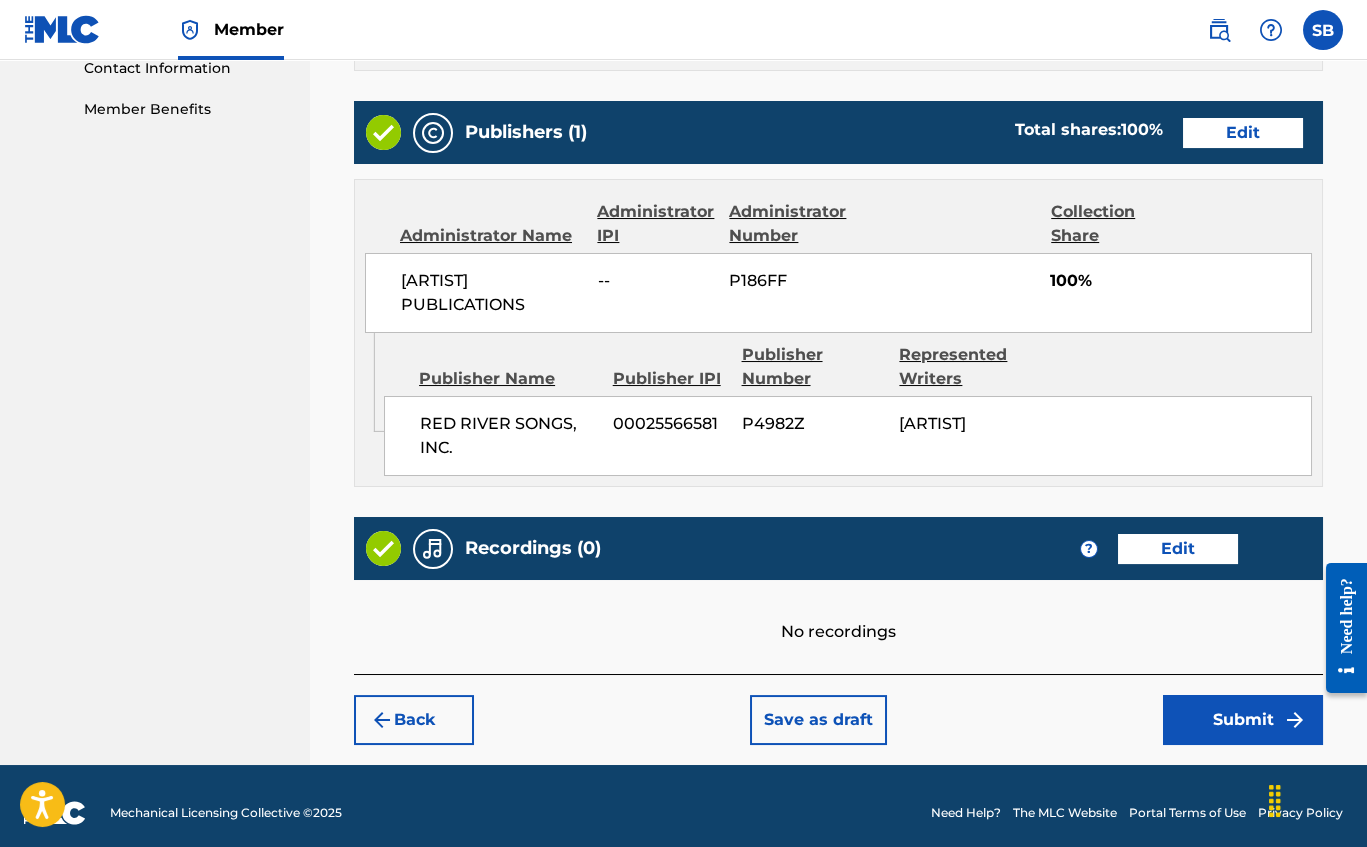 scroll, scrollTop: 999, scrollLeft: 0, axis: vertical 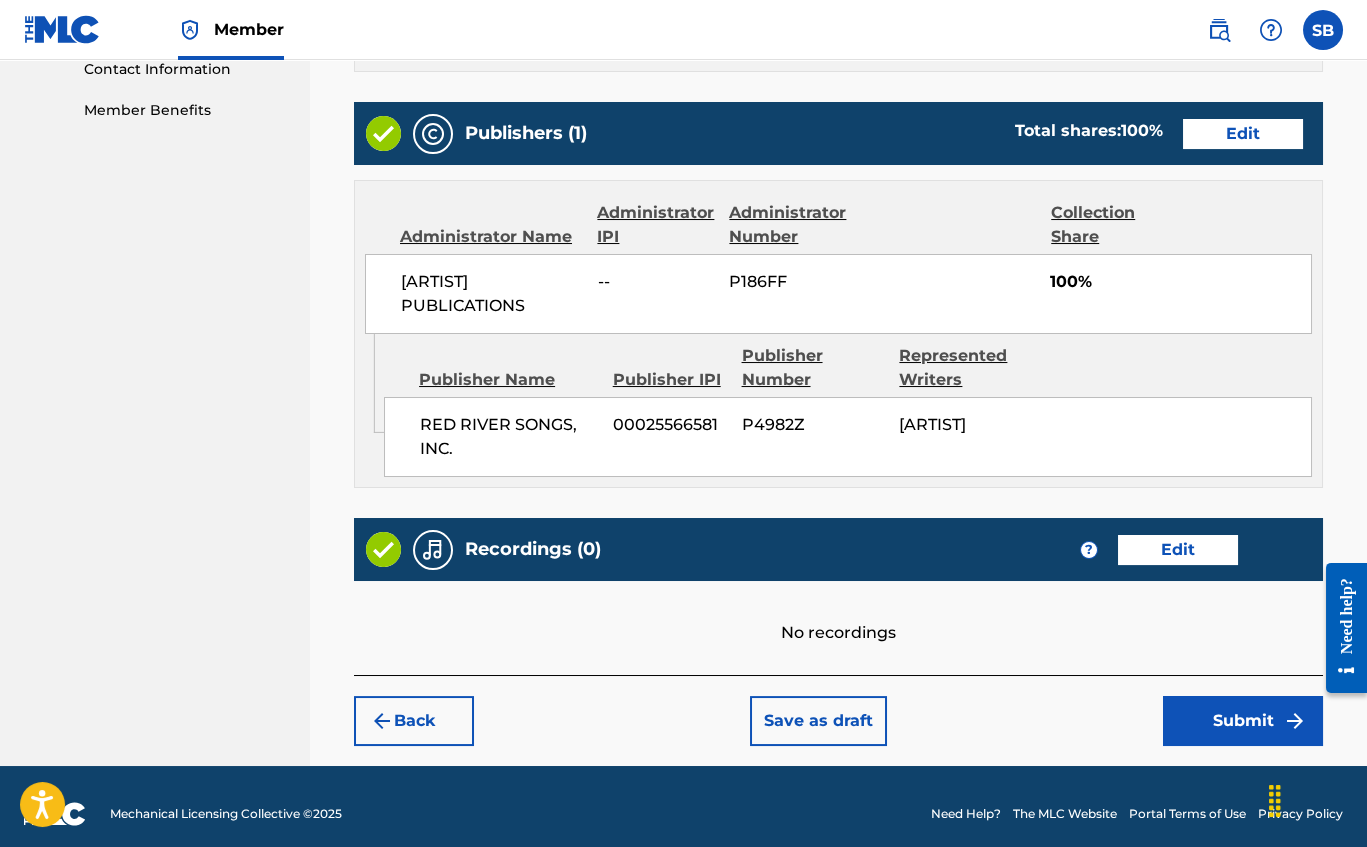 click on "Submit" at bounding box center (1243, 721) 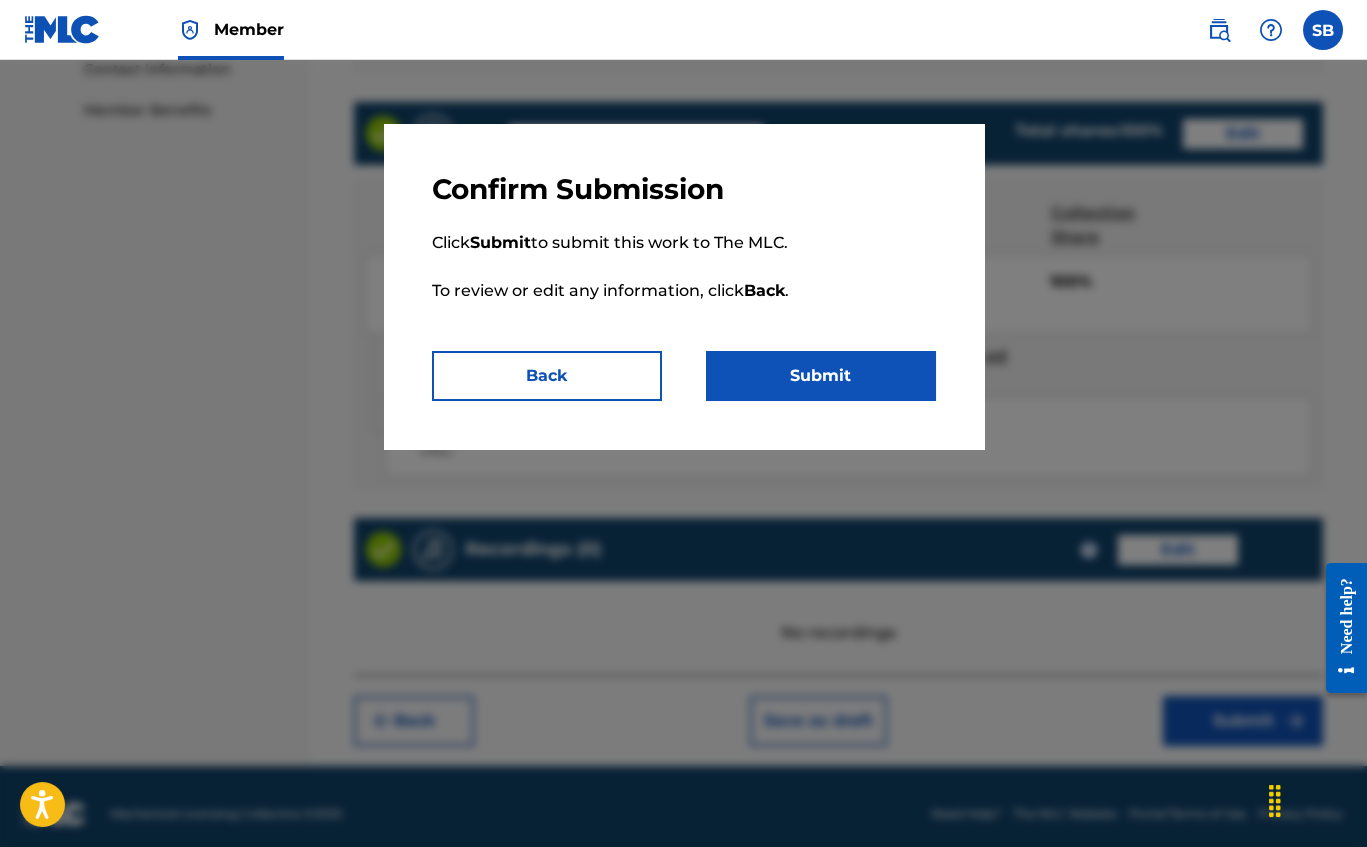 click on "Submit" at bounding box center [821, 376] 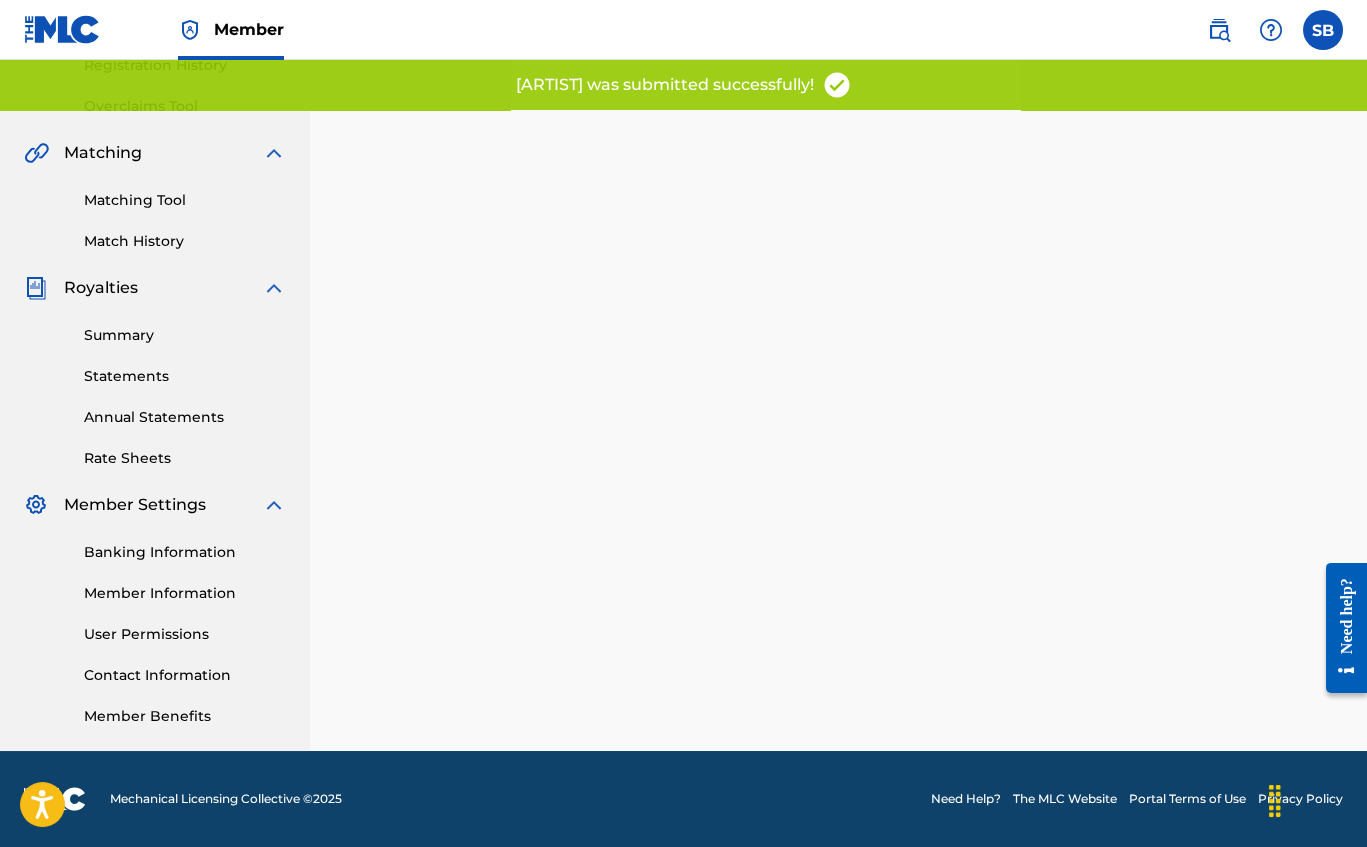 scroll, scrollTop: 0, scrollLeft: 0, axis: both 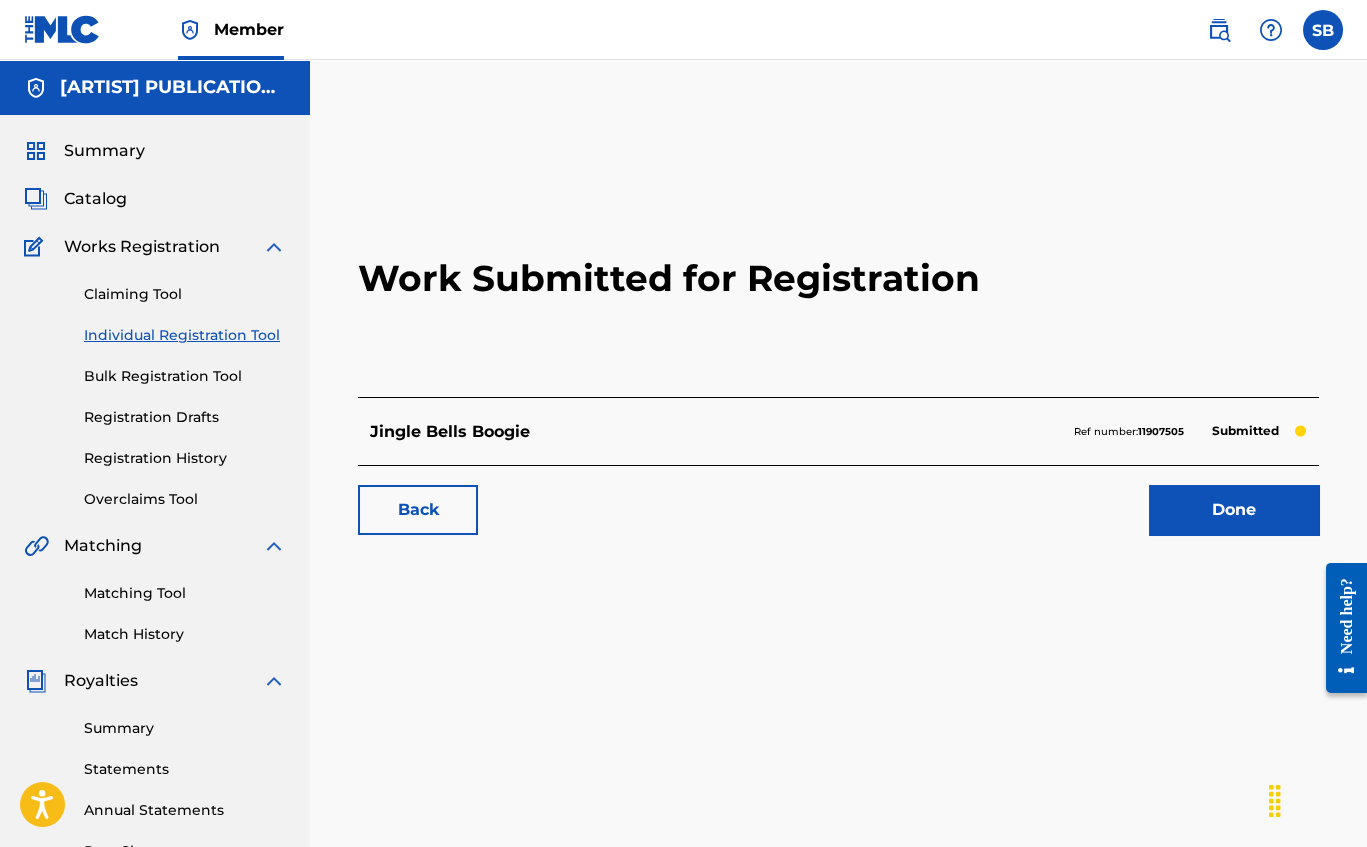 click on "Done" at bounding box center (1234, 510) 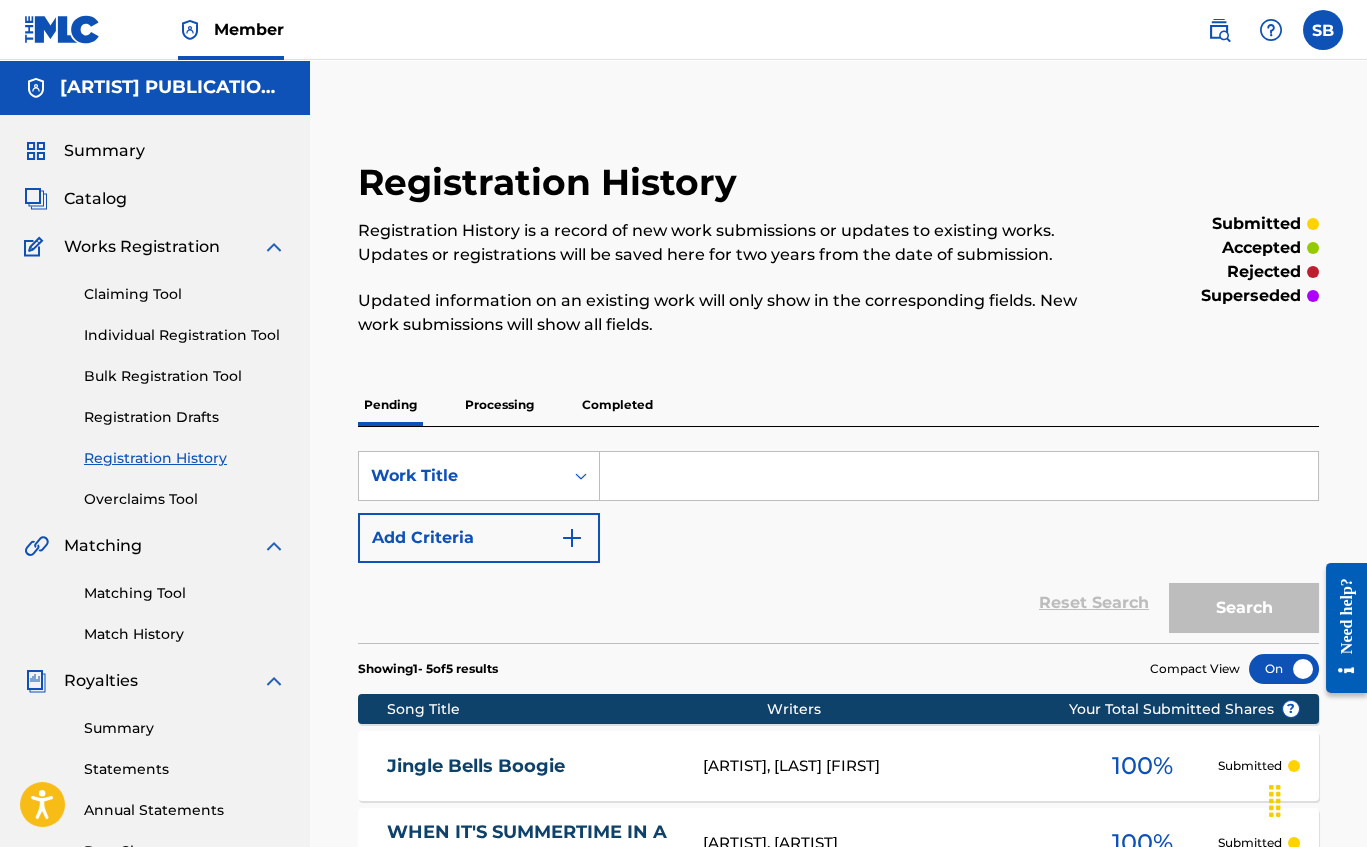 scroll, scrollTop: 0, scrollLeft: 0, axis: both 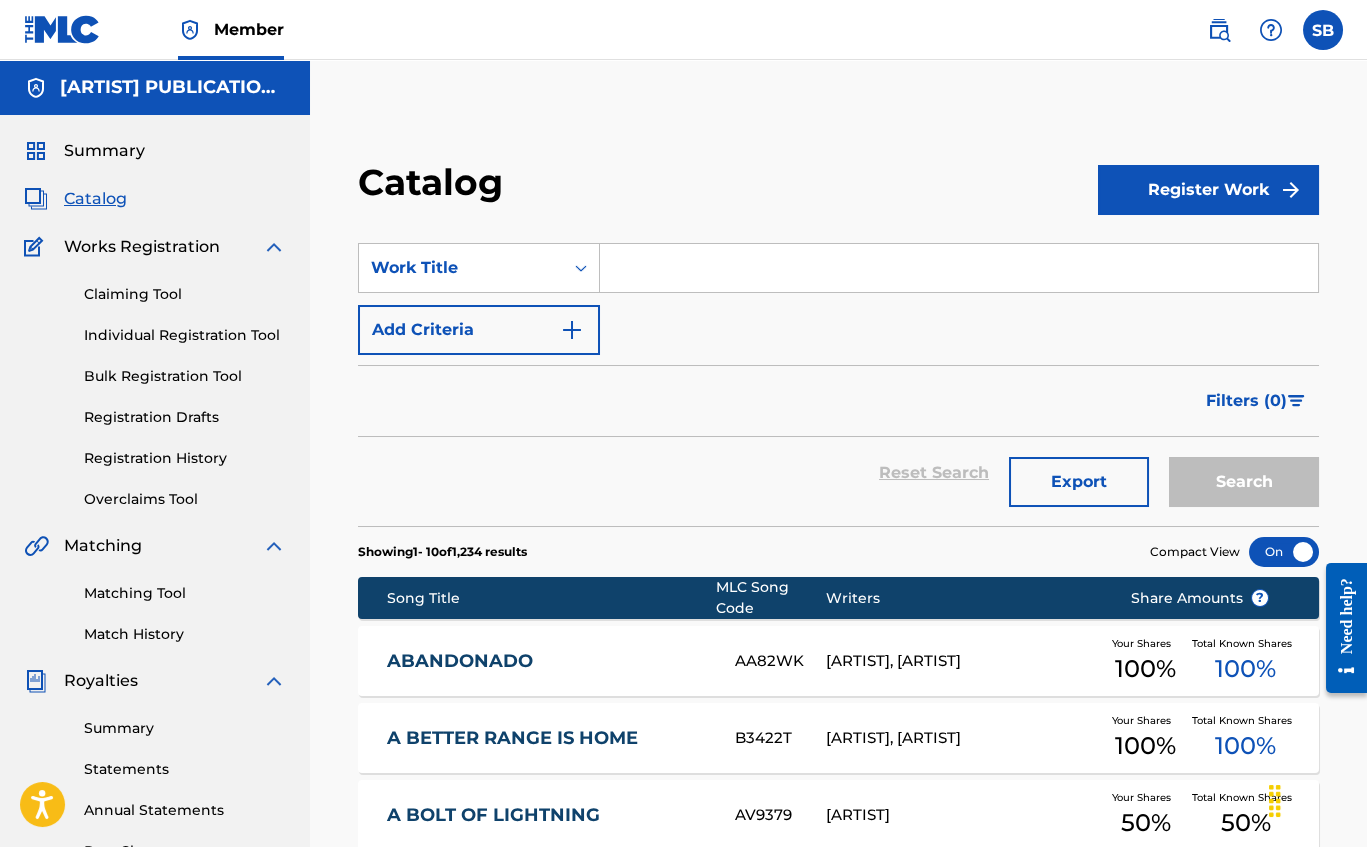 click at bounding box center (959, 268) 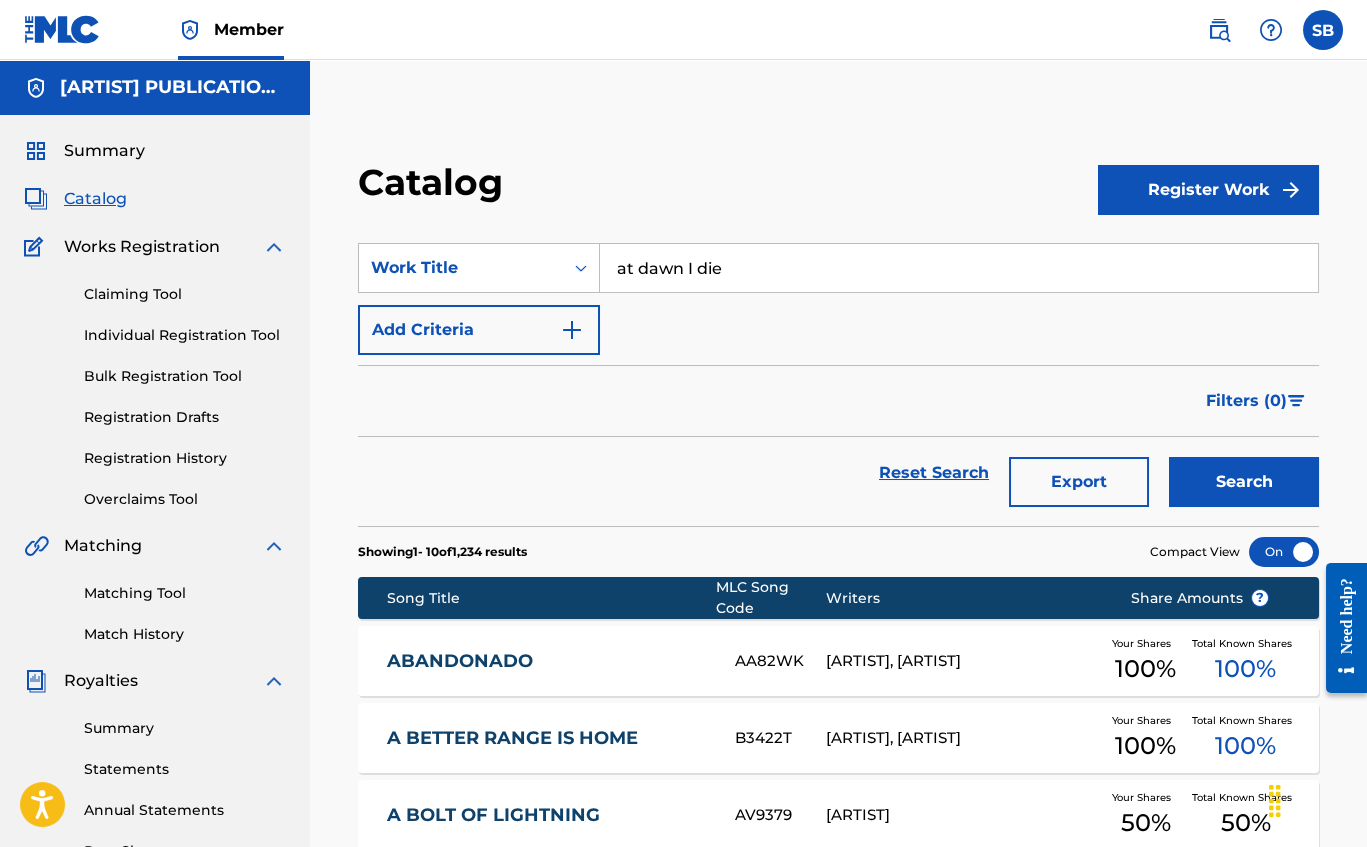 type on "at dawn I die" 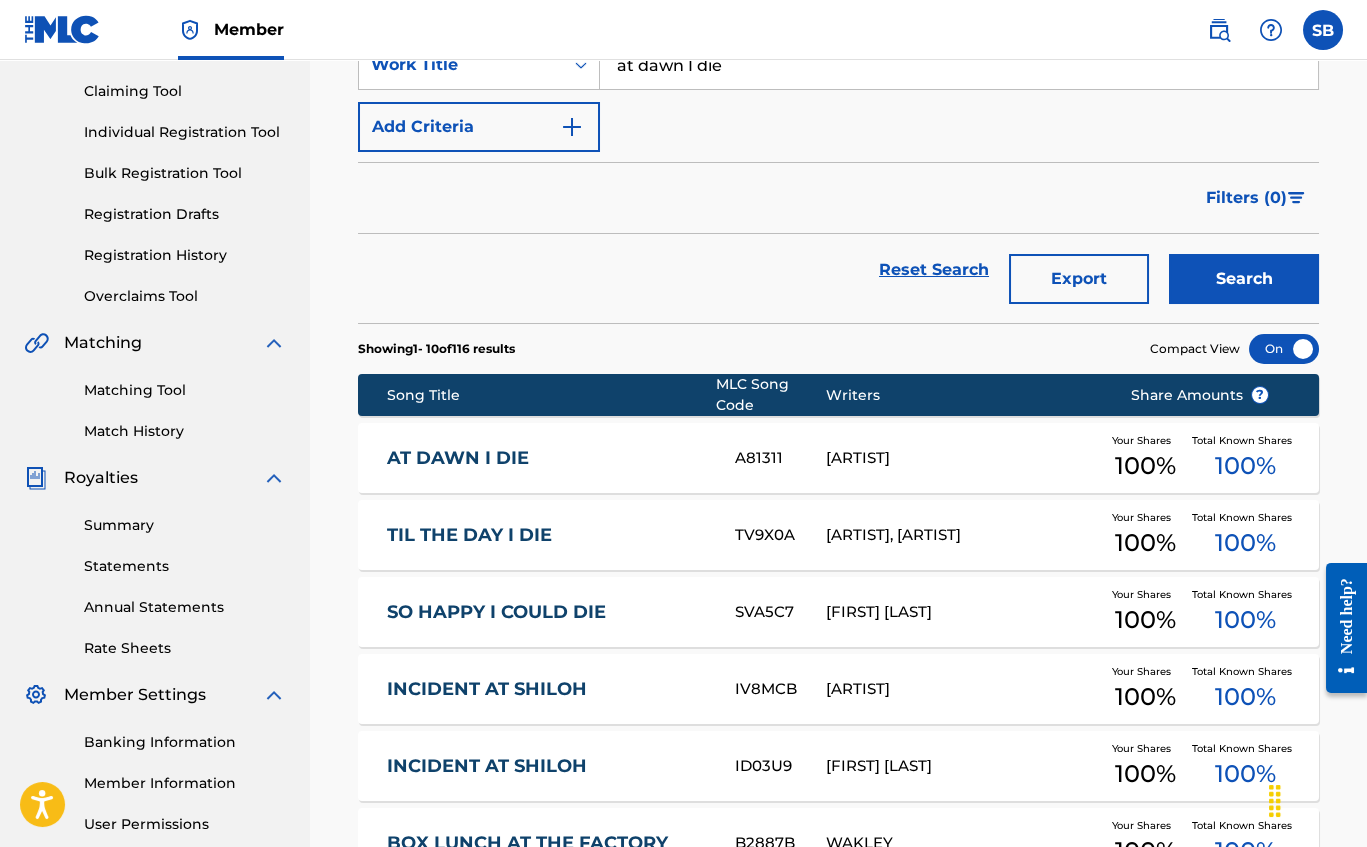 scroll, scrollTop: 267, scrollLeft: 0, axis: vertical 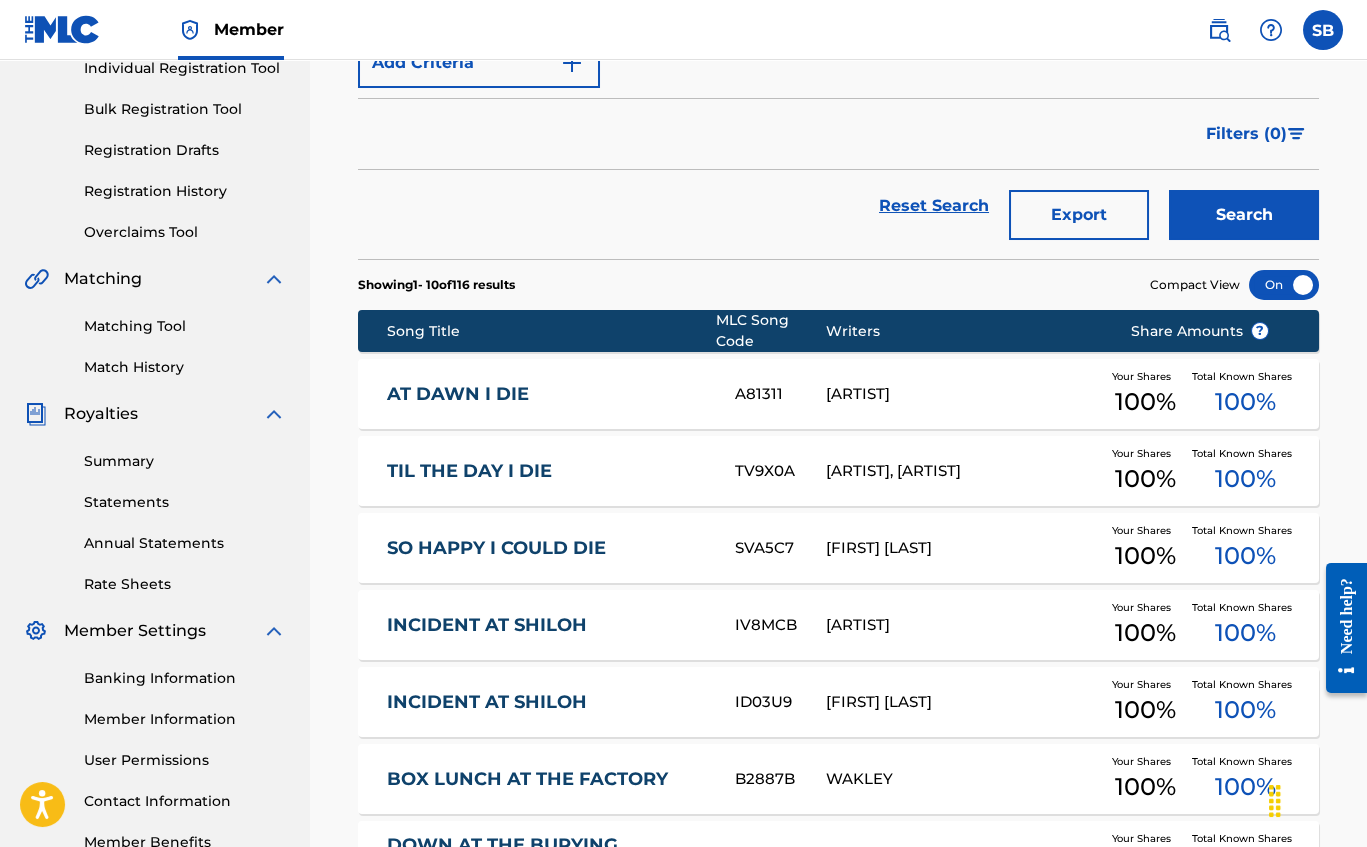 click on "AT DAWN I DIE" at bounding box center (547, 394) 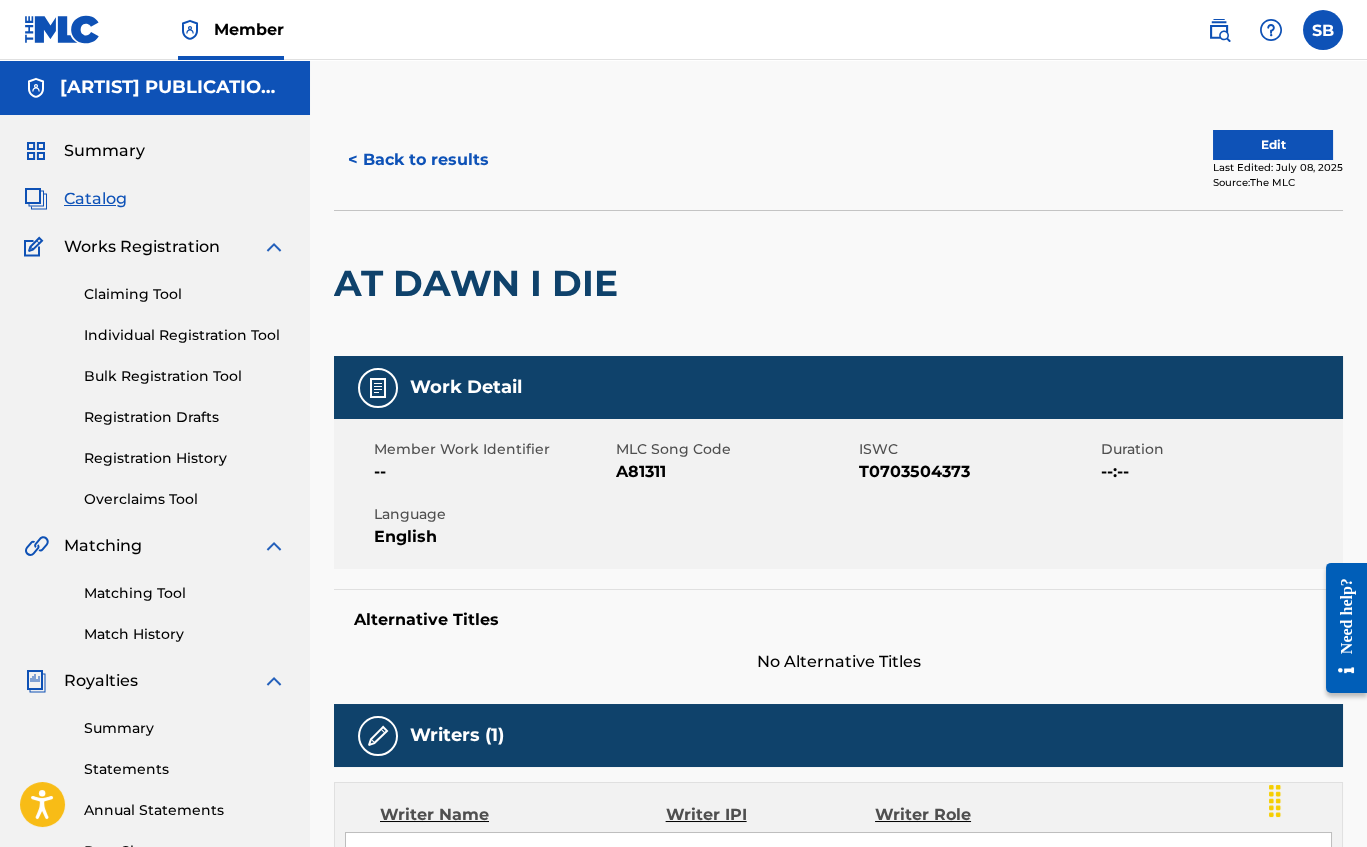 scroll, scrollTop: 0, scrollLeft: 0, axis: both 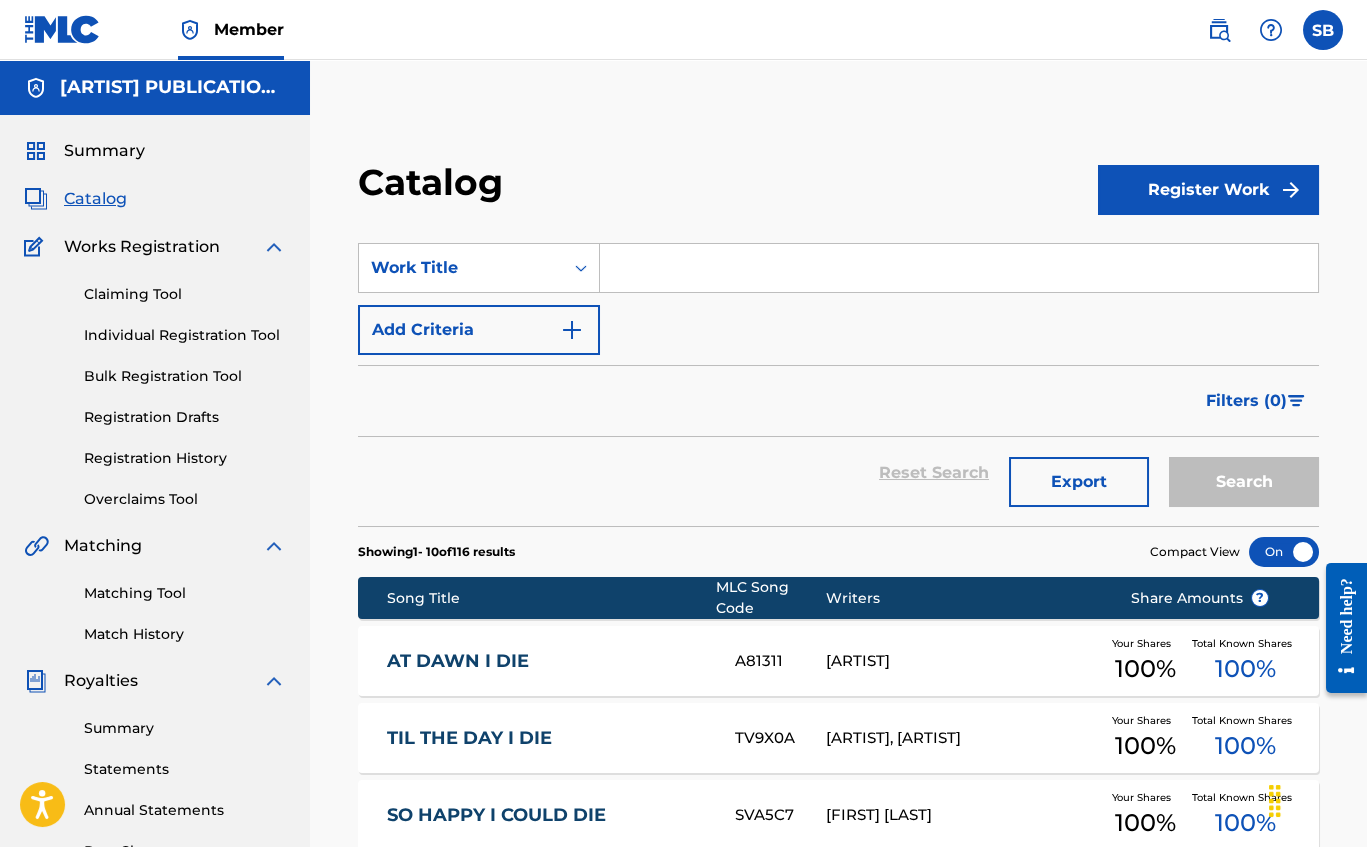 click on "Registration History" at bounding box center [185, 458] 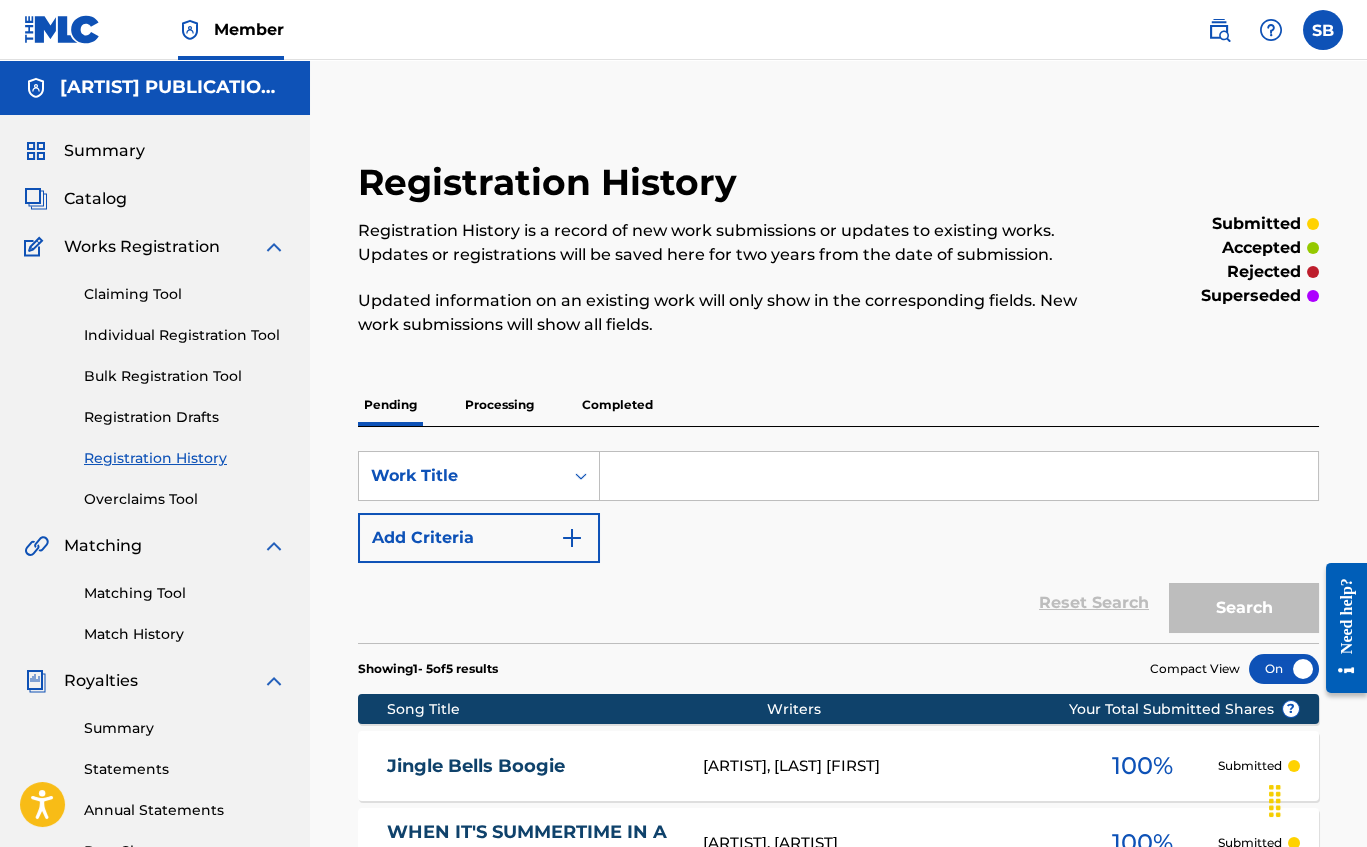 scroll, scrollTop: 0, scrollLeft: 0, axis: both 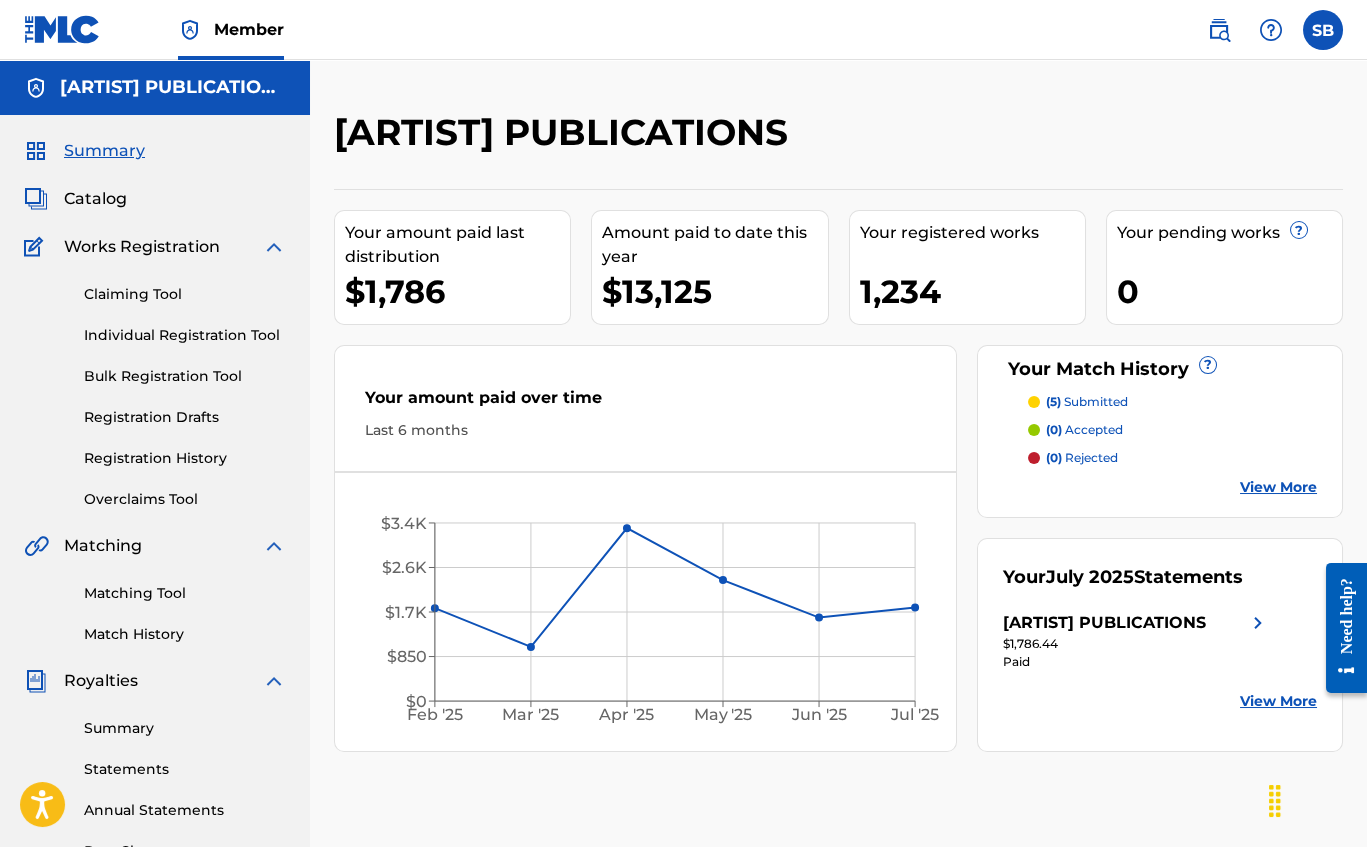 click on "Catalog" at bounding box center [95, 199] 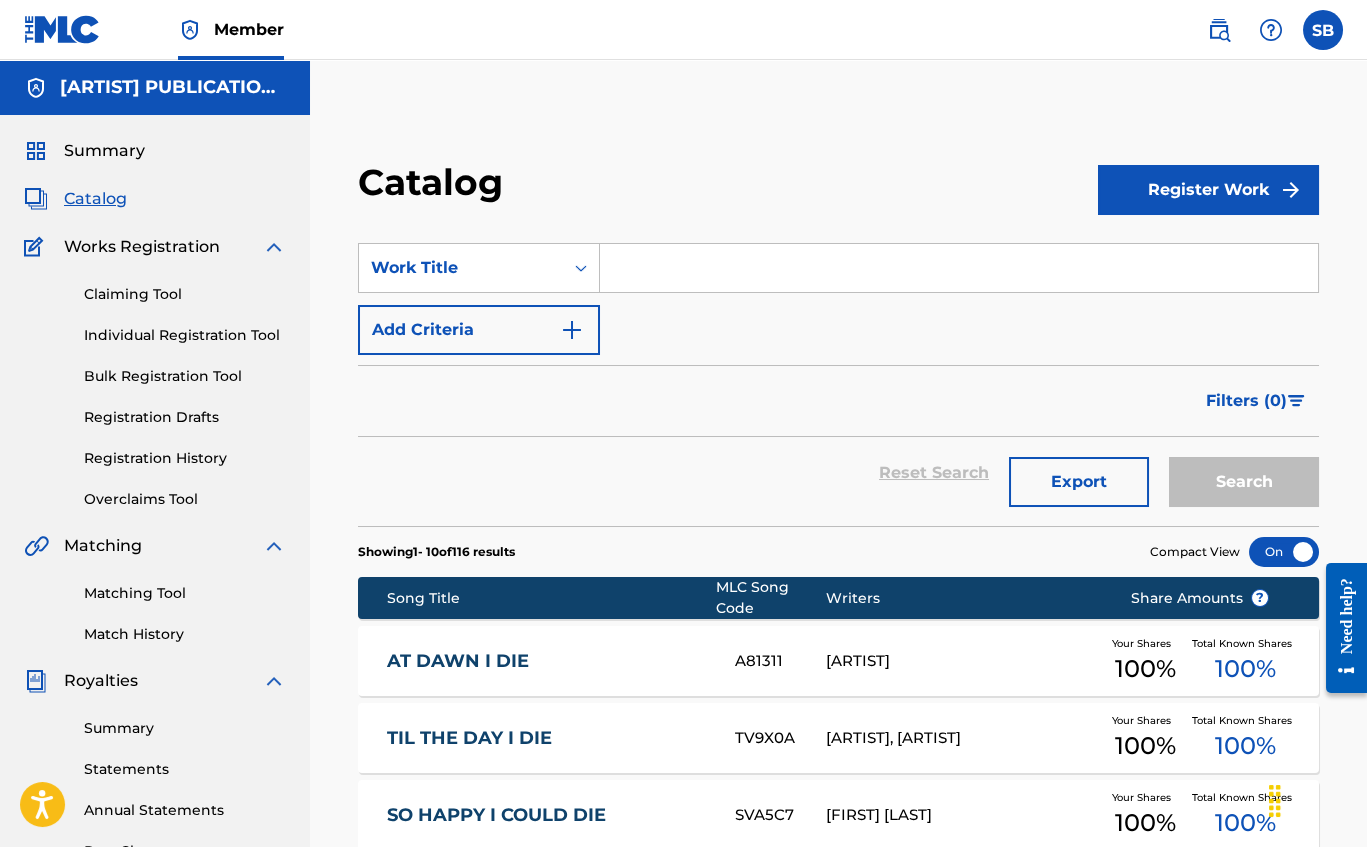 scroll, scrollTop: 0, scrollLeft: 0, axis: both 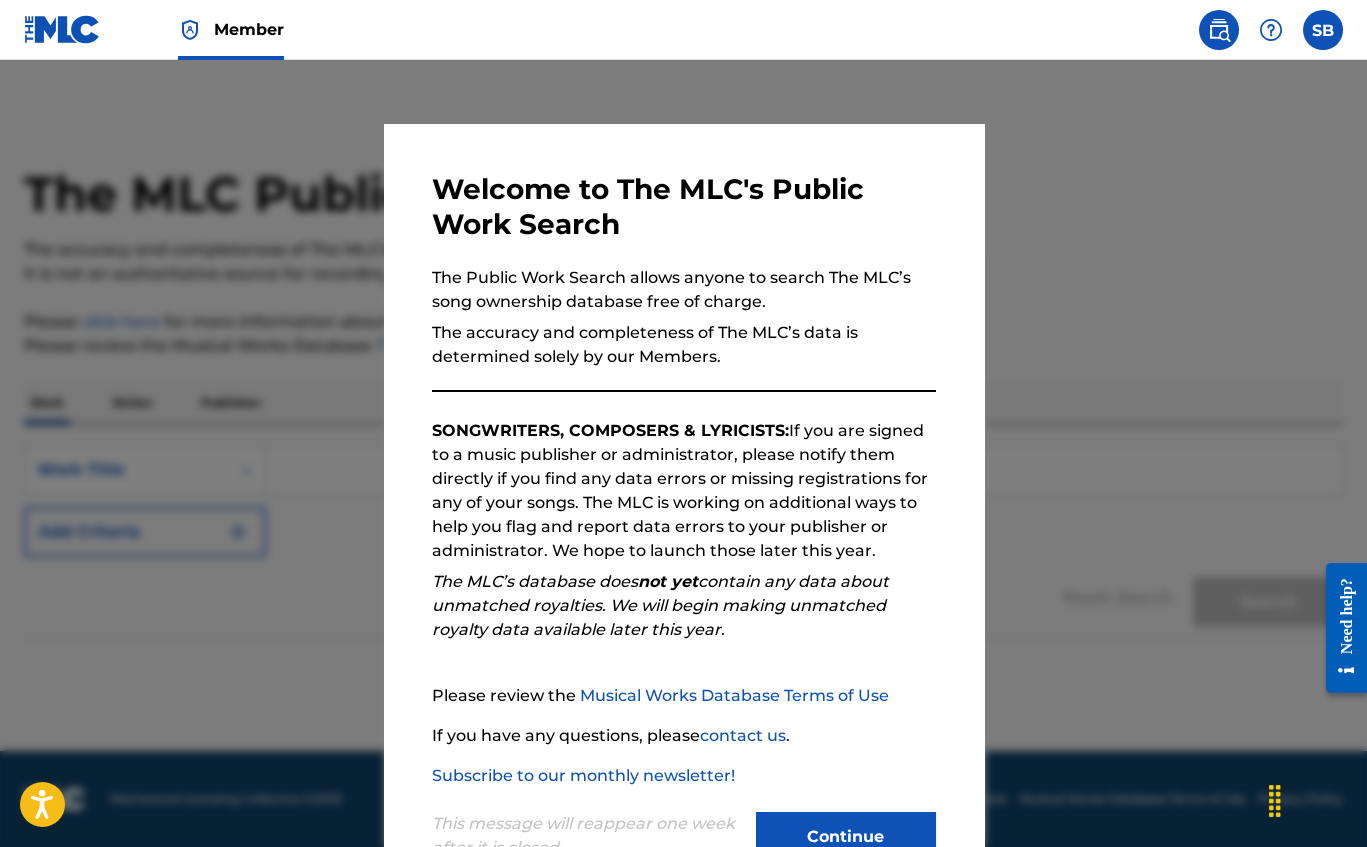 click on "Continue" at bounding box center [846, 837] 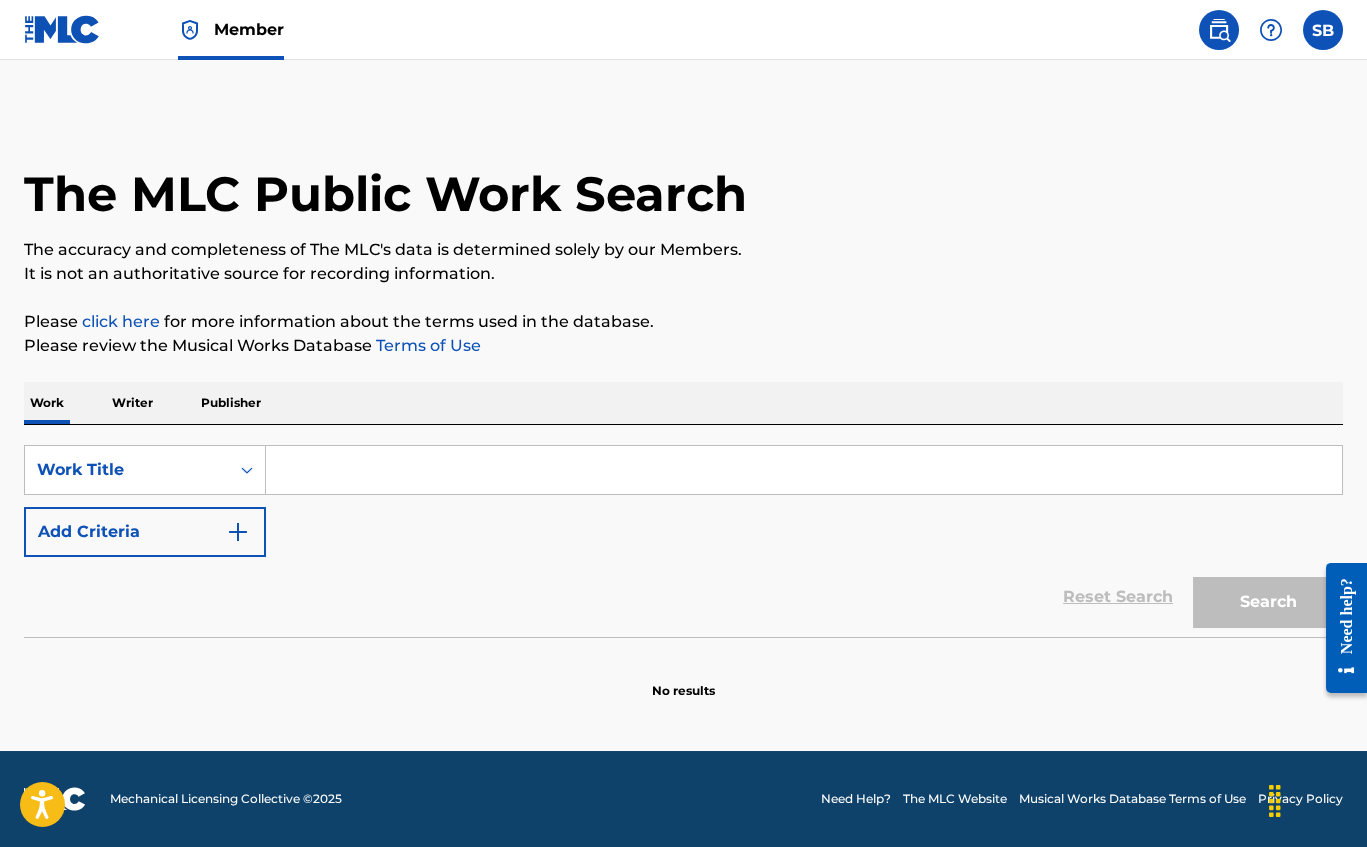 click at bounding box center (804, 470) 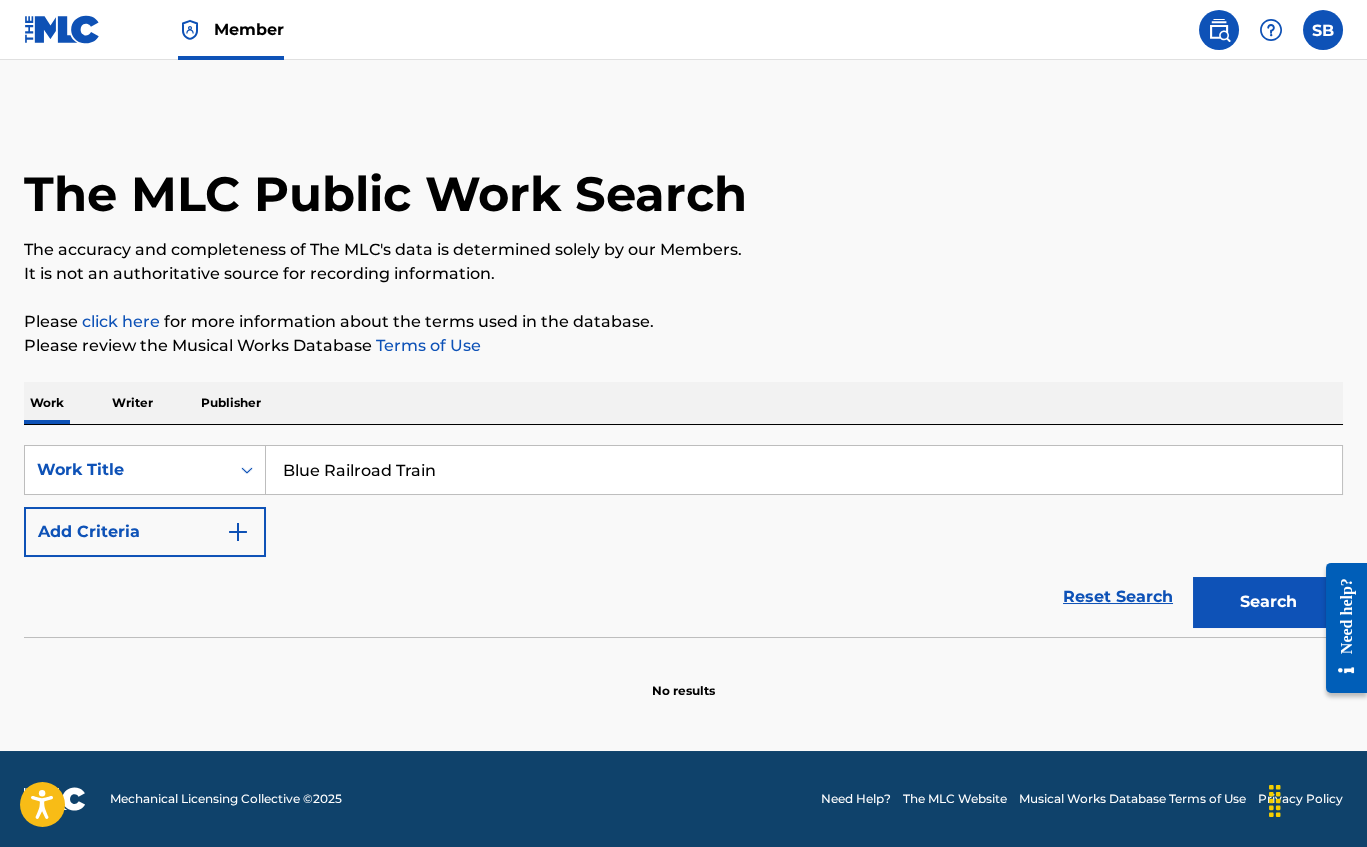 type on "Blue Railroad Train" 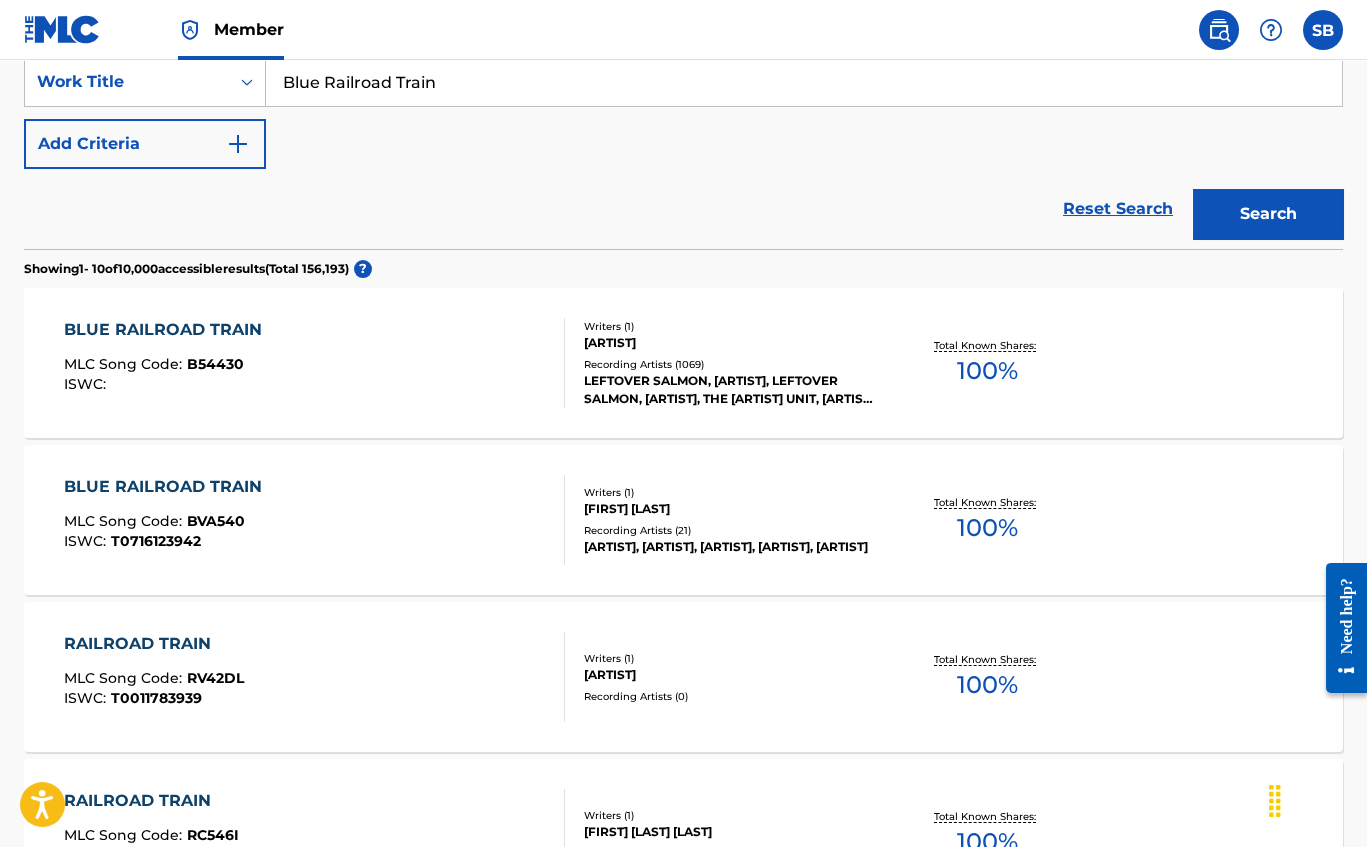 scroll, scrollTop: 390, scrollLeft: 0, axis: vertical 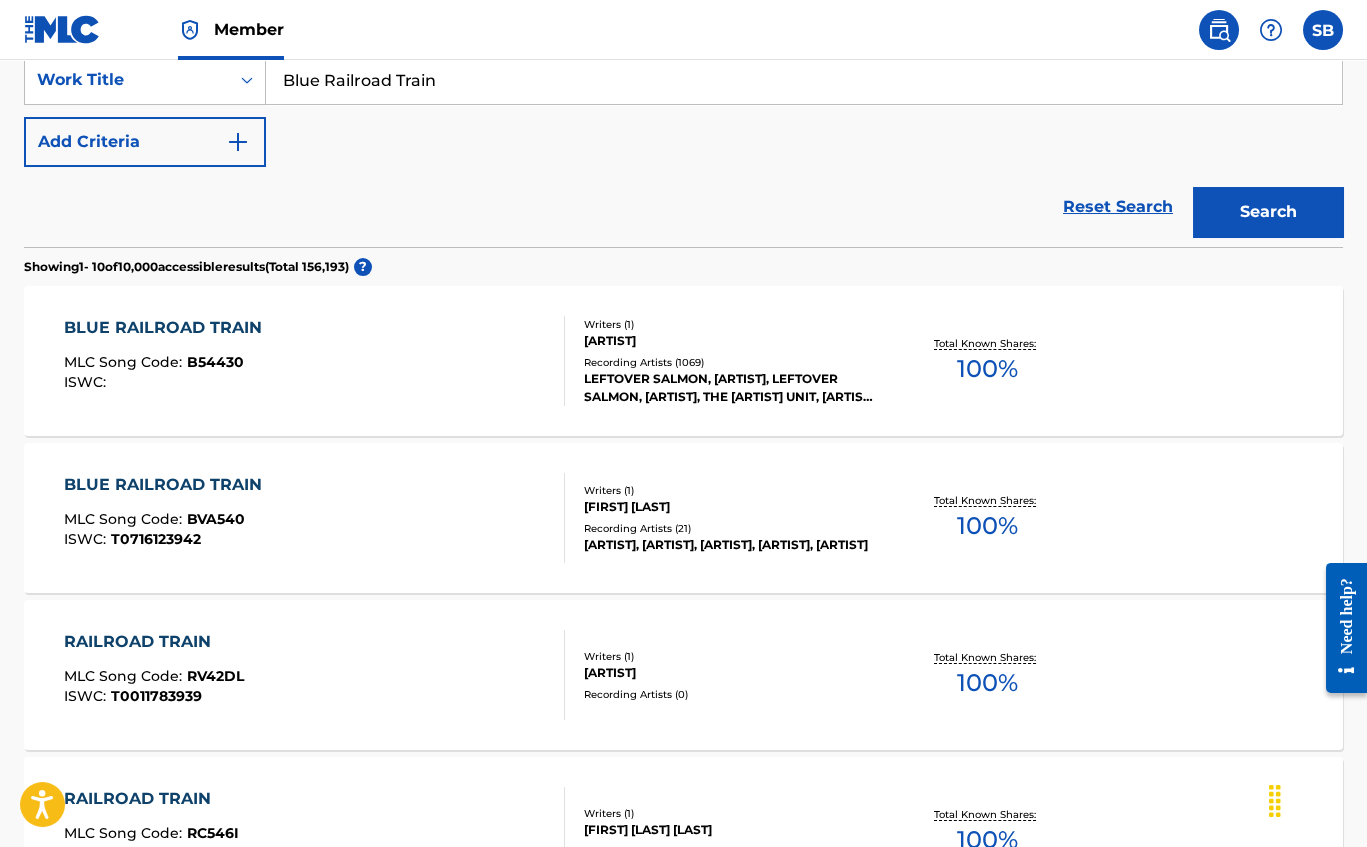 click on "BLUE RAILROAD TRAIN" at bounding box center [168, 328] 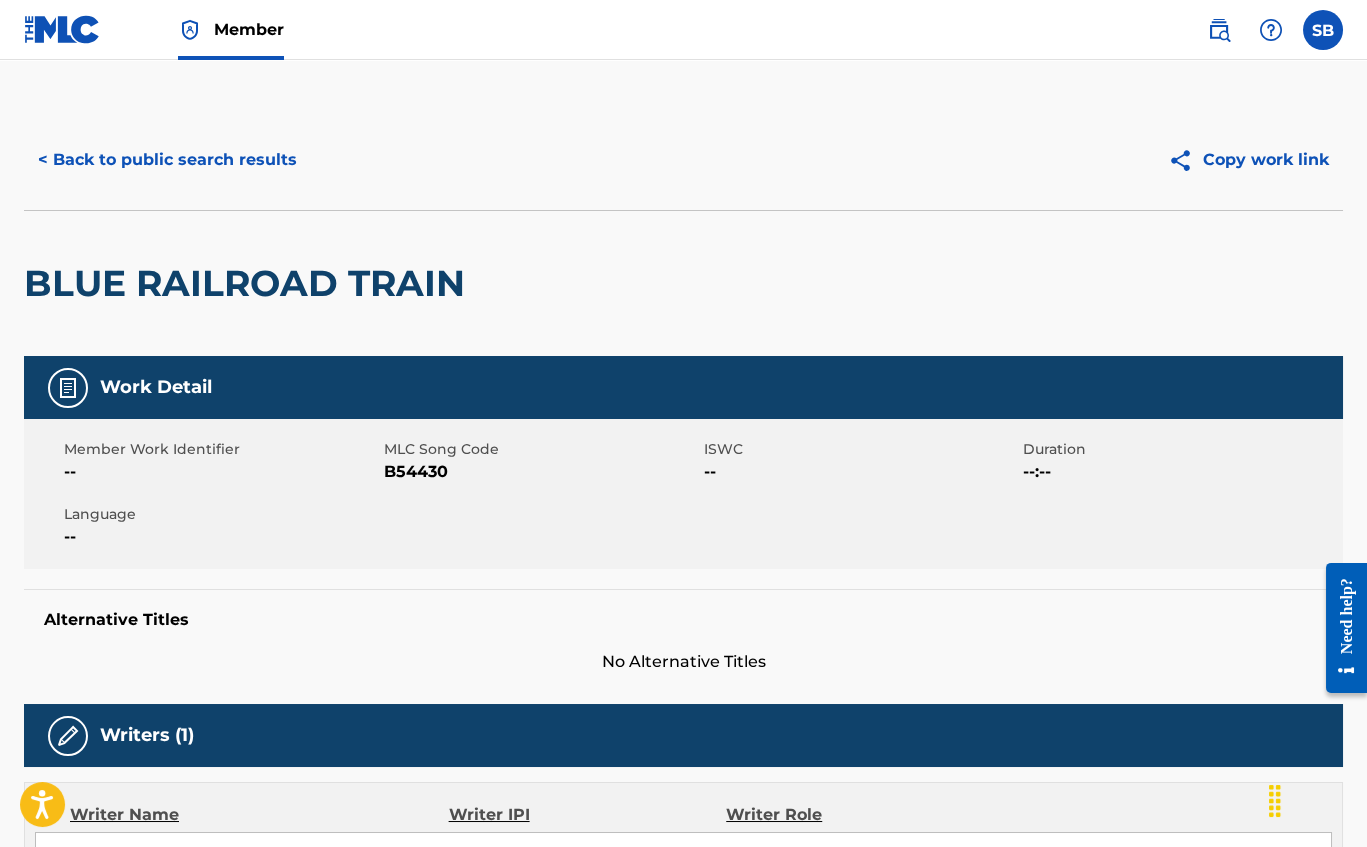 scroll, scrollTop: 0, scrollLeft: 0, axis: both 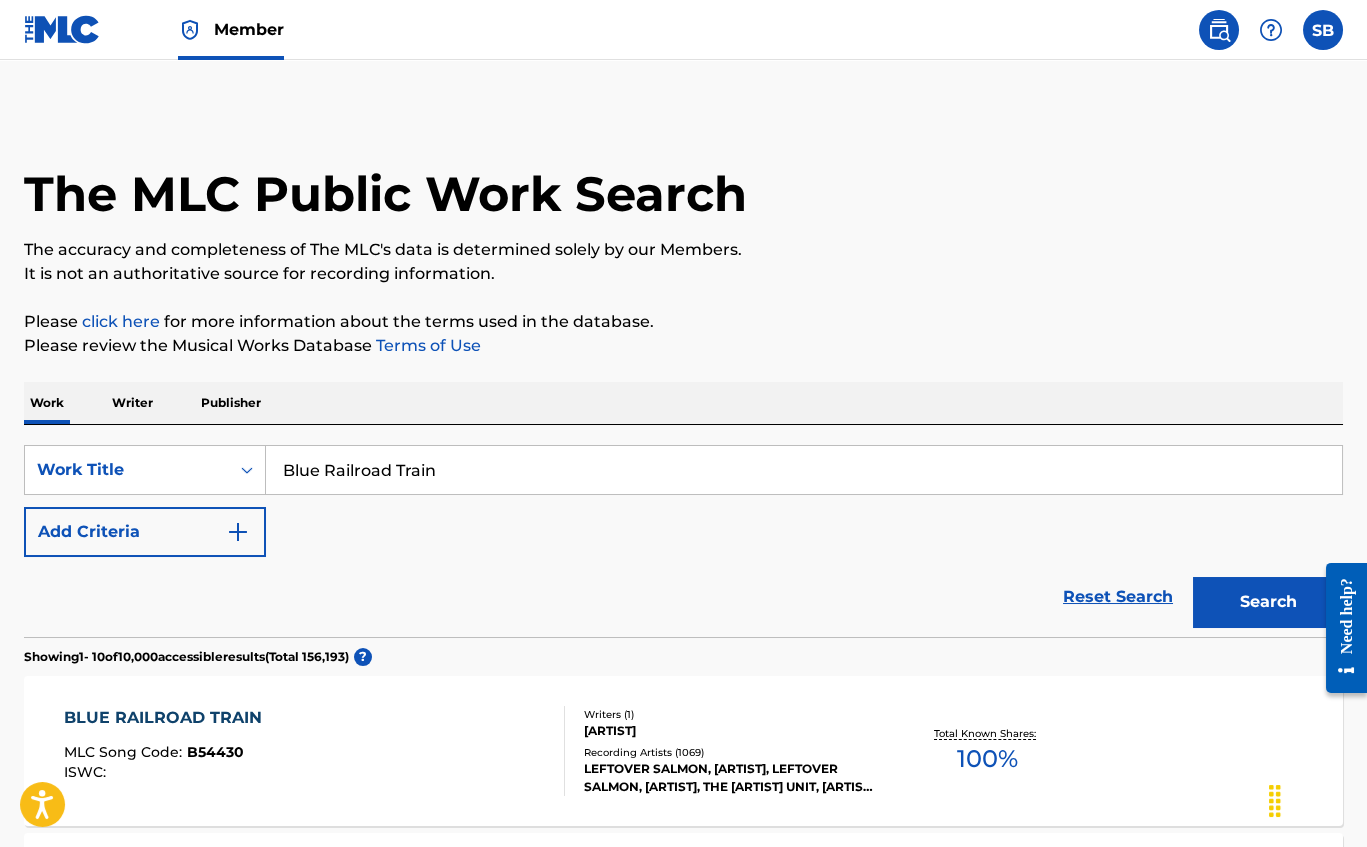 click at bounding box center [62, 29] 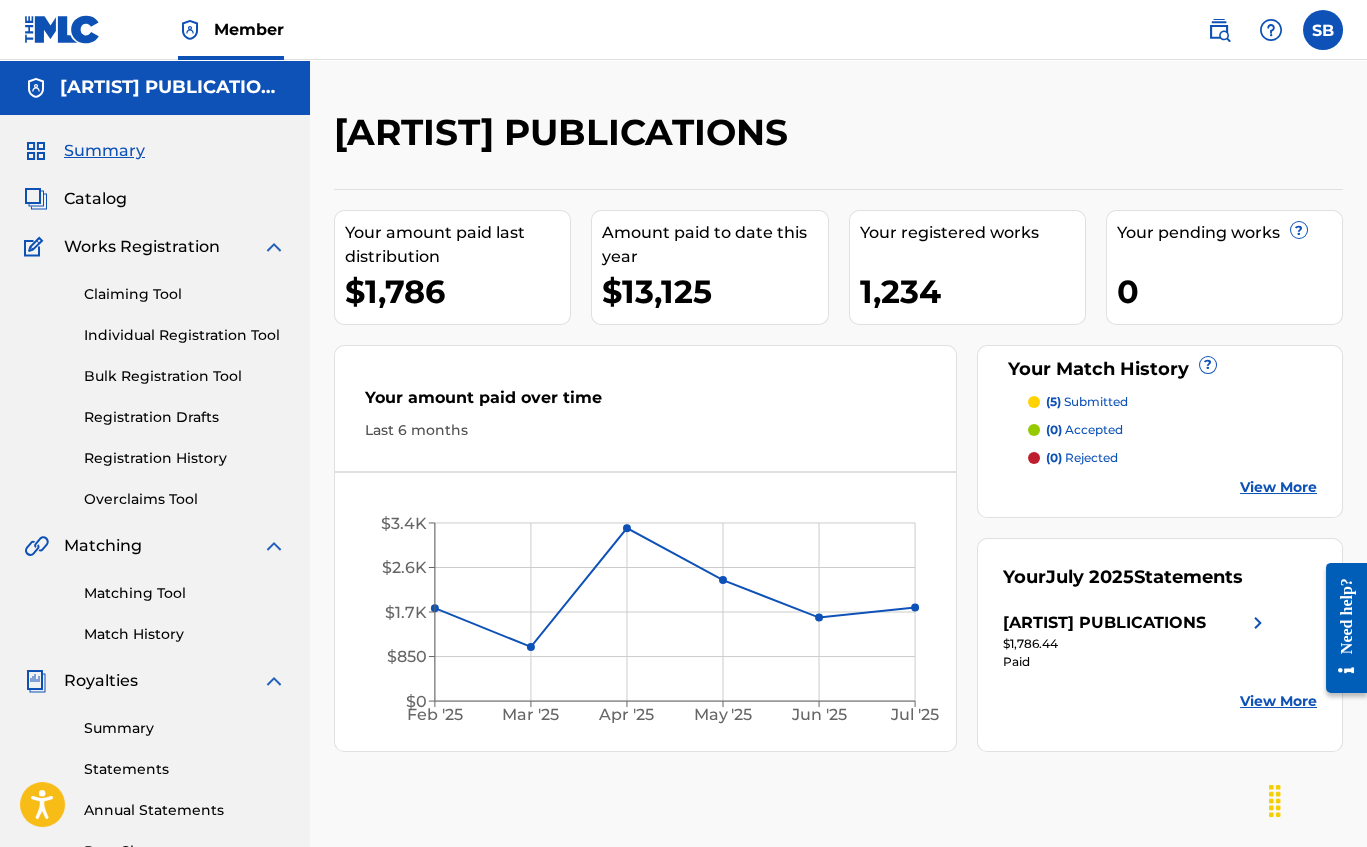 scroll, scrollTop: 0, scrollLeft: 0, axis: both 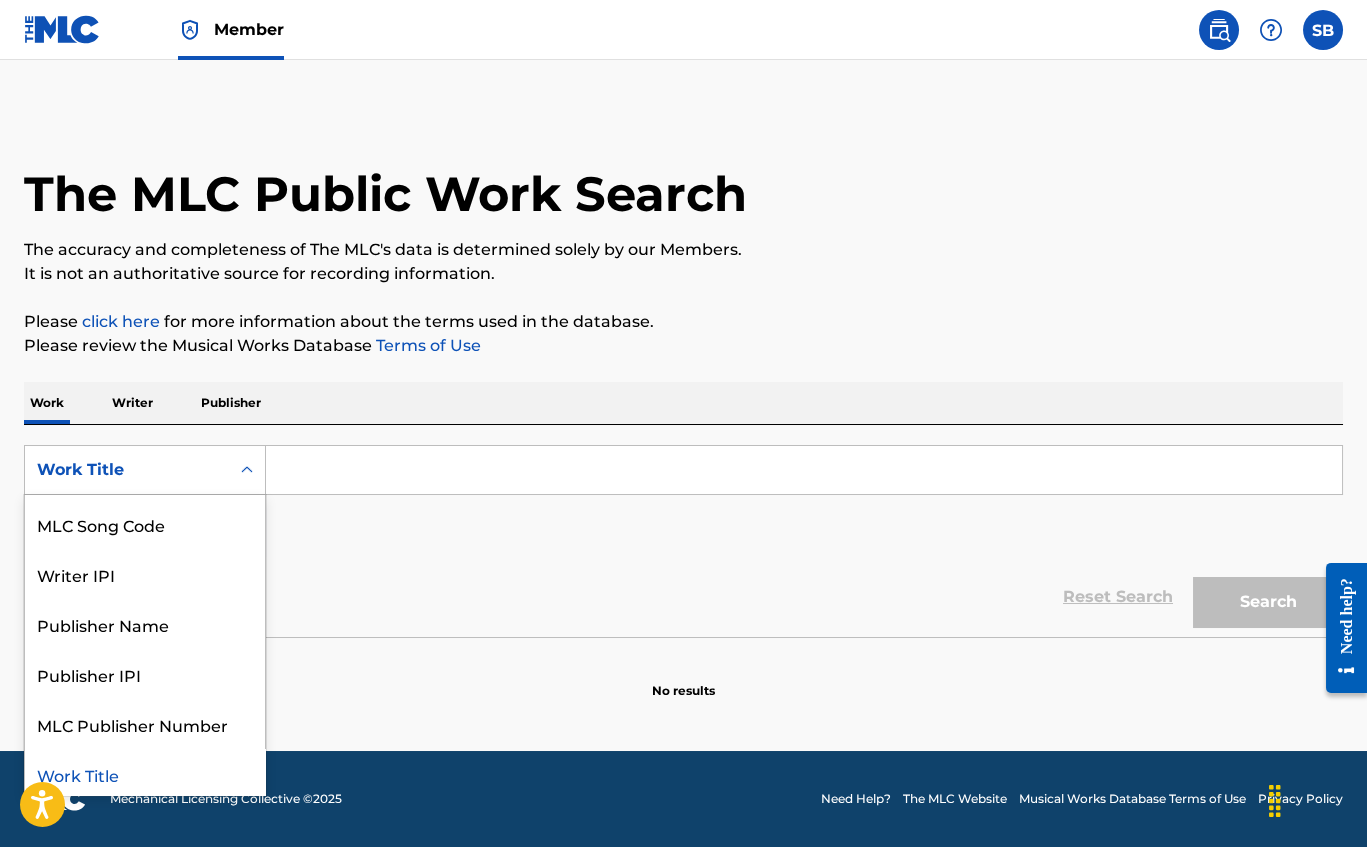click 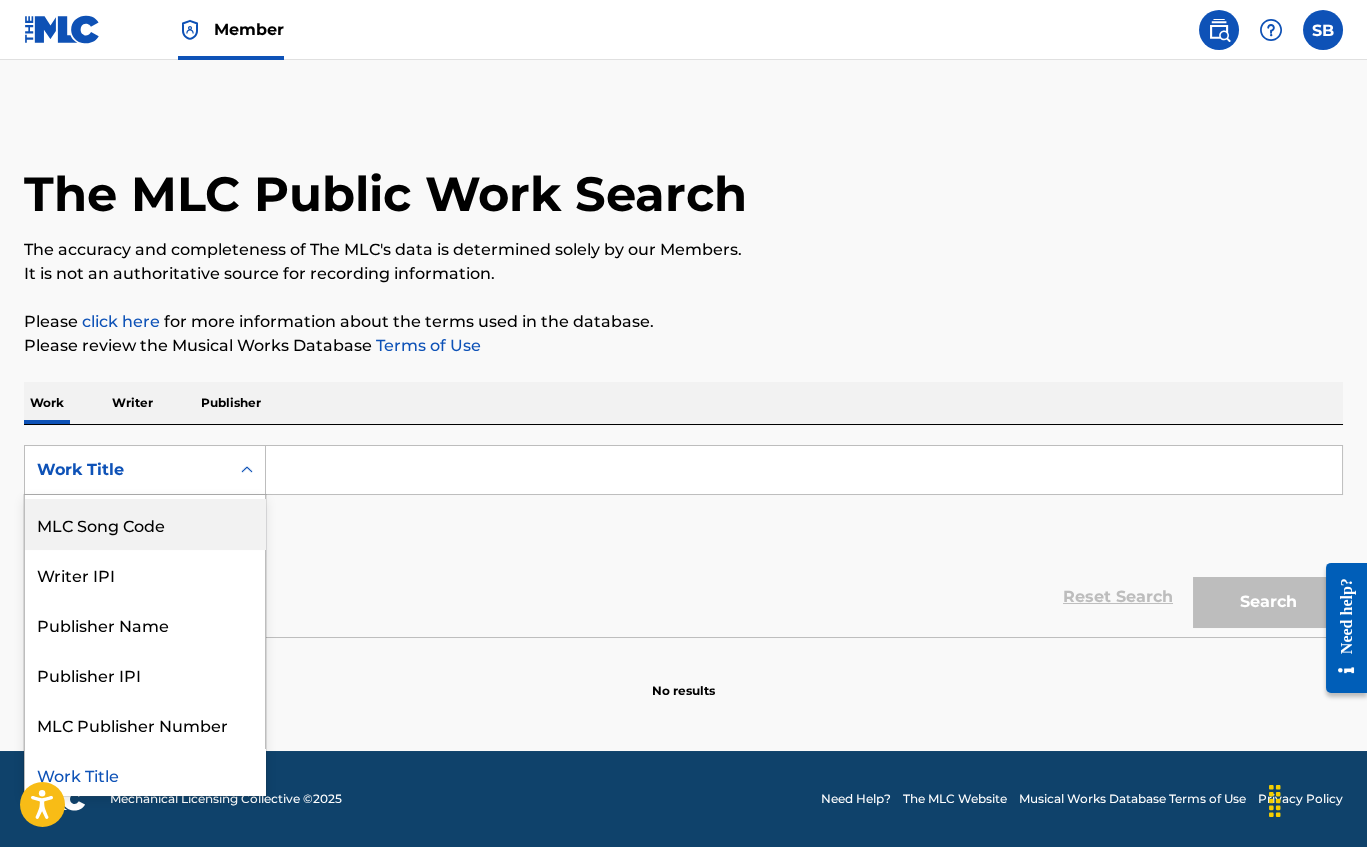 click on "MLC Song Code" at bounding box center [145, 524] 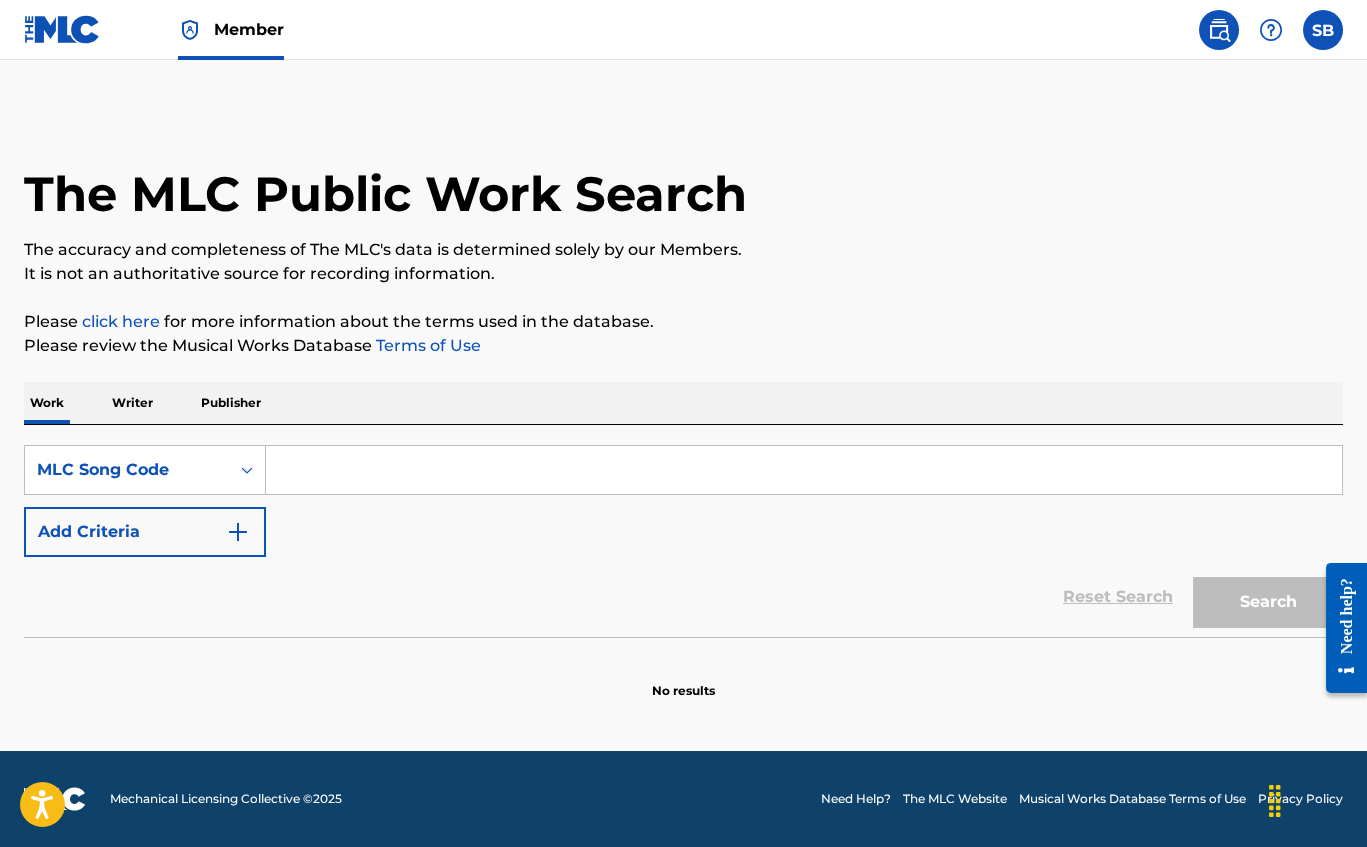 click at bounding box center [804, 470] 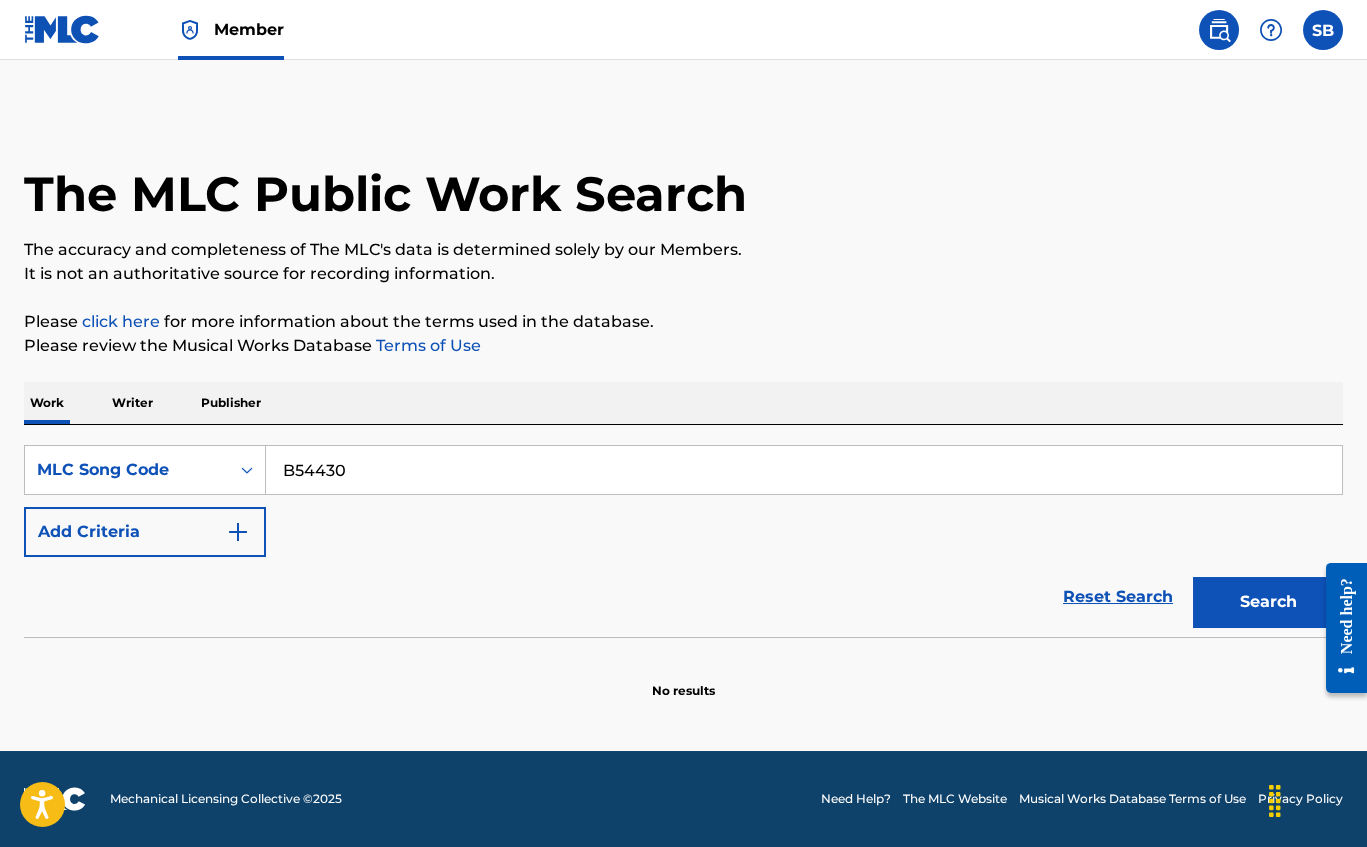 type on "B54430" 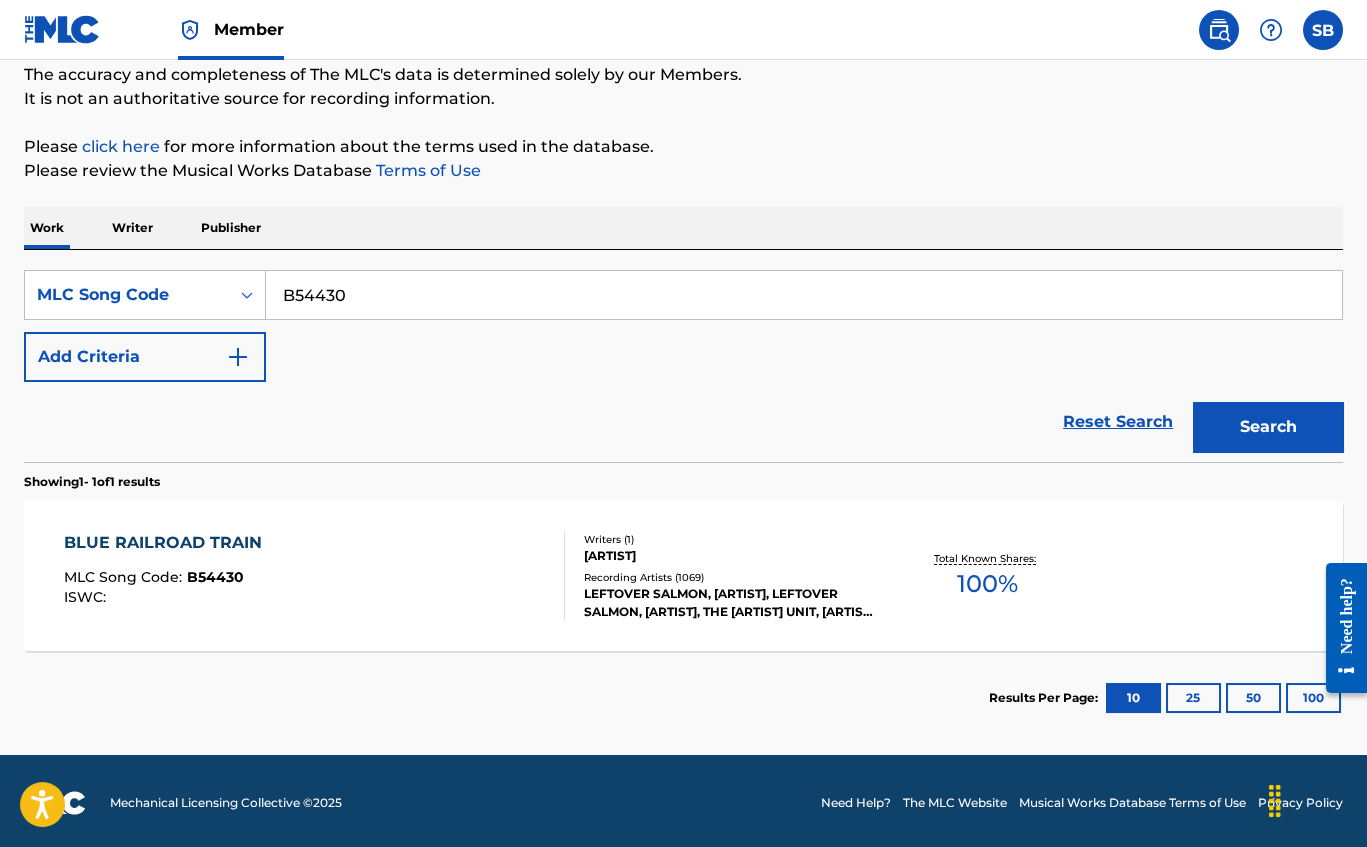 scroll, scrollTop: 174, scrollLeft: 0, axis: vertical 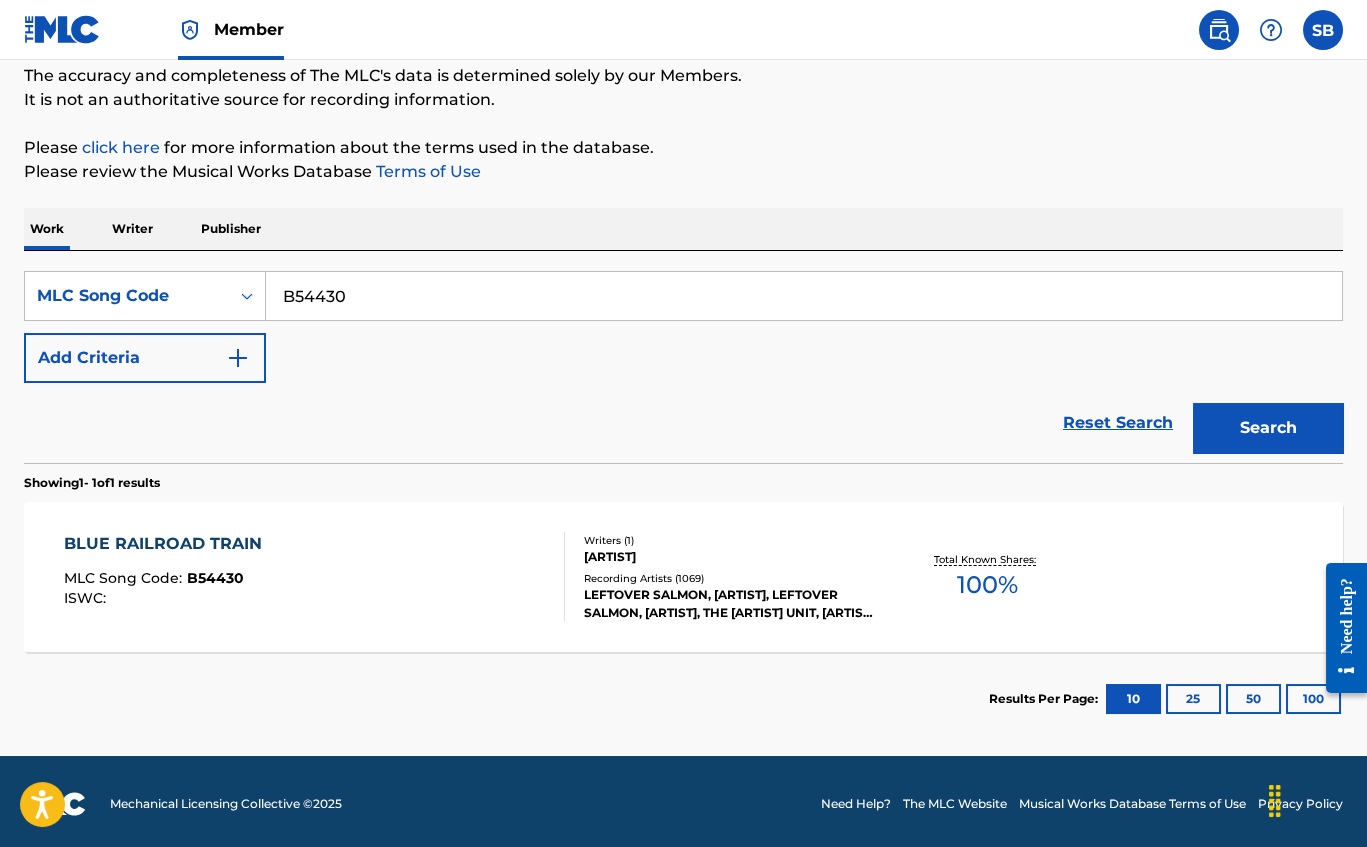 click on "BLUE RAILROAD TRAIN" at bounding box center (168, 544) 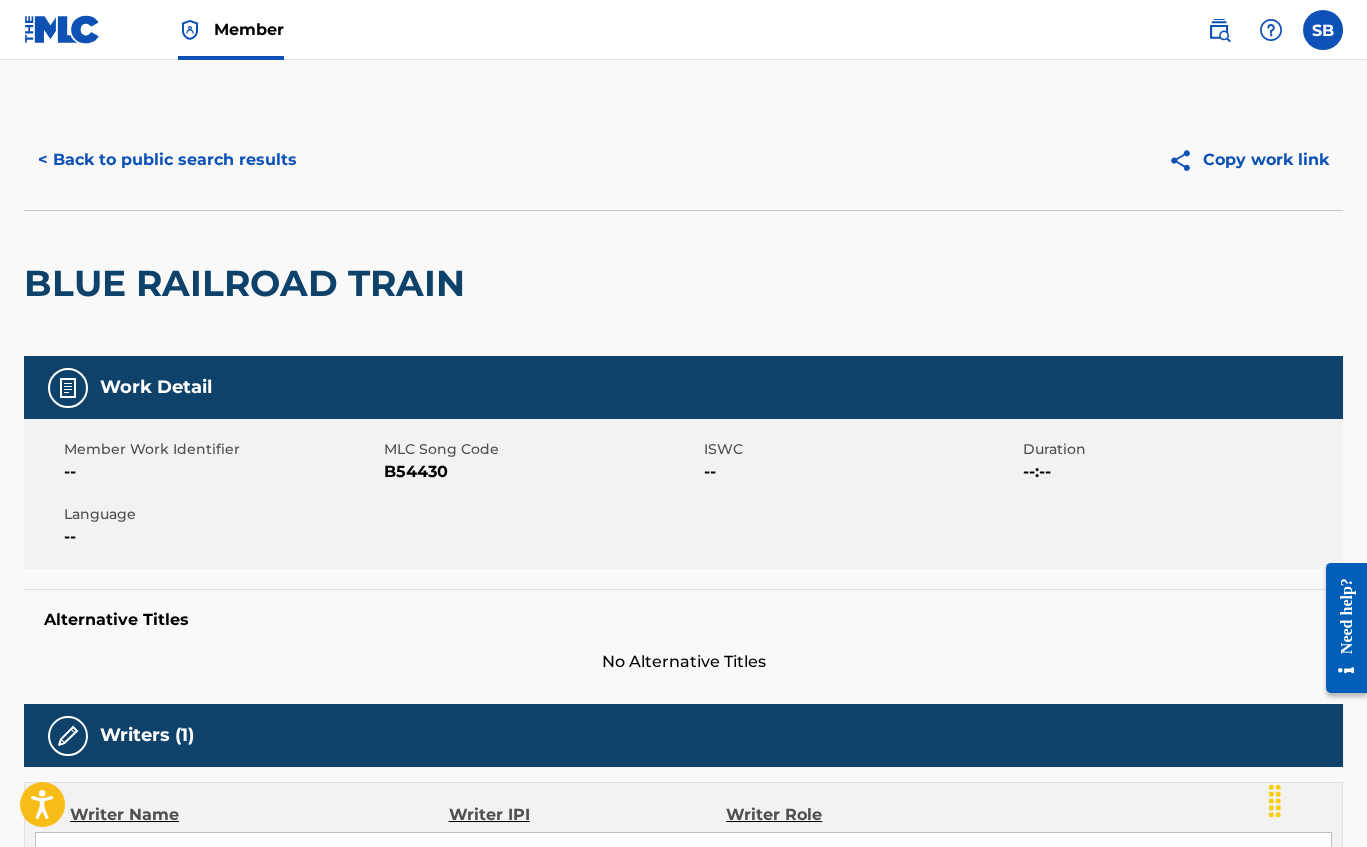 scroll, scrollTop: 0, scrollLeft: 0, axis: both 